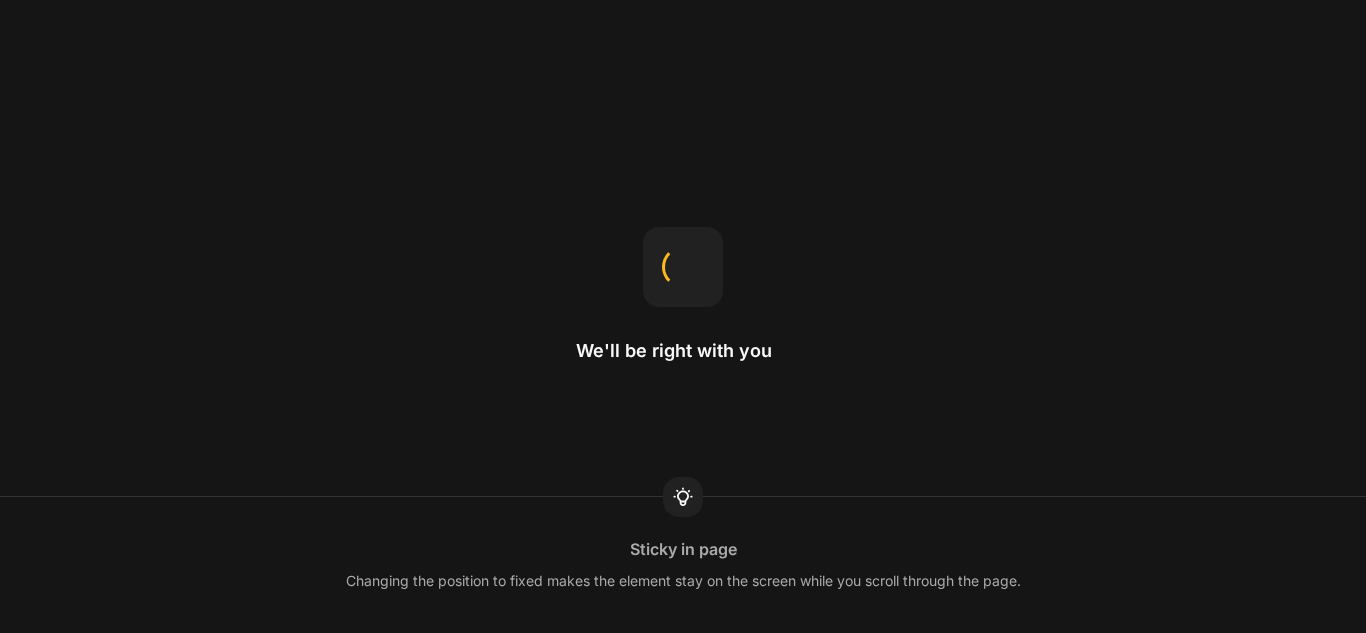 scroll, scrollTop: 0, scrollLeft: 0, axis: both 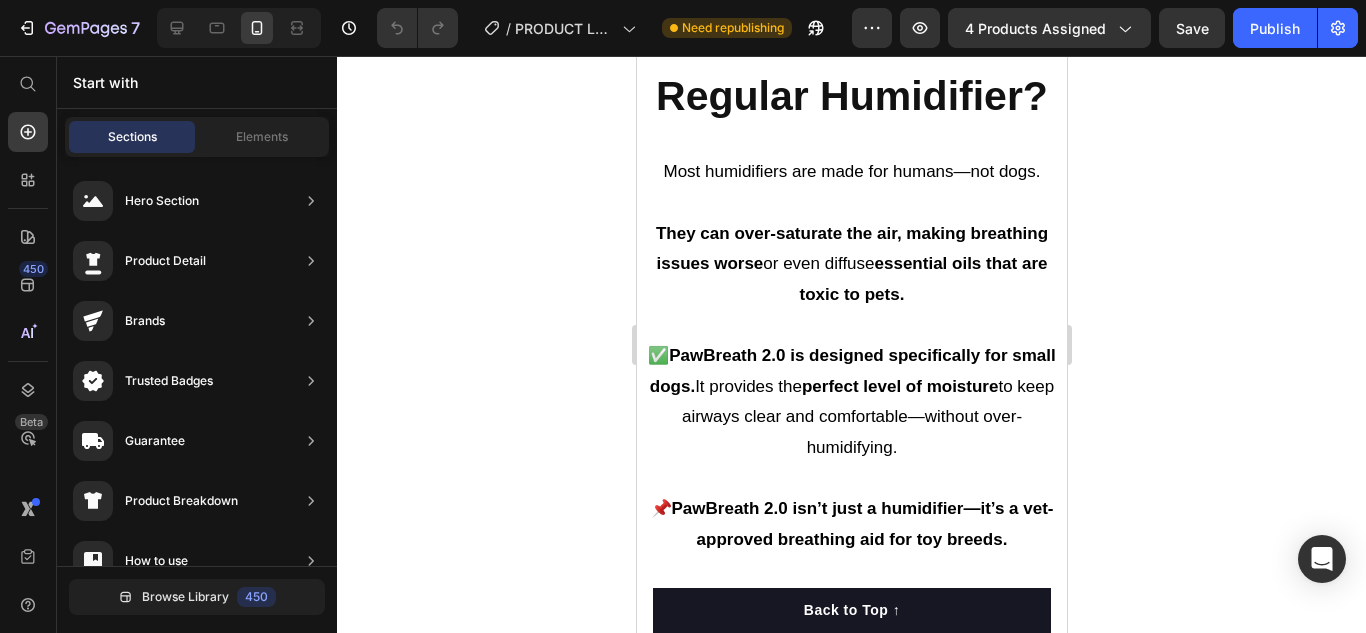click at bounding box center (843, -451) 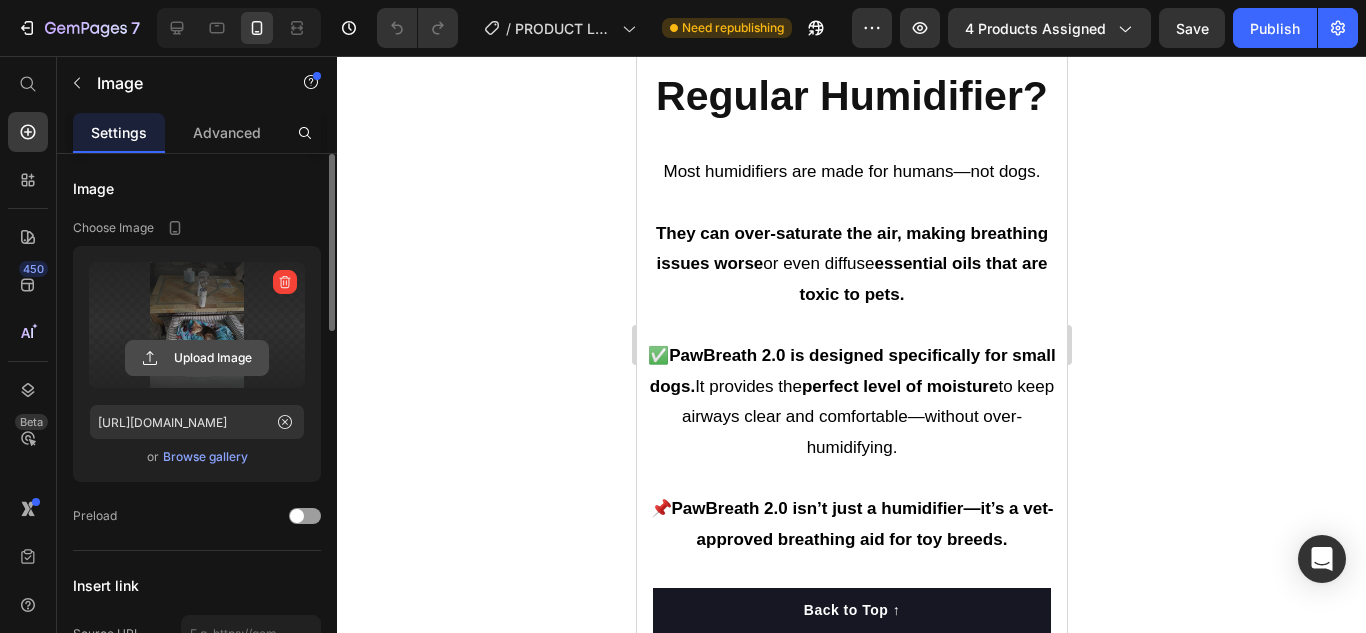 click 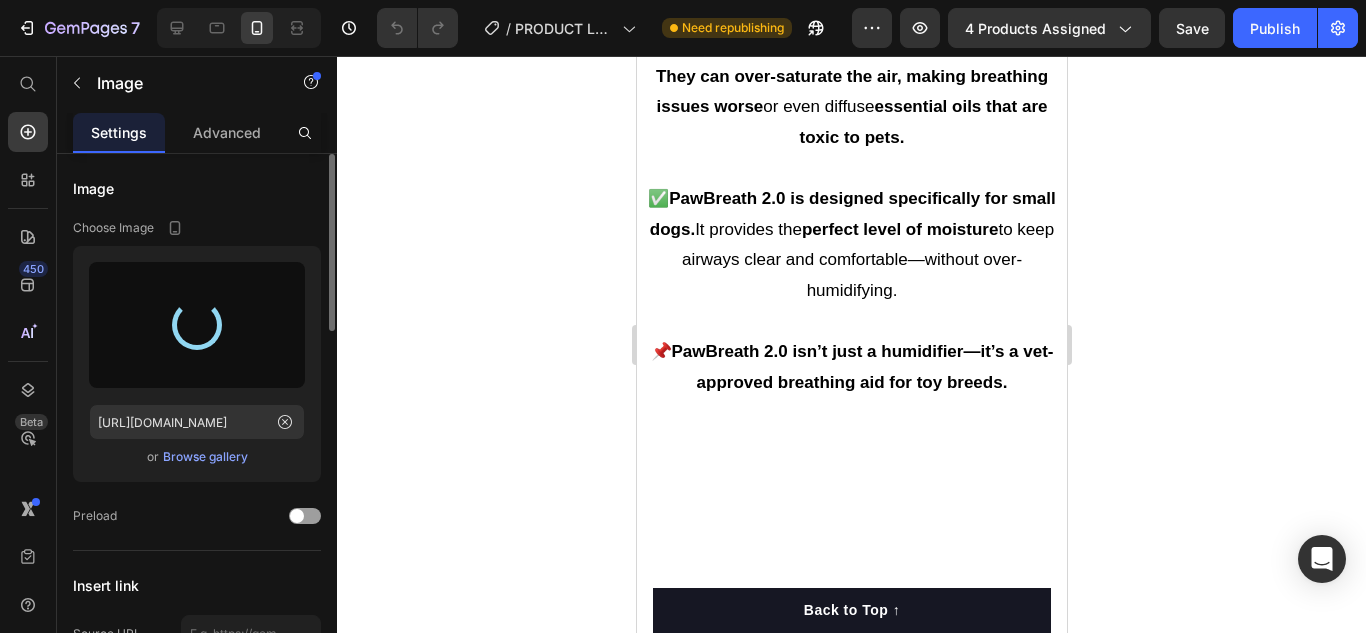 type on "[URL][DOMAIN_NAME]" 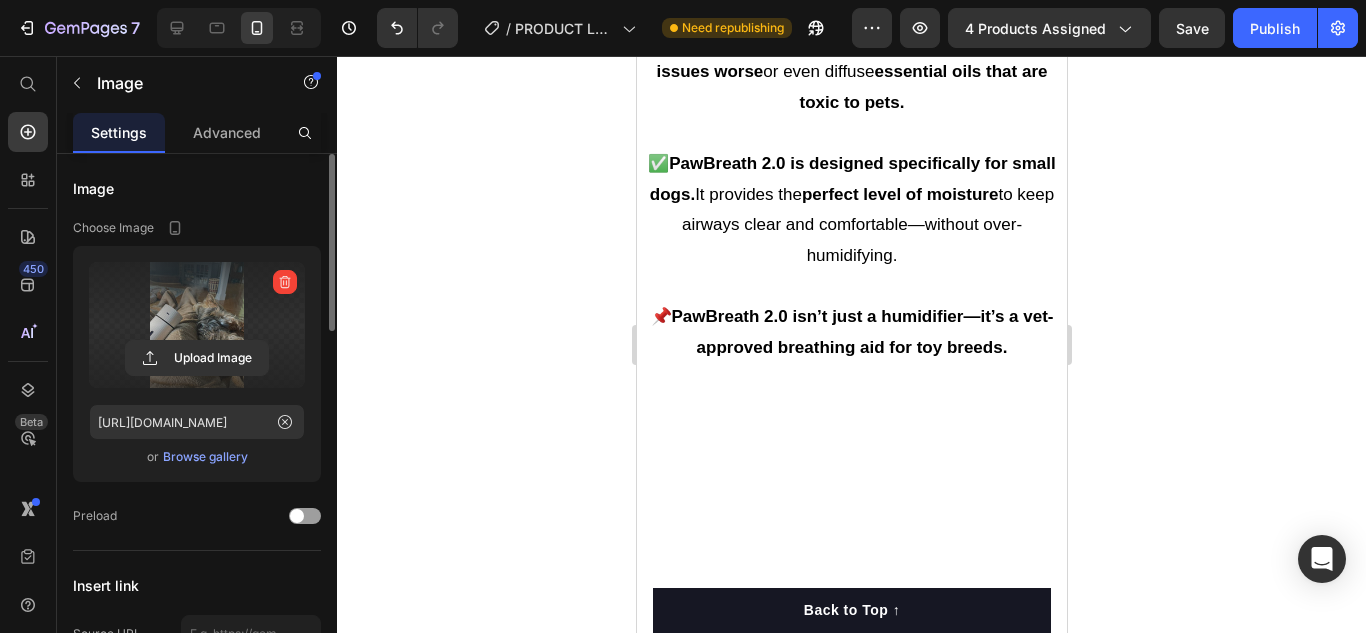 scroll, scrollTop: 5600, scrollLeft: 0, axis: vertical 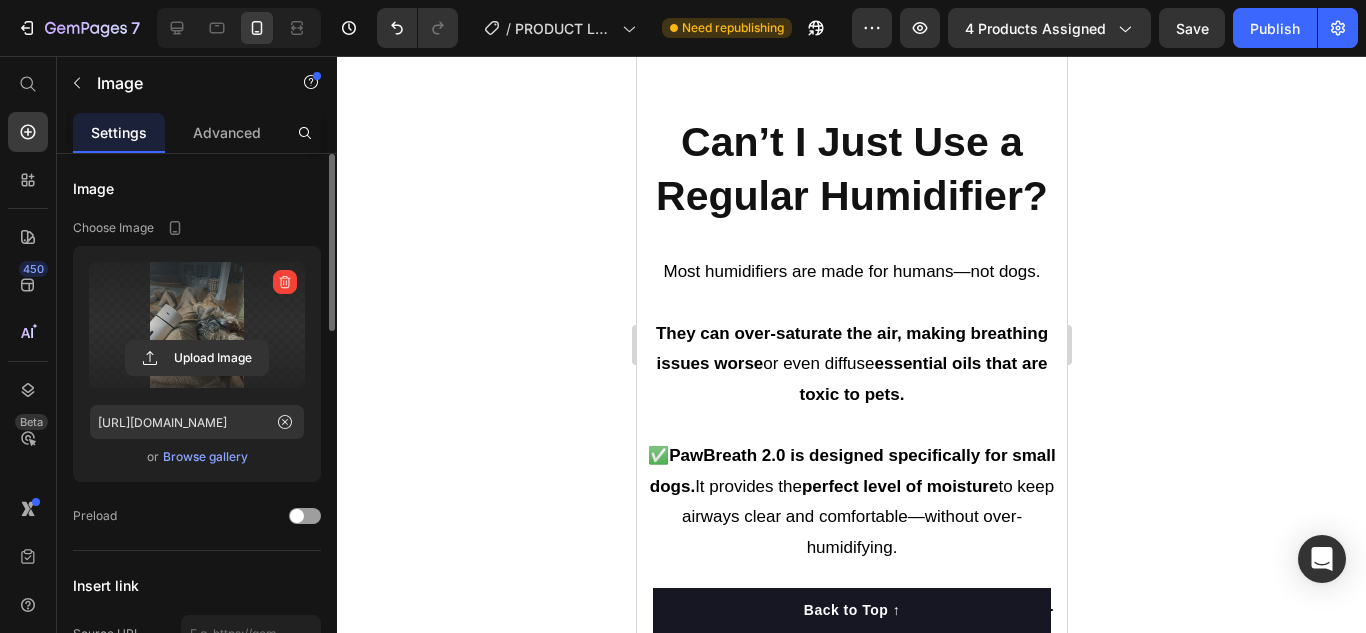 click 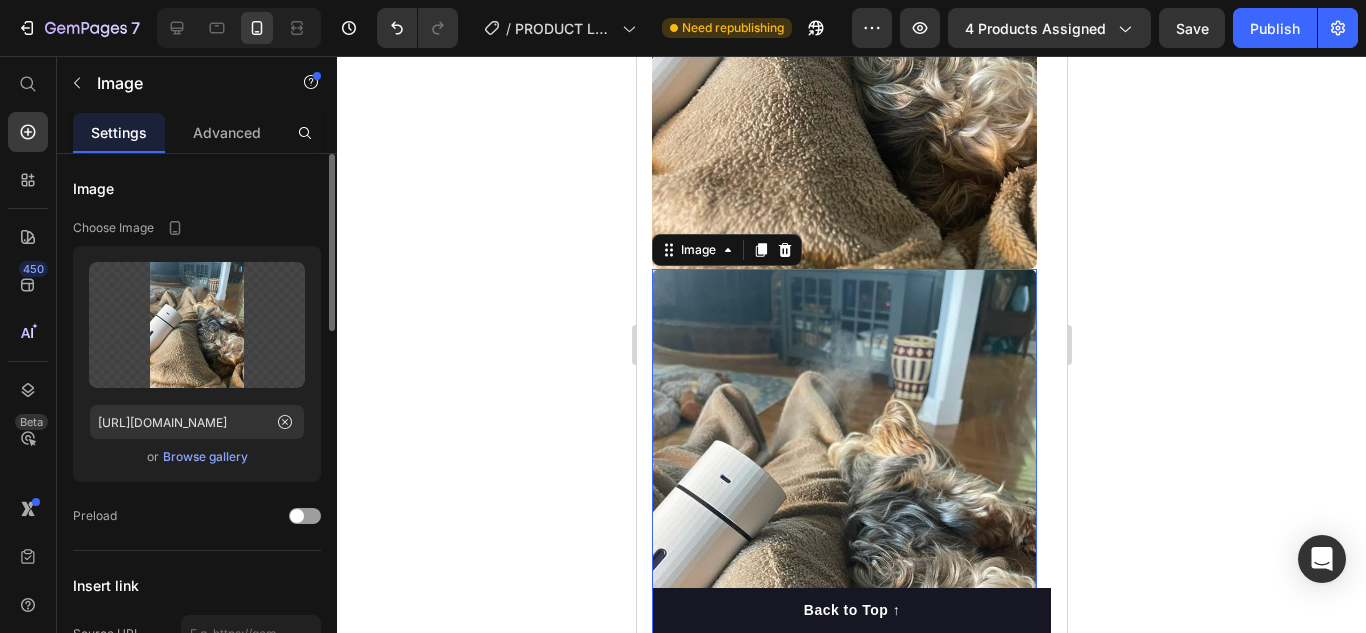 scroll, scrollTop: 5950, scrollLeft: 0, axis: vertical 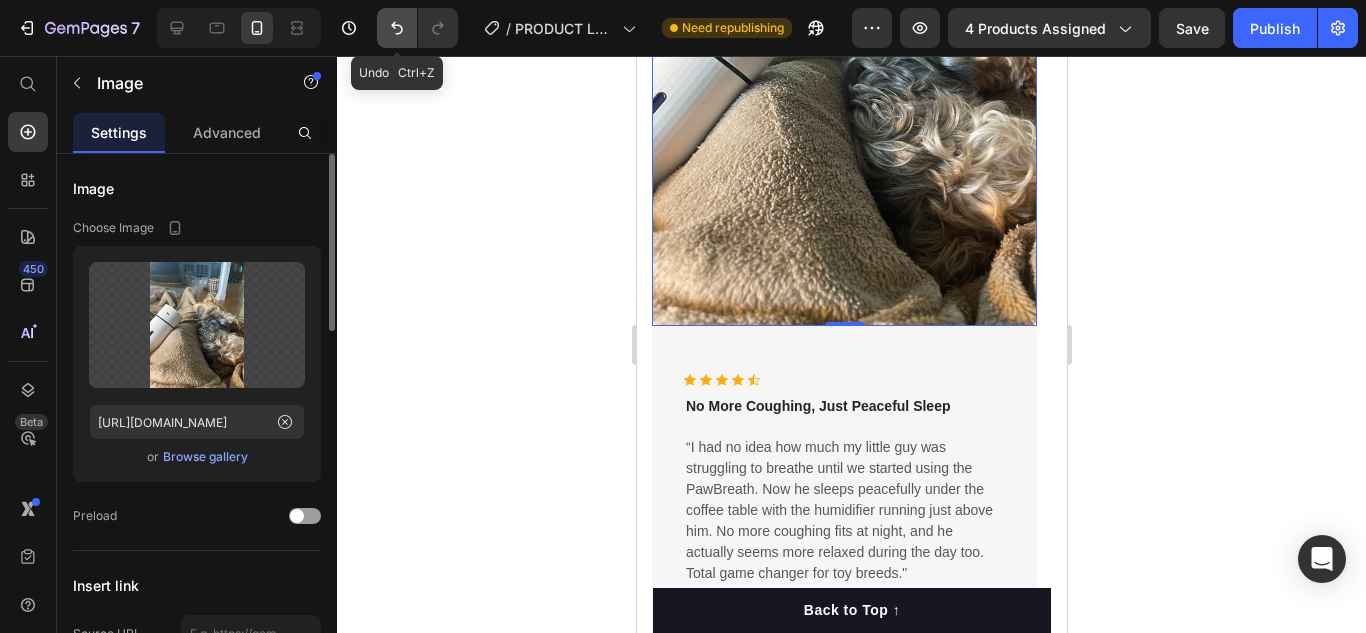 click 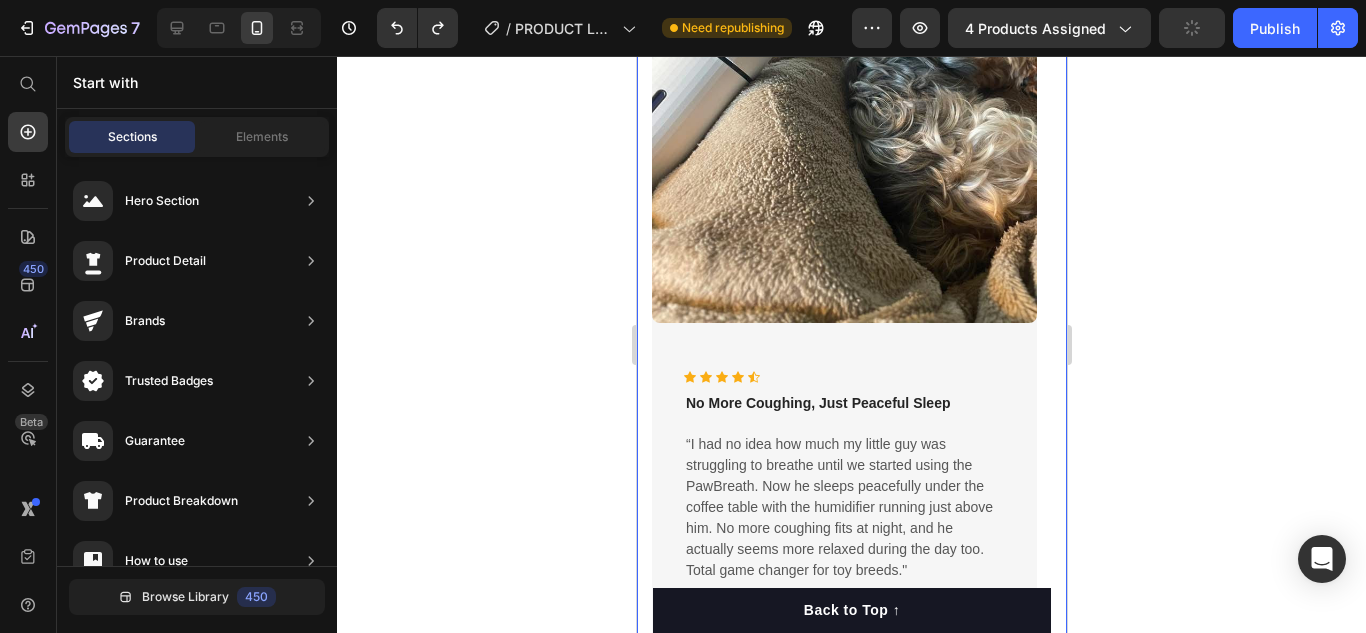 scroll, scrollTop: 5350, scrollLeft: 0, axis: vertical 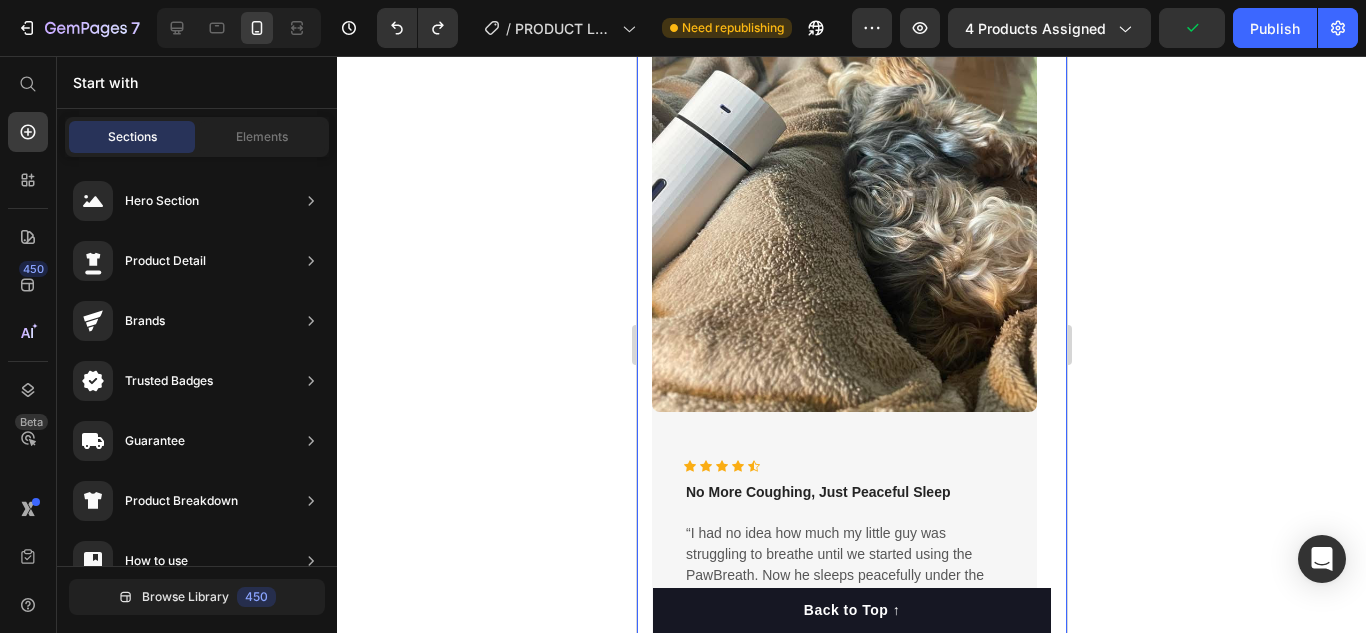 click on "What Our Customers Are Saying   Heading       Image                Icon                Icon                Icon                Icon
Icon Icon List Hoz No More Coughing, Just Peaceful Sleep Text block “I had no idea how much my little guy was struggling to breathe until we started using the PawBreath. Now he sleeps peacefully under the coffee table with the humidifier running just above him. No more coughing fits at night, and he actually seems more relaxed during the day too. Total game changer for toy breeds." Text block [PERSON_NAME]   / Verified Customer Text block Row Row       Carousel Row Section 7" at bounding box center (851, 262) 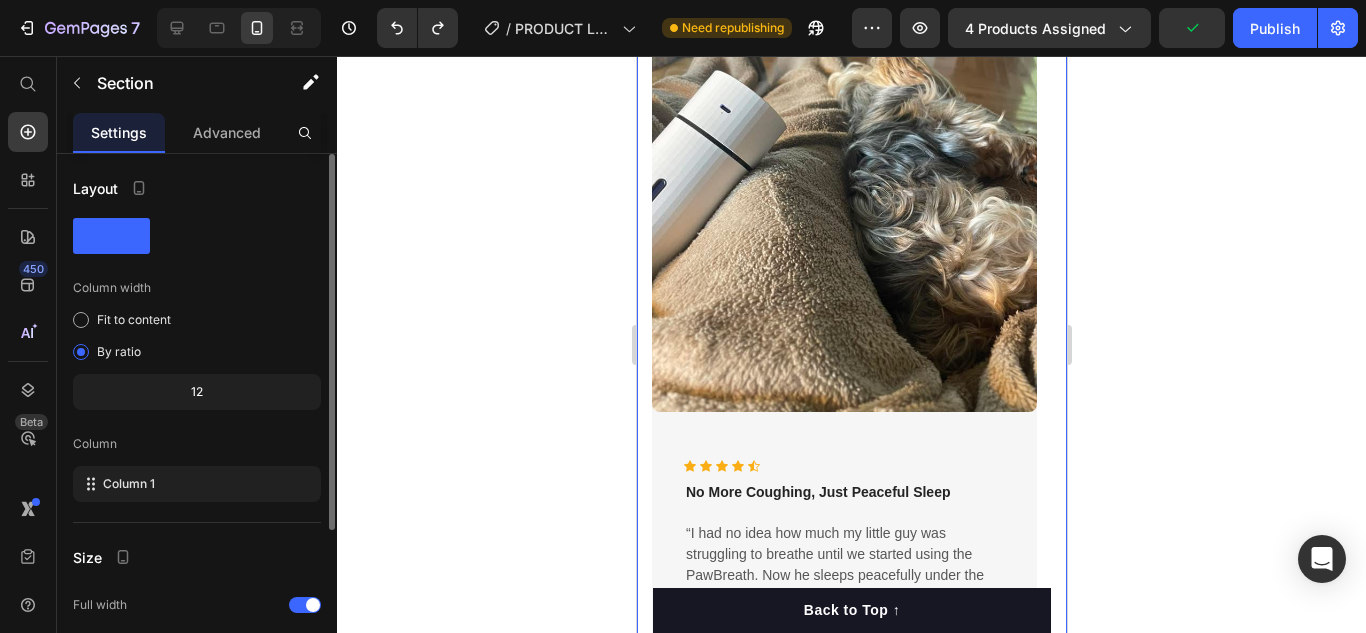 drag, startPoint x: 1006, startPoint y: 173, endPoint x: 915, endPoint y: 263, distance: 127.98828 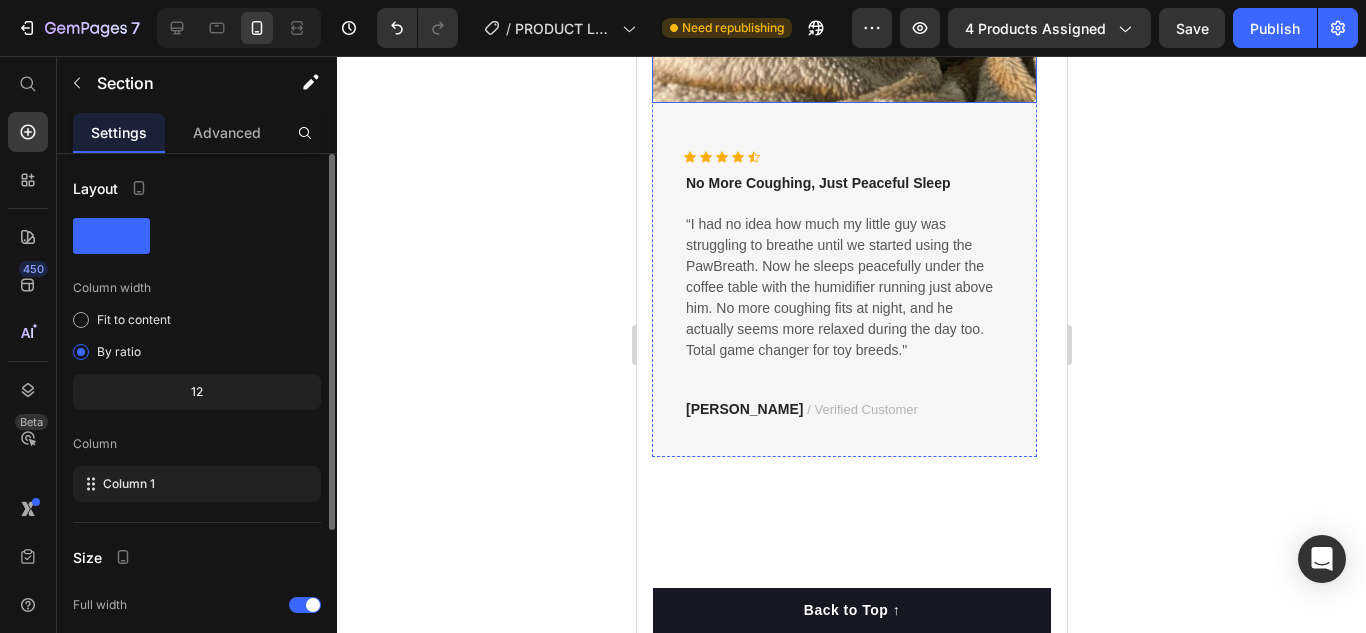 scroll, scrollTop: 5650, scrollLeft: 0, axis: vertical 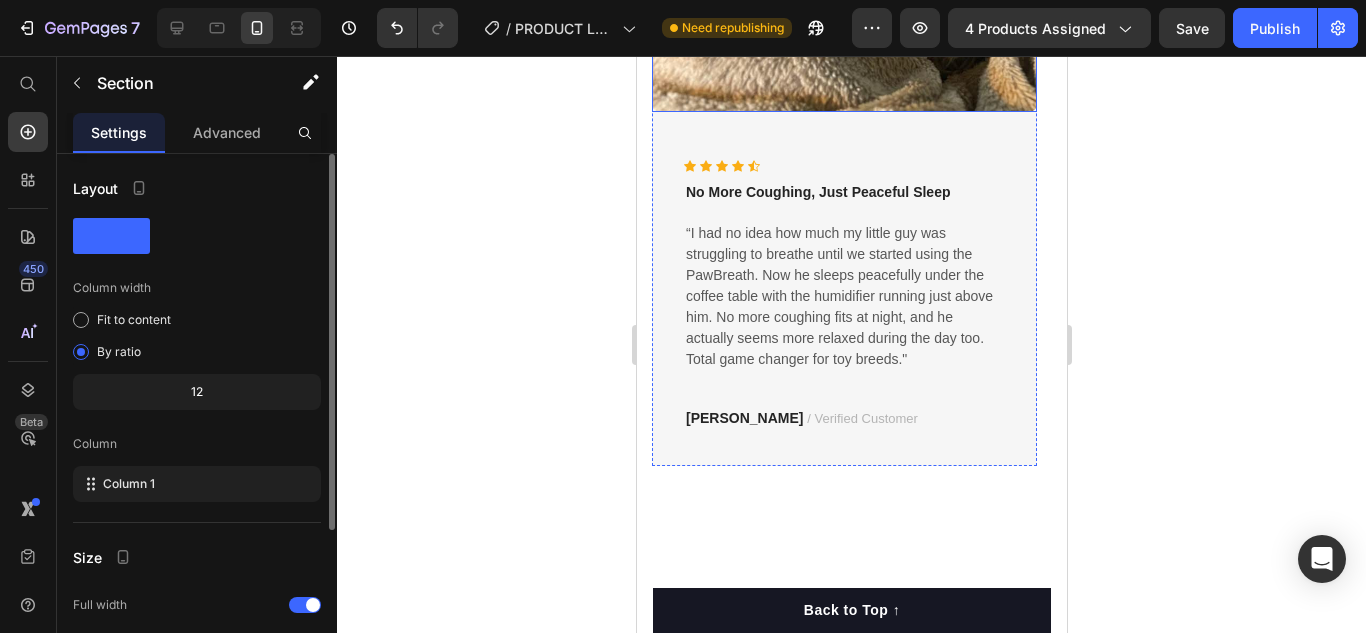 click at bounding box center (843, -145) 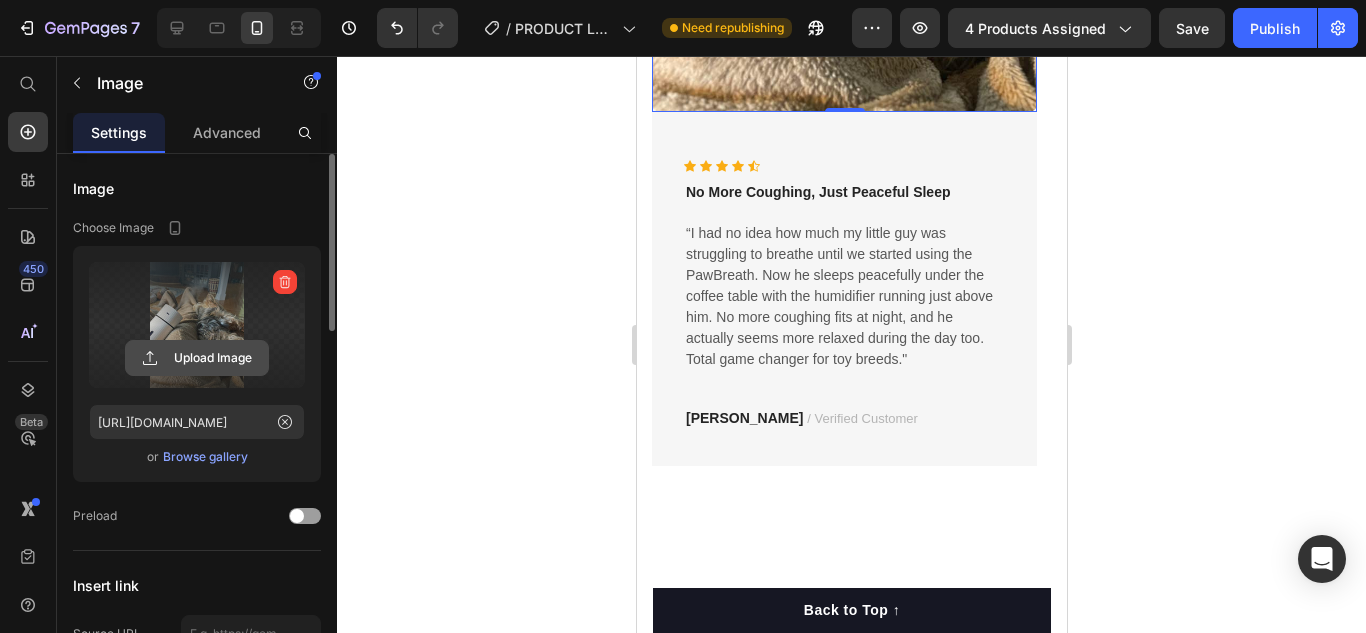 click 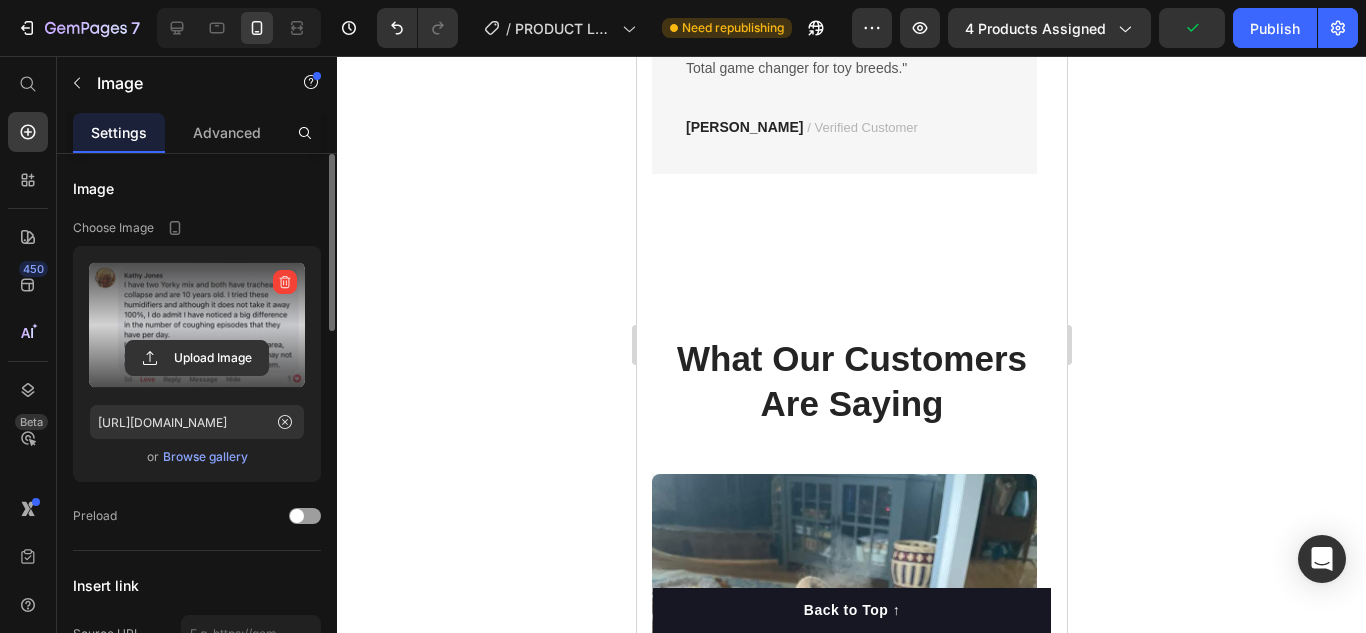 type on "[URL][DOMAIN_NAME]" 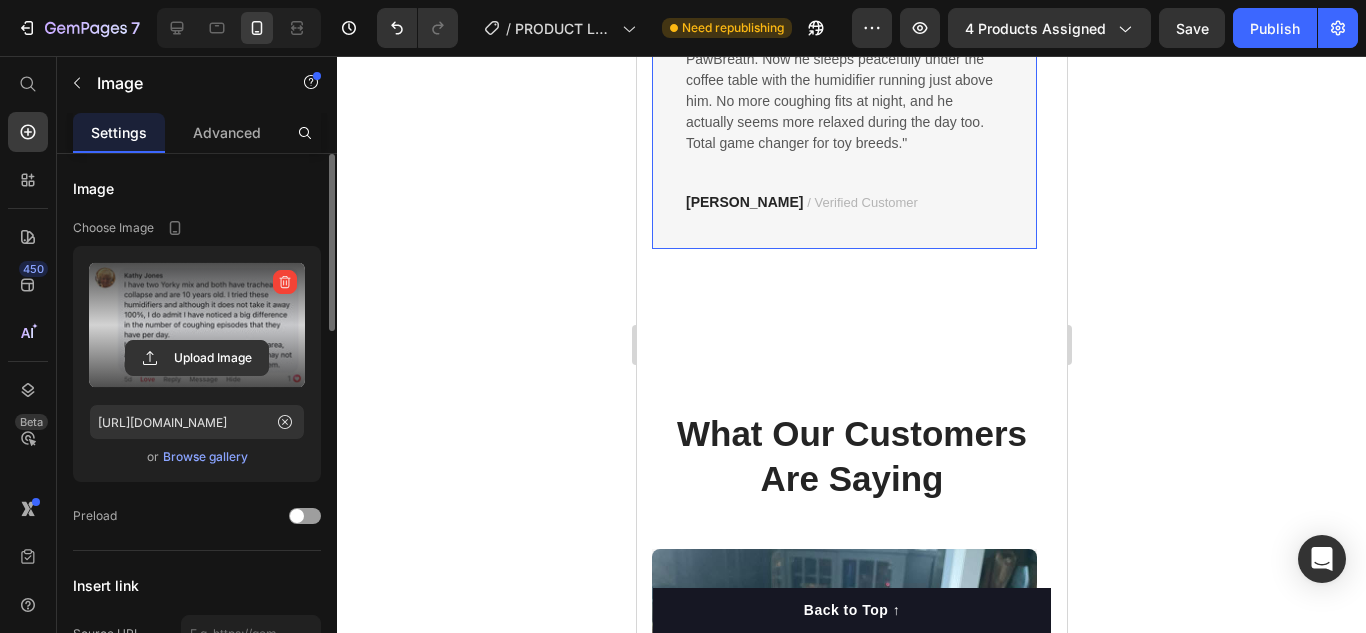 scroll, scrollTop: 5550, scrollLeft: 0, axis: vertical 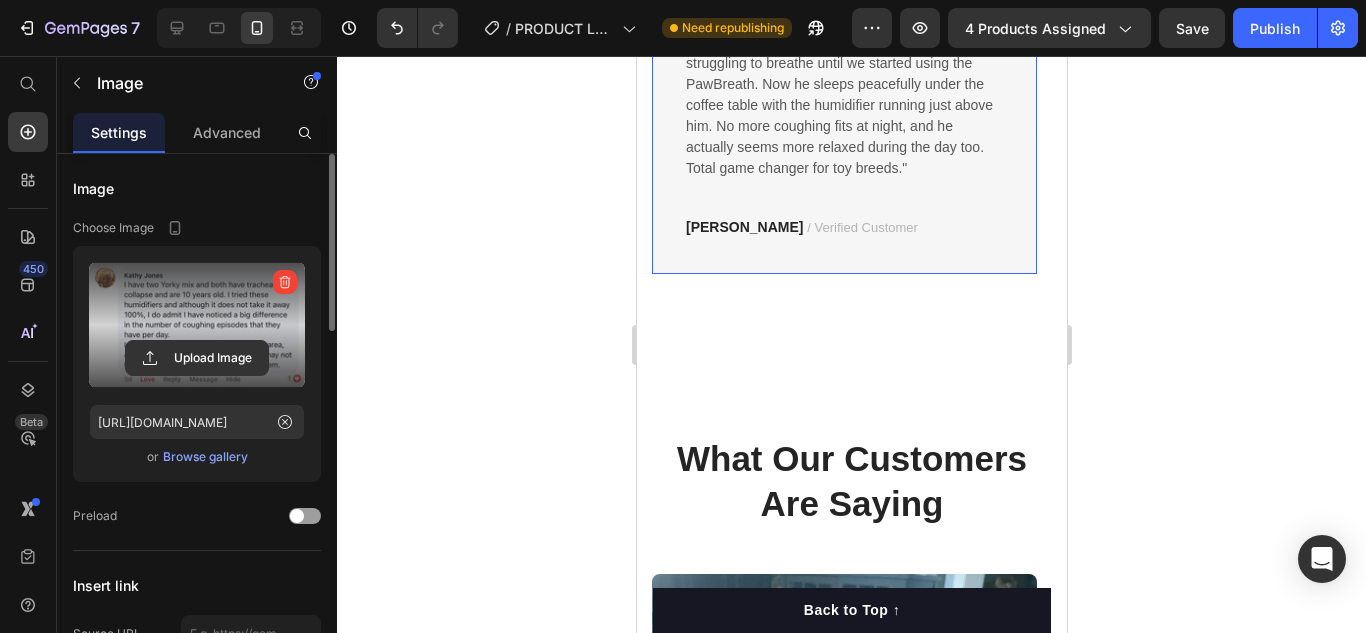 click on "Icon                Icon                Icon                Icon
Icon Icon List Hoz No More Coughing, Just Peaceful Sleep Text block “I had no idea how much my little guy was struggling to breathe until we started using the PawBreath. Now he sleeps peacefully under the coffee table with the humidifier running just above him. No more coughing fits at night, and he actually seems more relaxed during the day too. Total game changer for toy breeds." Text block [PERSON_NAME]   / Verified Customer Text block Row" at bounding box center (843, 97) 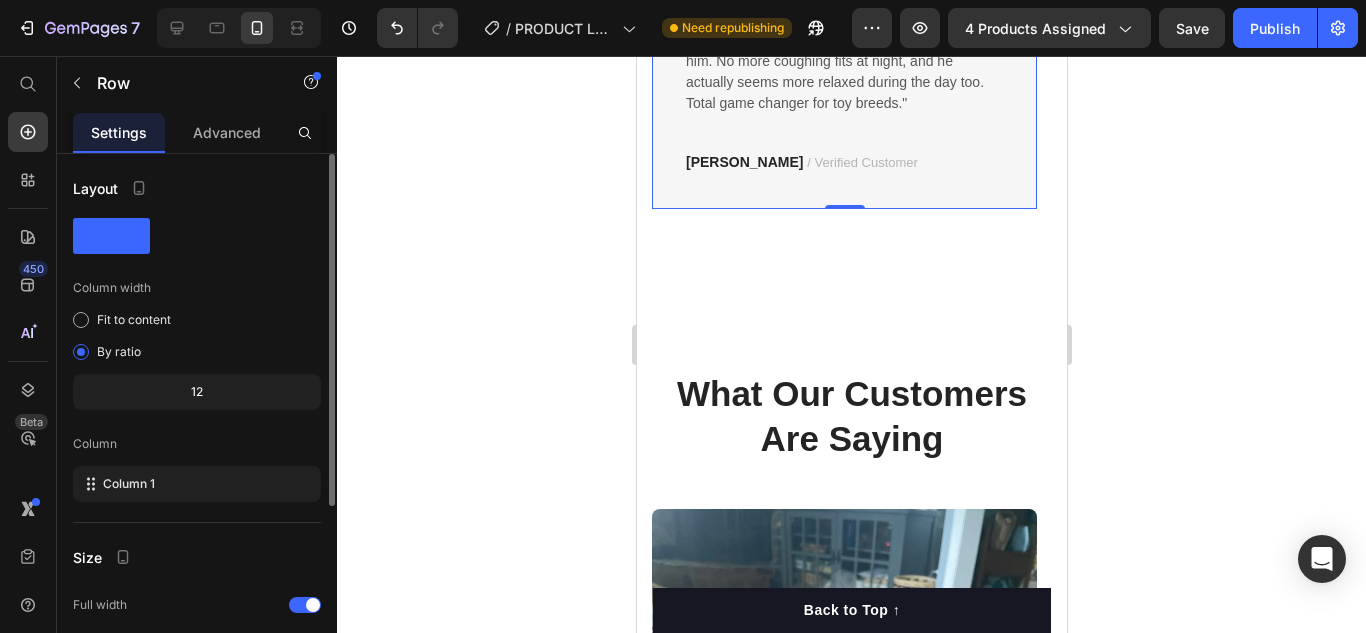 scroll, scrollTop: 5750, scrollLeft: 0, axis: vertical 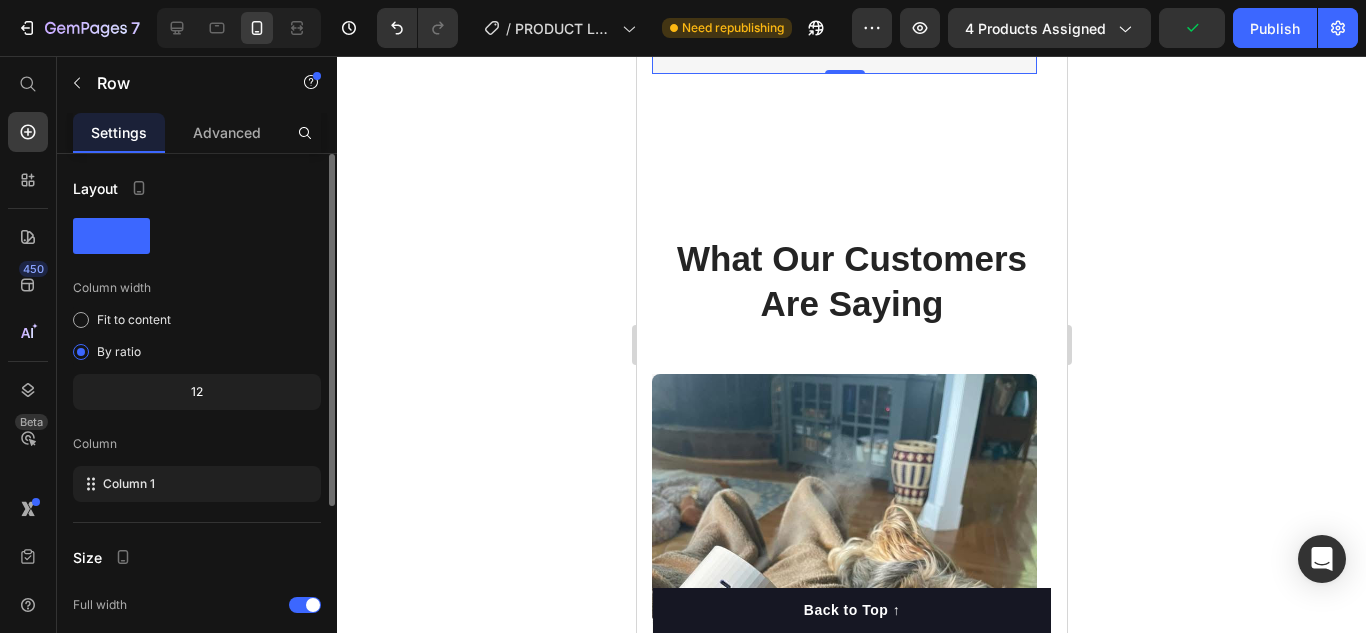 click 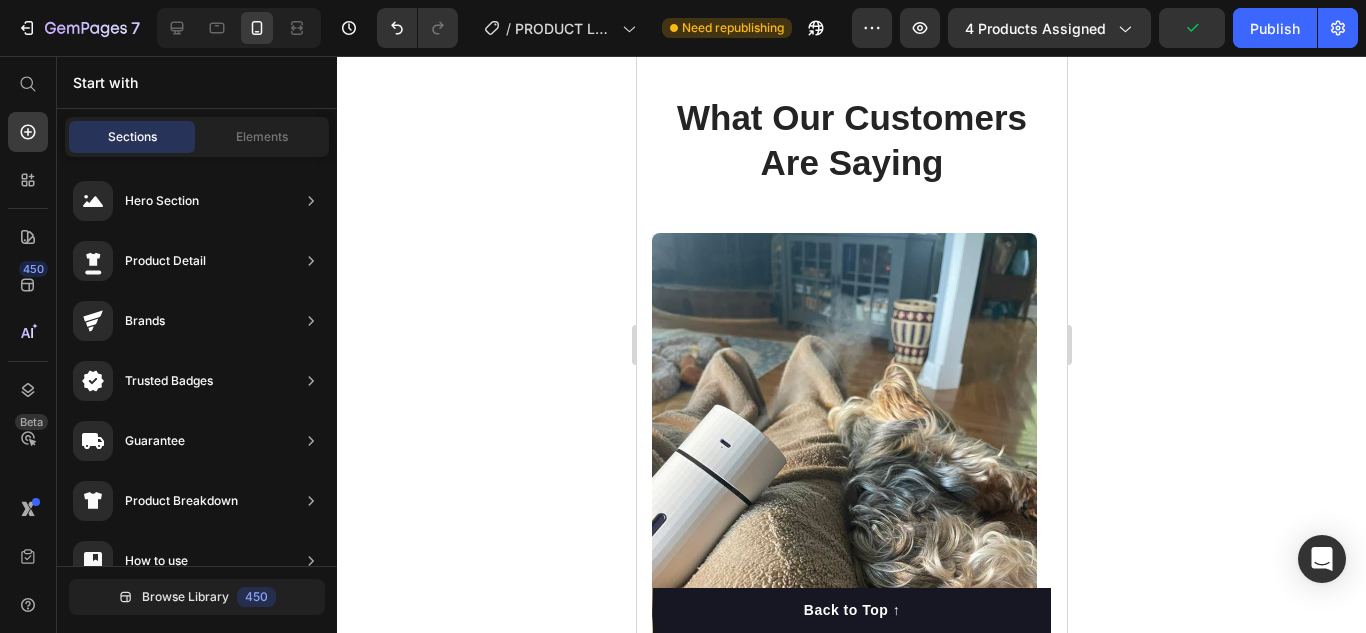 scroll, scrollTop: 5550, scrollLeft: 0, axis: vertical 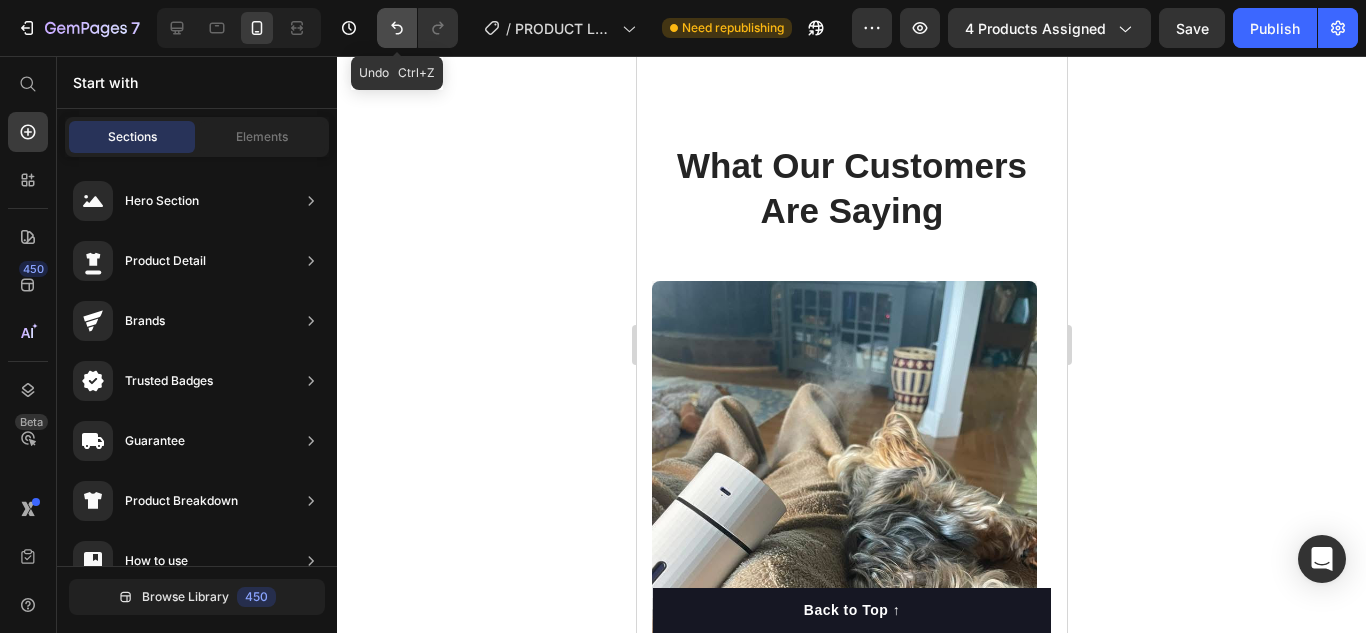click 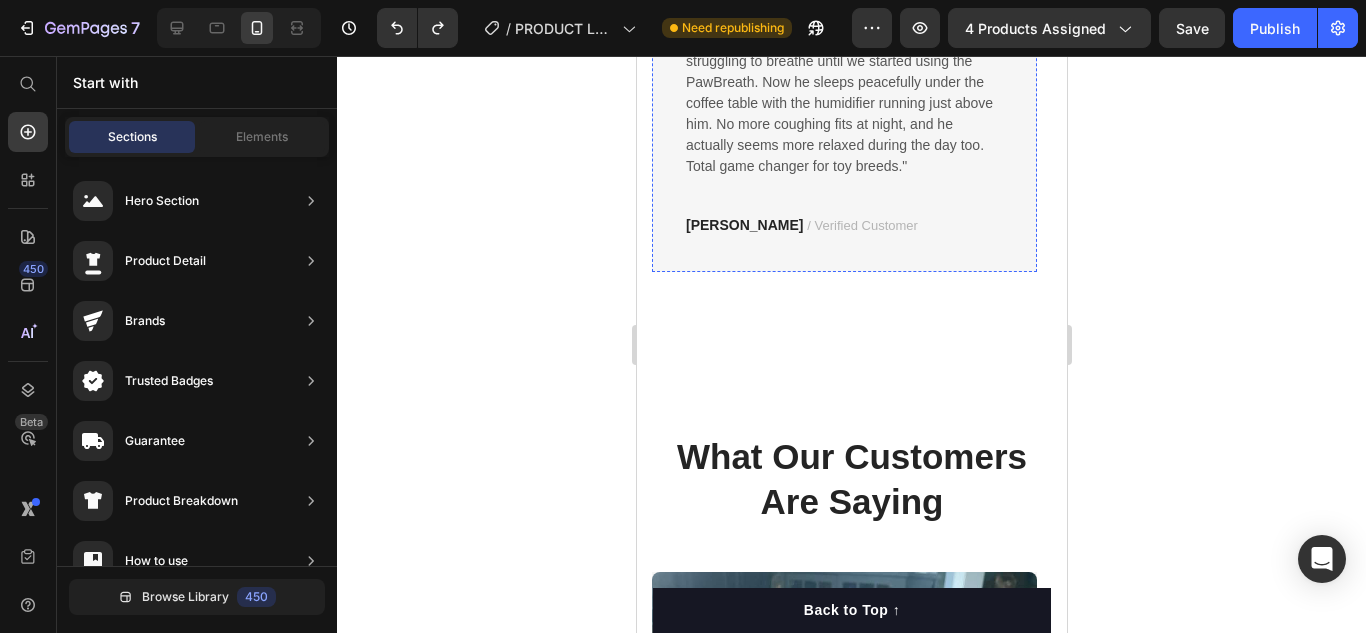 scroll, scrollTop: 5550, scrollLeft: 0, axis: vertical 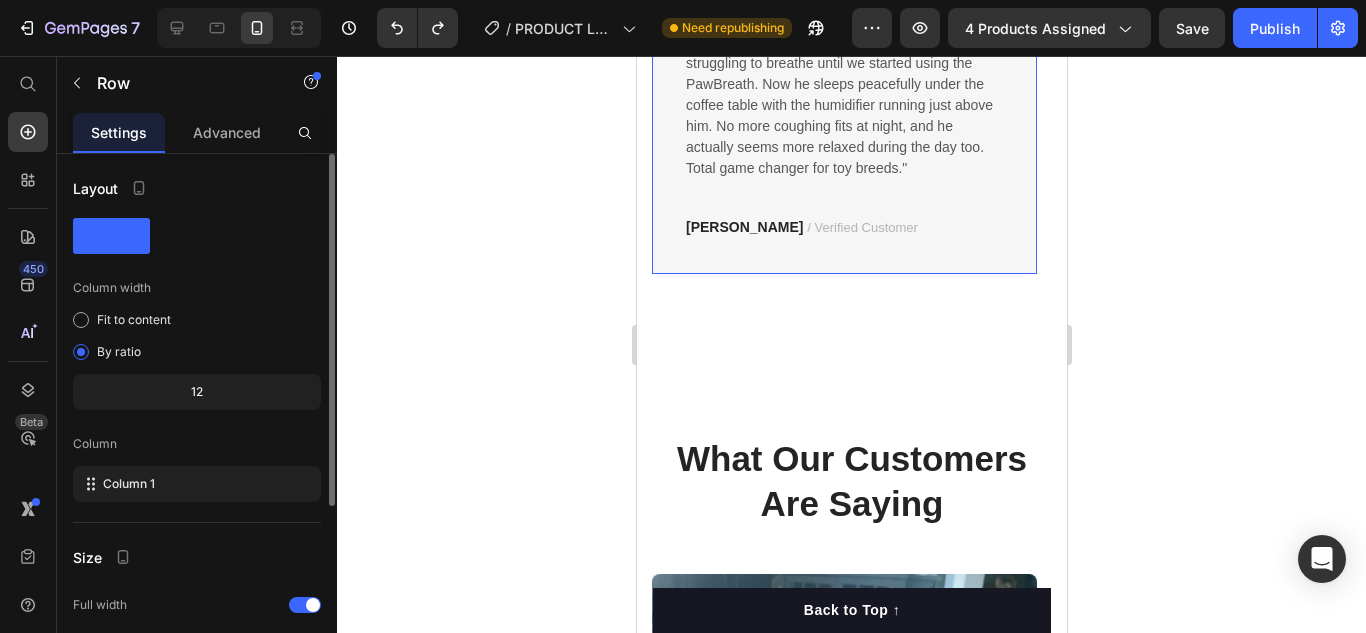 click on "Icon                Icon                Icon                Icon
Icon Icon List Hoz No More Coughing, Just Peaceful Sleep Text block “I had no idea how much my little guy was struggling to breathe until we started using the PawBreath. Now he sleeps peacefully under the coffee table with the humidifier running just above him. No more coughing fits at night, and he actually seems more relaxed during the day too. Total game changer for toy breeds." Text block [PERSON_NAME]   / Verified Customer Text block Row" at bounding box center (843, 97) 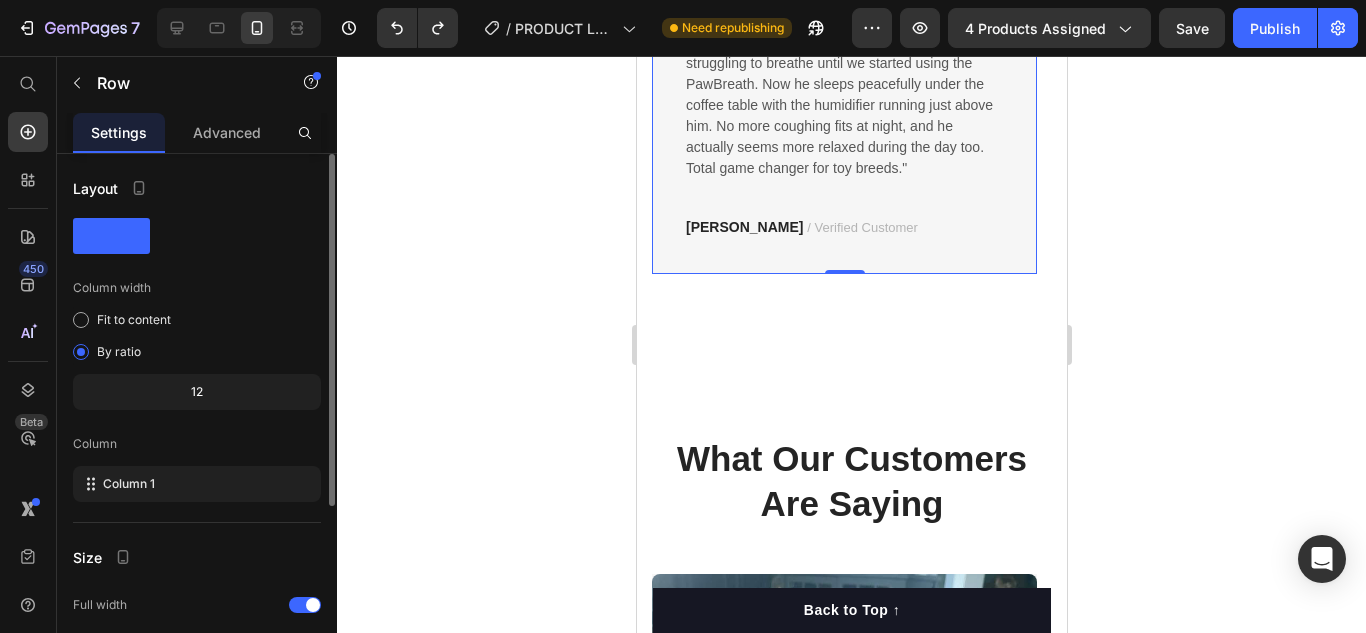 click 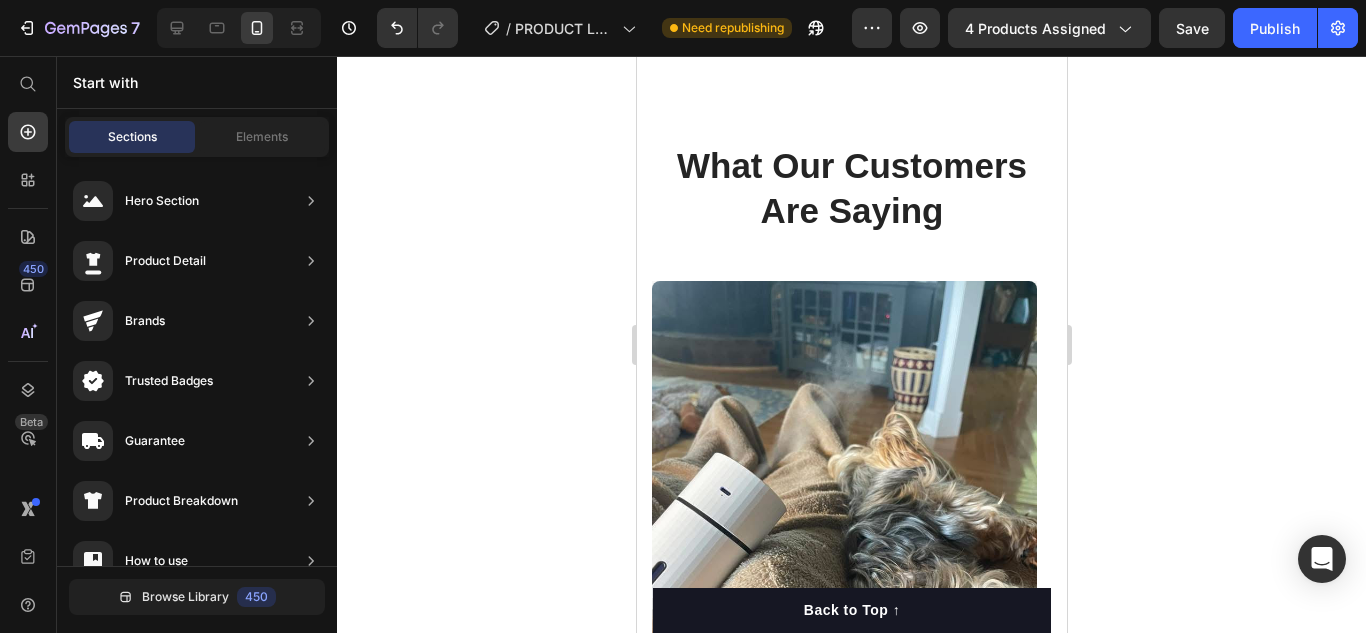 click on "Drop element here" at bounding box center [843, -49] 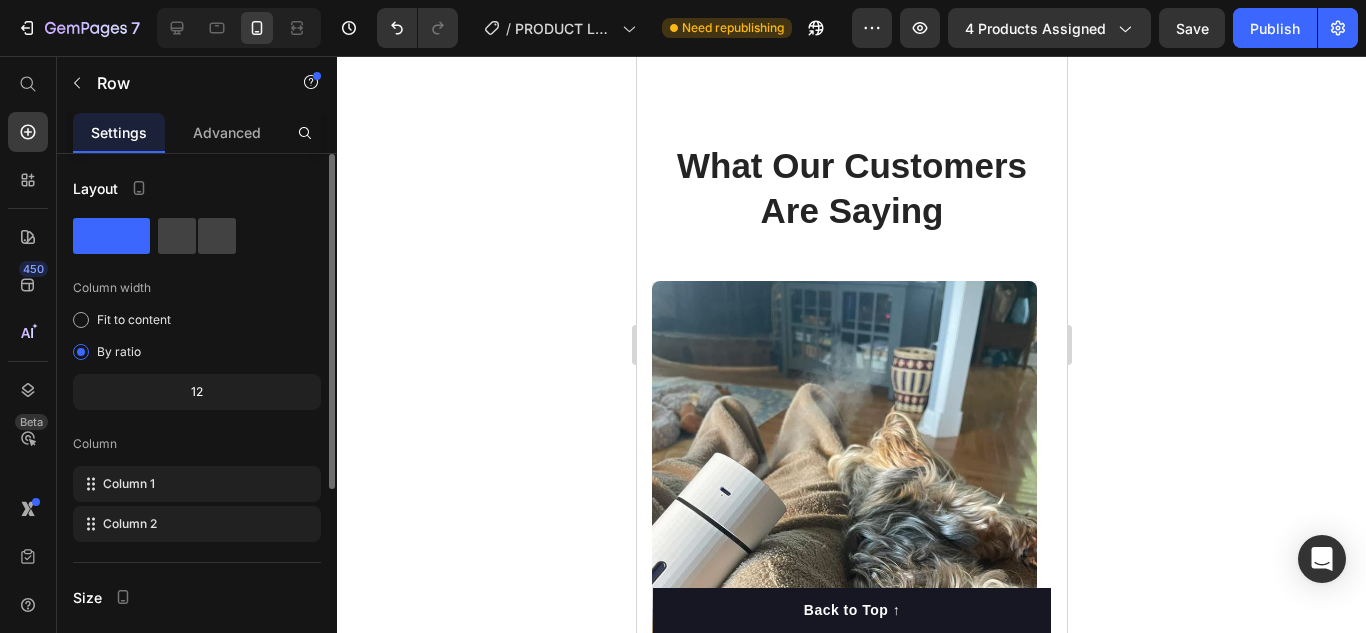 click 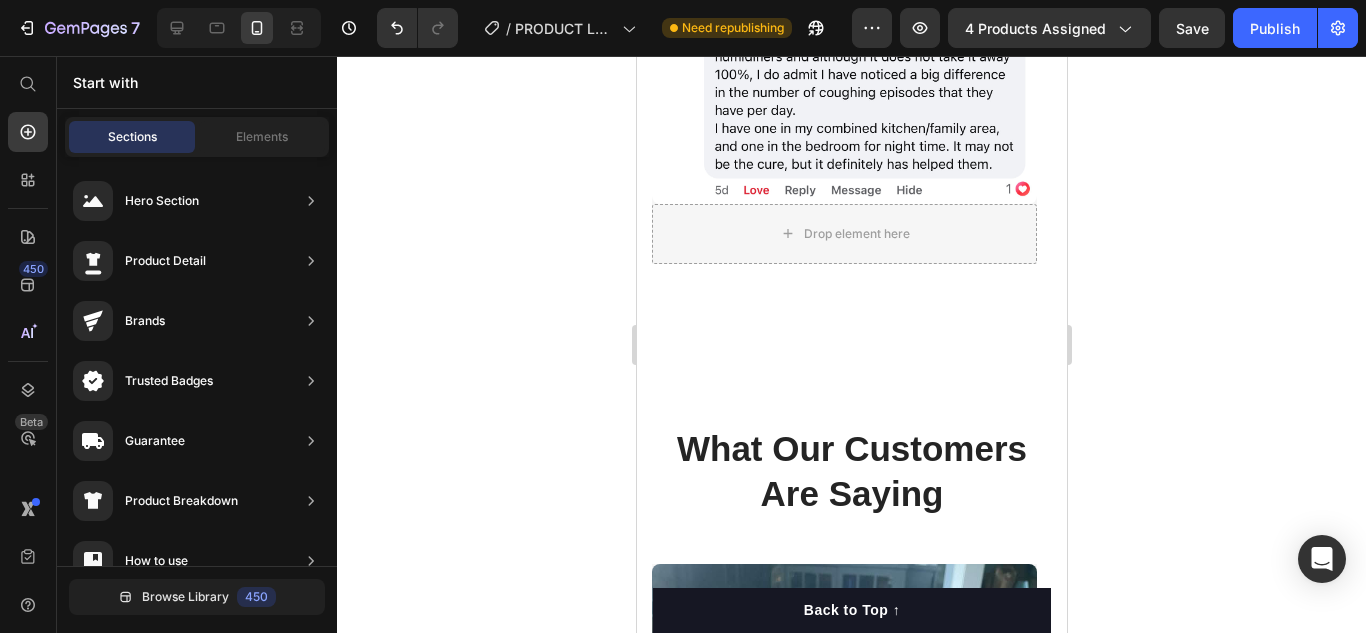 scroll, scrollTop: 5350, scrollLeft: 0, axis: vertical 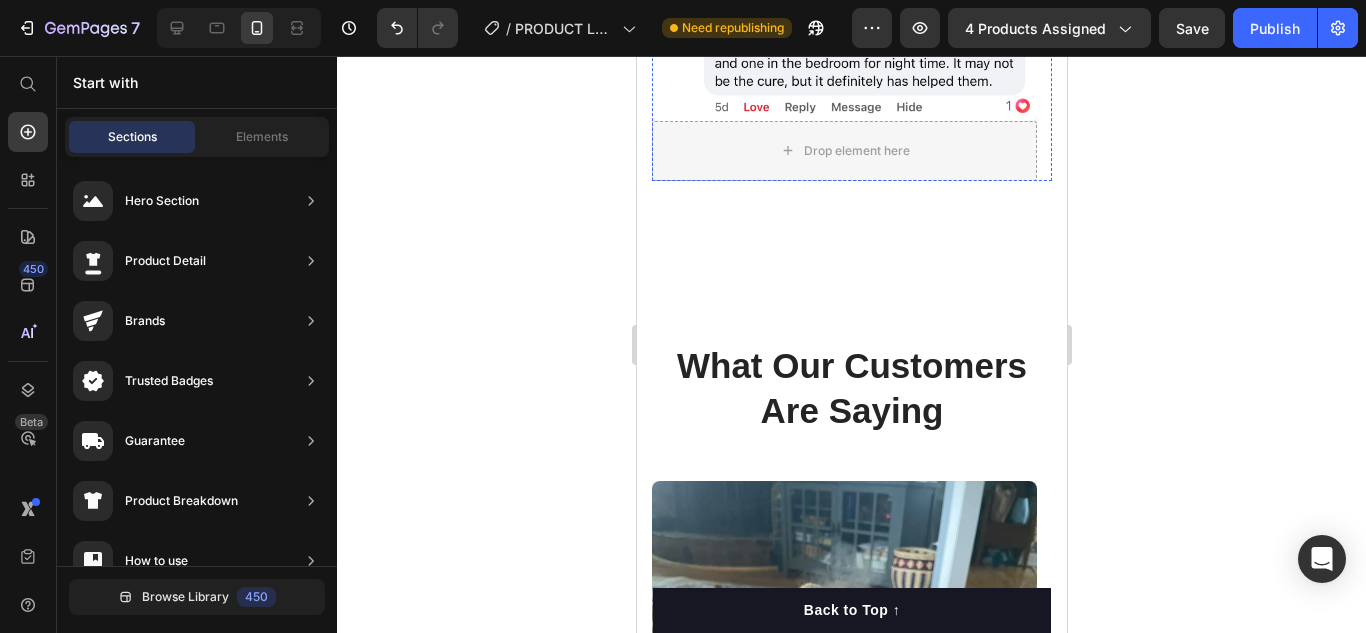 click on "What Our Customers Are Saying" at bounding box center (851, -171) 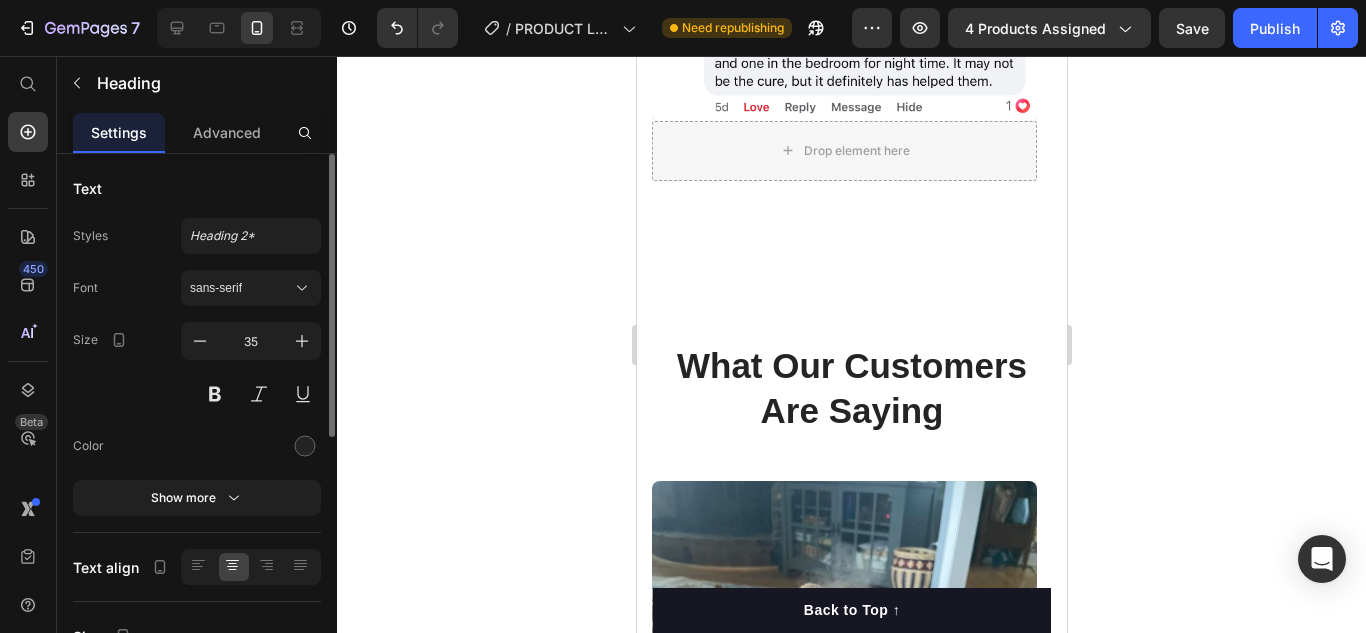 click on "What Our Customers Are Saying" at bounding box center (851, -171) 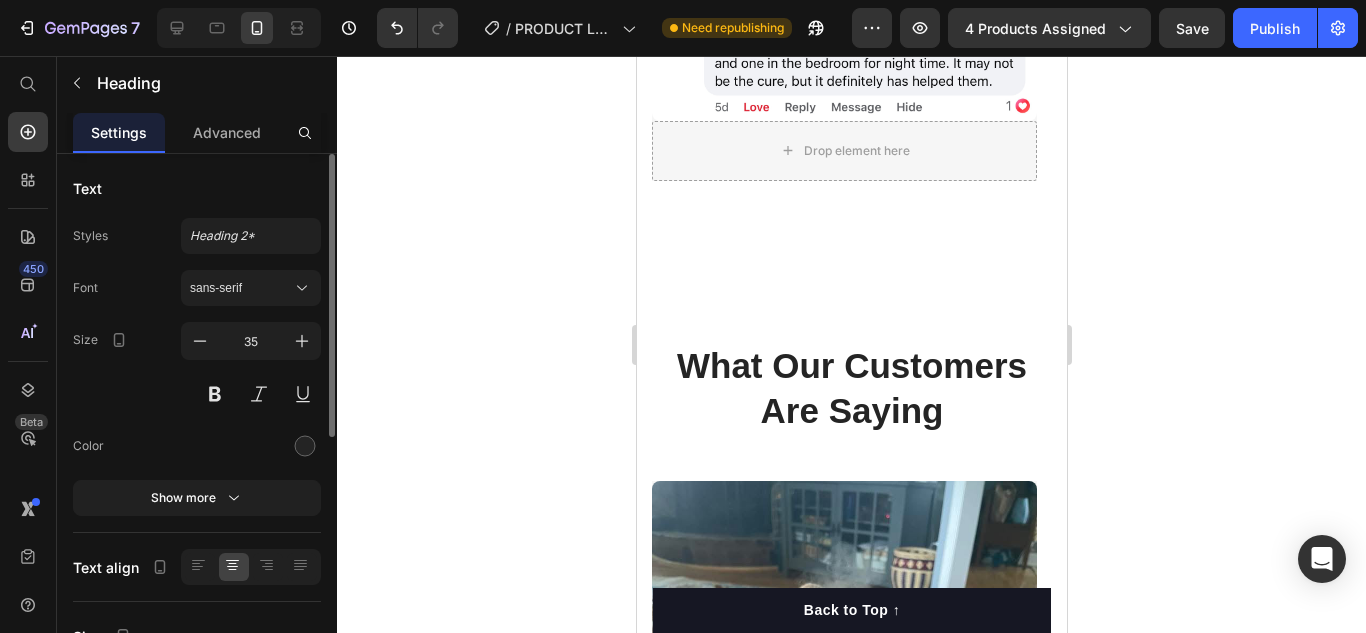 click on "Kath It’s not a cure — but it’s made a huge difference." at bounding box center [851, -171] 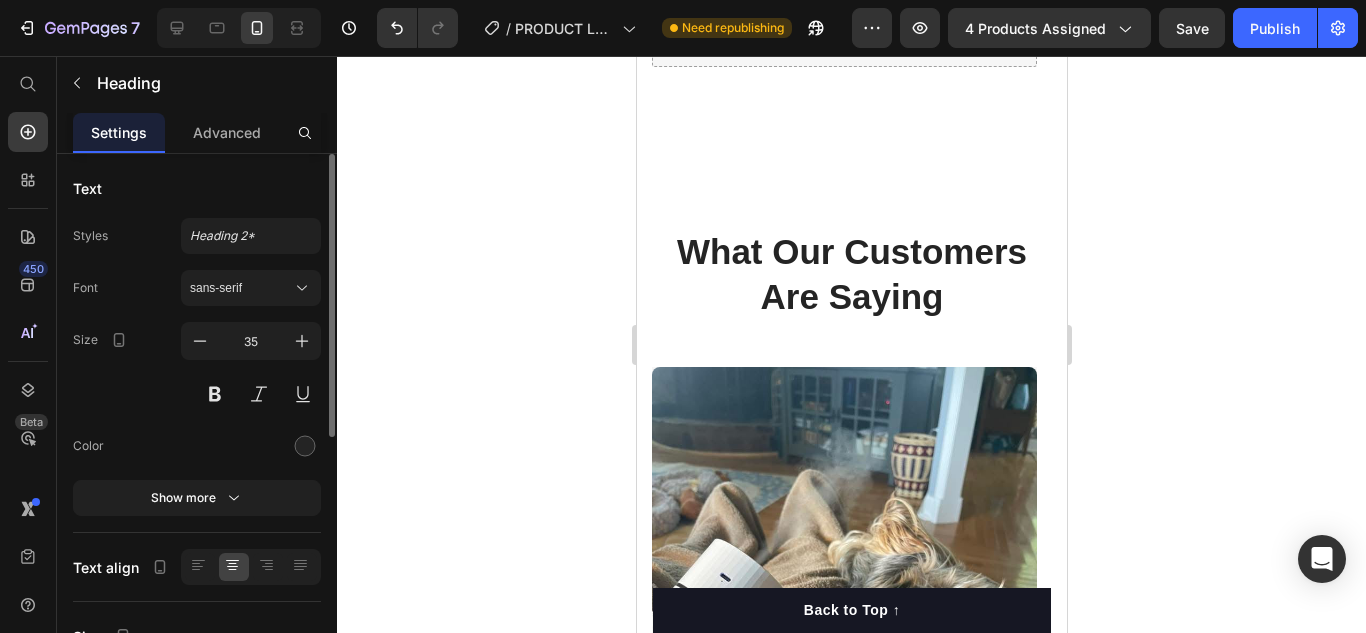 scroll, scrollTop: 5550, scrollLeft: 0, axis: vertical 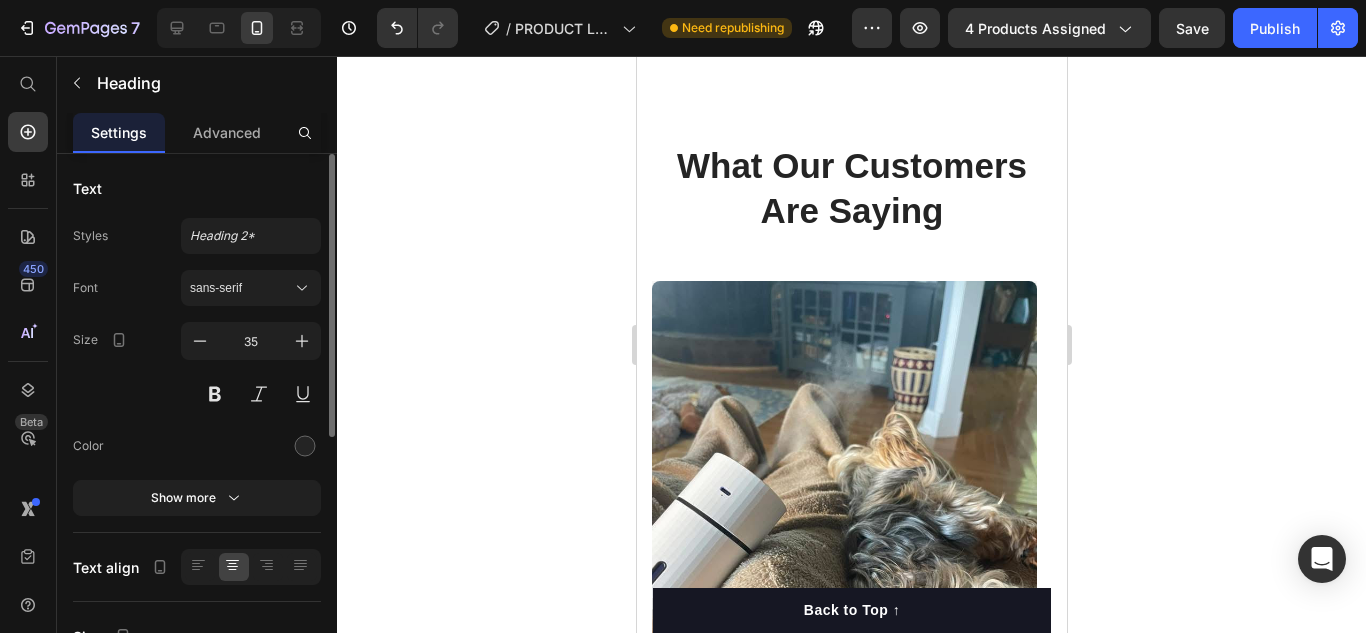 click on "It’s not a cure — but it’s made a huge difference." at bounding box center (851, -371) 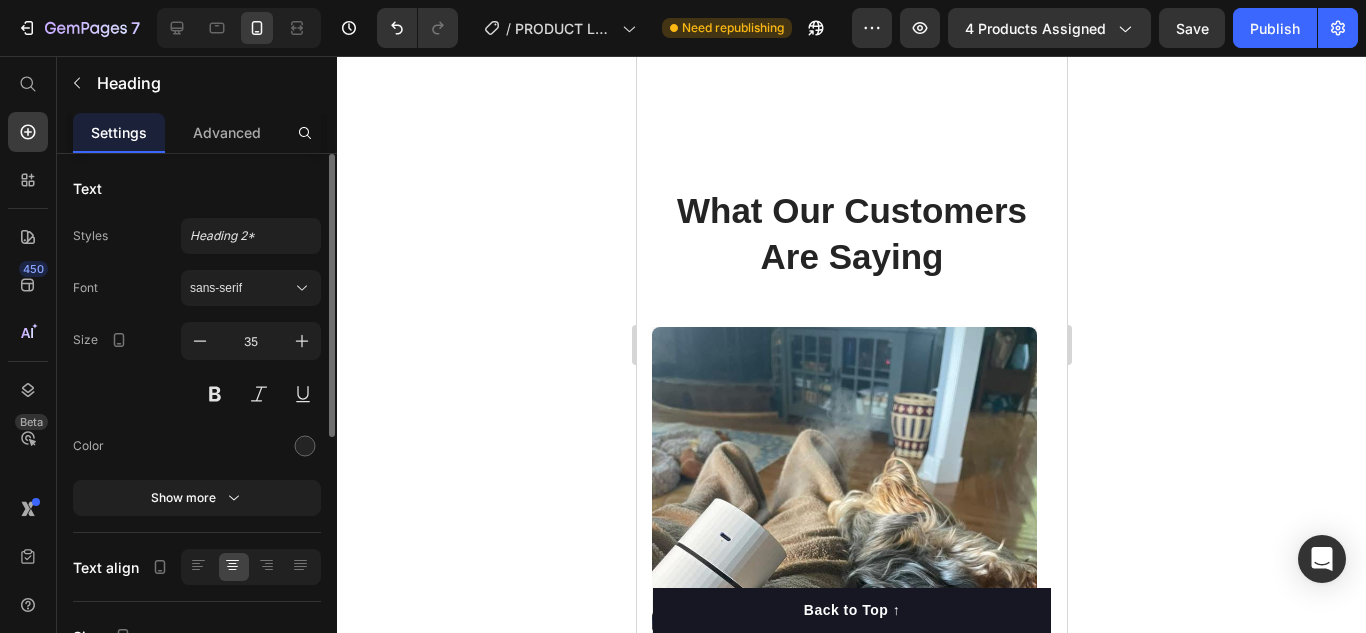 click 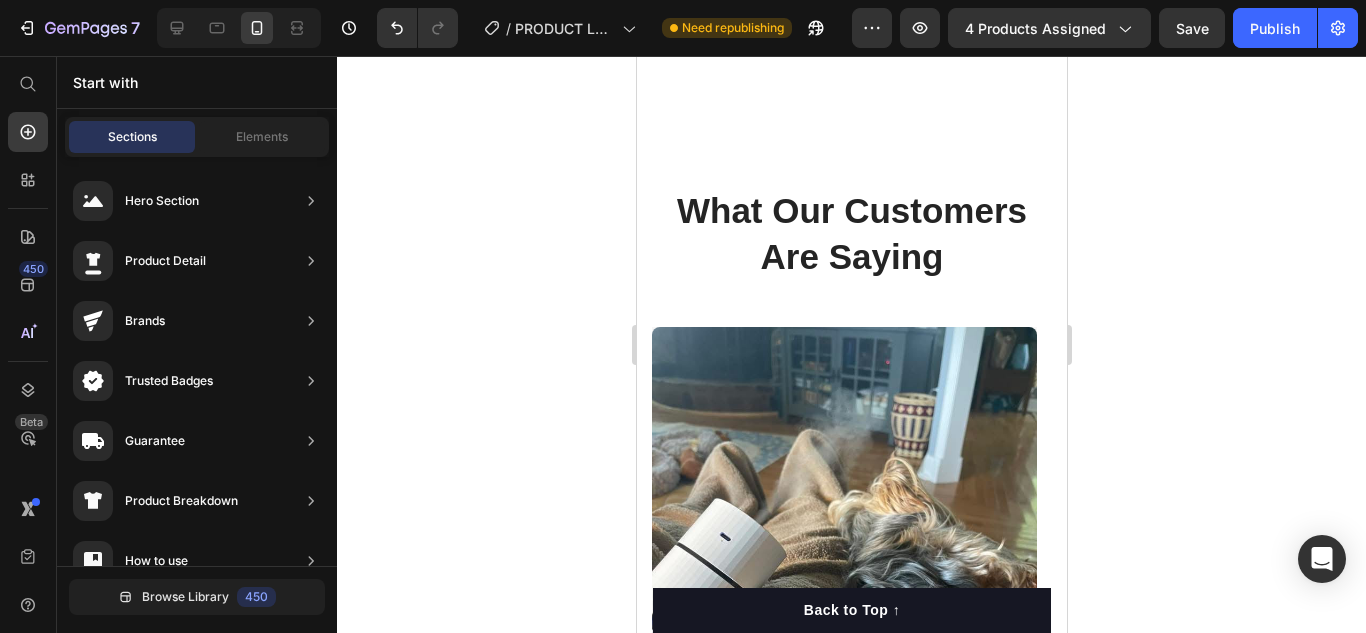 click on "It’s not a cure — but it’s made a huge difference." at bounding box center (851, -348) 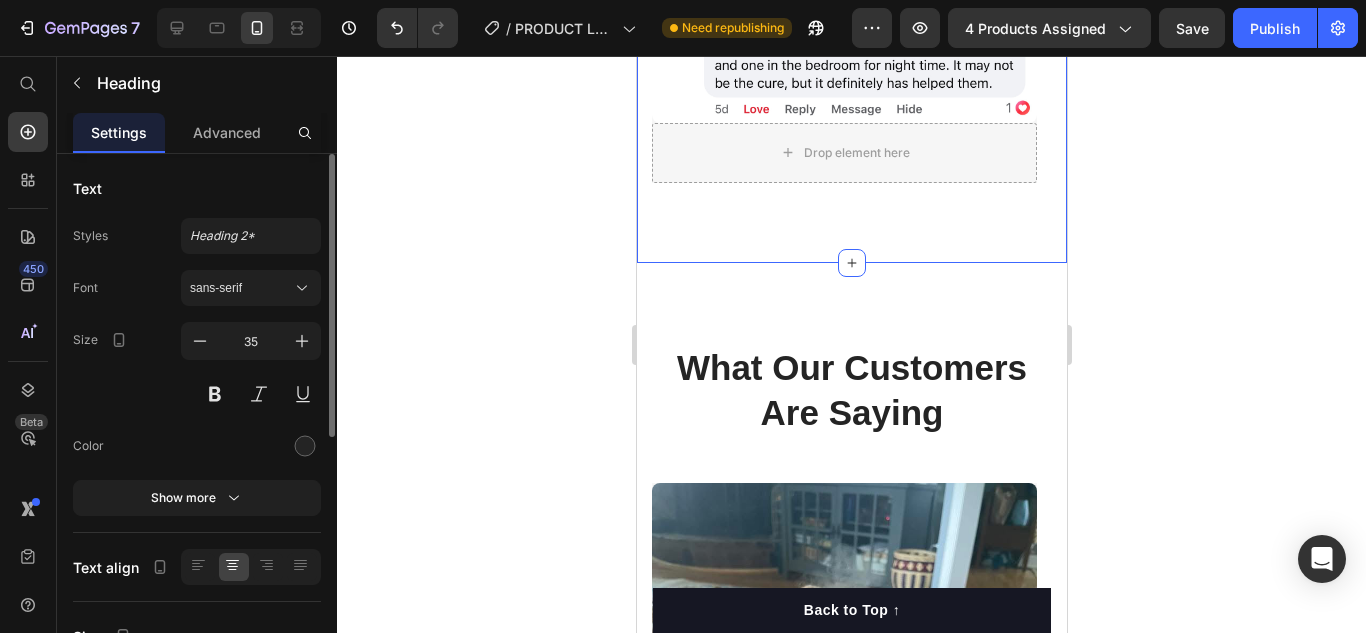scroll, scrollTop: 5648, scrollLeft: 0, axis: vertical 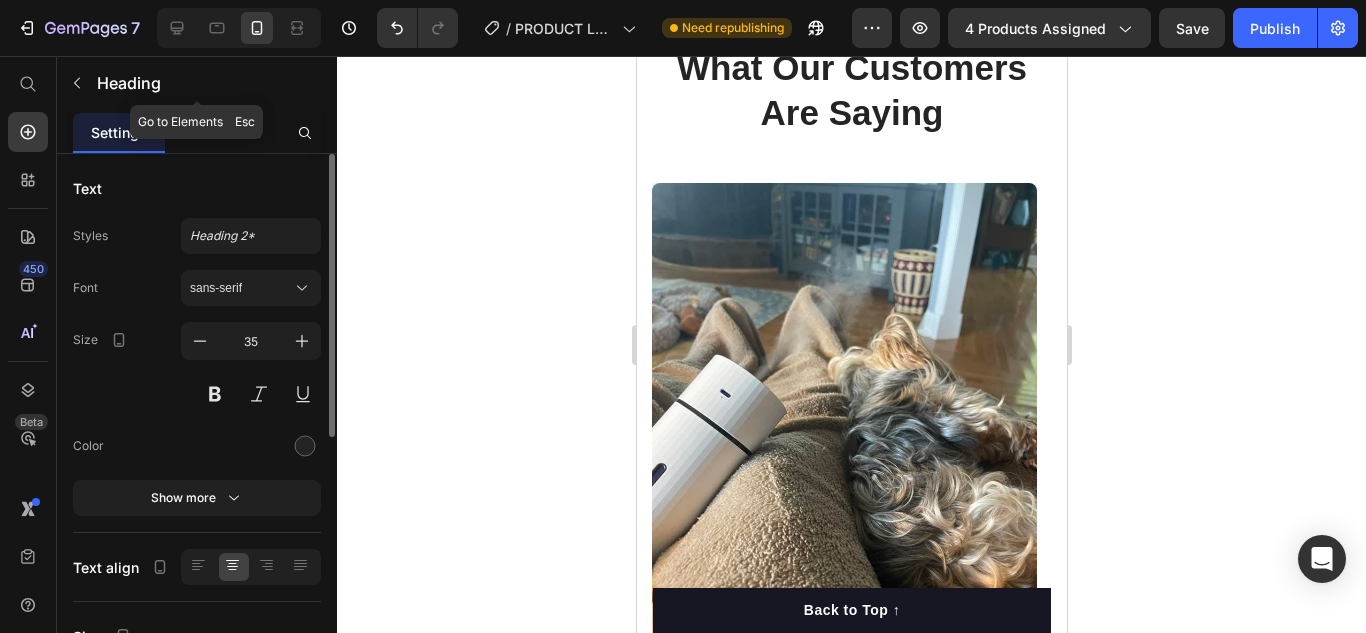 click at bounding box center (77, 83) 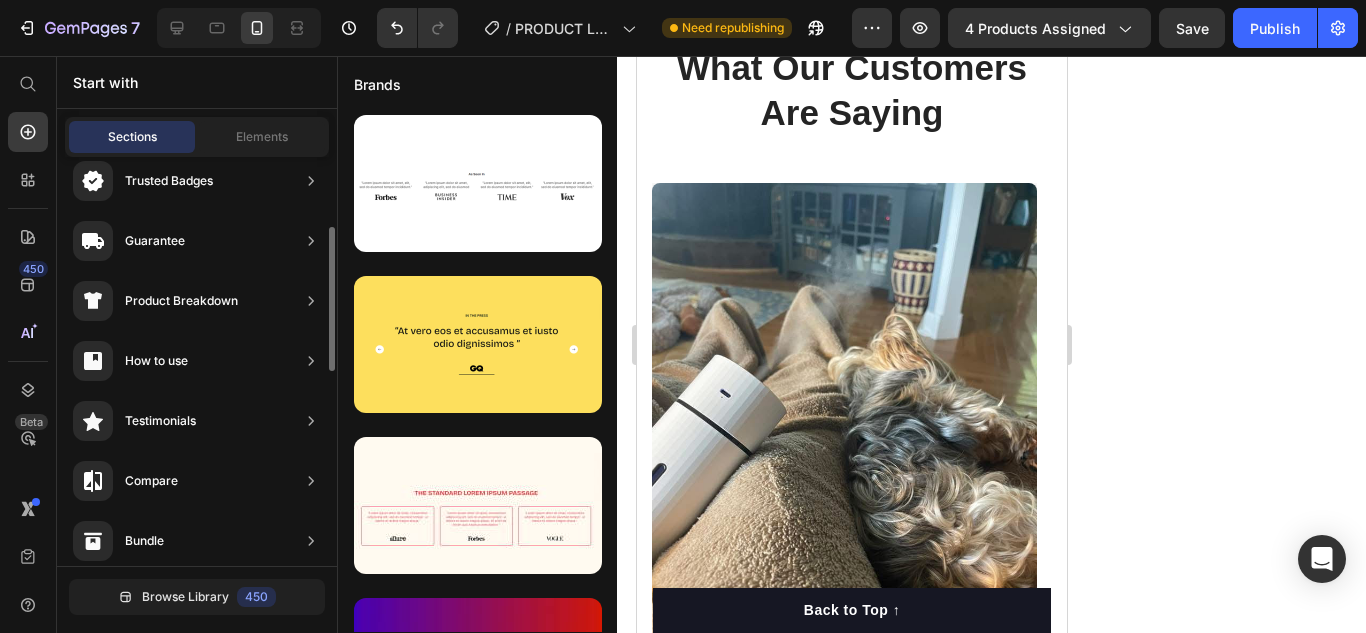 scroll, scrollTop: 300, scrollLeft: 0, axis: vertical 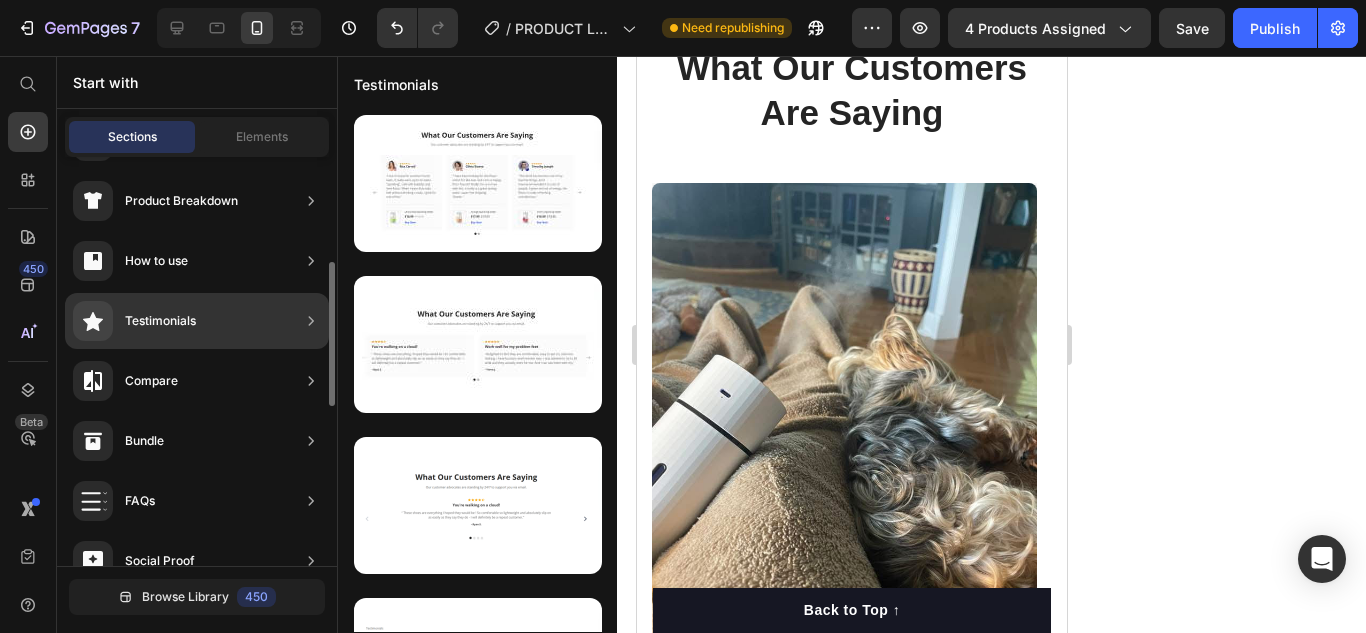 click on "Testimonials" 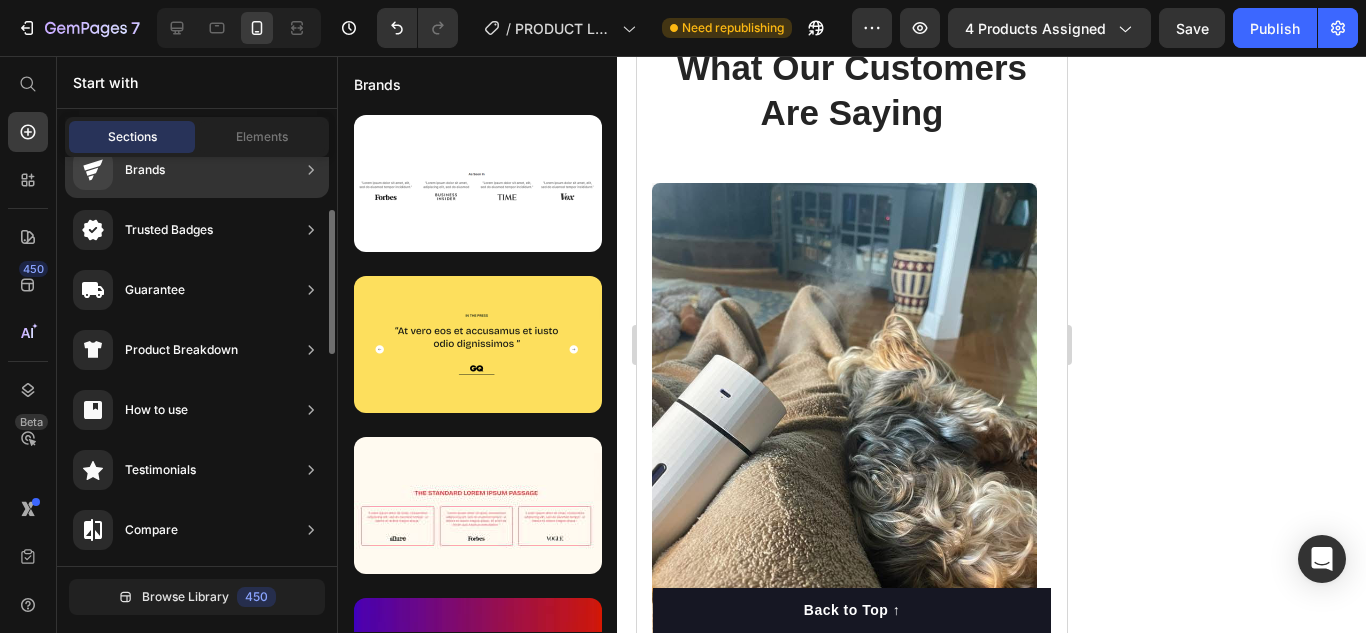 scroll, scrollTop: 0, scrollLeft: 0, axis: both 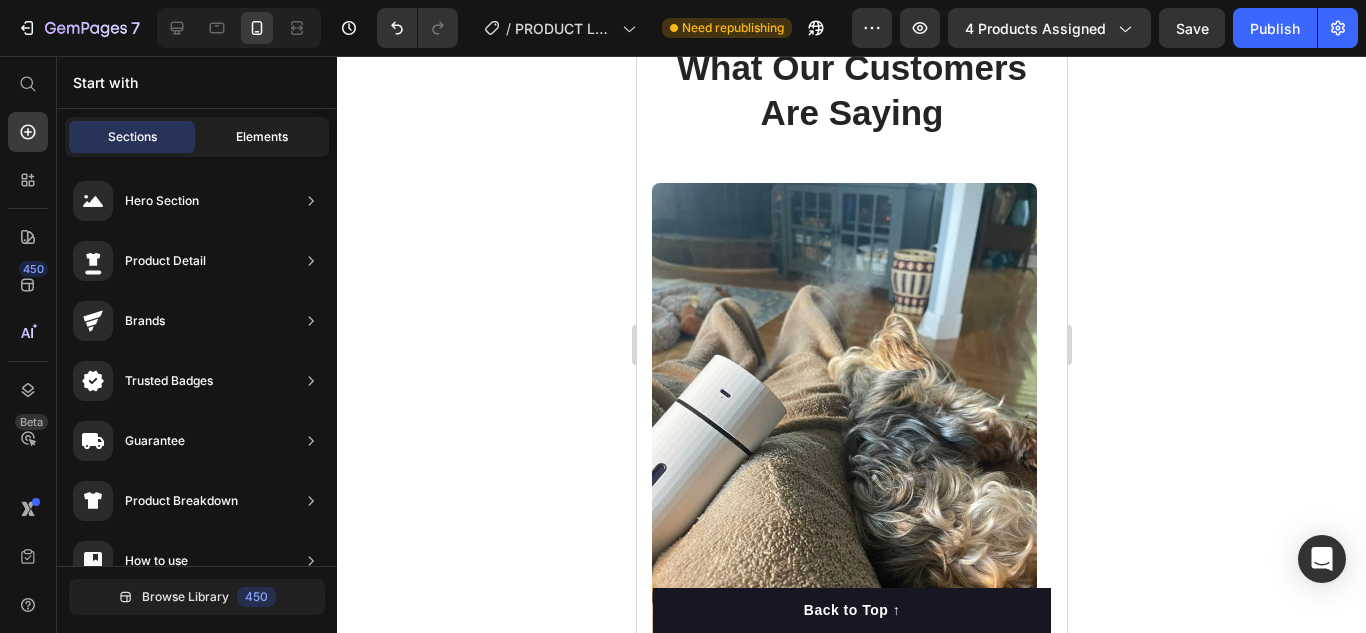click on "Elements" at bounding box center (262, 137) 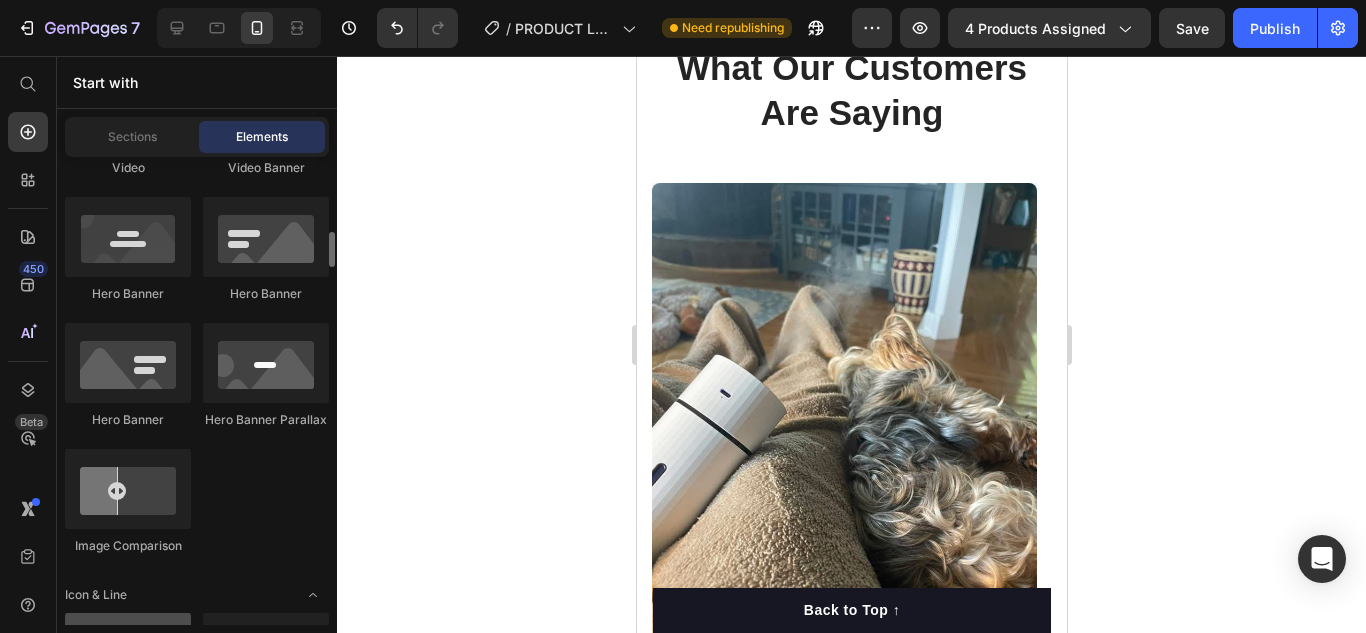 scroll, scrollTop: 1300, scrollLeft: 0, axis: vertical 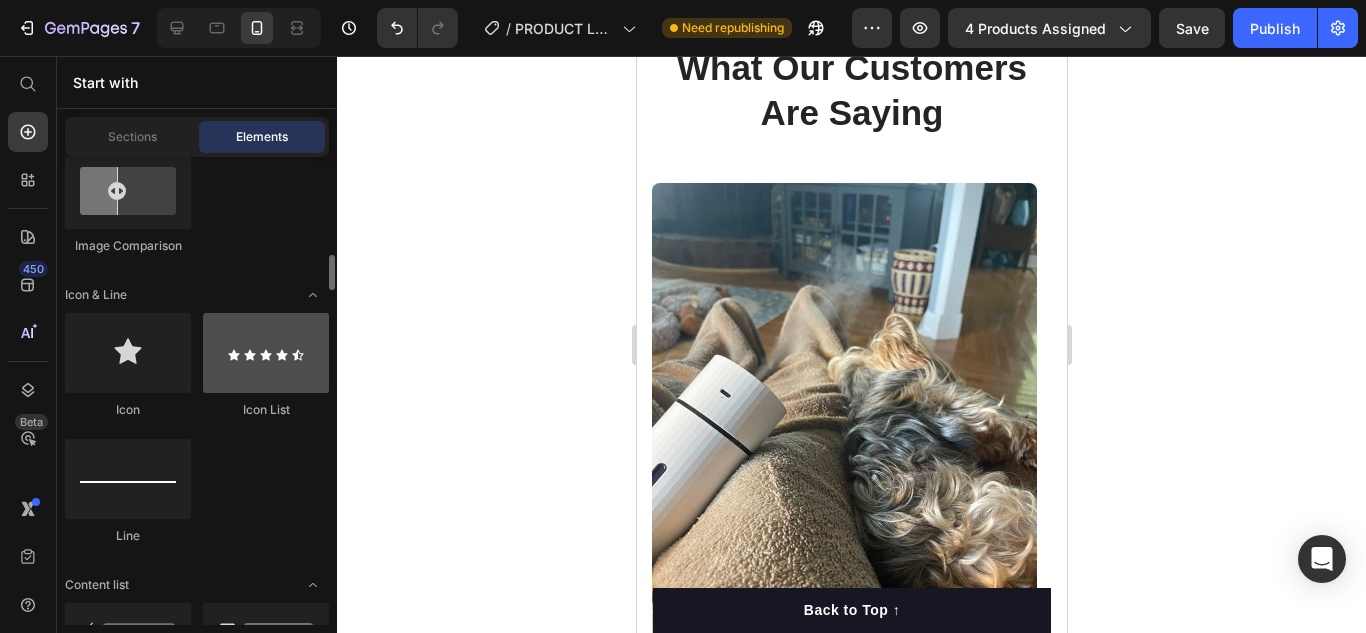 click at bounding box center [266, 353] 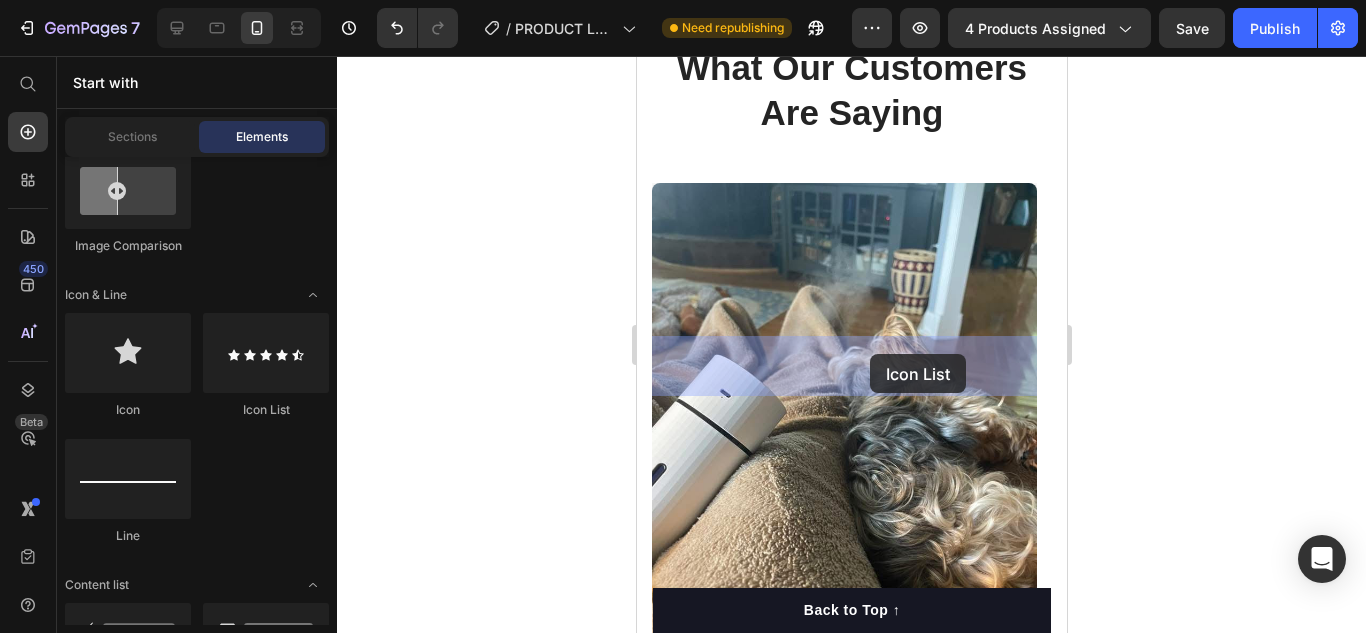 drag, startPoint x: 906, startPoint y: 422, endPoint x: 869, endPoint y: 354, distance: 77.41447 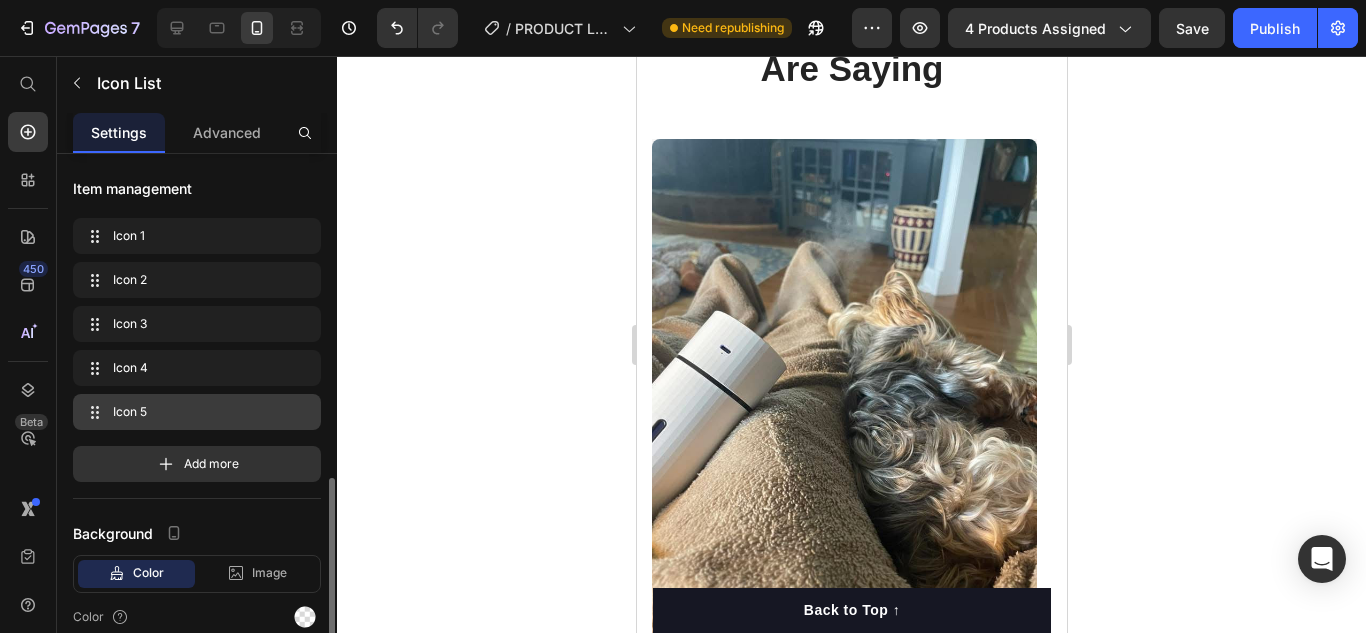 scroll, scrollTop: 325, scrollLeft: 0, axis: vertical 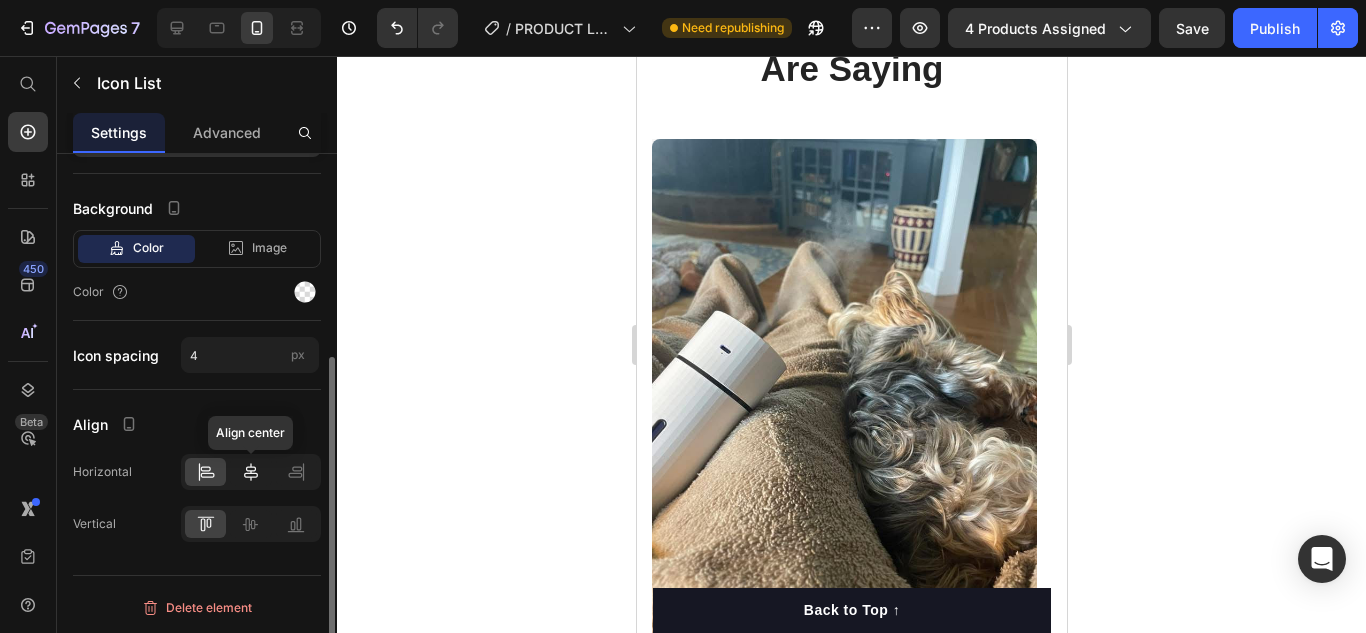 click 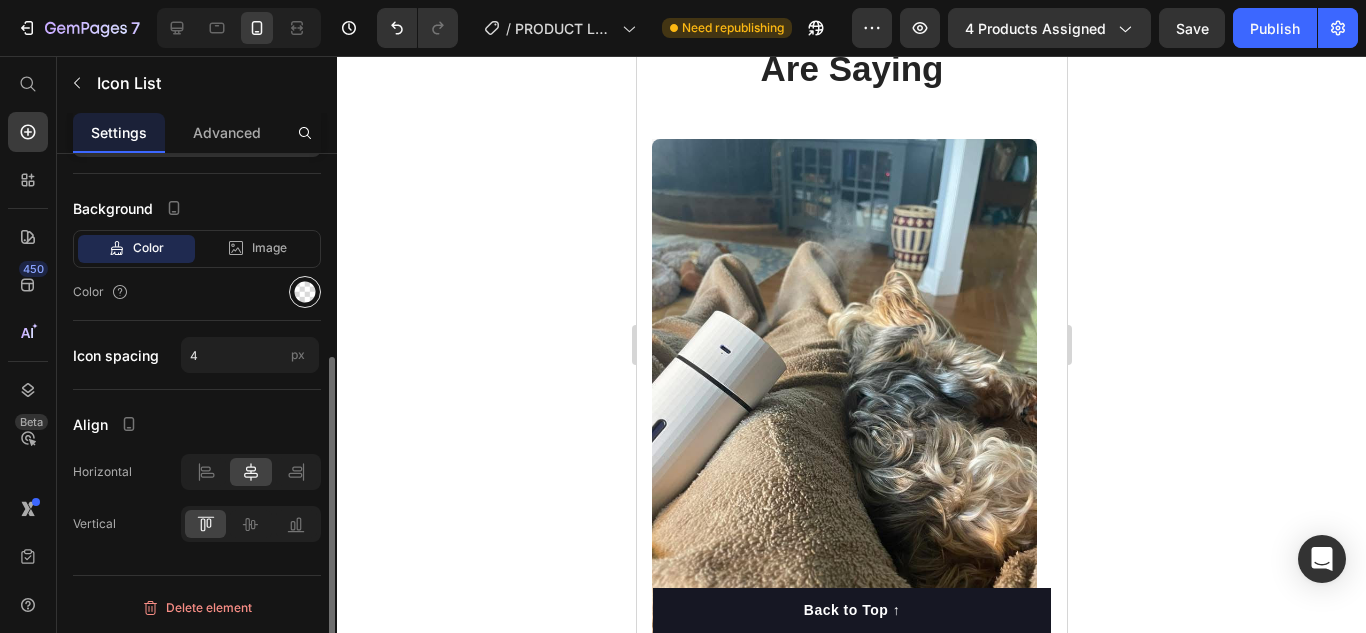 click at bounding box center [305, 292] 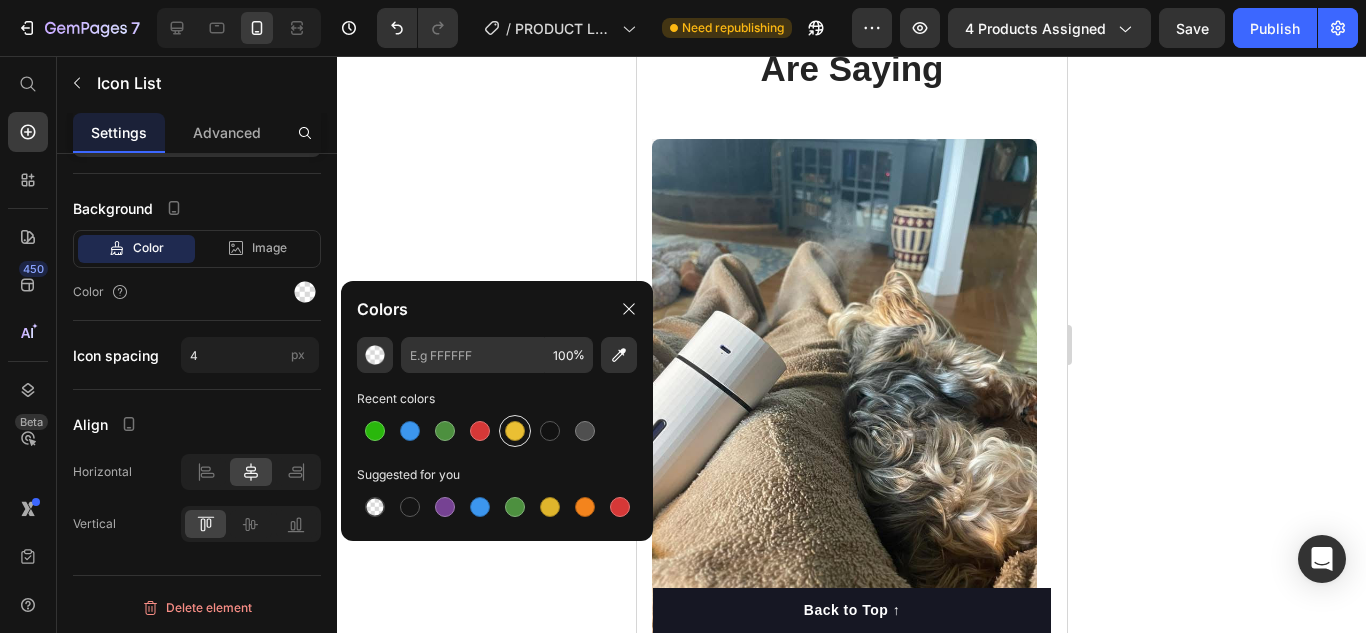click at bounding box center (515, 431) 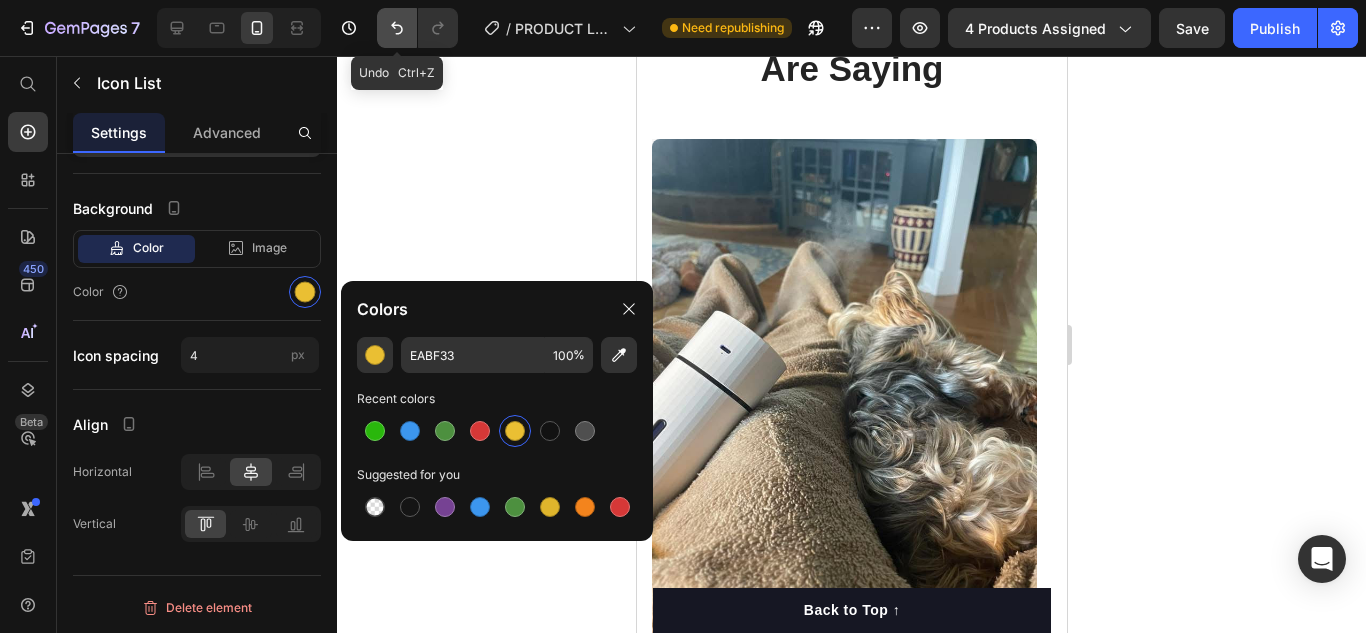 click 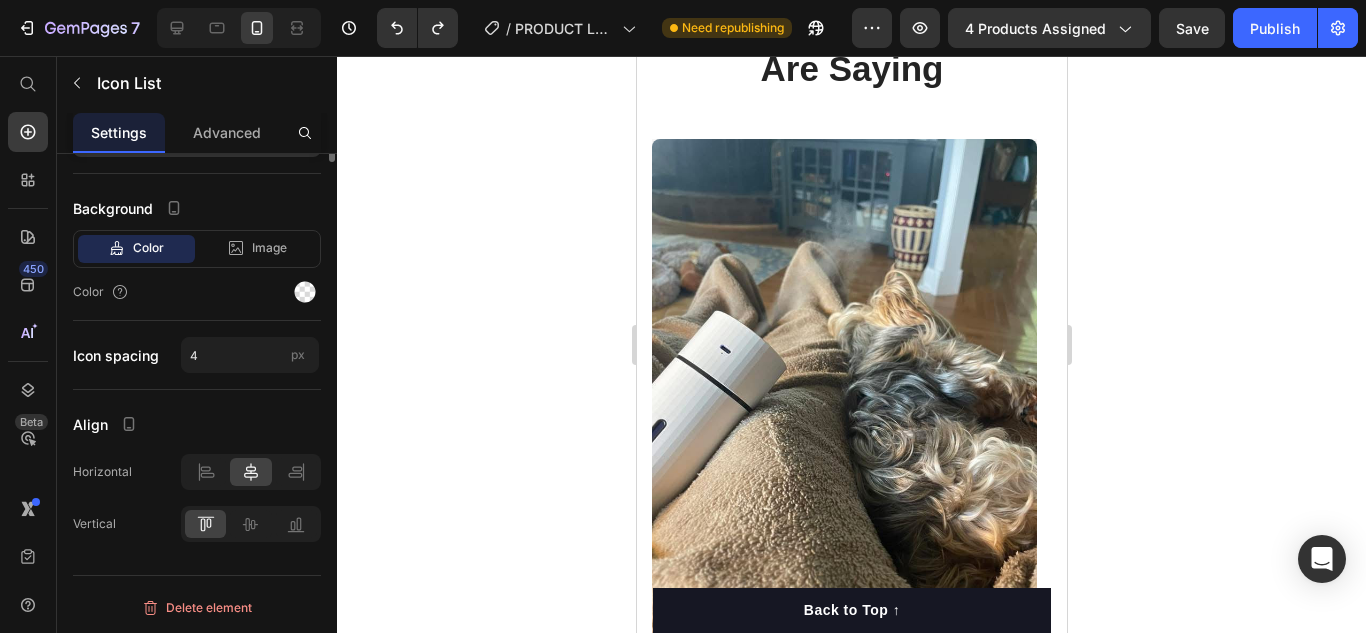 scroll, scrollTop: 0, scrollLeft: 0, axis: both 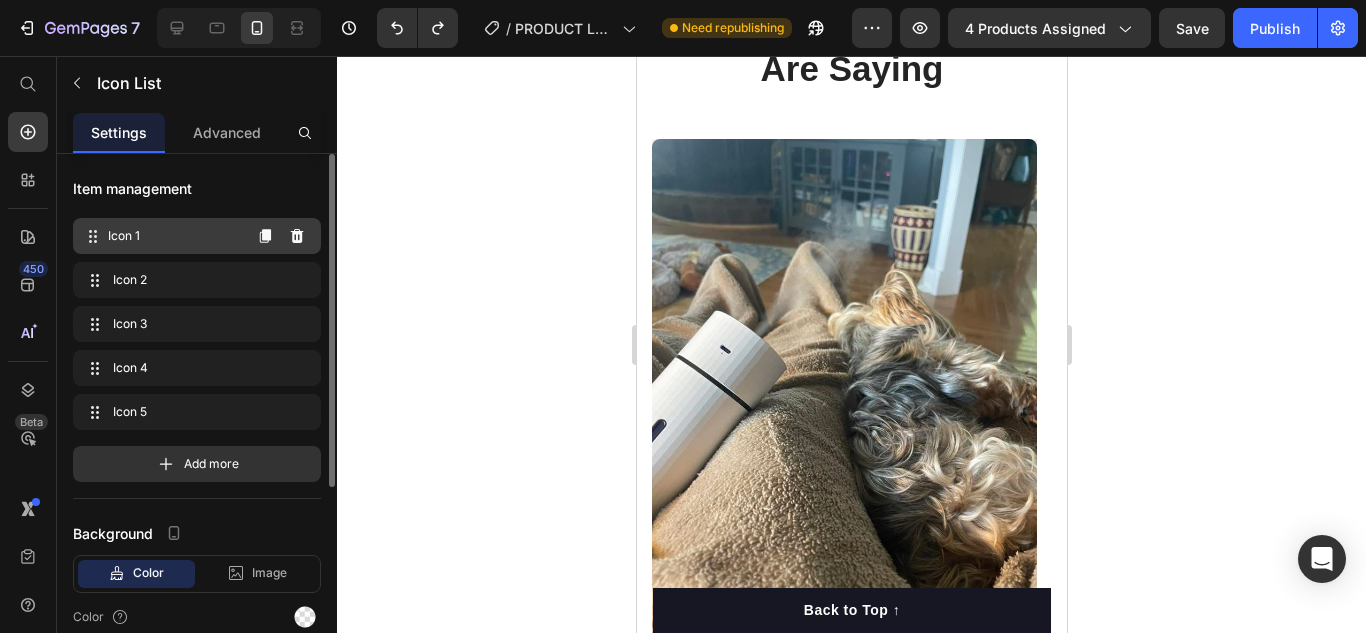 click on "Icon 1" at bounding box center [174, 236] 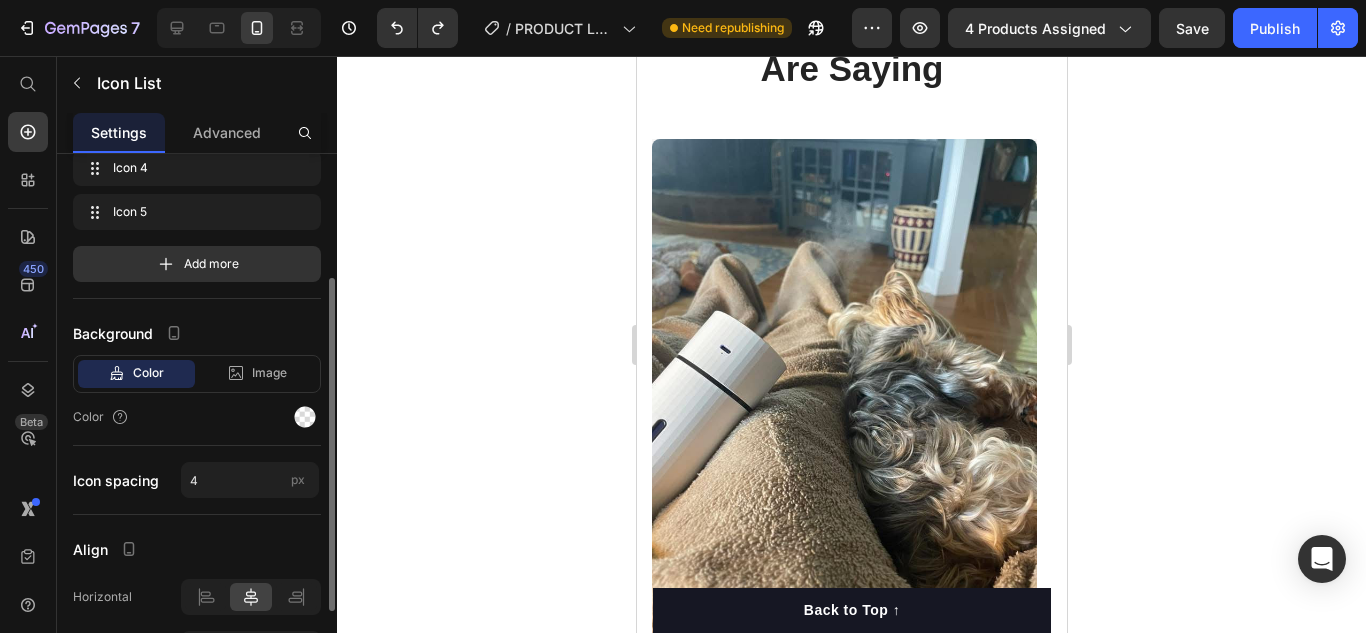 scroll, scrollTop: 0, scrollLeft: 0, axis: both 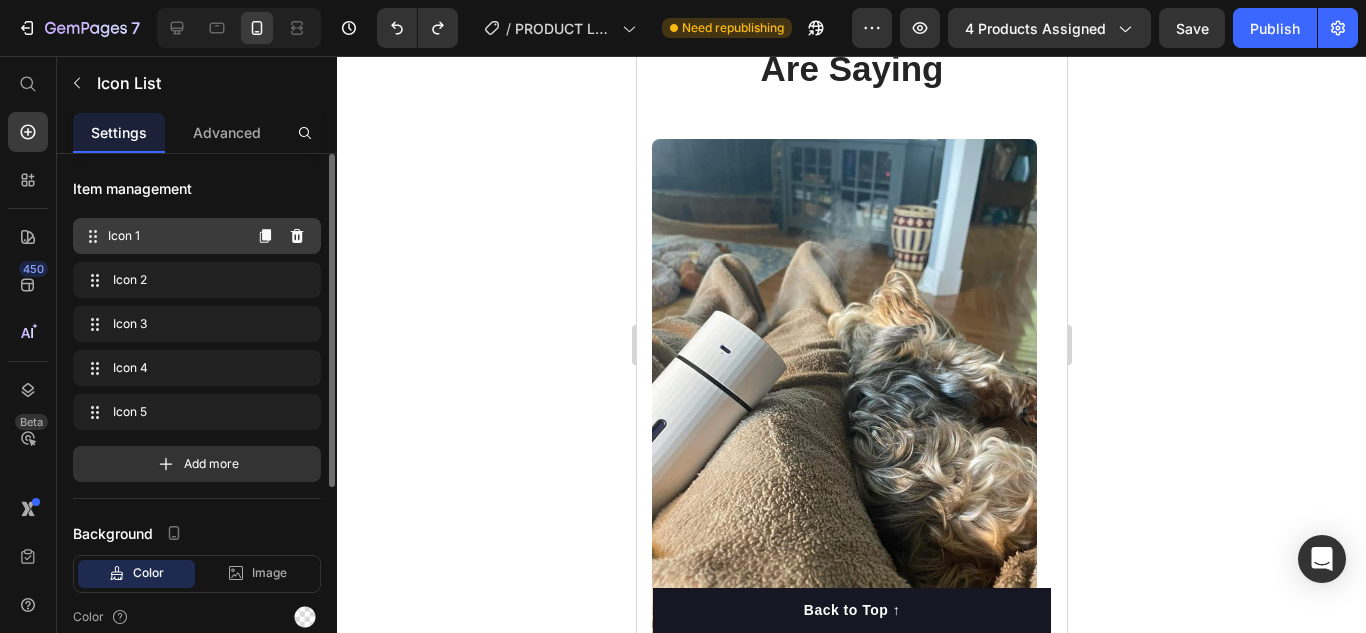 click on "Icon 1 Icon 1" at bounding box center (197, 236) 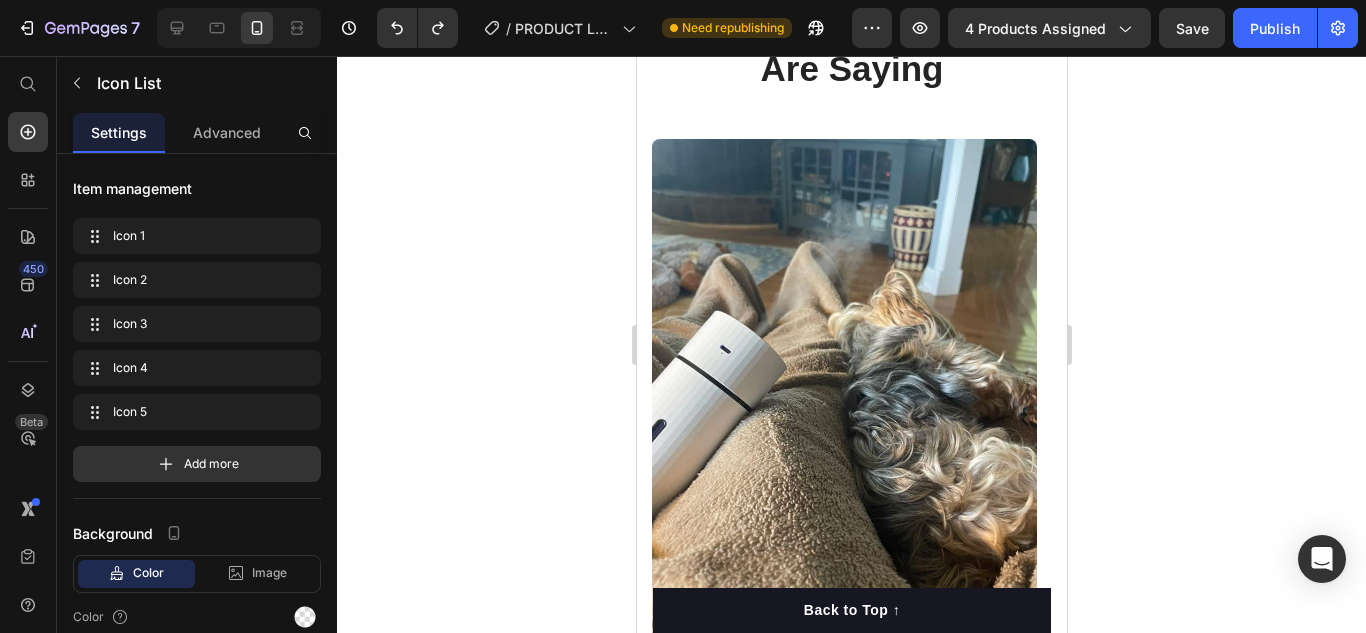 click 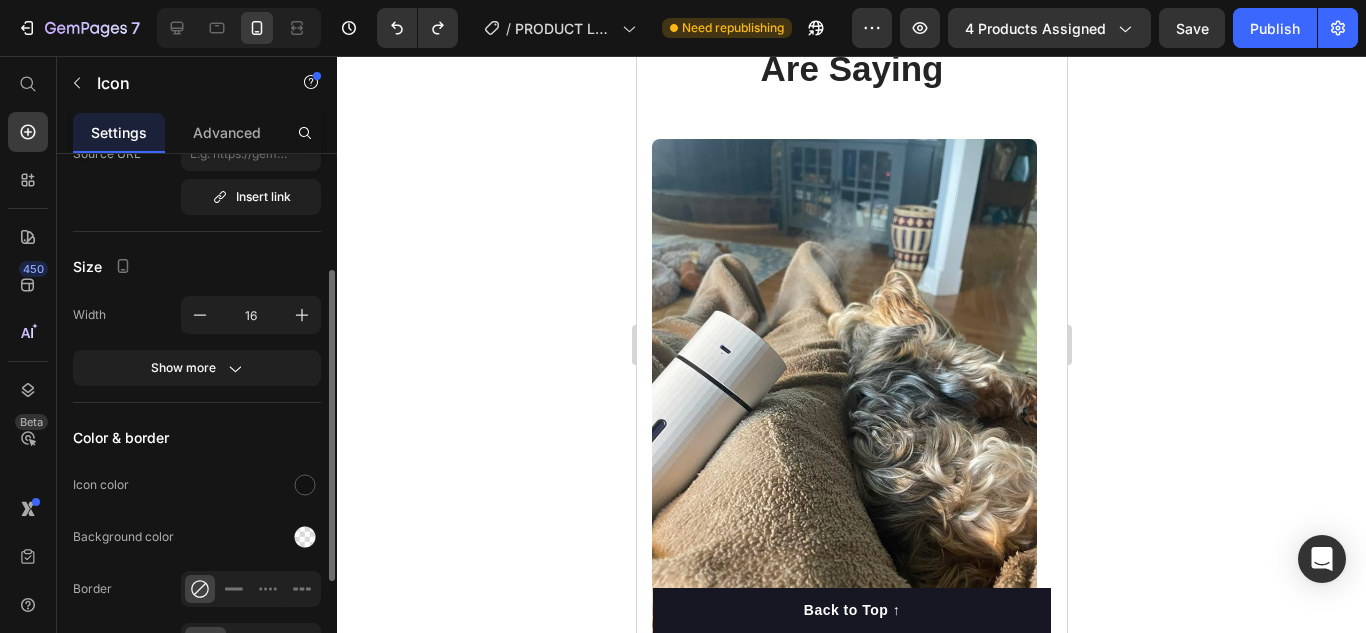 scroll, scrollTop: 300, scrollLeft: 0, axis: vertical 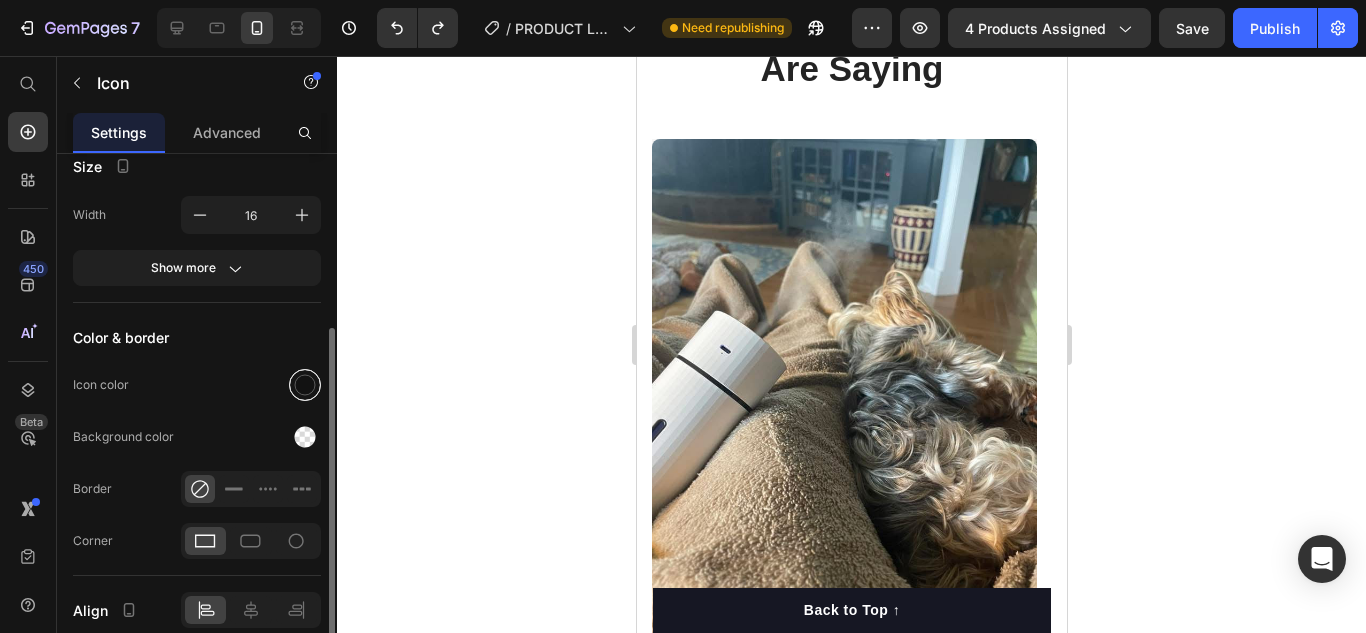 click at bounding box center [305, 385] 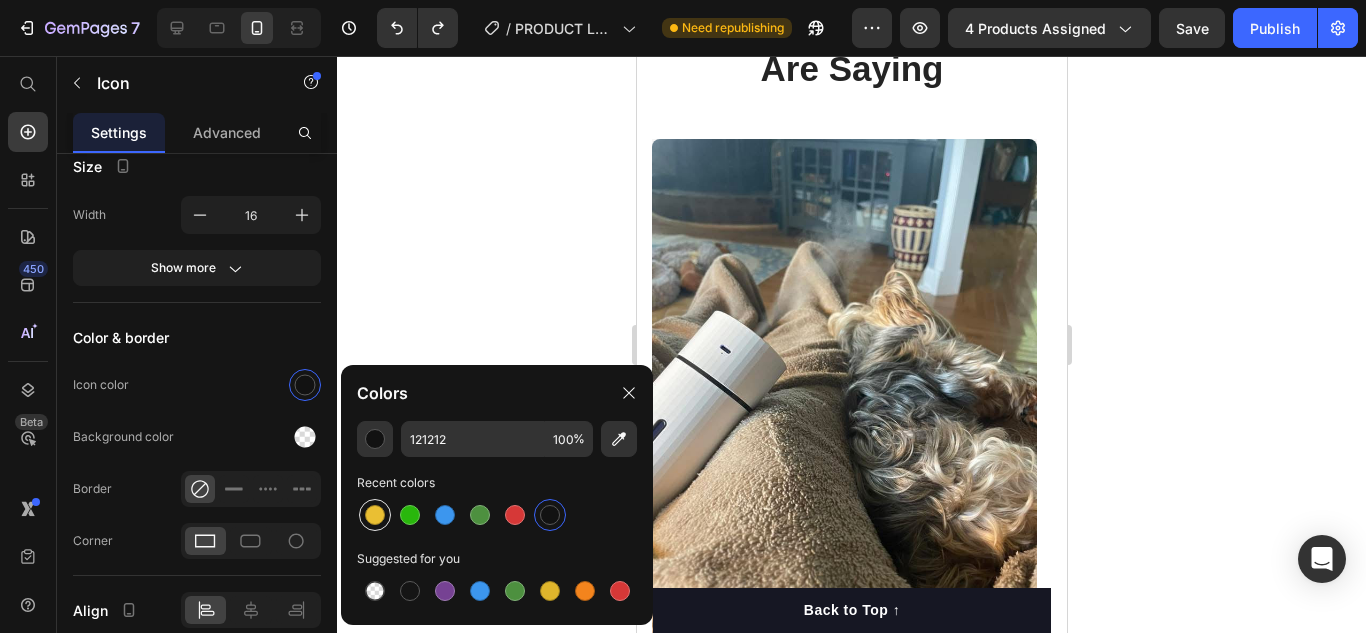click at bounding box center (375, 515) 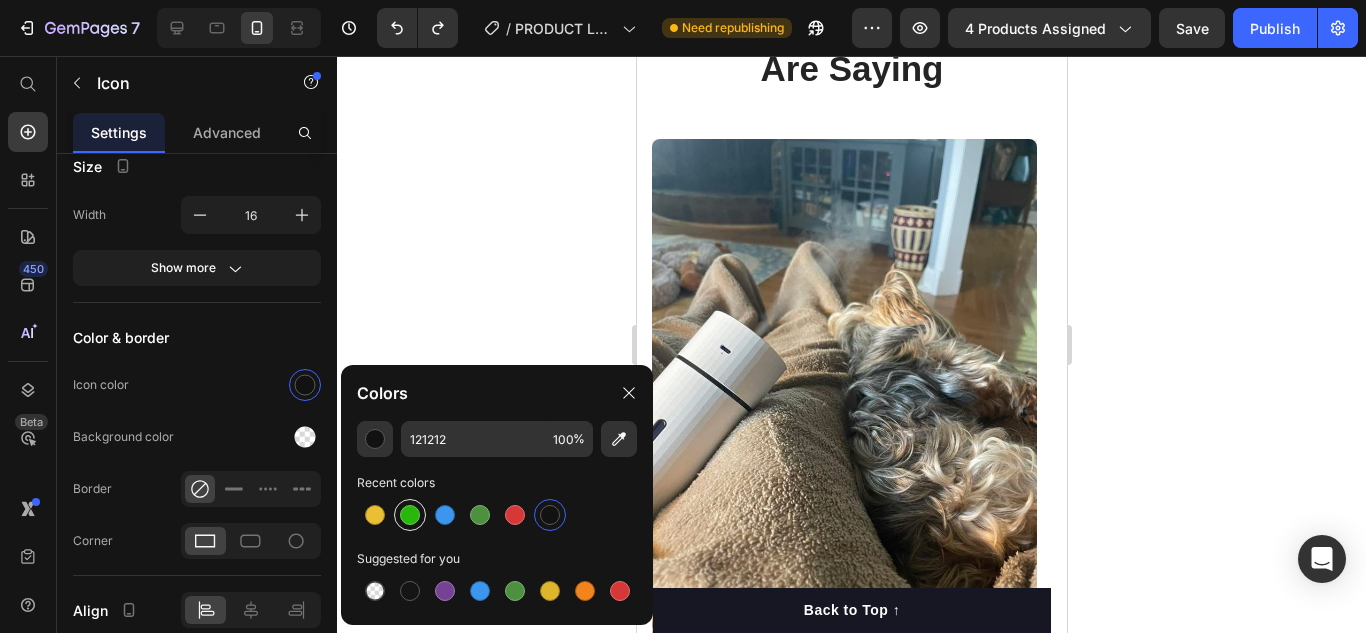 type on "EABF33" 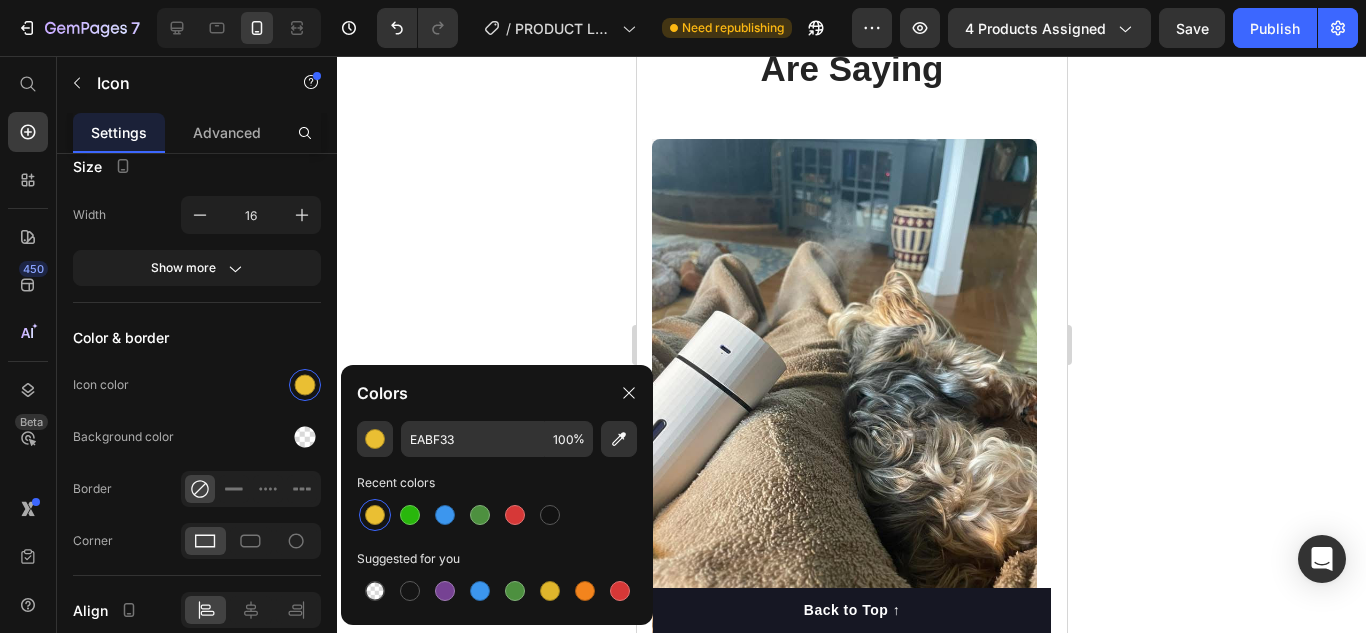 click 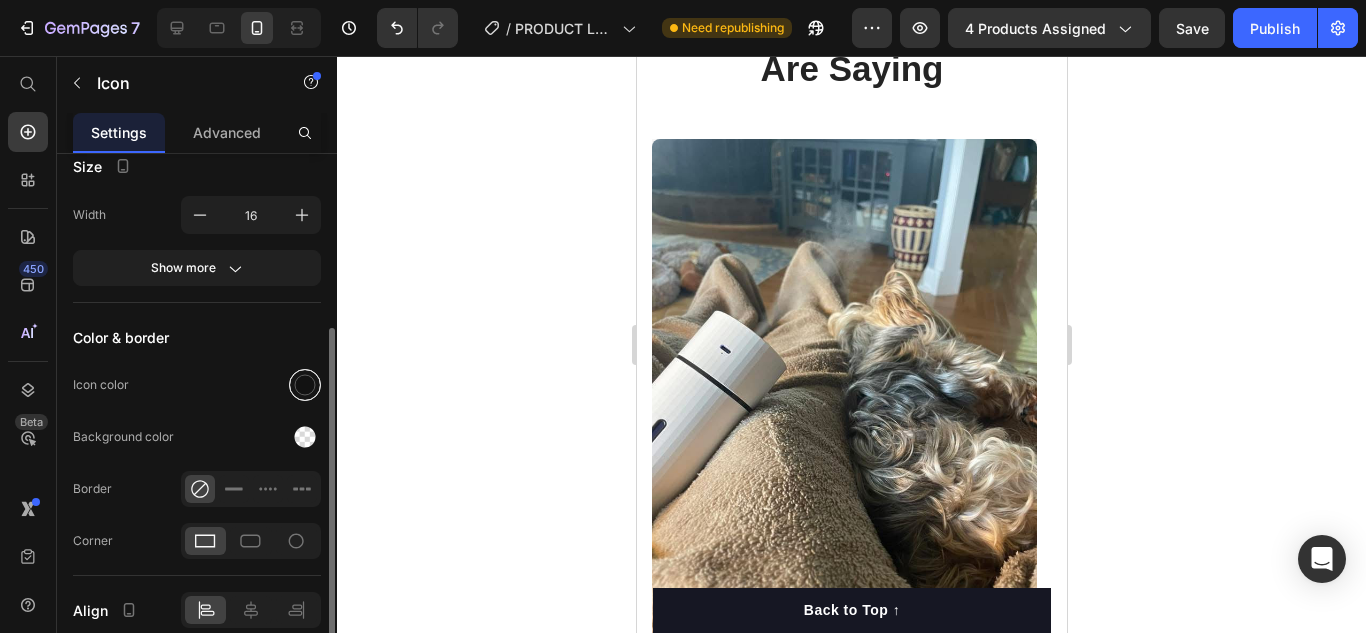 click at bounding box center (305, 385) 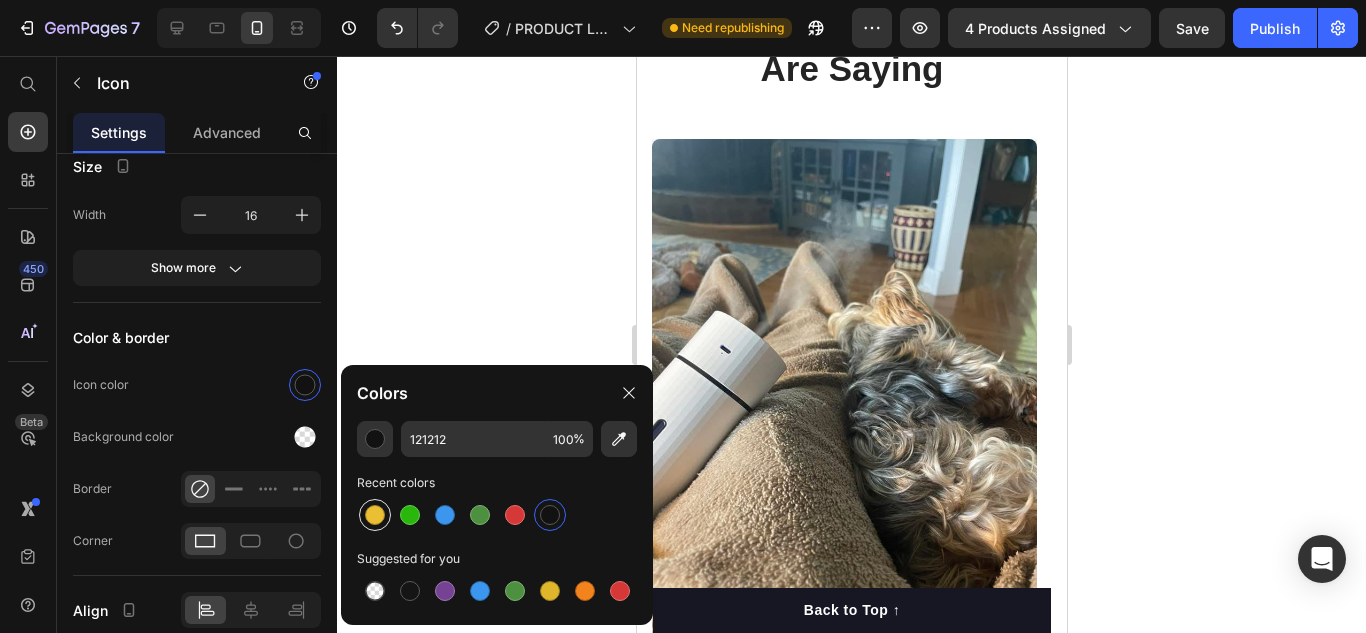 click at bounding box center [375, 515] 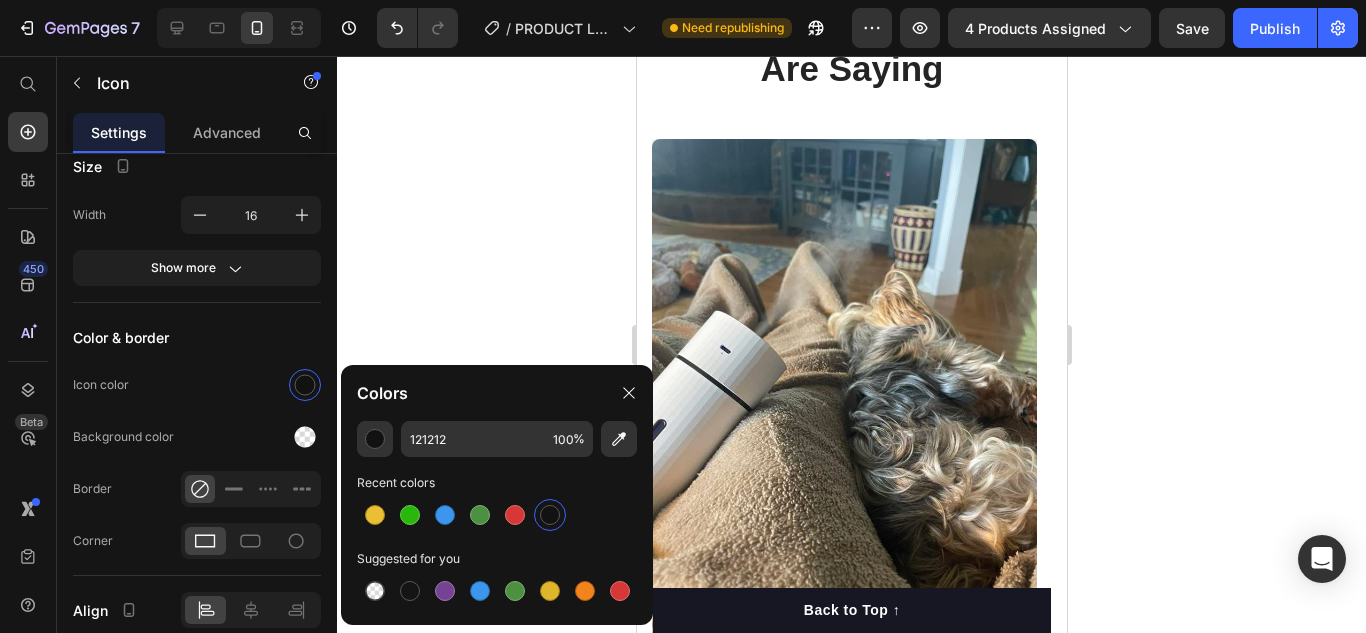 type on "EABF33" 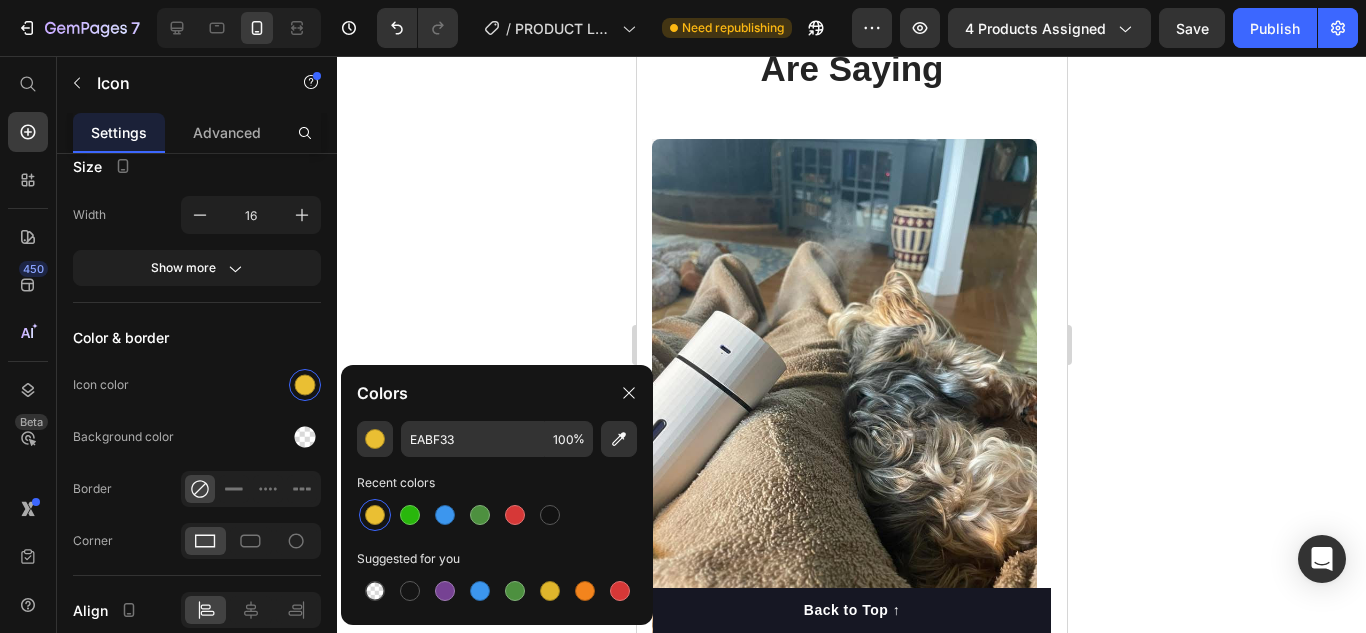 click 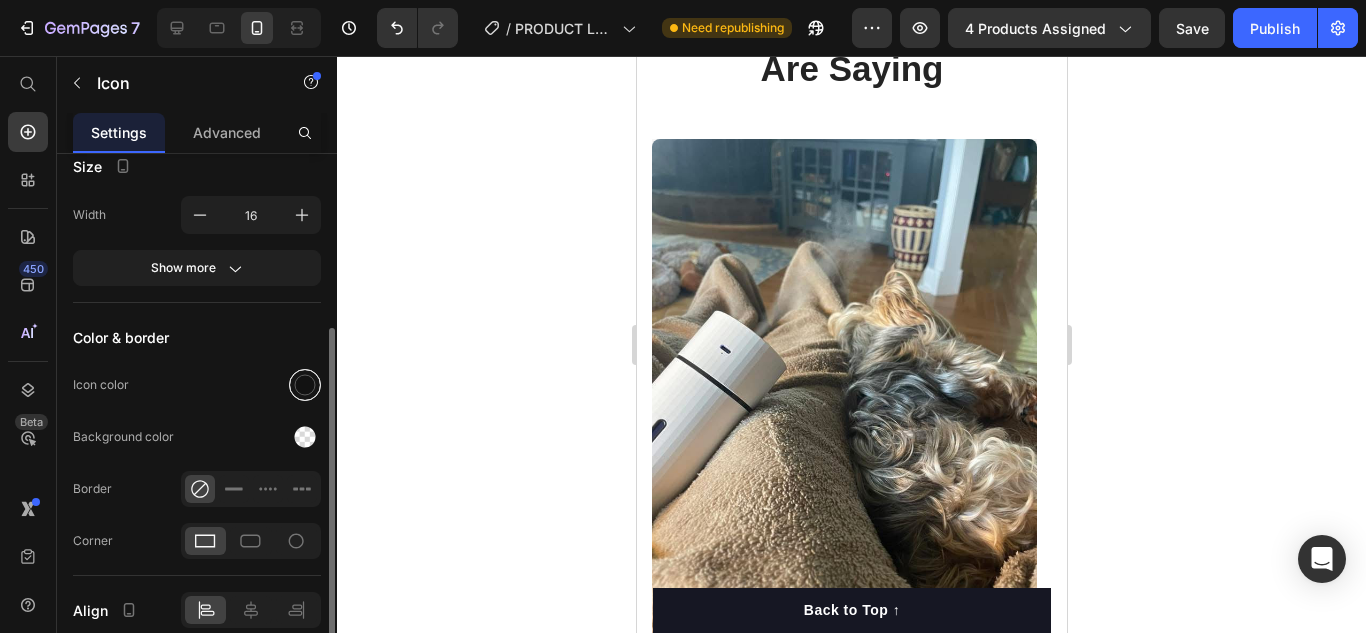 click at bounding box center (305, 385) 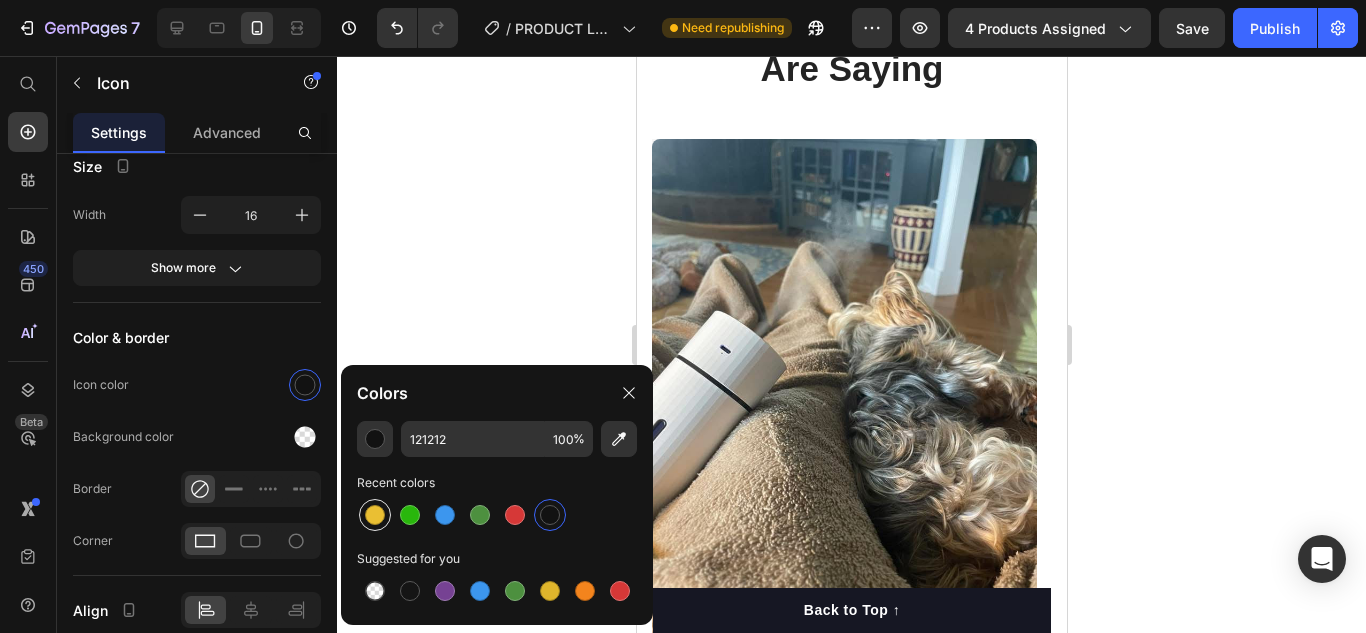 drag, startPoint x: 365, startPoint y: 512, endPoint x: 42, endPoint y: 358, distance: 357.83377 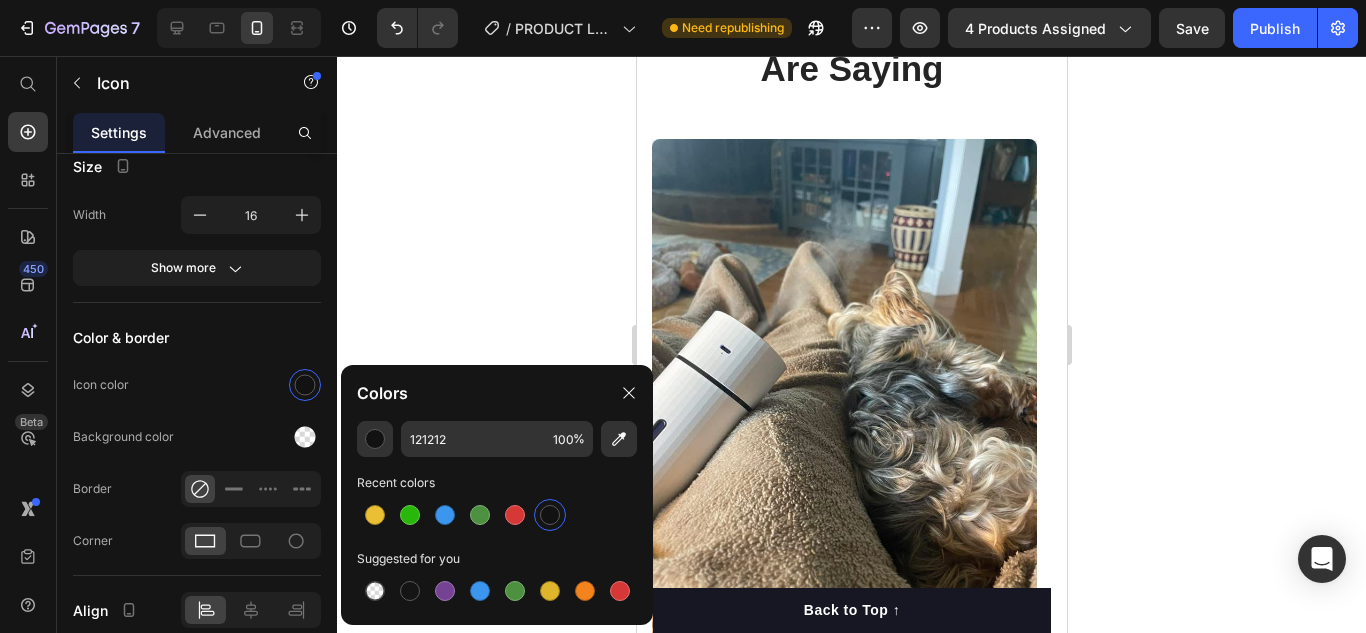 type on "EABF33" 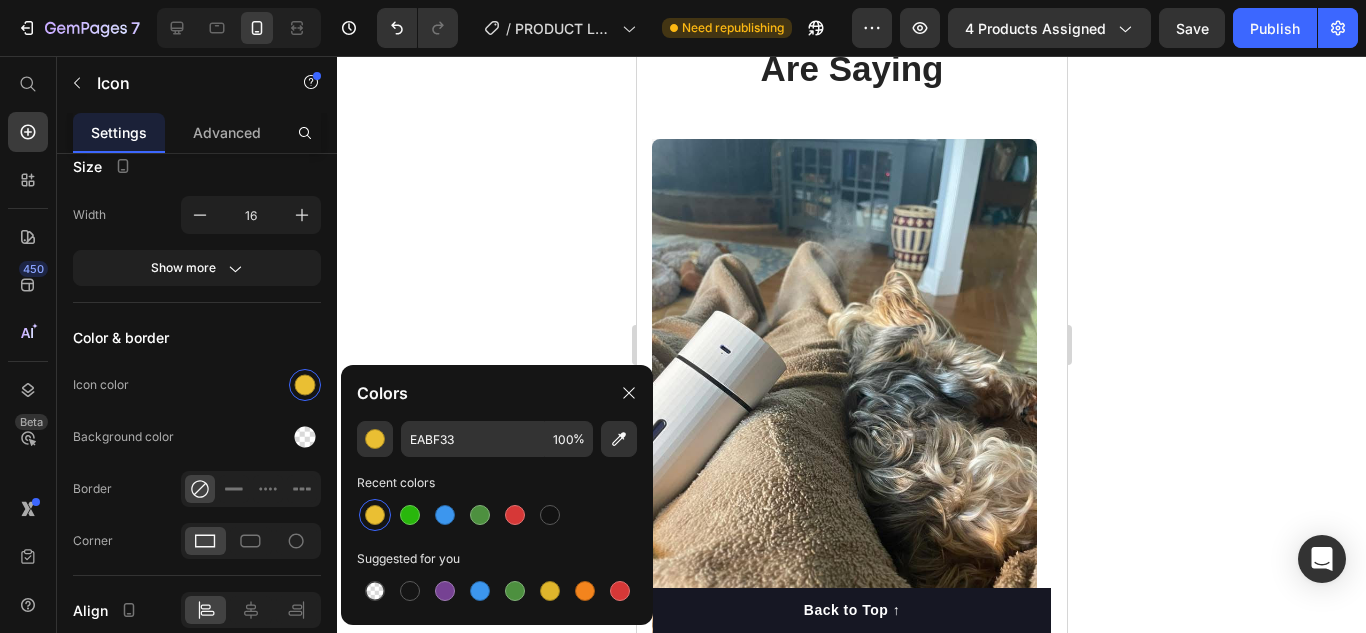 click on "Icon Icon Icon   0 Icon Icon" at bounding box center (843, -169) 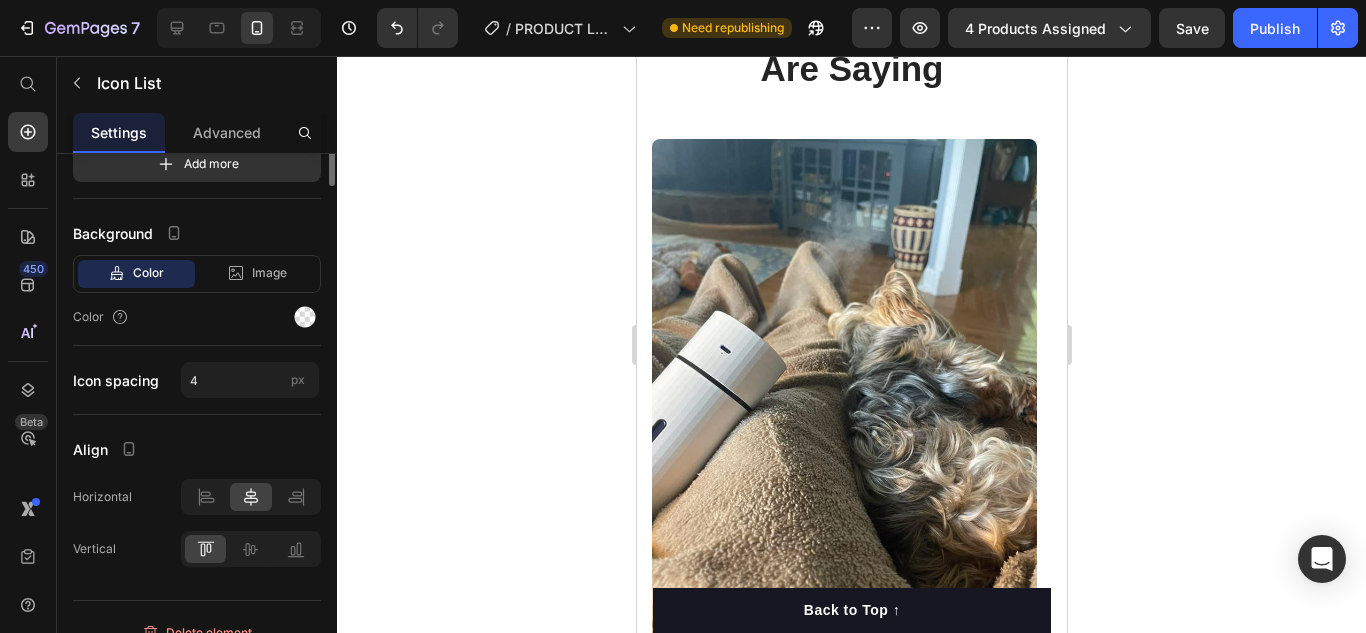 scroll, scrollTop: 0, scrollLeft: 0, axis: both 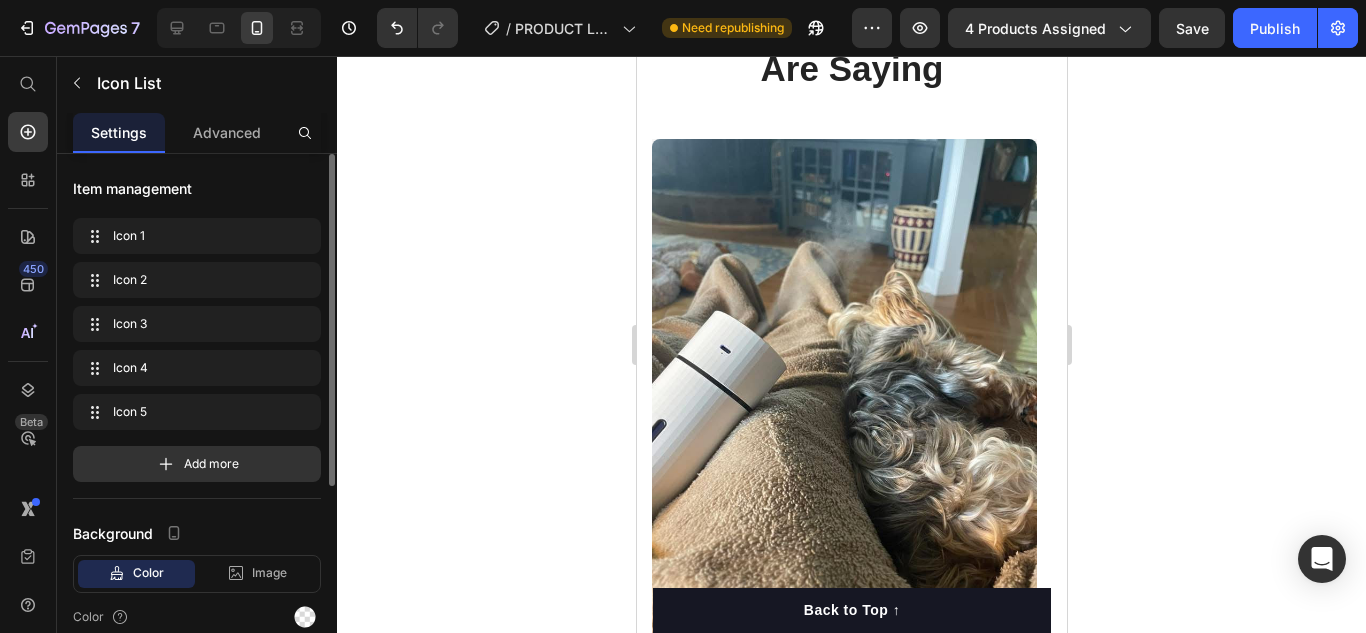 click 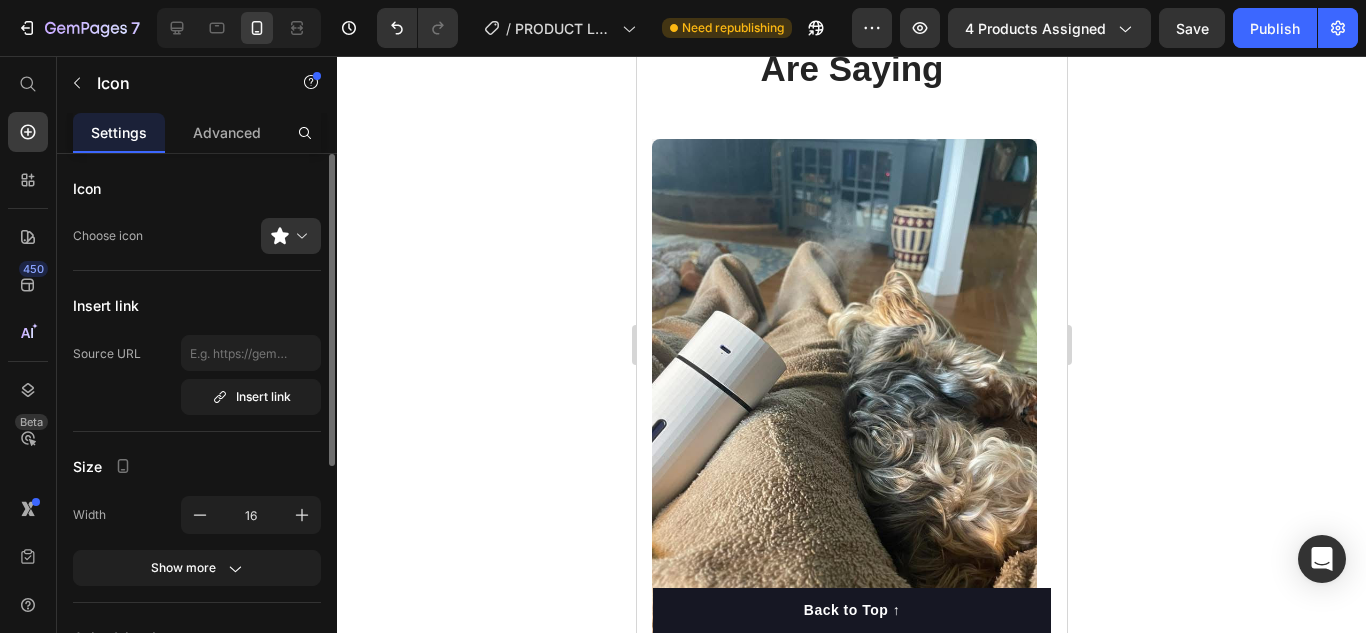 scroll, scrollTop: 200, scrollLeft: 0, axis: vertical 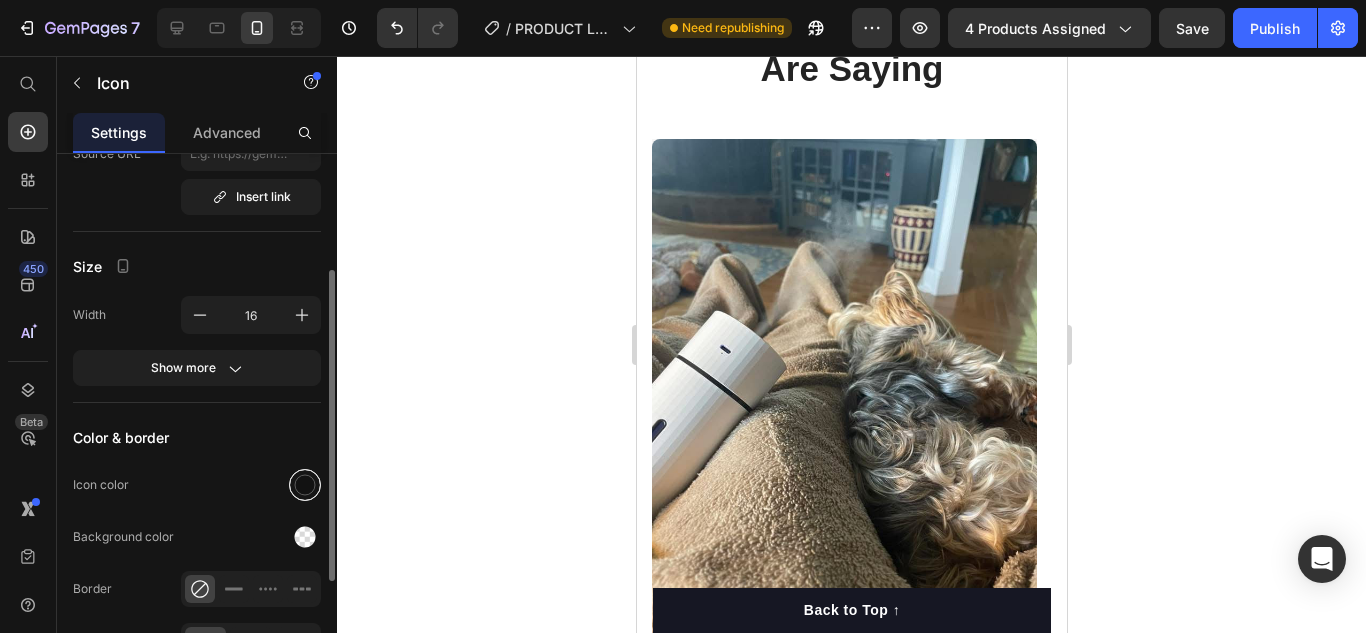 click at bounding box center (305, 485) 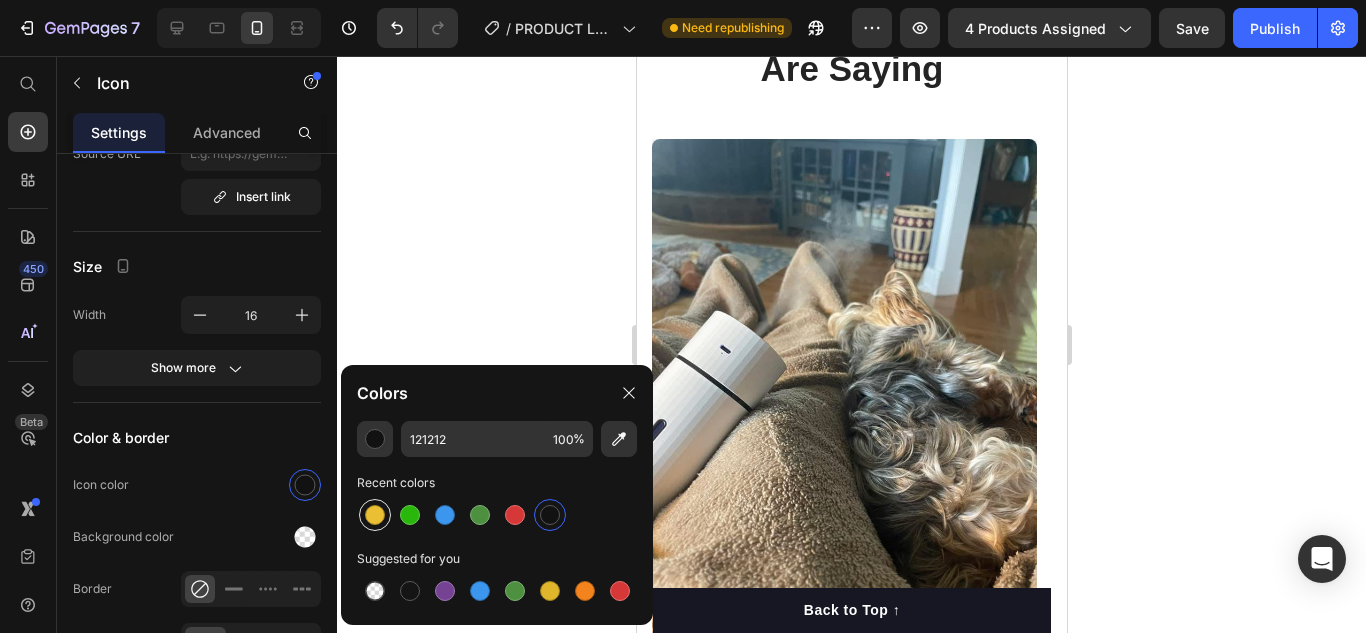 click at bounding box center (375, 515) 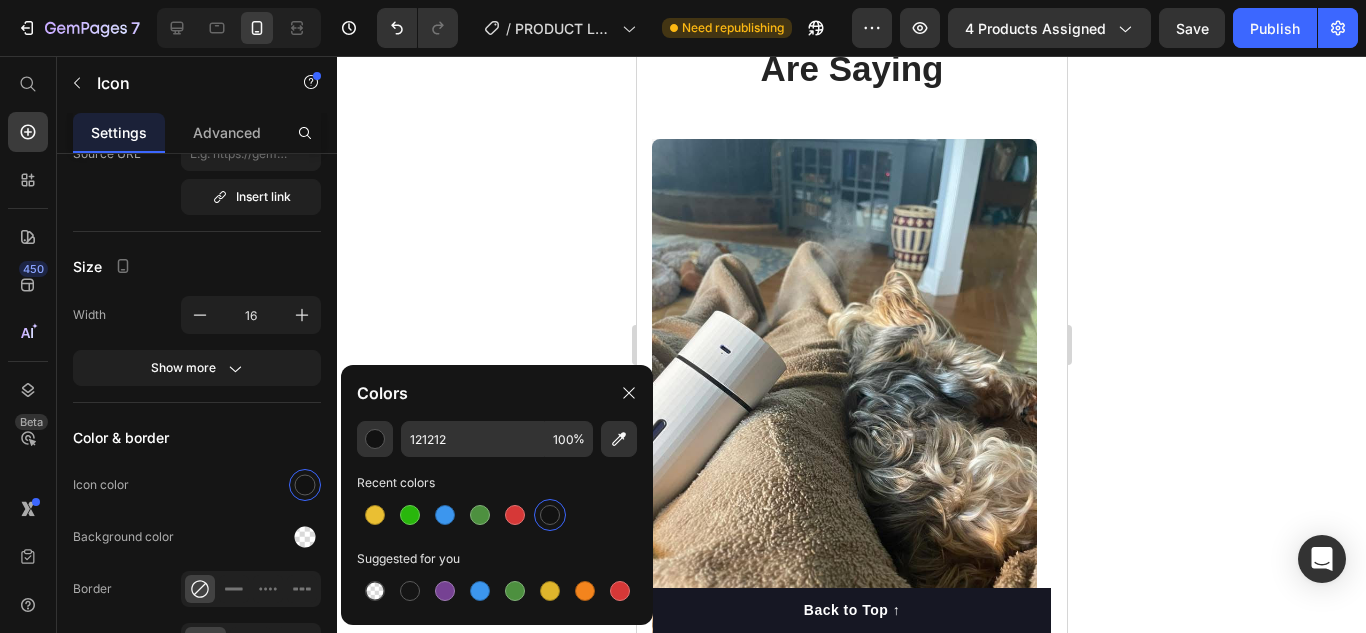 type on "EABF33" 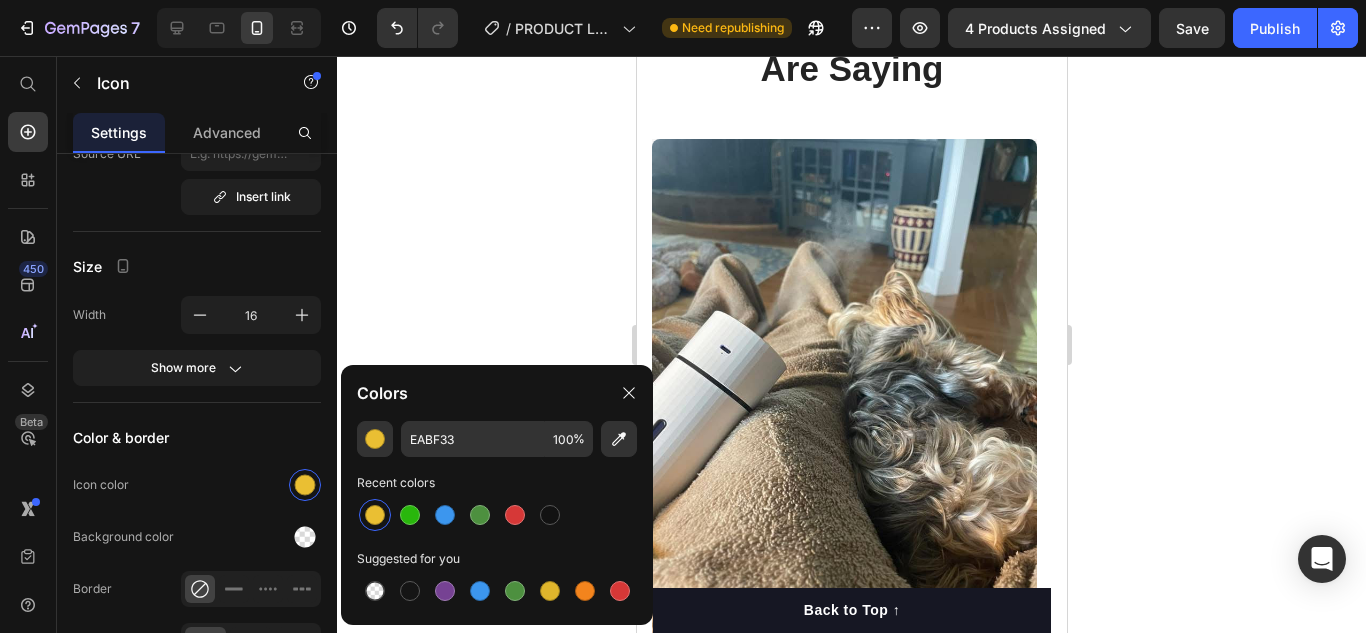click 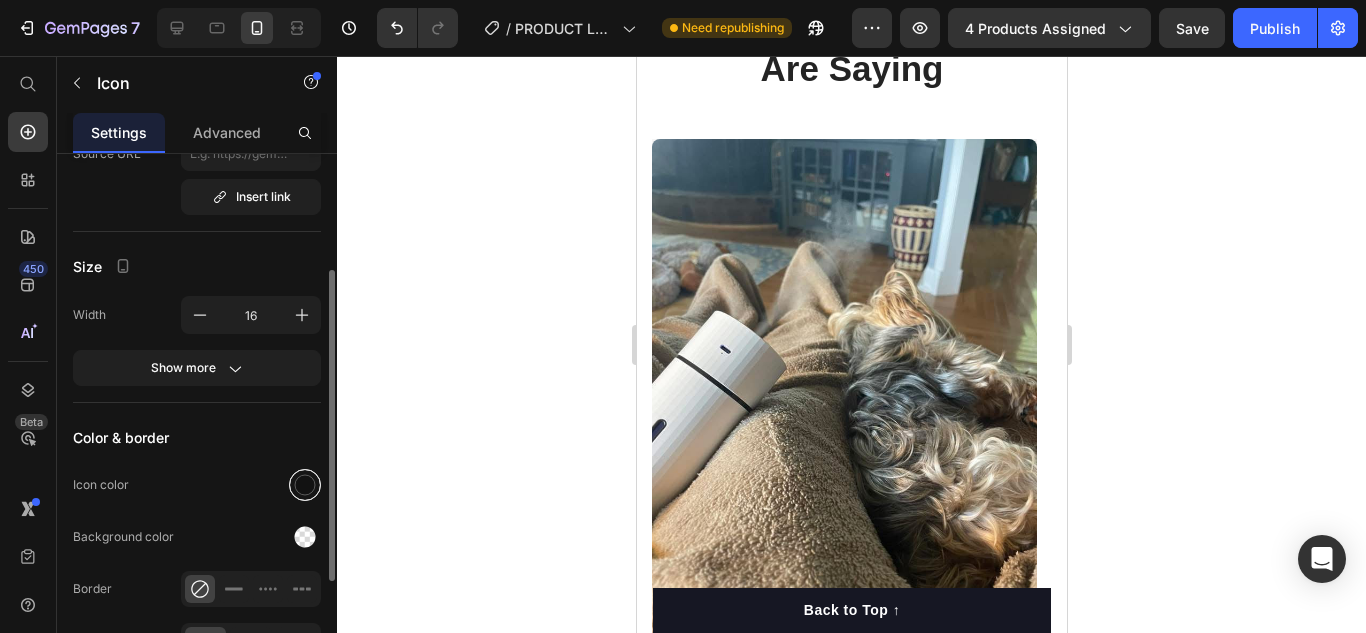 click at bounding box center [305, 485] 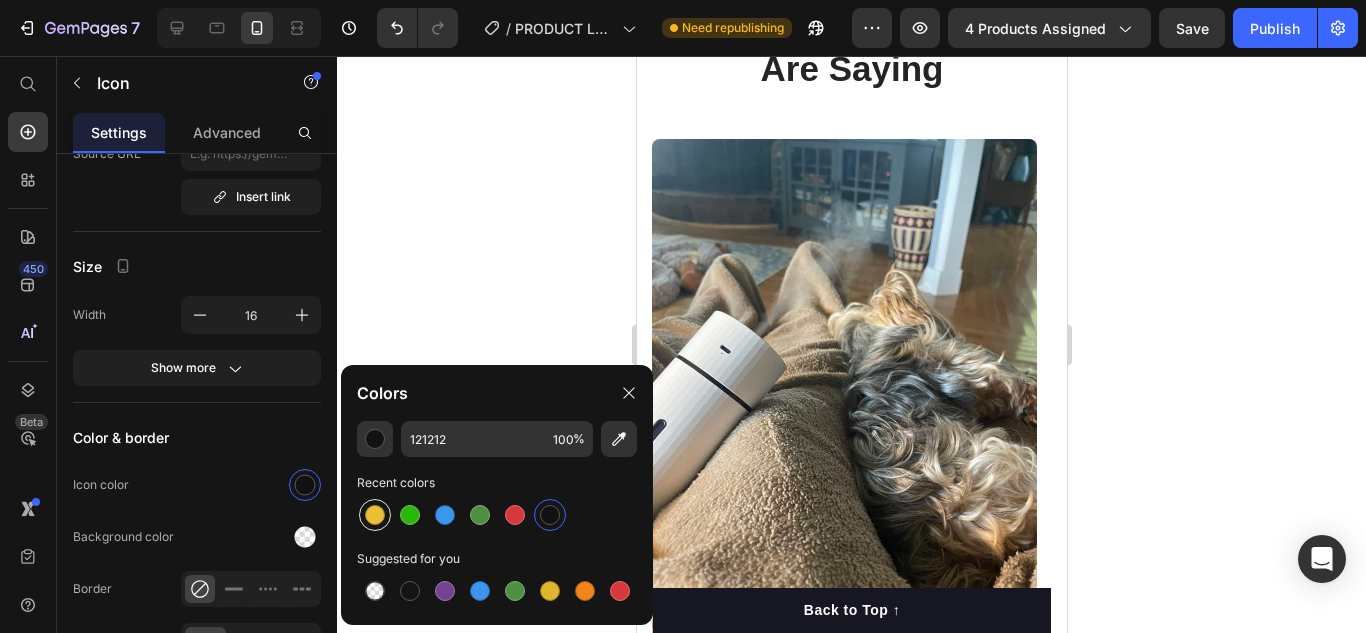 click at bounding box center [375, 515] 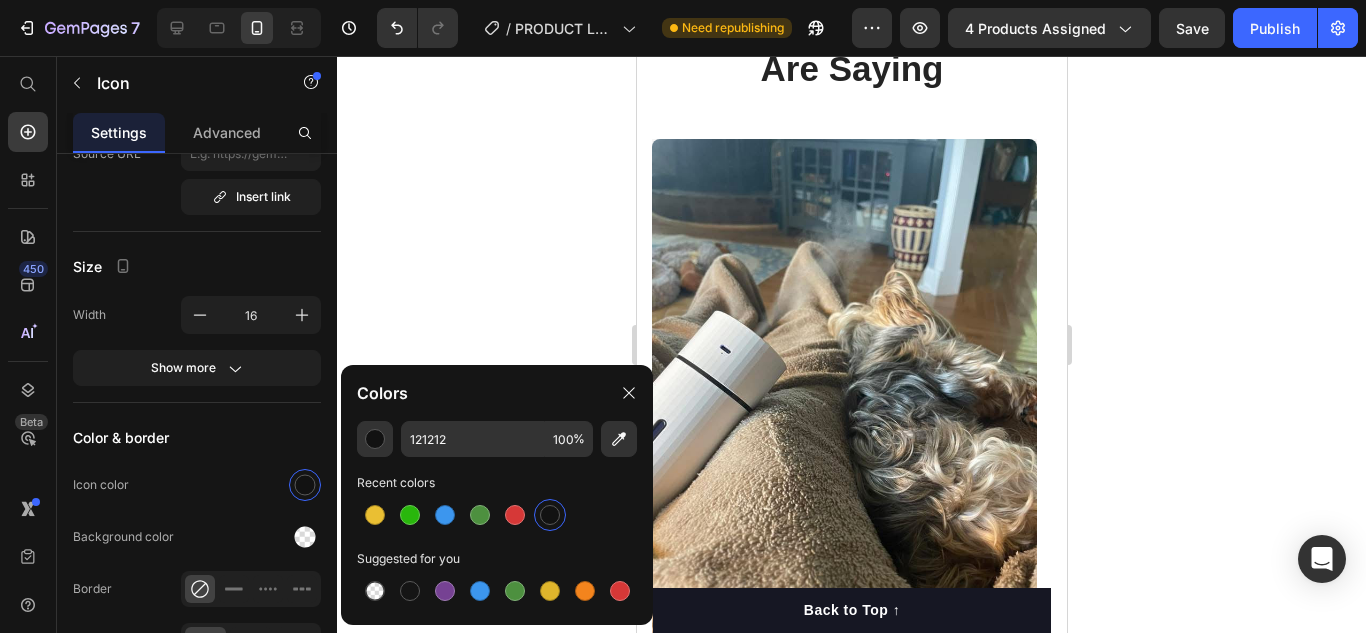 type on "EABF33" 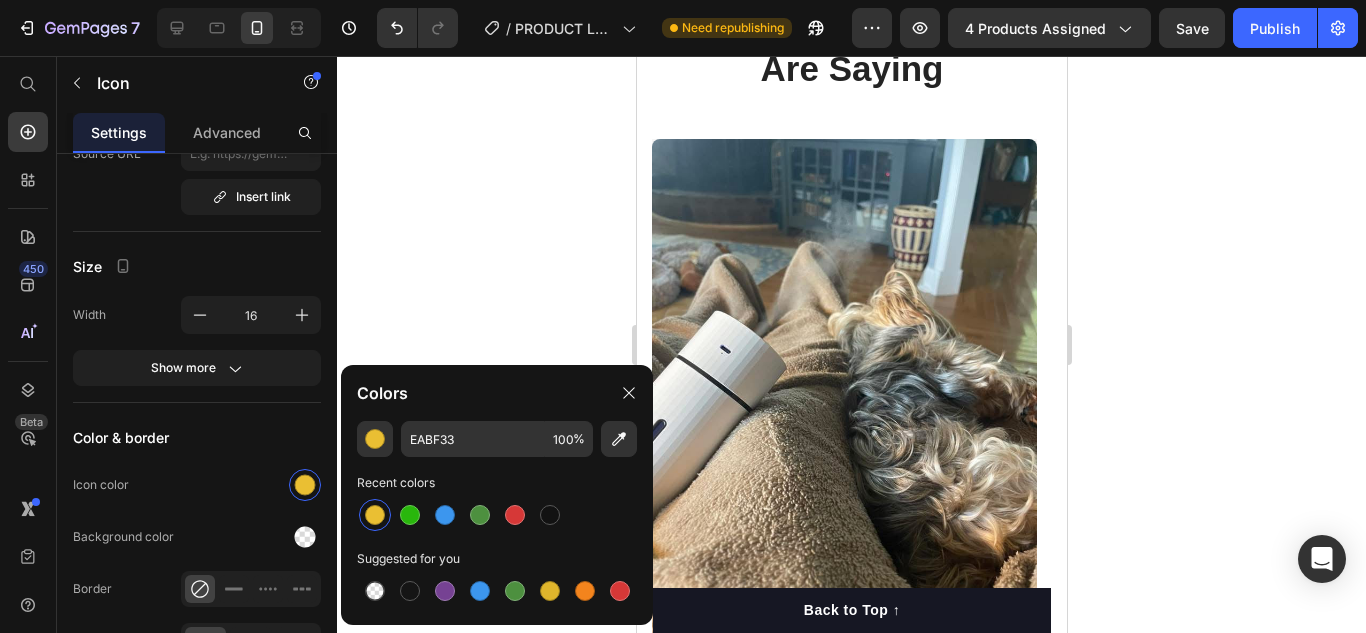 click 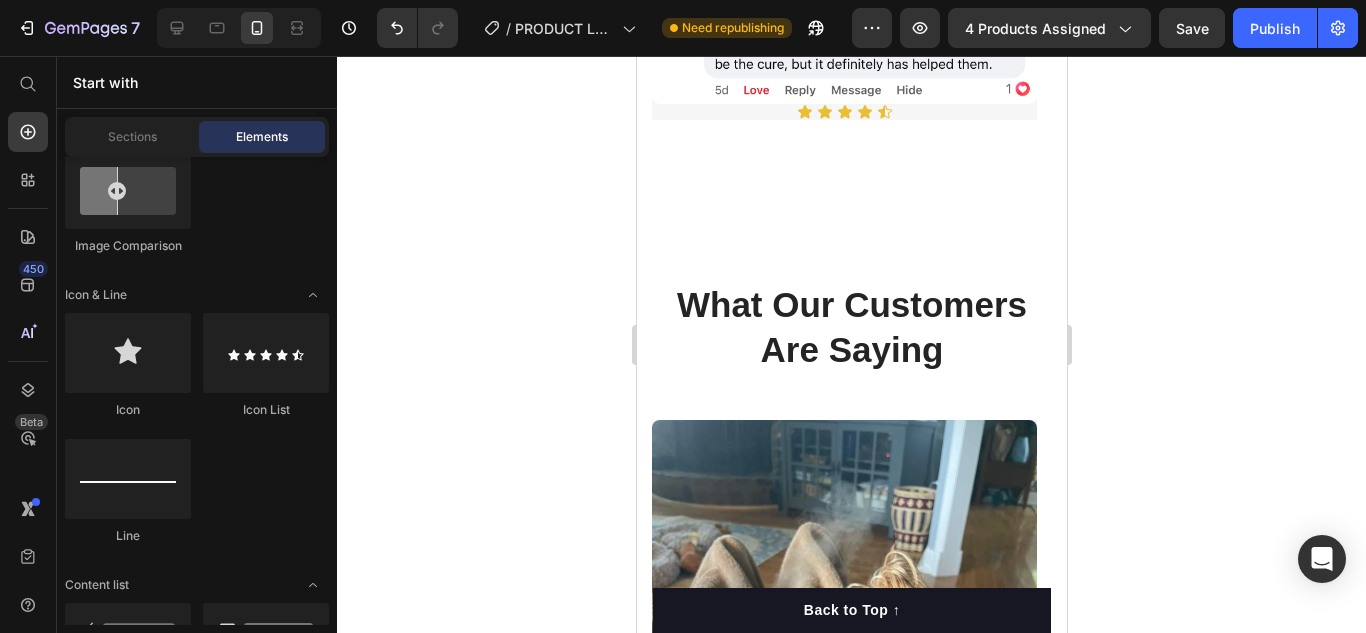 scroll, scrollTop: 5548, scrollLeft: 0, axis: vertical 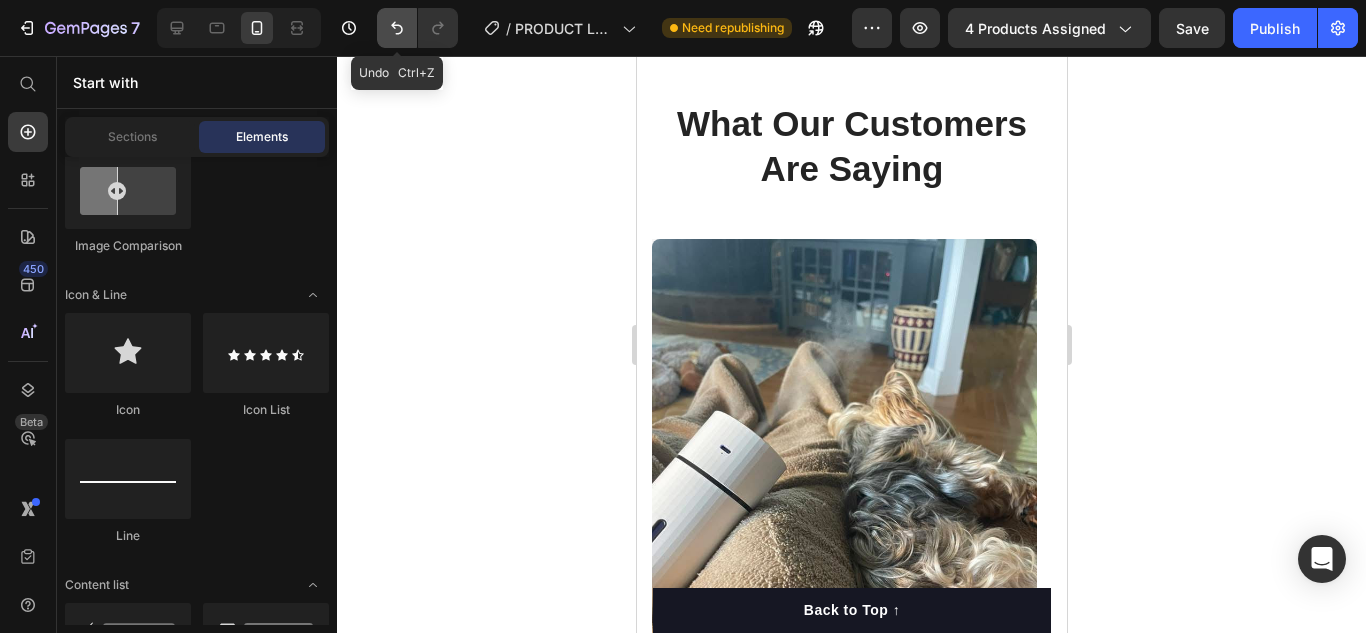 click 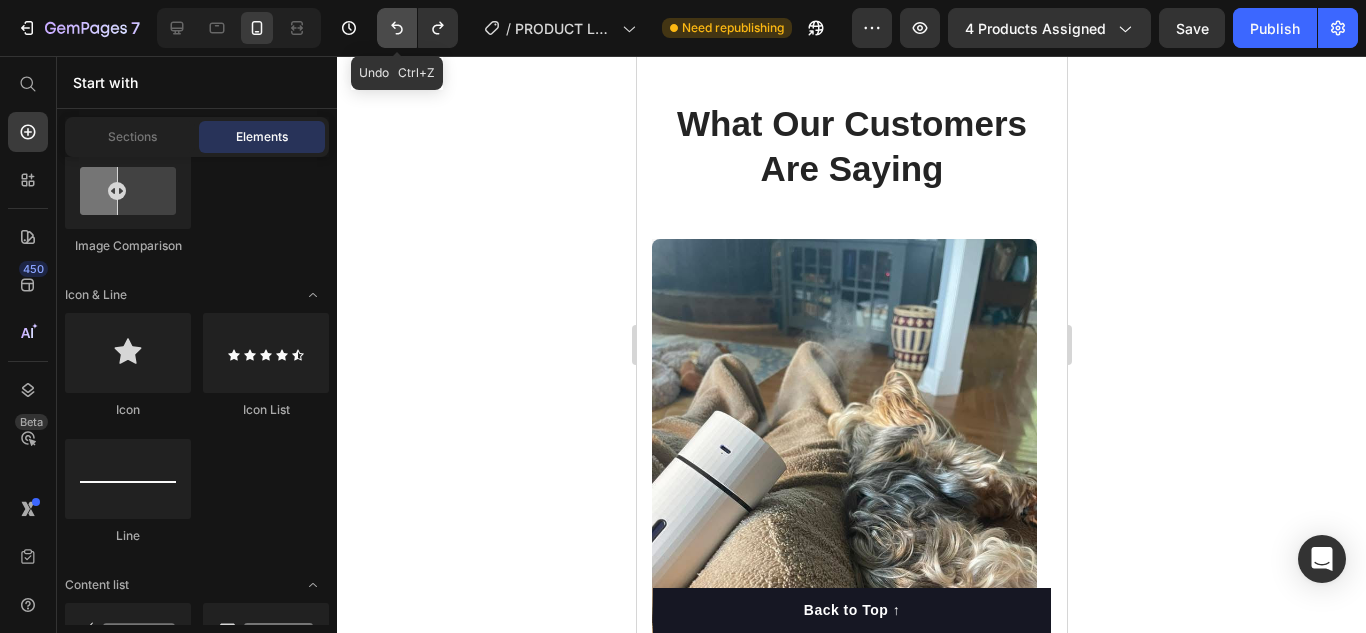 click 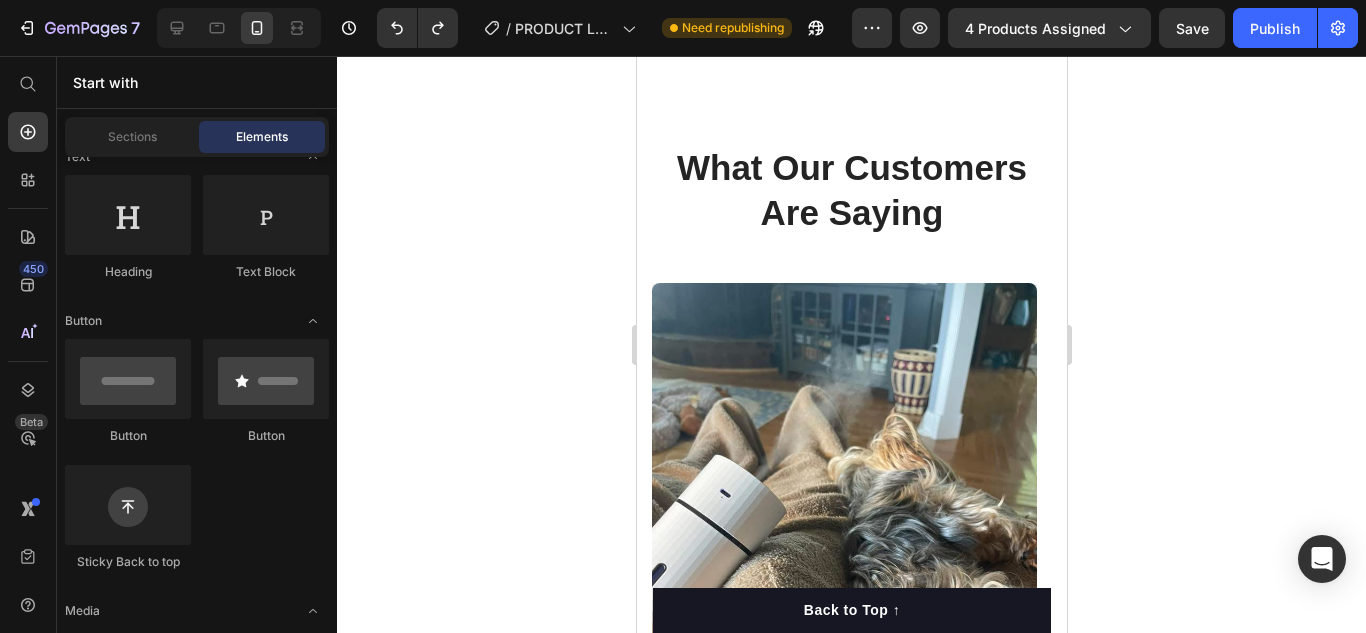 scroll, scrollTop: 0, scrollLeft: 0, axis: both 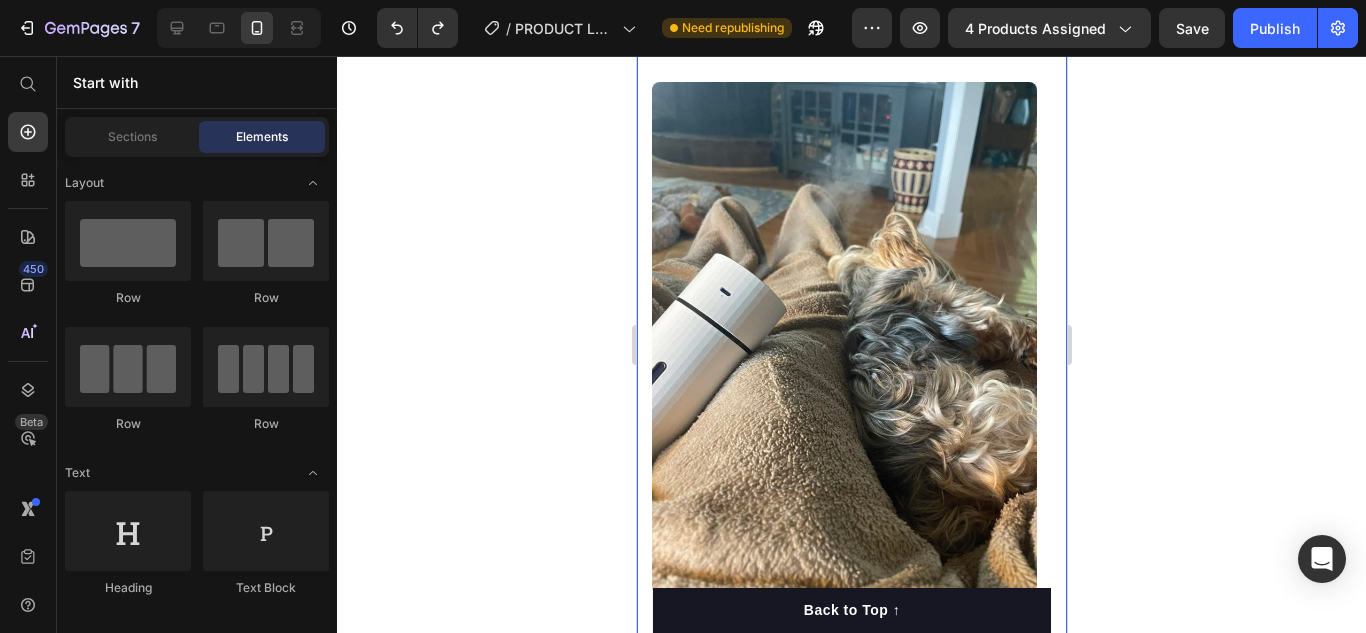 click on "What Our Customers Are Saying   Heading       Image                Icon                Icon                Icon                Icon
Icon Icon List Hoz No More Coughing, Just Peaceful Sleep Text block “I had no idea how much my little guy was struggling to breathe until we started using the PawBreath. Now he sleeps peacefully under the coffee table with the humidifier running just above him. No more coughing fits at night, and he actually seems more relaxed during the day too. Total game changer for toy breeds." Text block [PERSON_NAME]   / Verified Customer Text block Row Row       Carousel Row Section 8" at bounding box center [851, 444] 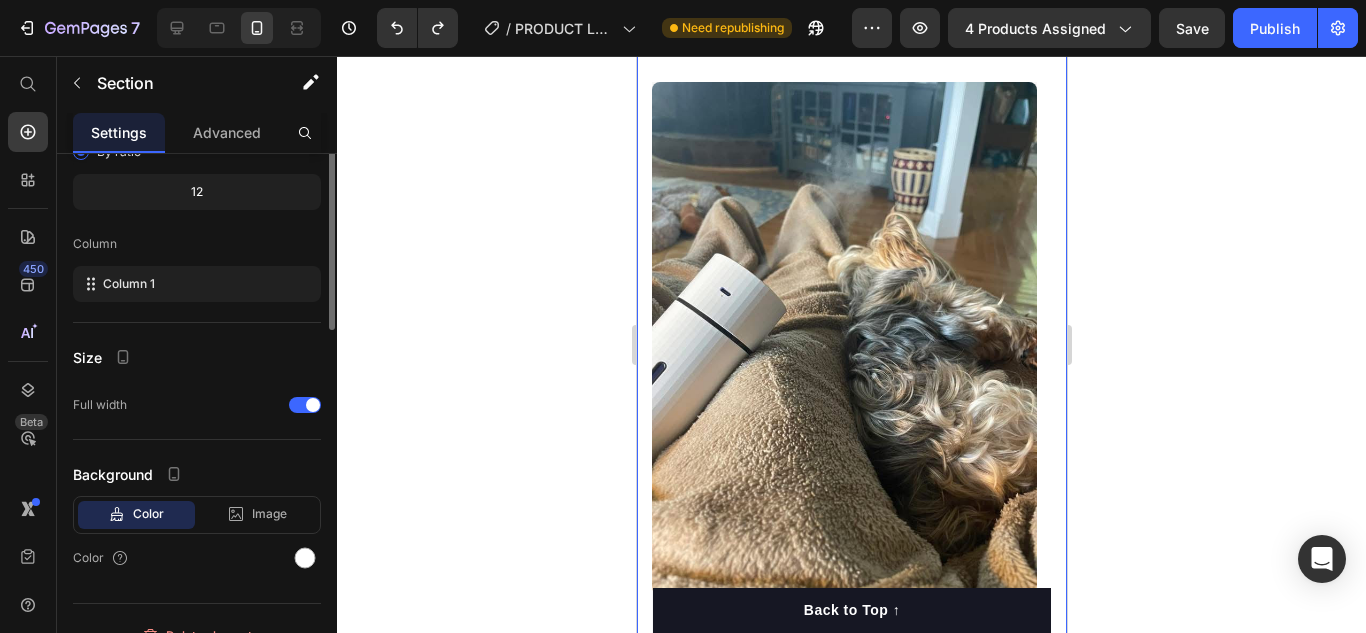 scroll, scrollTop: 0, scrollLeft: 0, axis: both 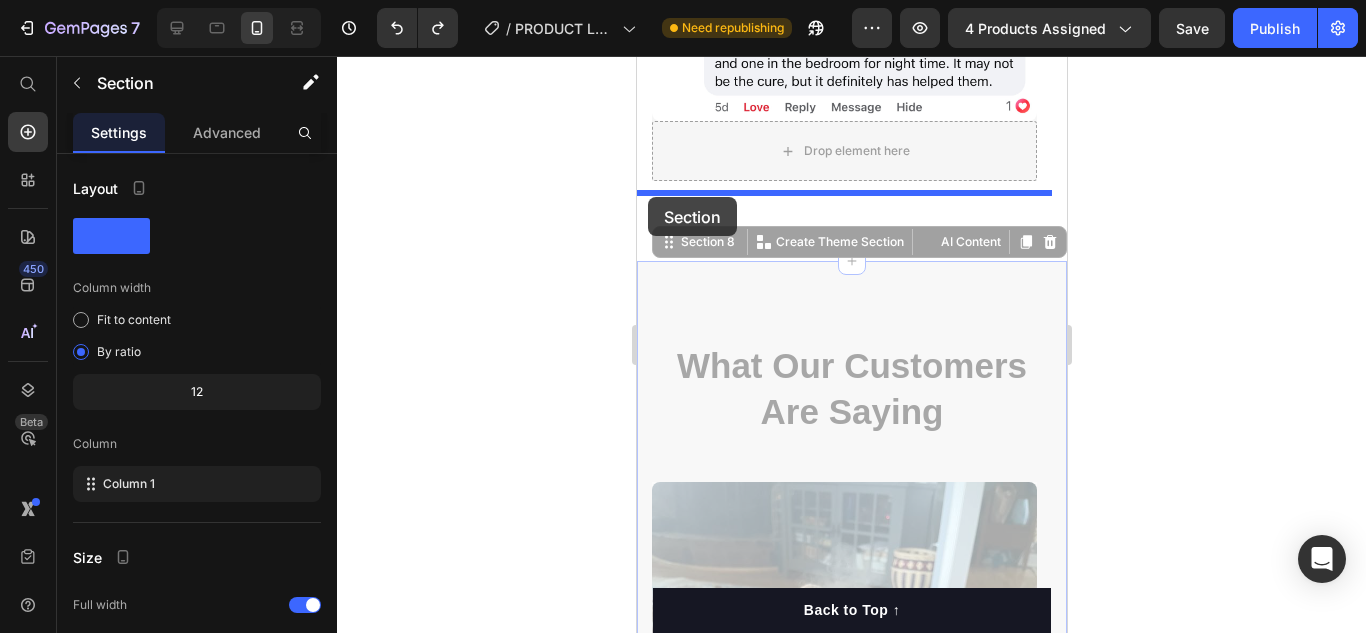 drag, startPoint x: 659, startPoint y: 355, endPoint x: 647, endPoint y: 197, distance: 158.45505 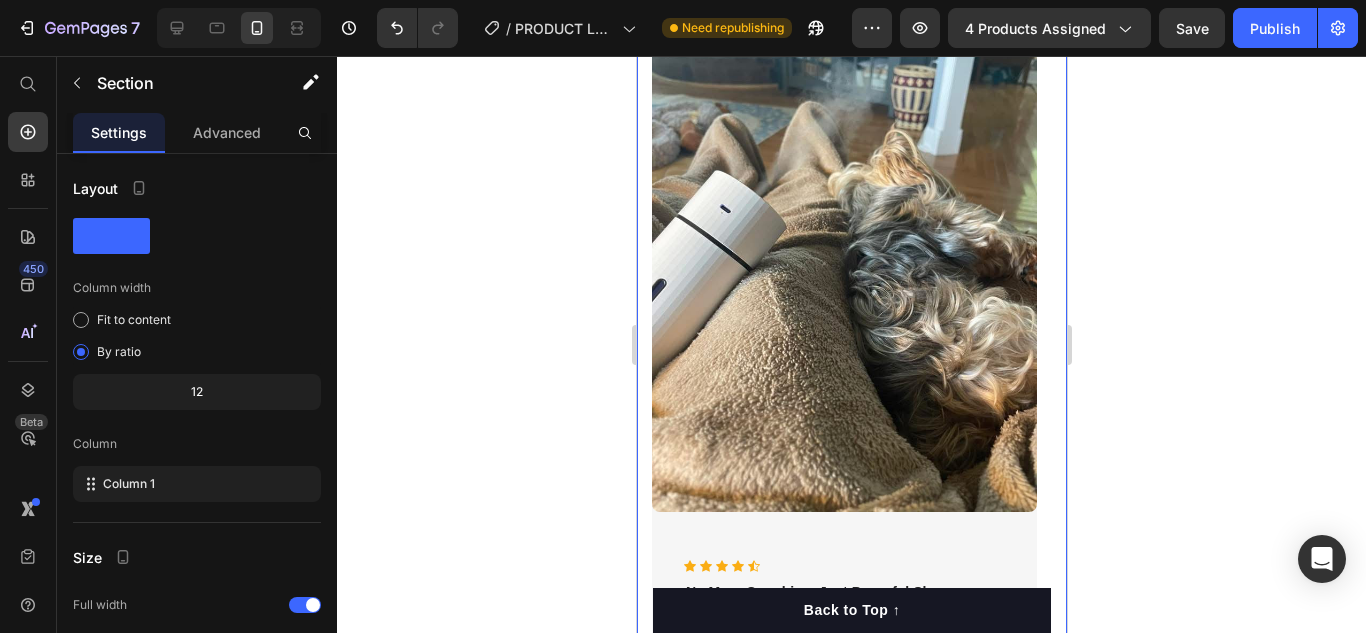 scroll, scrollTop: 5168, scrollLeft: 0, axis: vertical 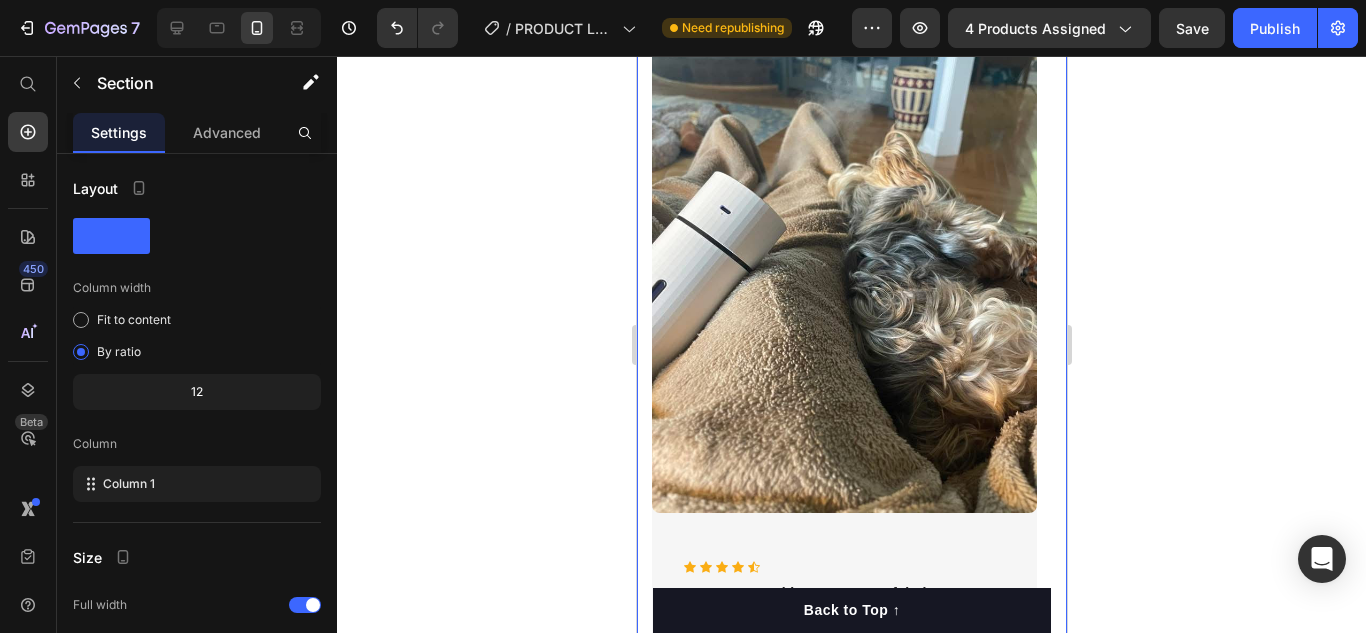 click on "What Our Customers Are Saying   Heading       Image                Icon                Icon                Icon                Icon
Icon Icon List Hoz No More Coughing, Just Peaceful Sleep Text block “I had no idea how much my little guy was struggling to breathe until we started using the PawBreath. Now he sleeps peacefully under the coffee table with the humidifier running just above him. No more coughing fits at night, and he actually seems more relaxed during the day too. Total game changer for toy breeds." Text block [PERSON_NAME]   / Verified Customer Text block Row Row       Carousel Row Section 7" at bounding box center (851, 362) 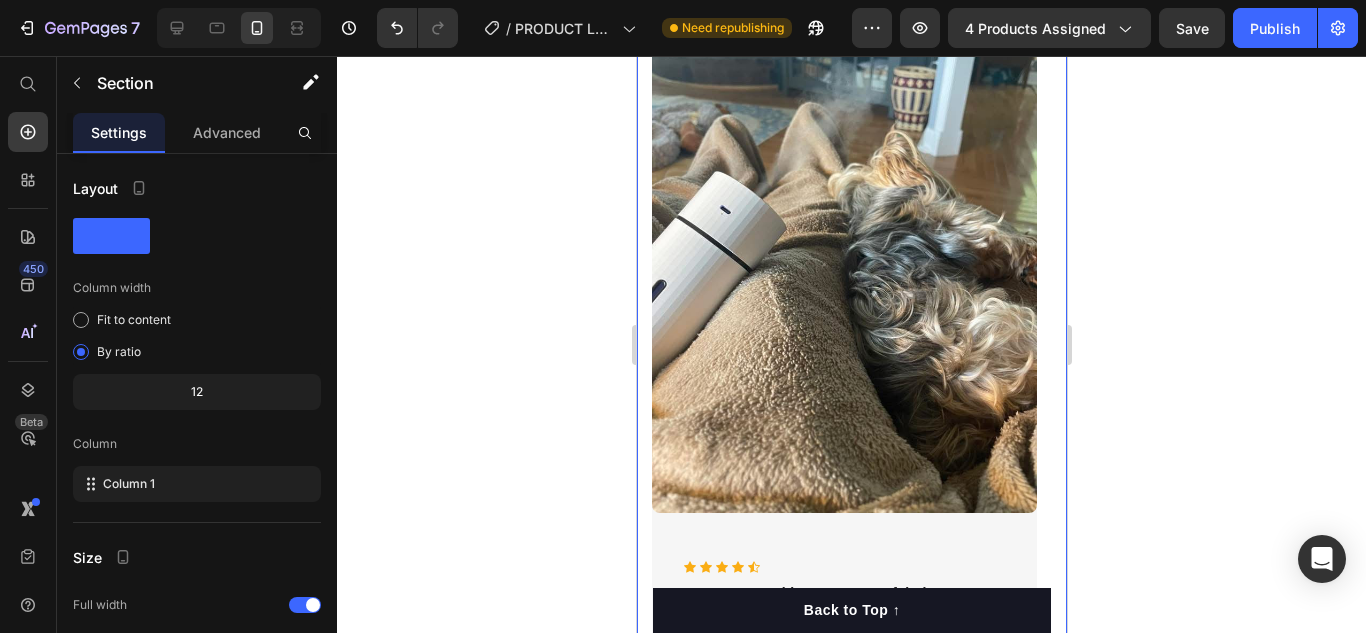 click on "What Our Customers Are Saying   Heading       Image                Icon                Icon                Icon                Icon
Icon Icon List Hoz No More Coughing, Just Peaceful Sleep Text block “I had no idea how much my little guy was struggling to breathe until we started using the PawBreath. Now he sleeps peacefully under the coffee table with the humidifier running just above him. No more coughing fits at night, and he actually seems more relaxed during the day too. Total game changer for toy breeds." Text block [PERSON_NAME]   / Verified Customer Text block Row Row       Carousel Row Section 7" at bounding box center (851, 362) 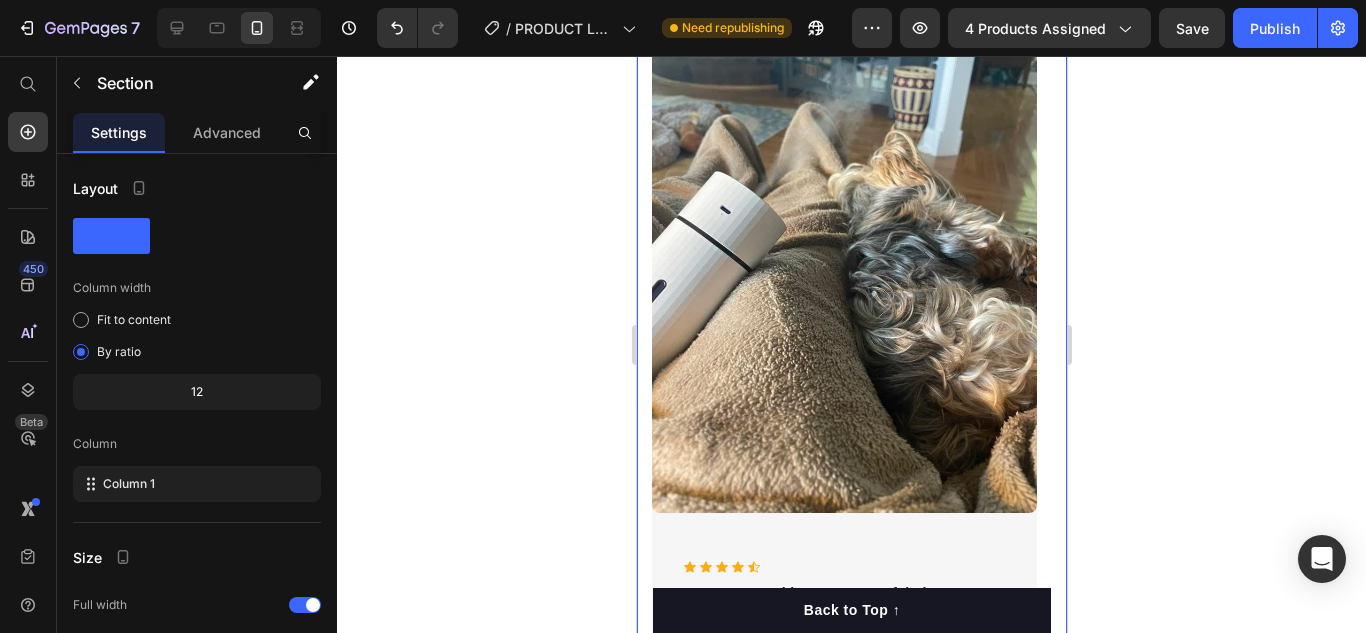 click 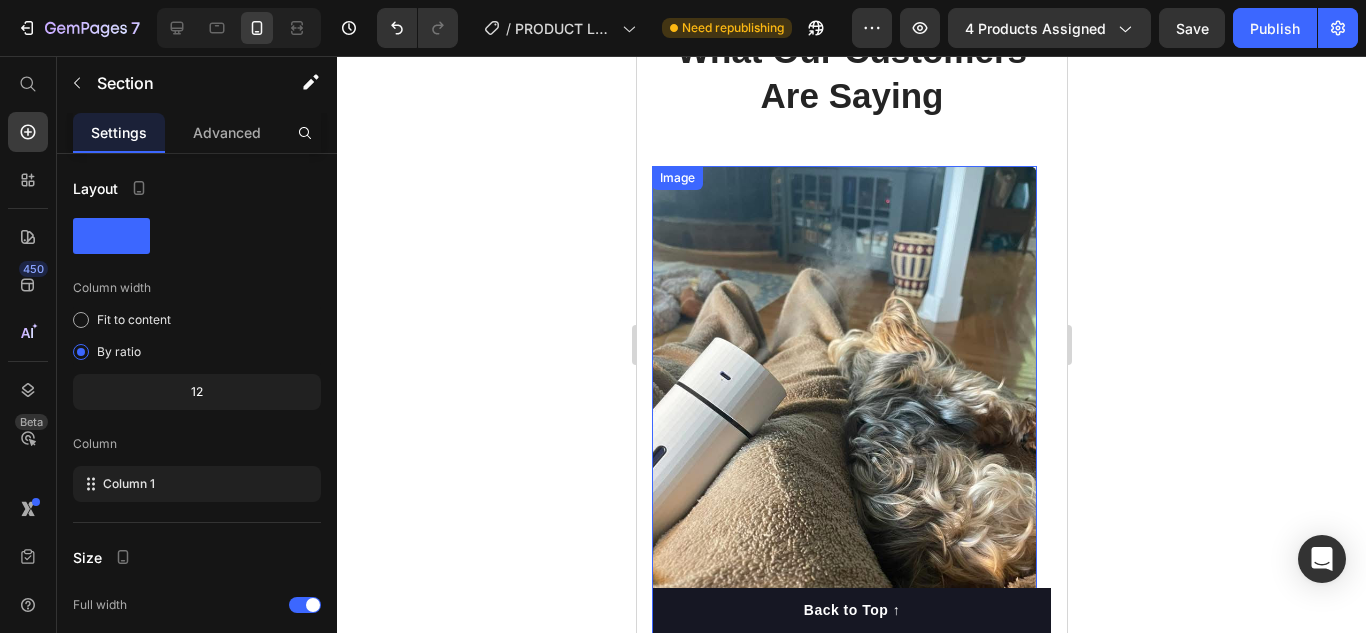 scroll, scrollTop: 6802, scrollLeft: 0, axis: vertical 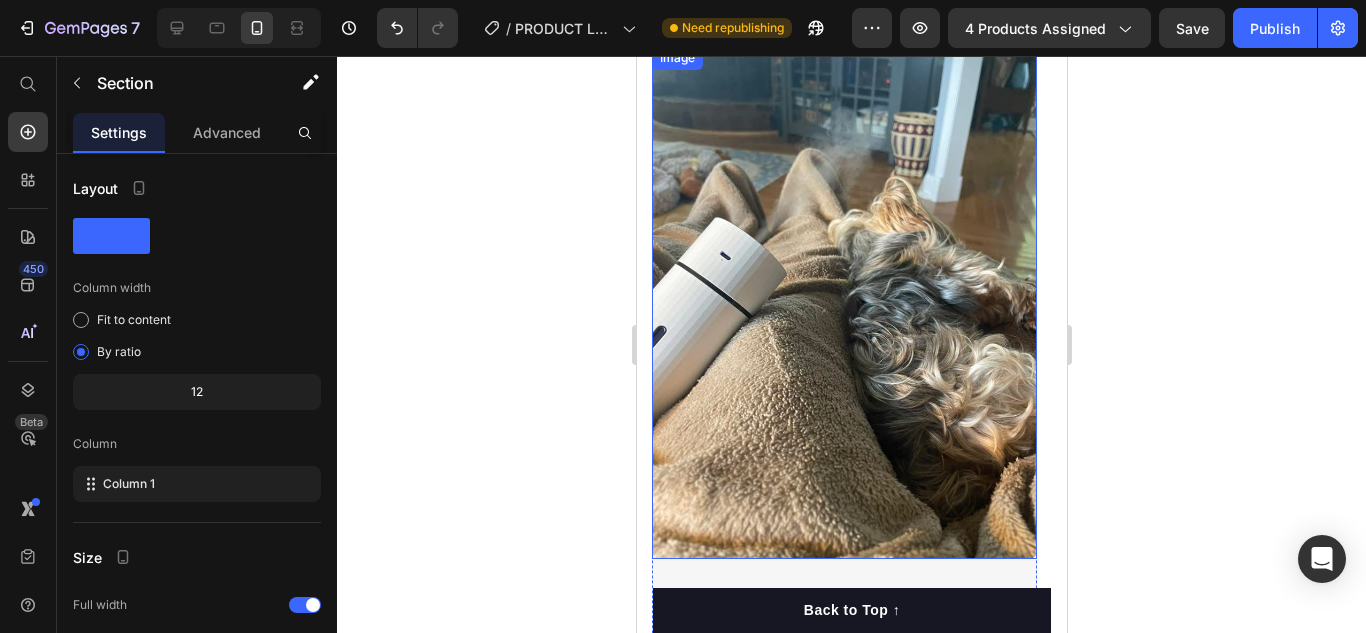 click at bounding box center [843, 302] 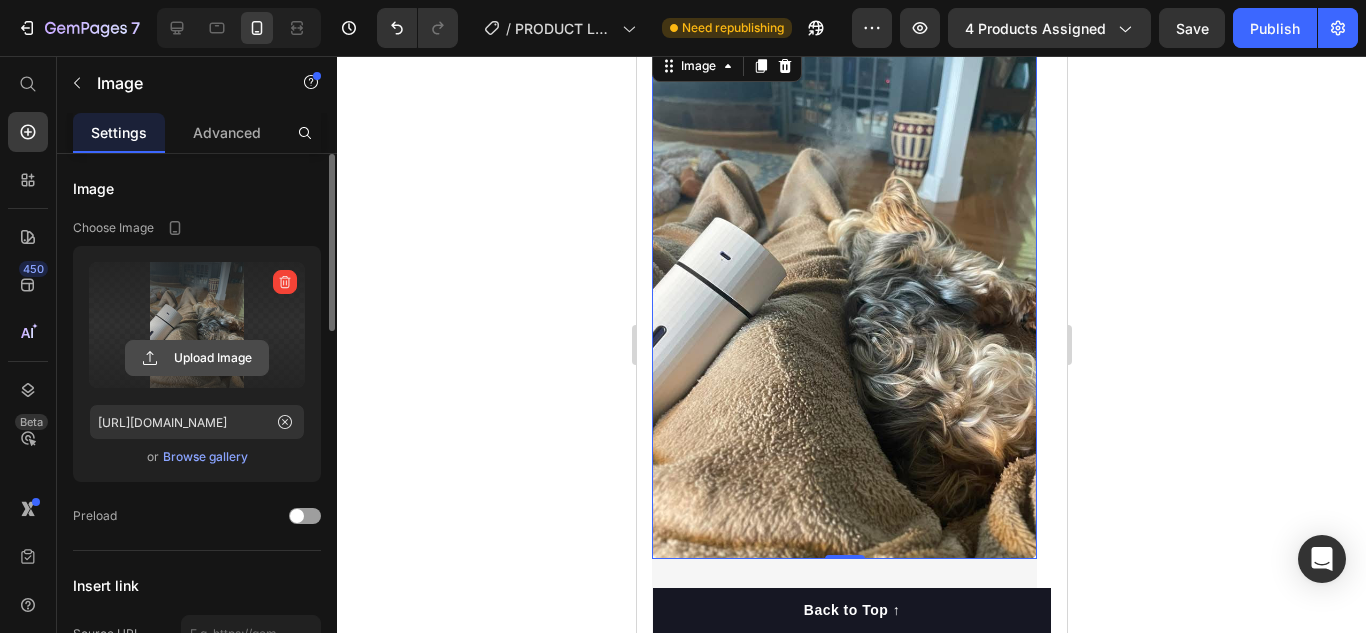 click 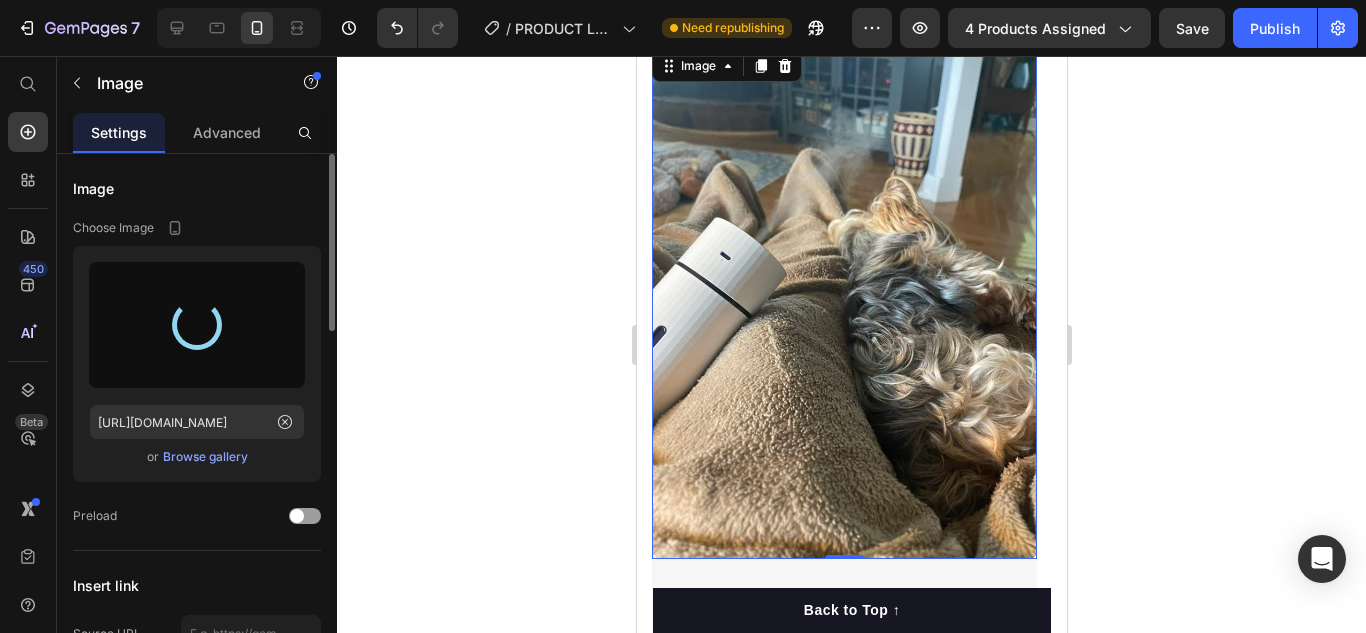 click 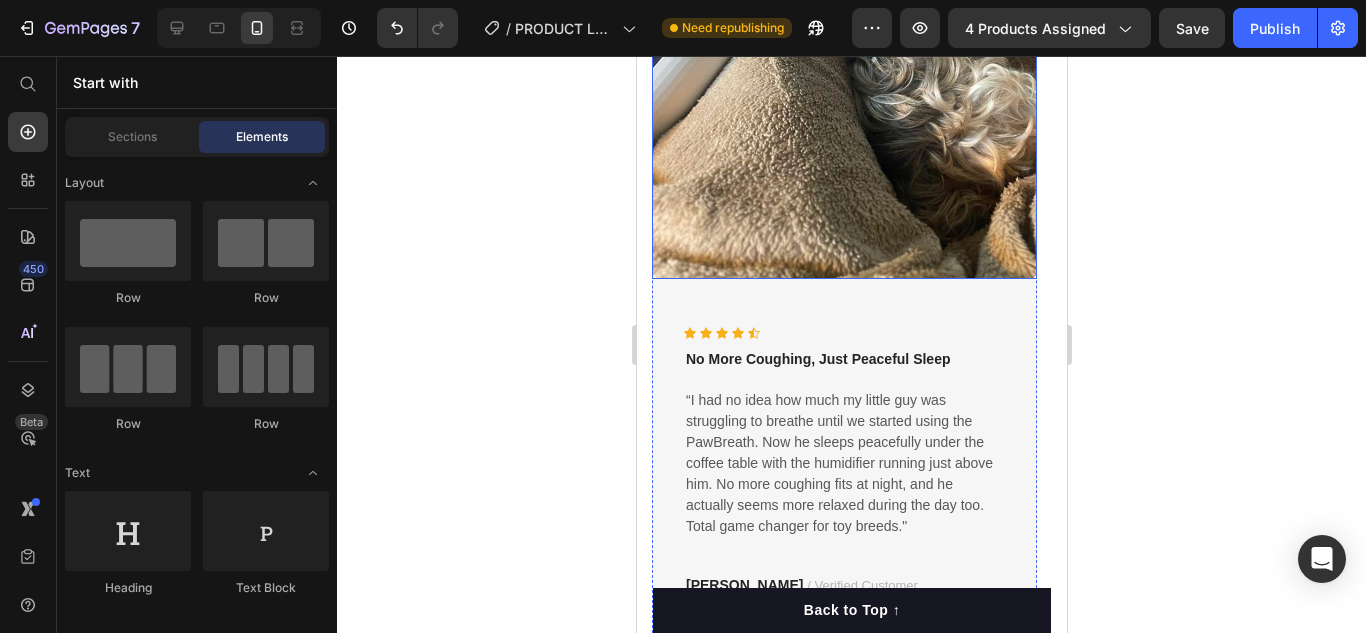 scroll, scrollTop: 6902, scrollLeft: 0, axis: vertical 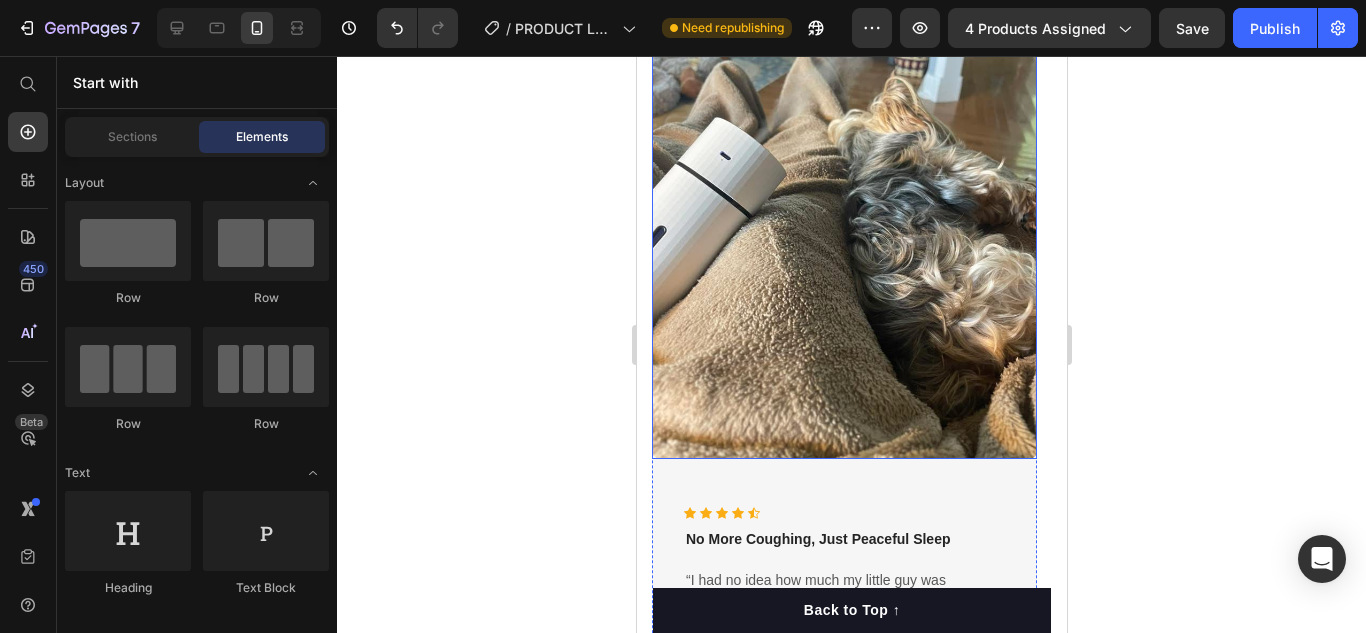 click at bounding box center [843, 202] 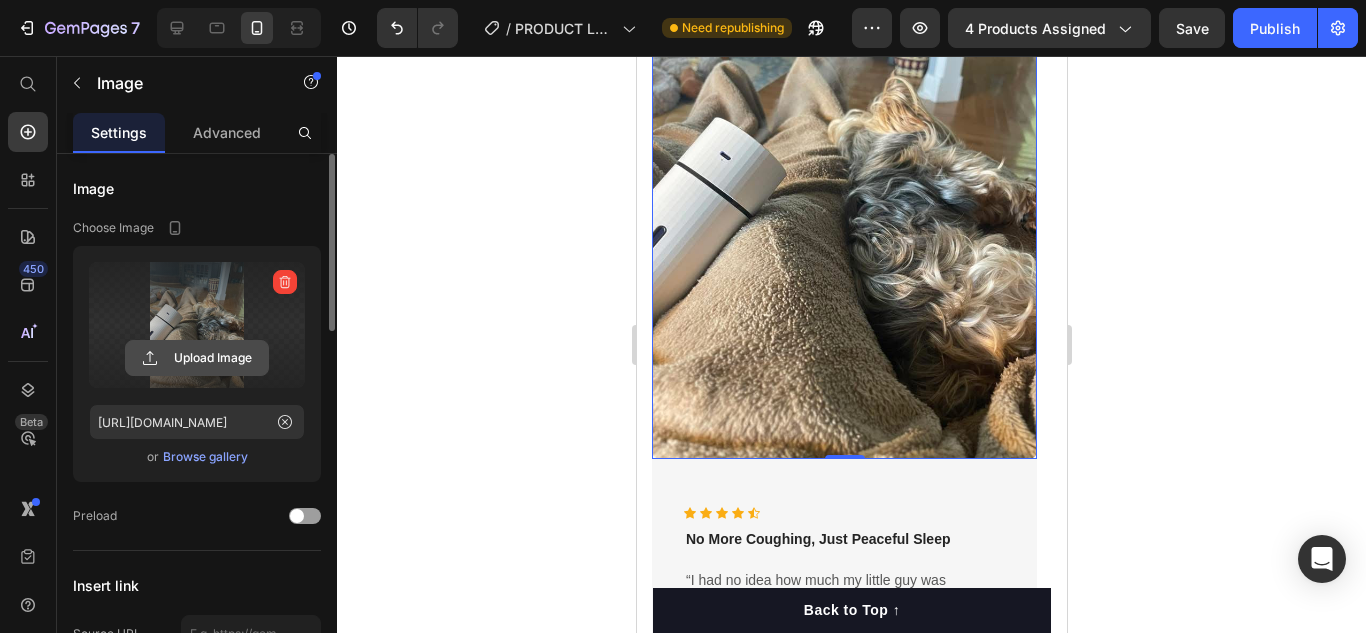 click 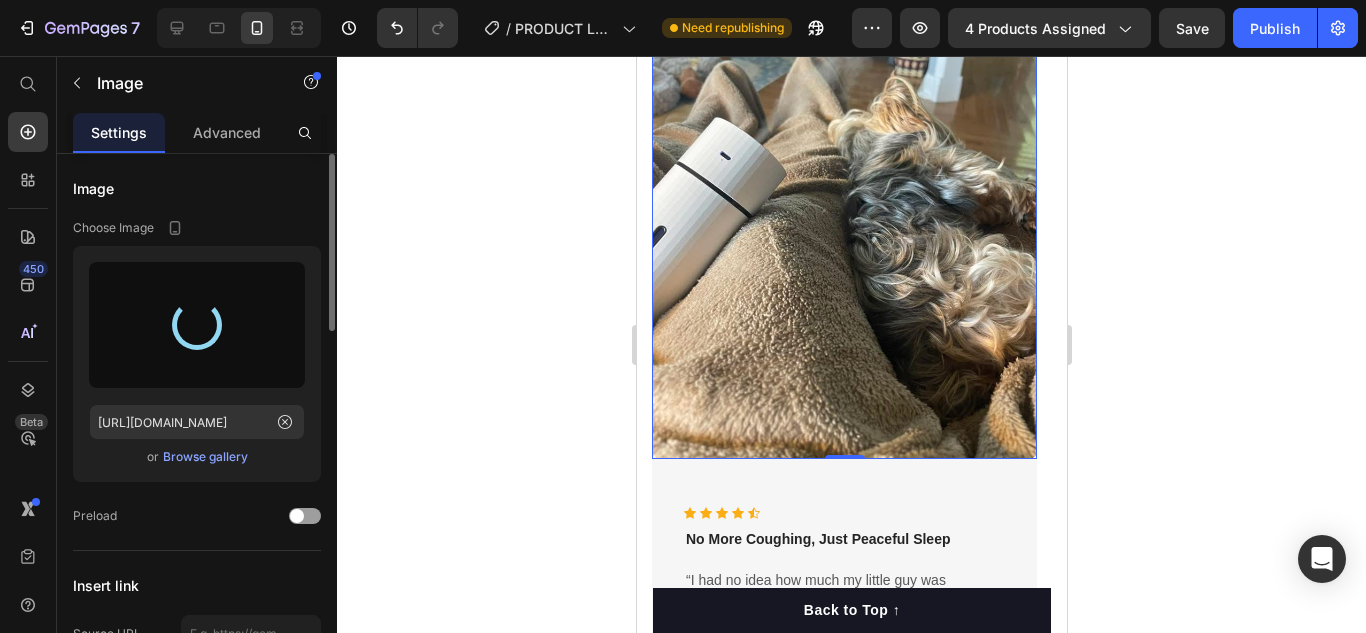 type on "[URL][DOMAIN_NAME]" 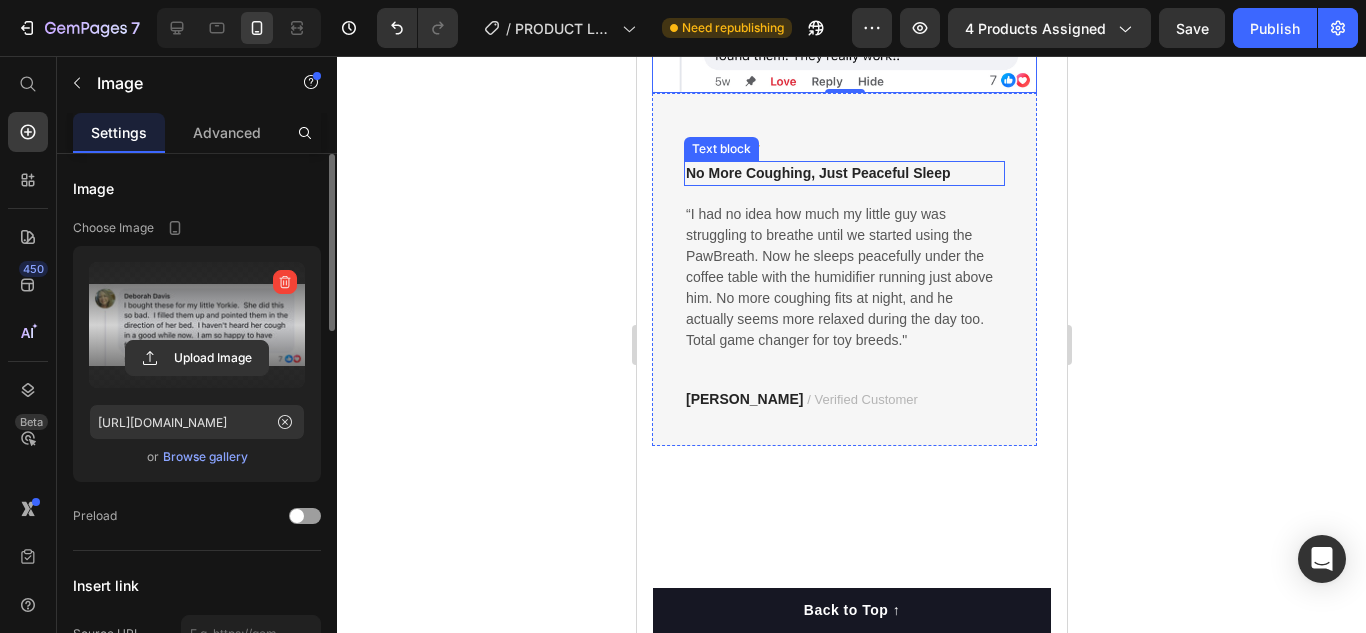 scroll, scrollTop: 6802, scrollLeft: 0, axis: vertical 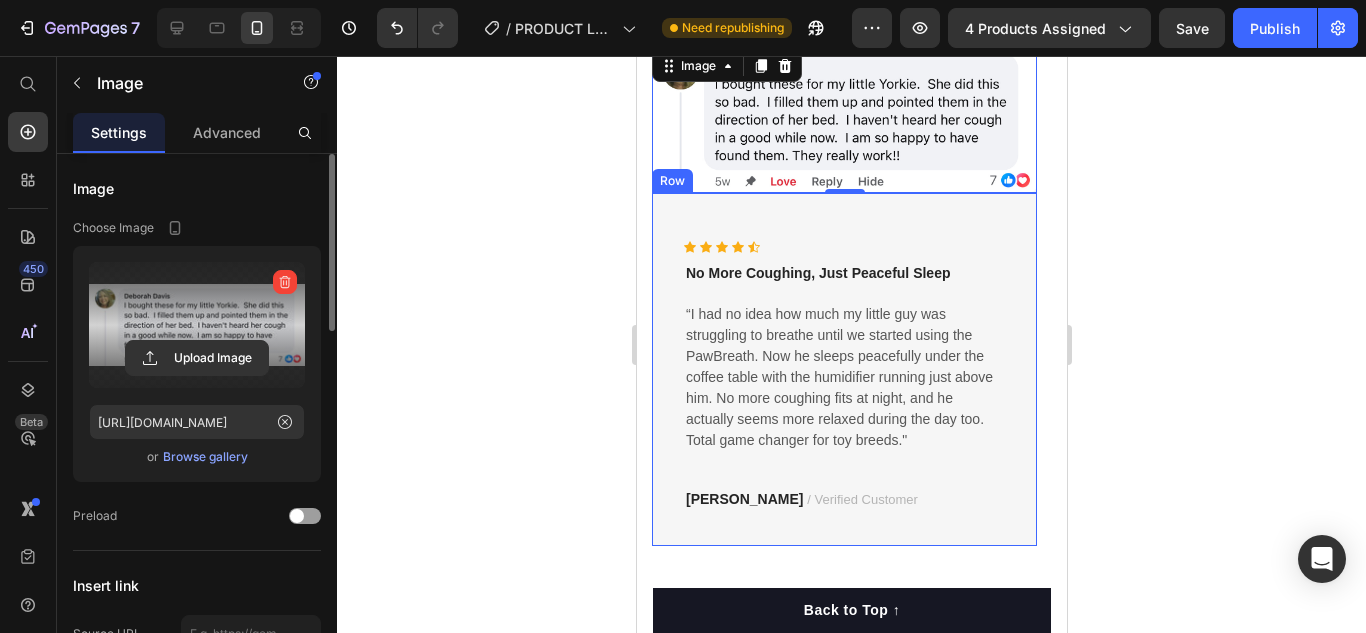 click on "Icon                Icon                Icon                Icon
Icon Icon List Hoz No More Coughing, Just Peaceful Sleep Text block “I had no idea how much my little guy was struggling to breathe until we started using the PawBreath. Now he sleeps peacefully under the coffee table with the humidifier running just above him. No more coughing fits at night, and he actually seems more relaxed during the day too. Total game changer for toy breeds." Text block [PERSON_NAME]   / Verified Customer Text block Row" at bounding box center (843, 369) 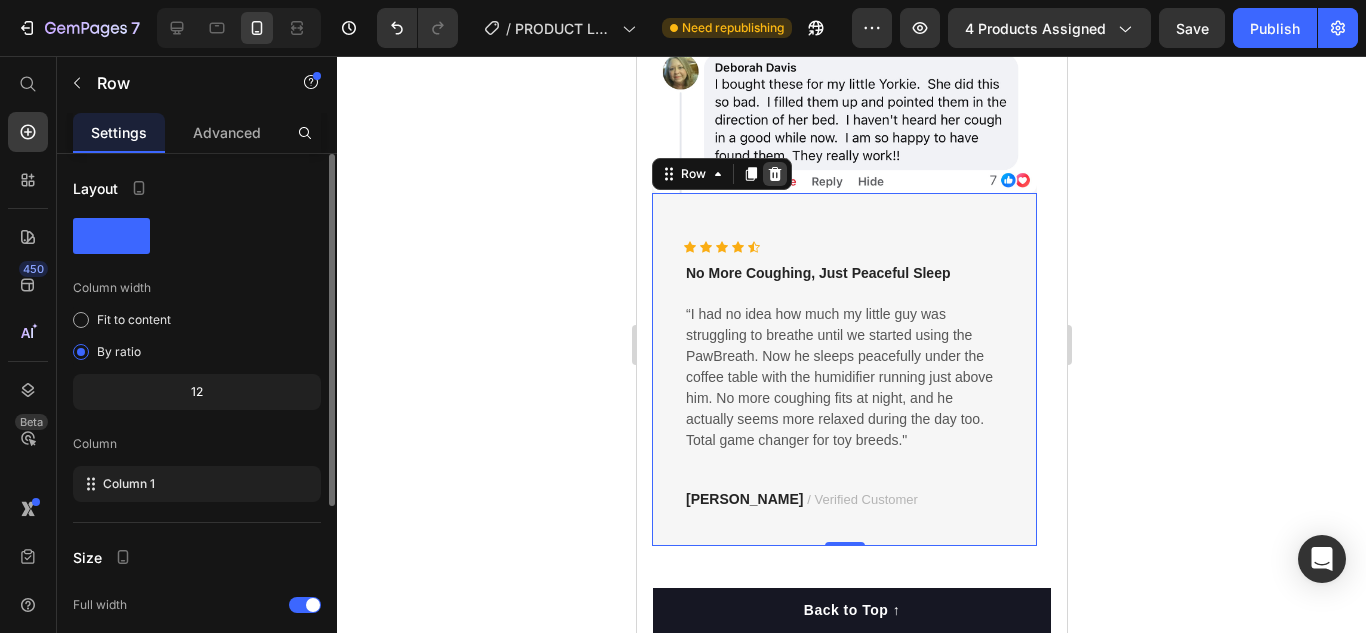 click 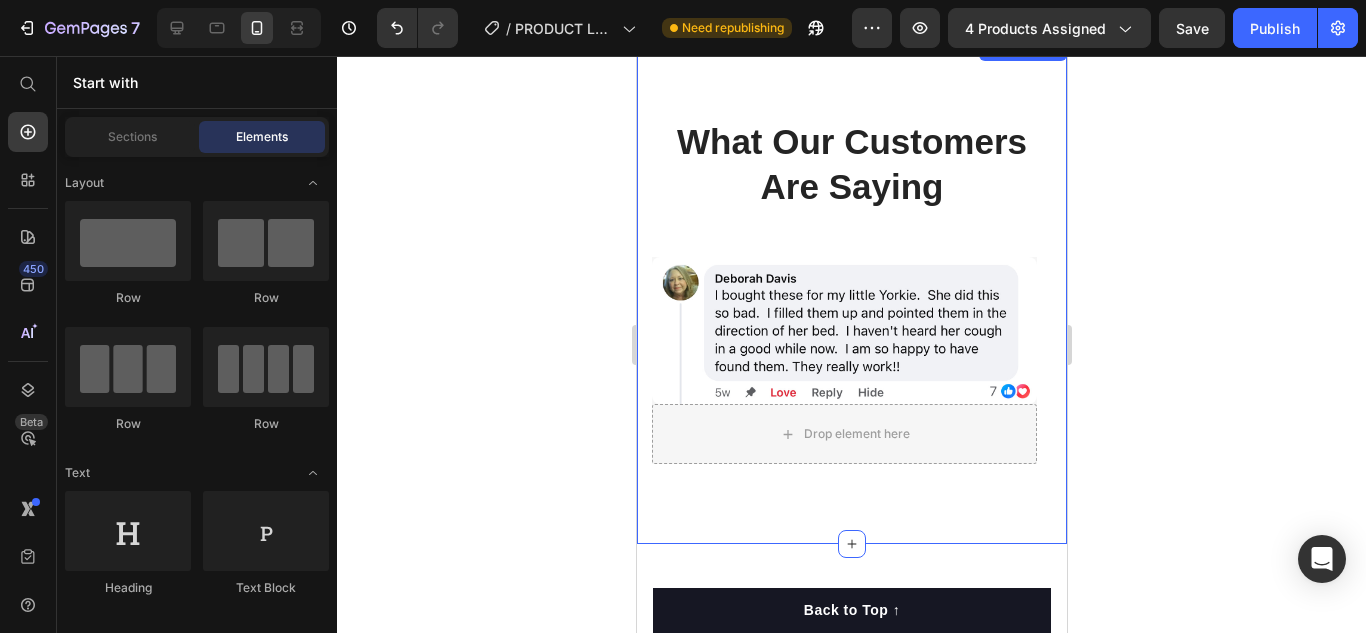 scroll, scrollTop: 6502, scrollLeft: 0, axis: vertical 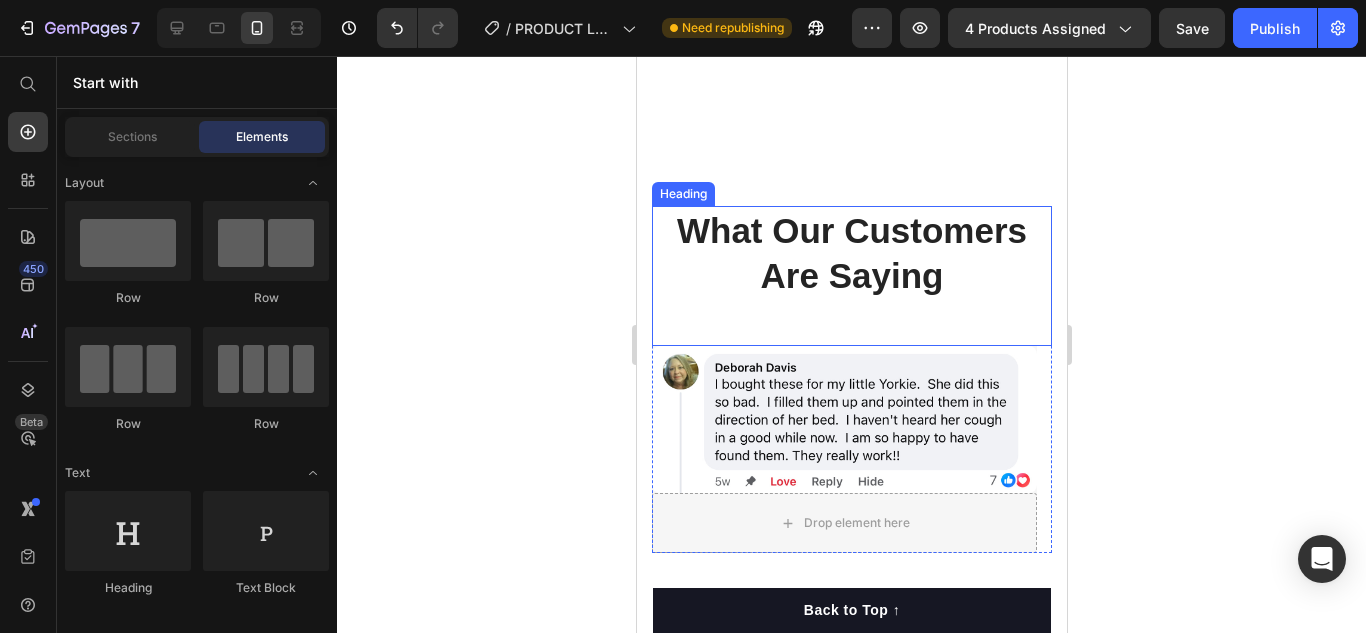 click on "What Our Customers Are Saying" at bounding box center (851, 276) 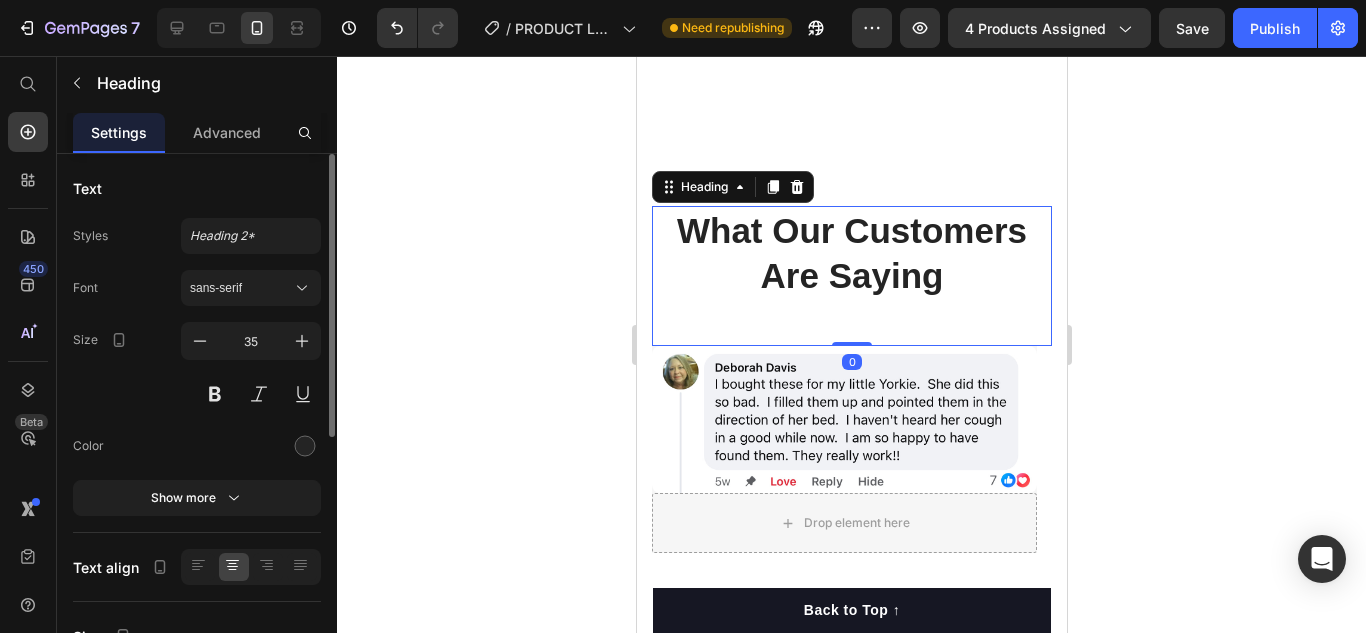 click on "What Our Customers Are Saying" at bounding box center (851, 276) 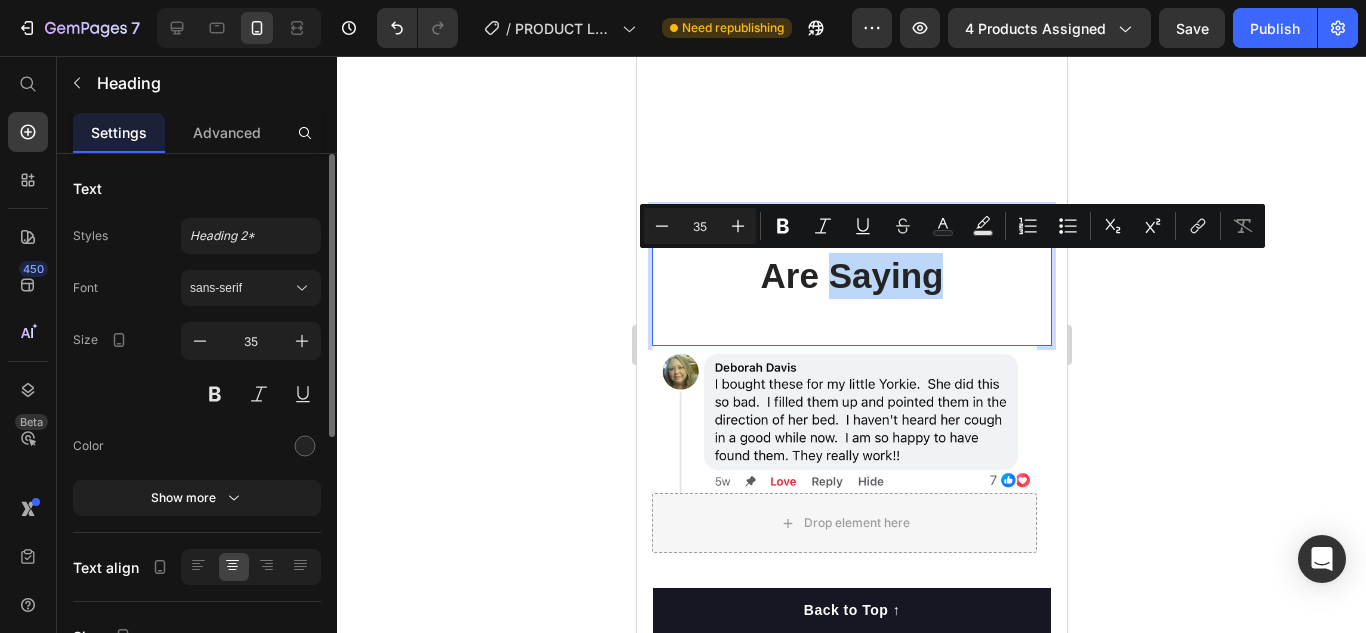 click on "What Our Customers Are Saying" at bounding box center [851, 276] 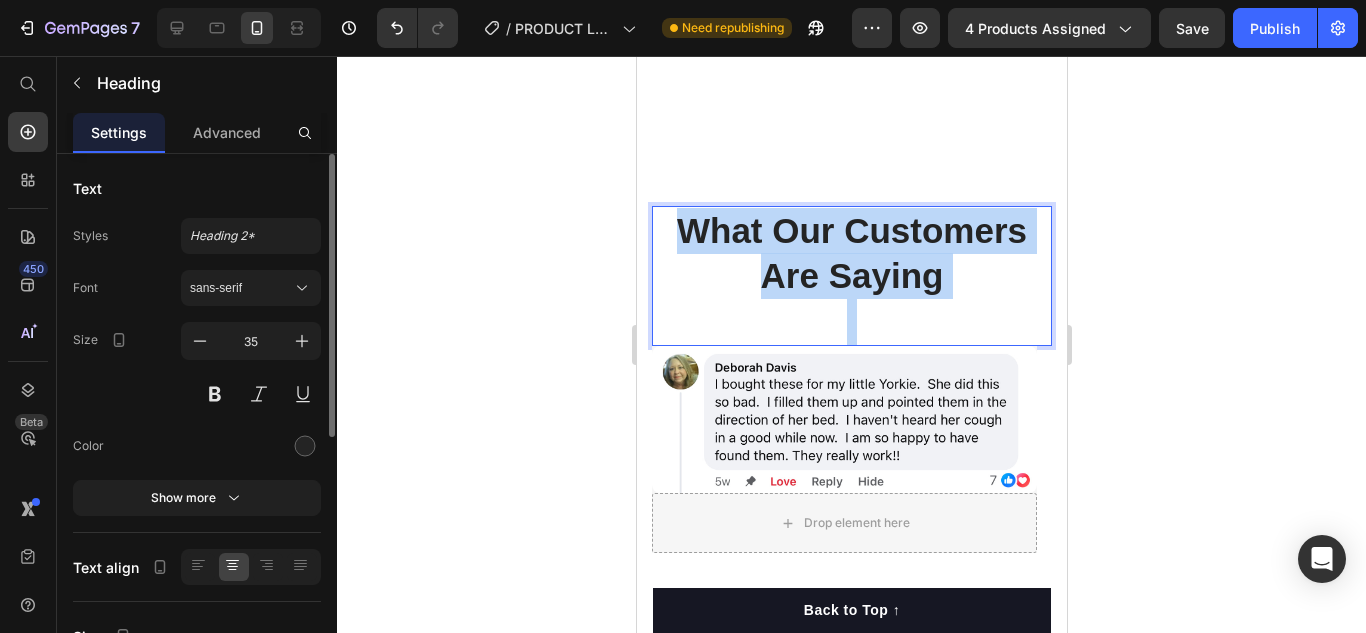 click on "What Our Customers Are Saying" at bounding box center (851, 276) 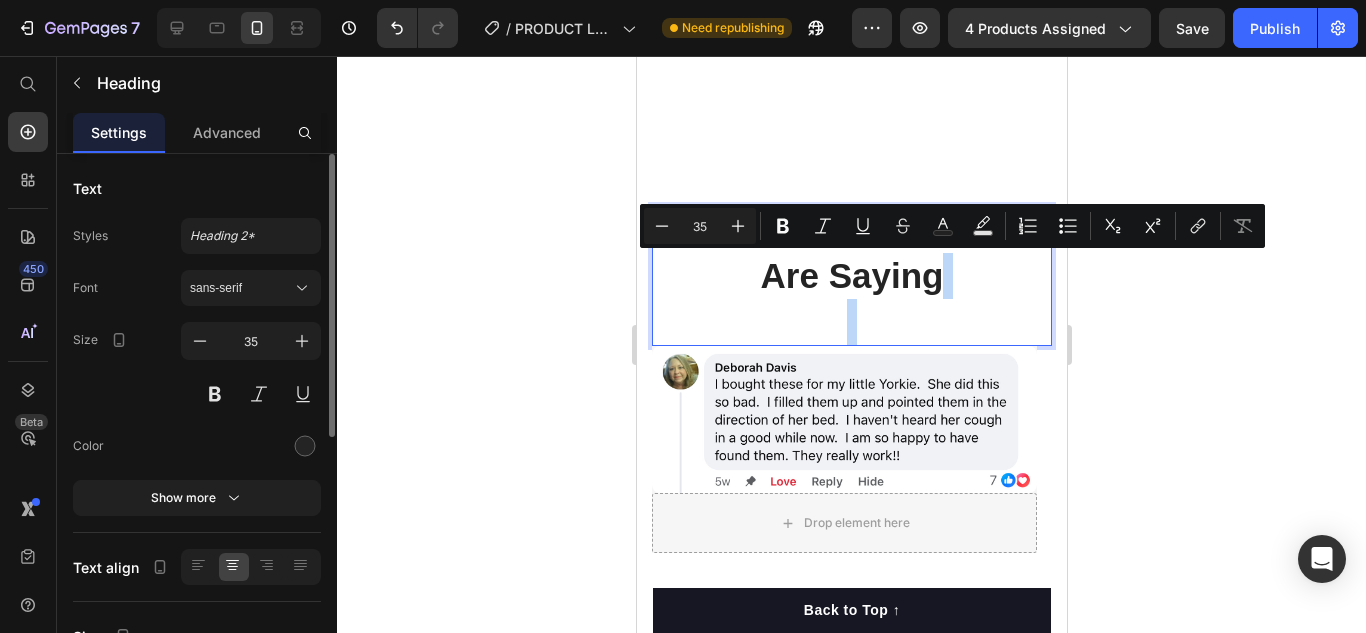 click on "What Our Customers Are Saying" at bounding box center (851, 276) 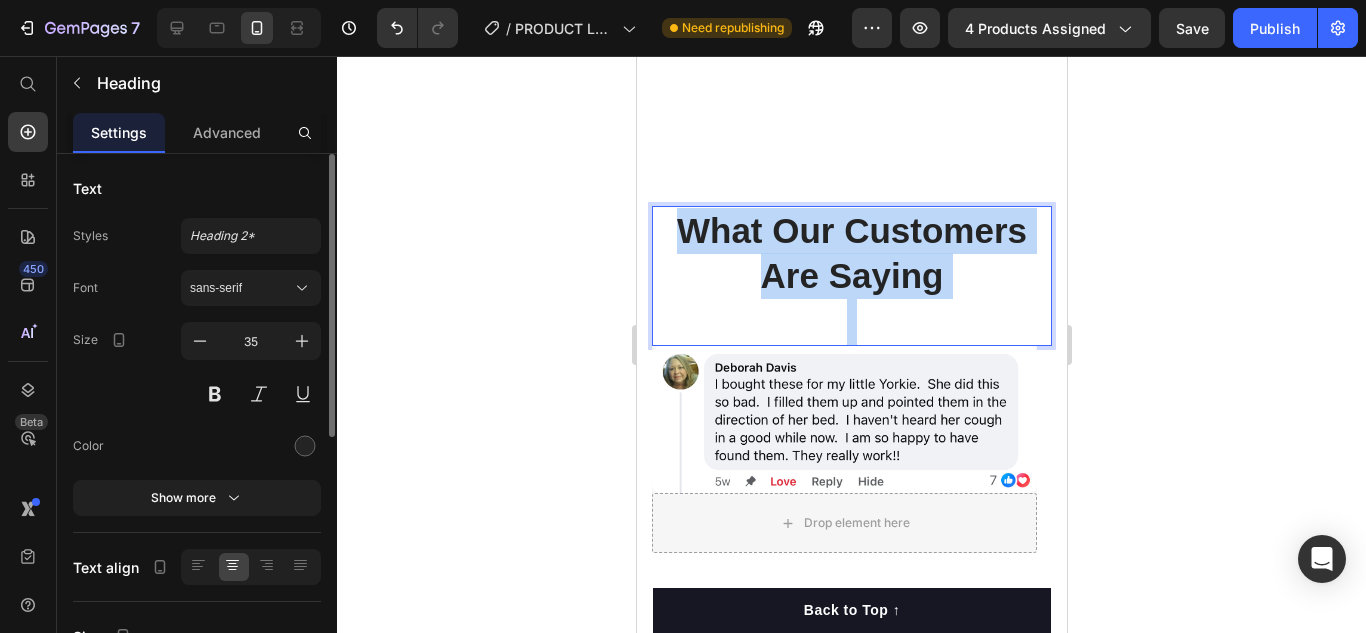 click on "What Our Customers Are Saying" at bounding box center [851, 276] 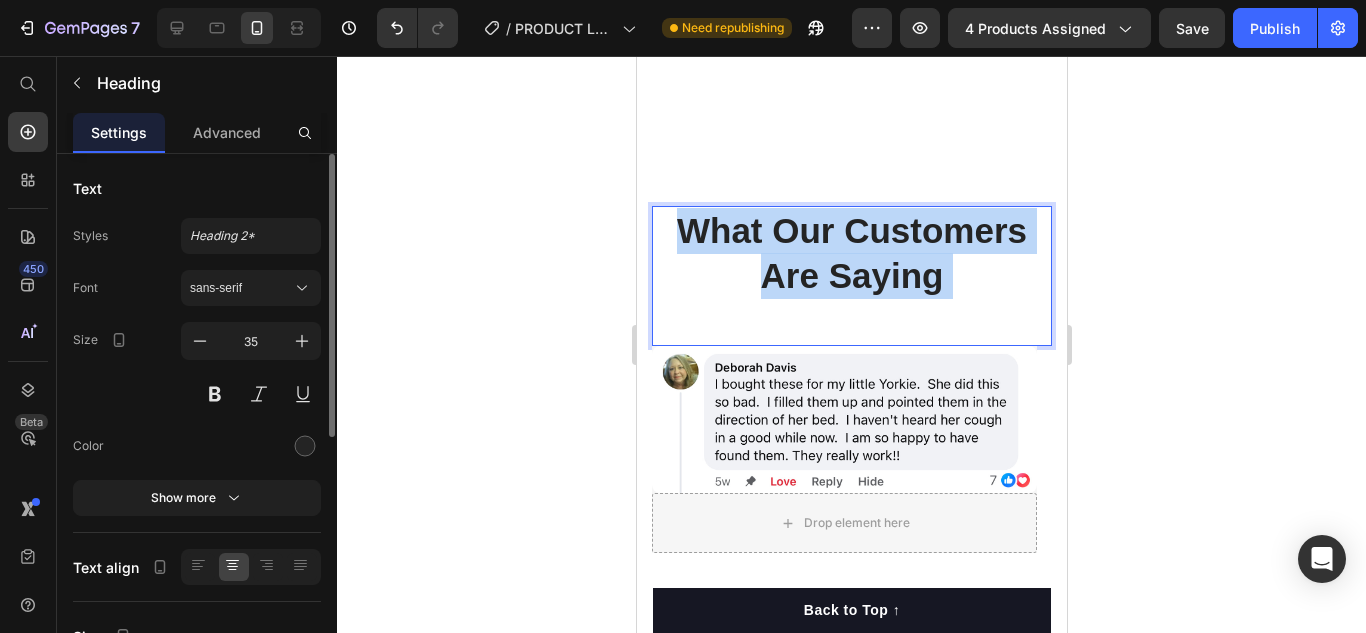 click on "What Our Customers Are Saying" at bounding box center (851, 276) 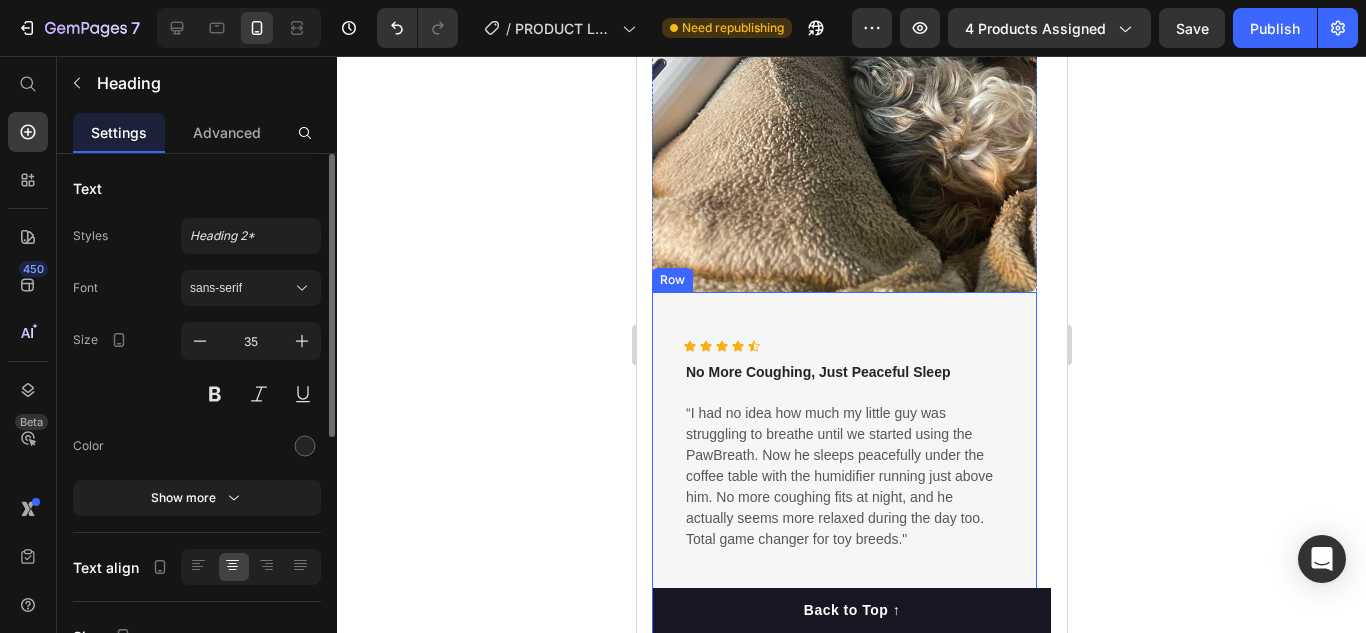 scroll, scrollTop: 6202, scrollLeft: 0, axis: vertical 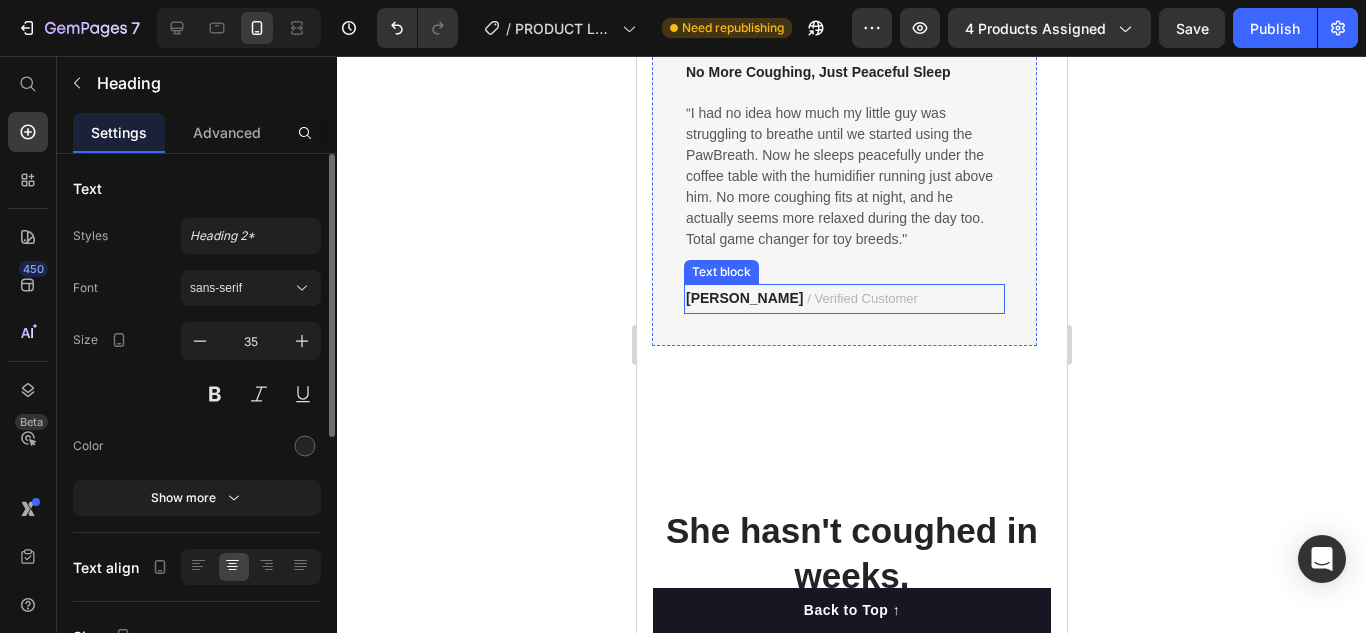 click on "[PERSON_NAME]" at bounding box center (743, 298) 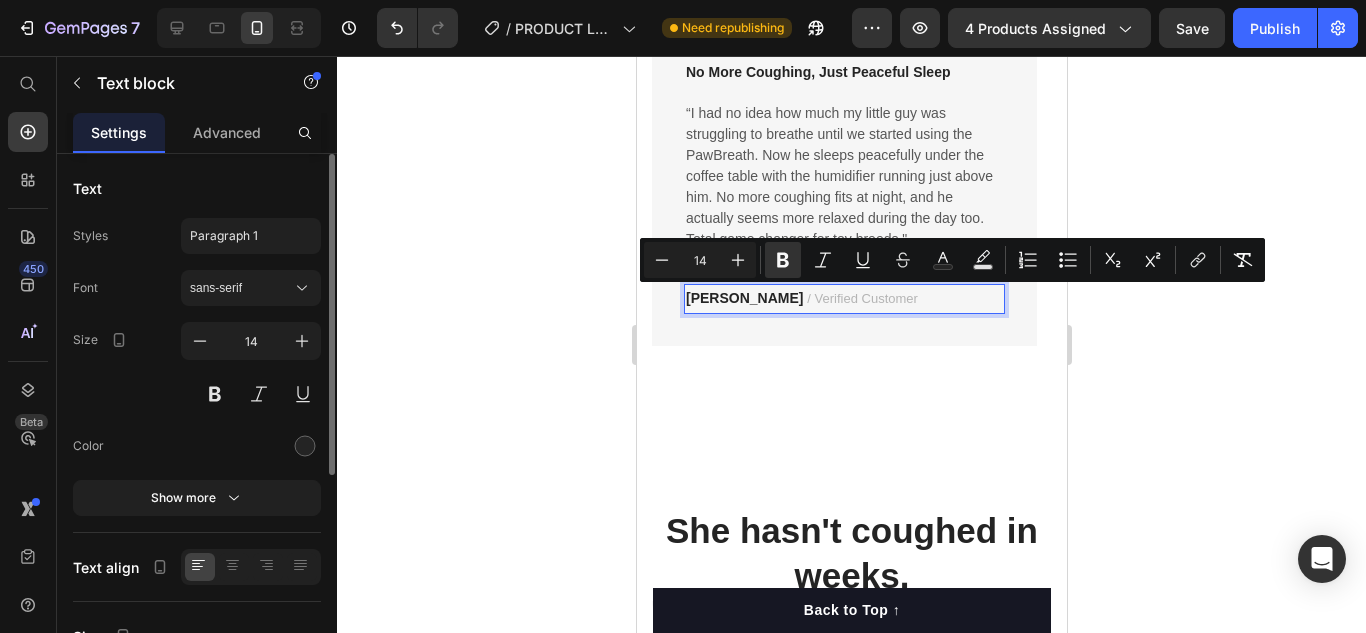 click on "[PERSON_NAME]" at bounding box center [743, 298] 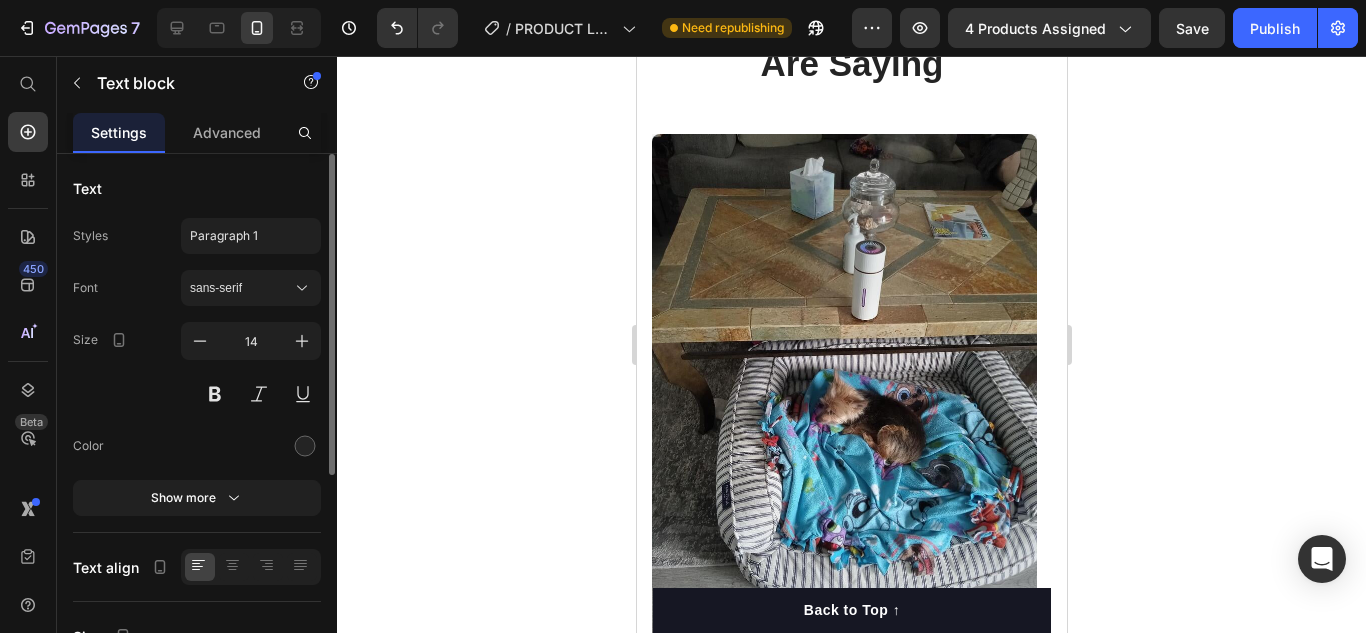 scroll, scrollTop: 4001, scrollLeft: 0, axis: vertical 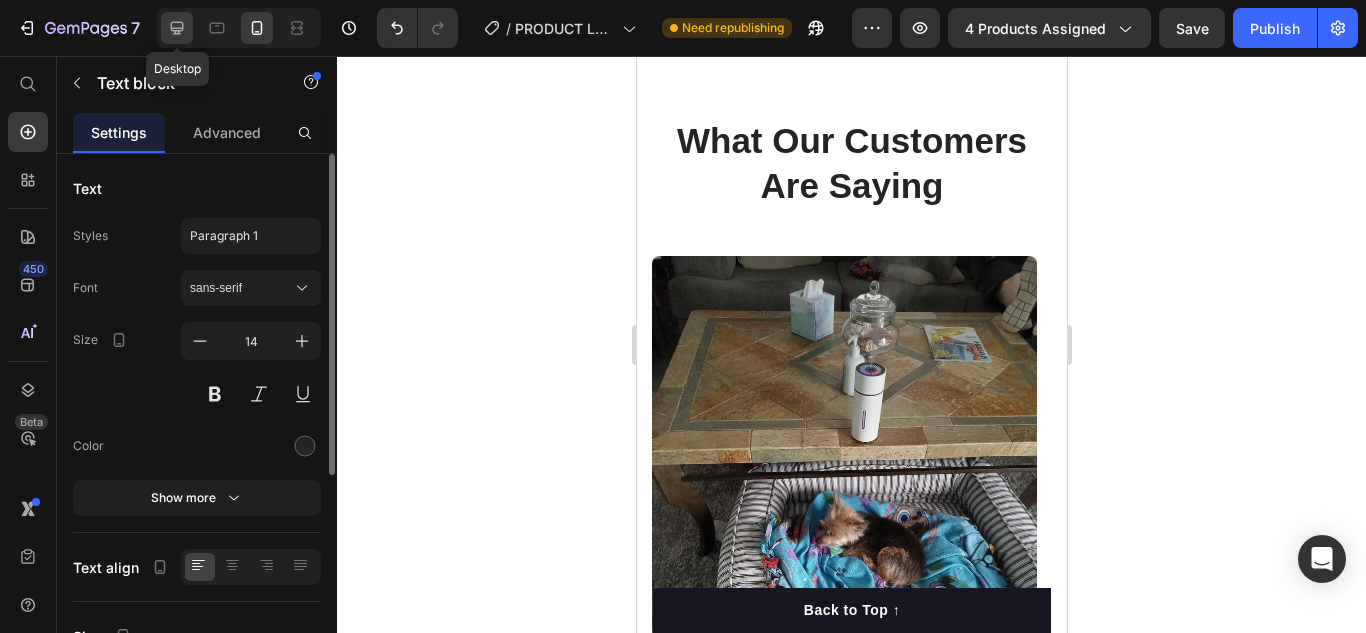 click 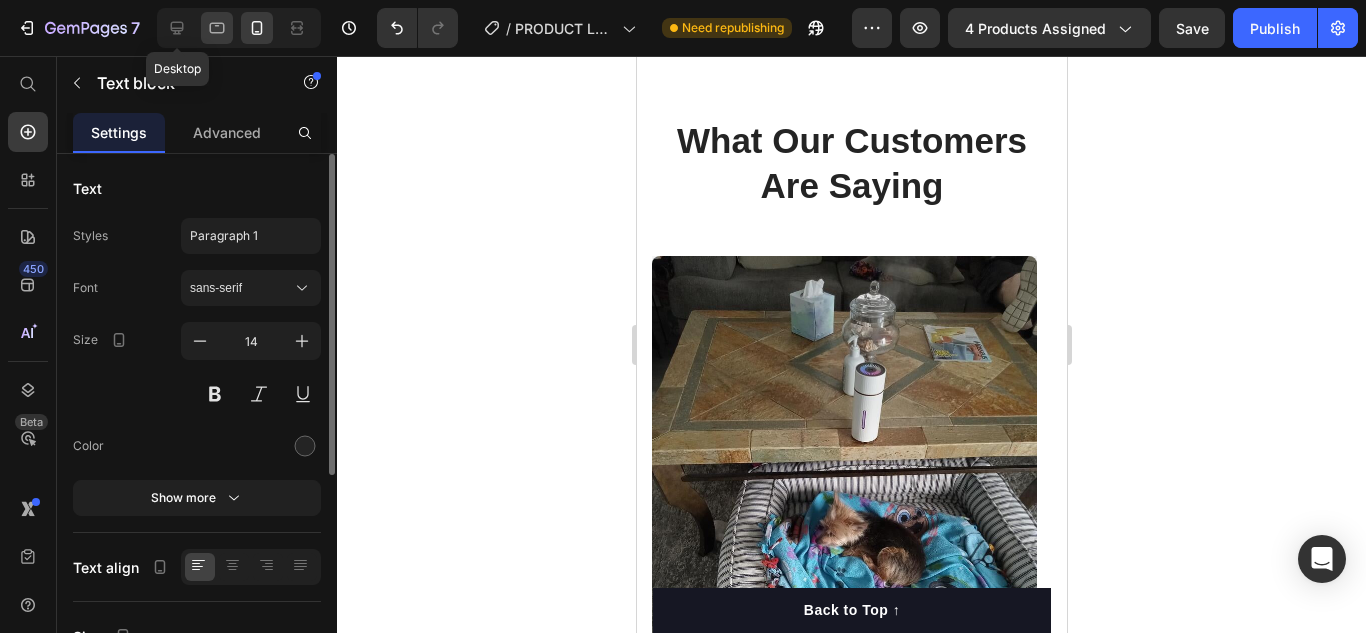 type on "16" 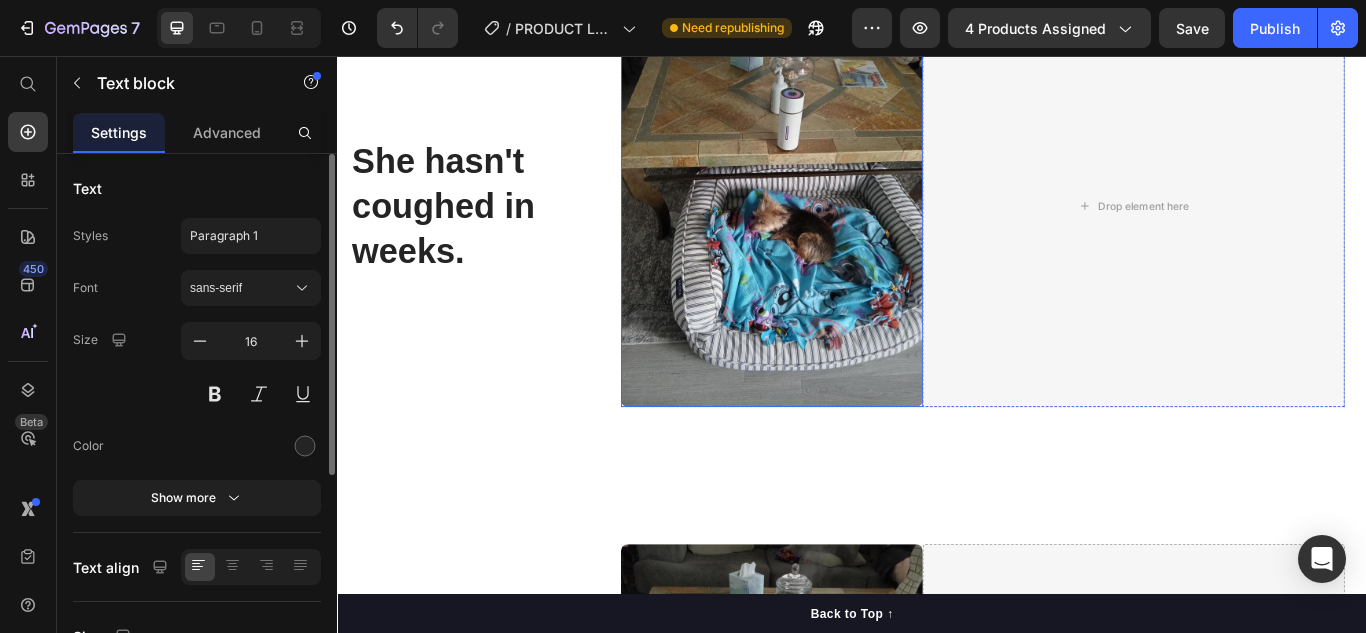 scroll, scrollTop: 5586, scrollLeft: 0, axis: vertical 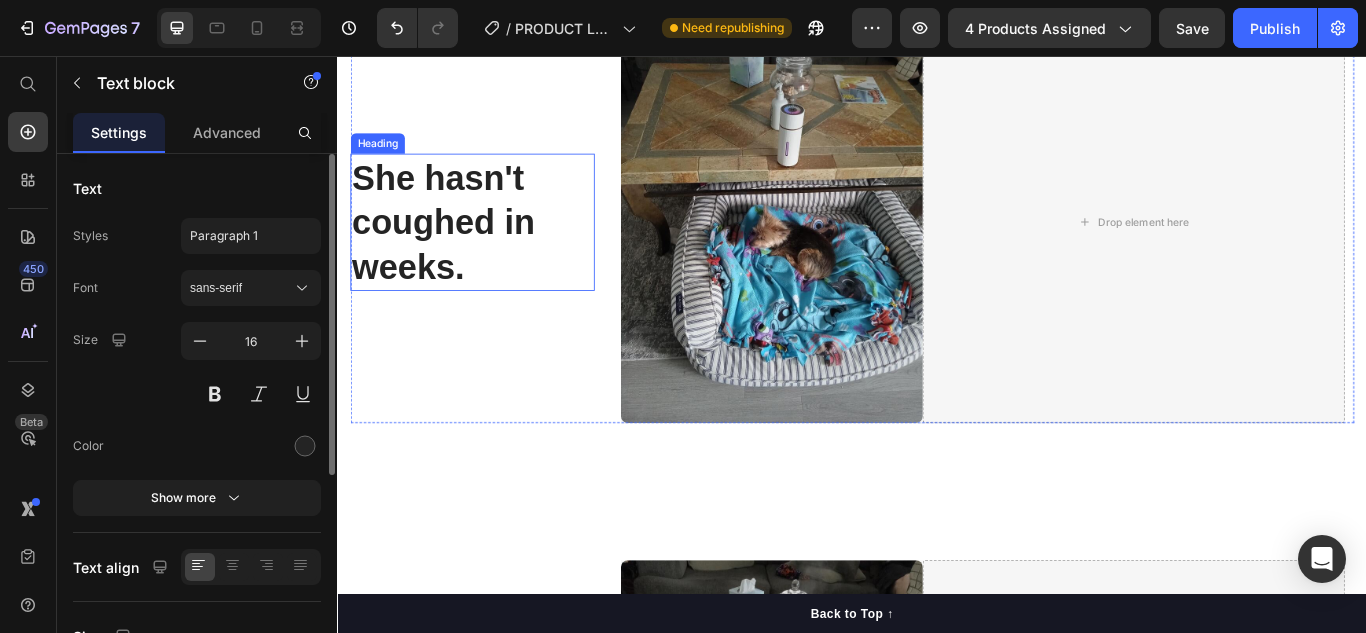 click on "She hasn't coughed in weeks." at bounding box center (494, 250) 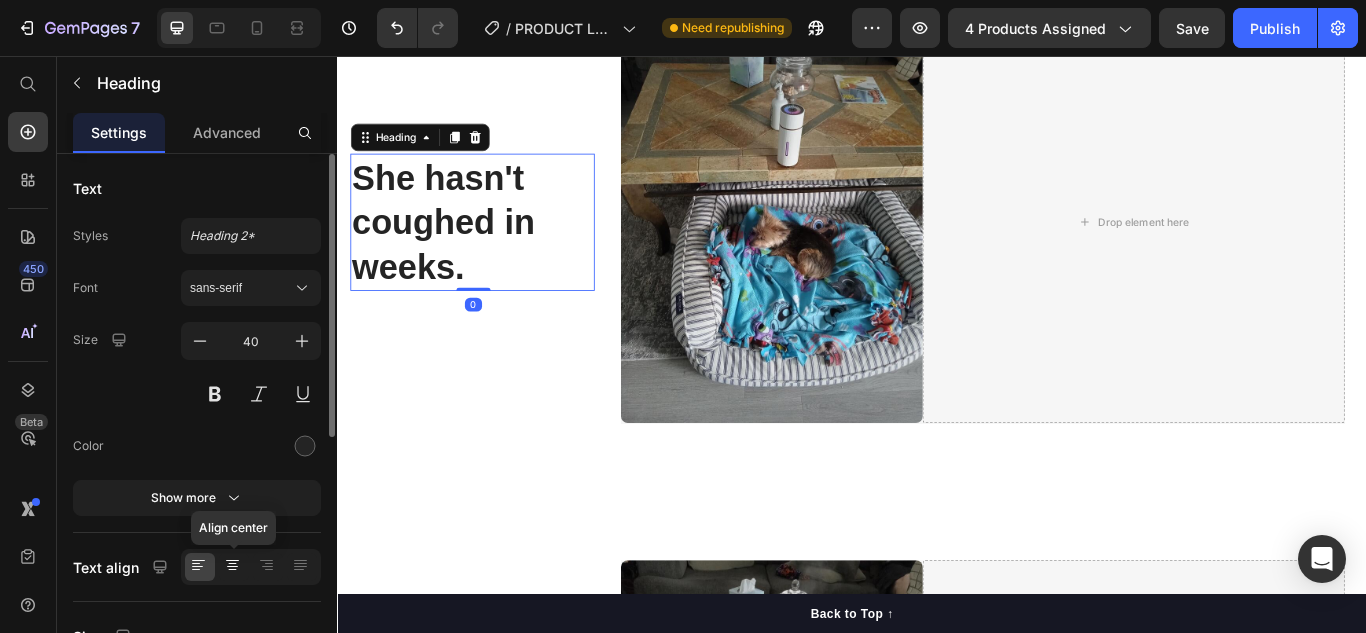 click 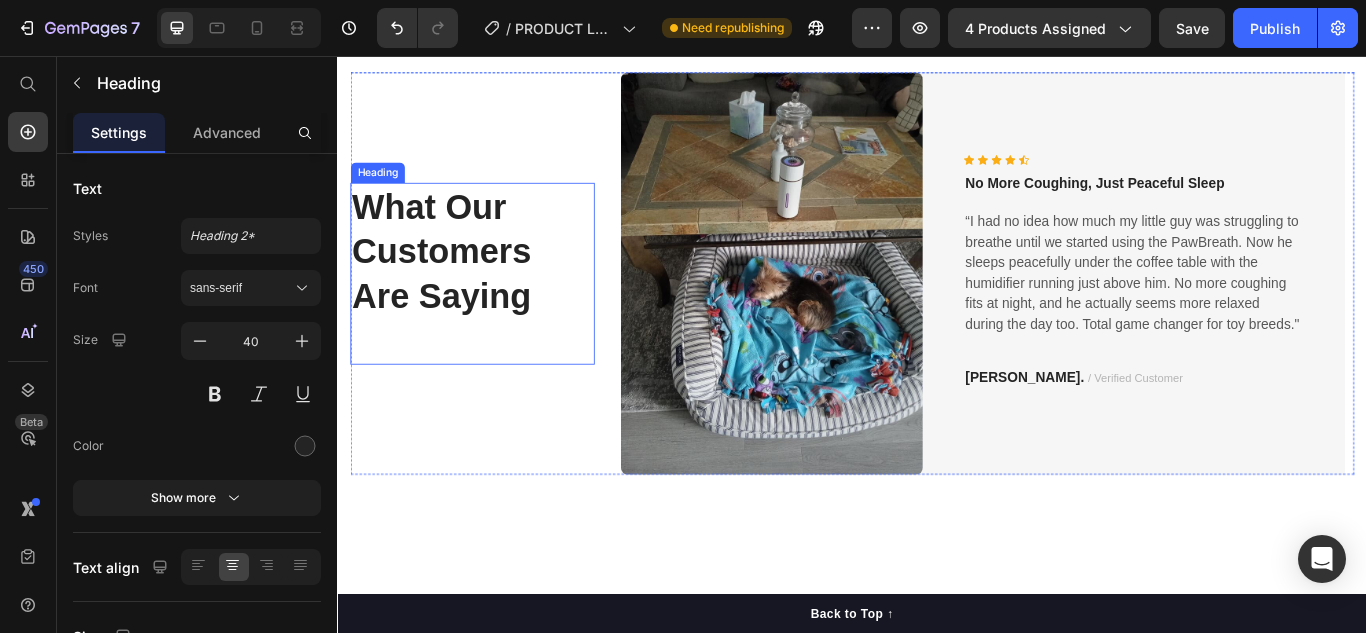 scroll, scrollTop: 4886, scrollLeft: 0, axis: vertical 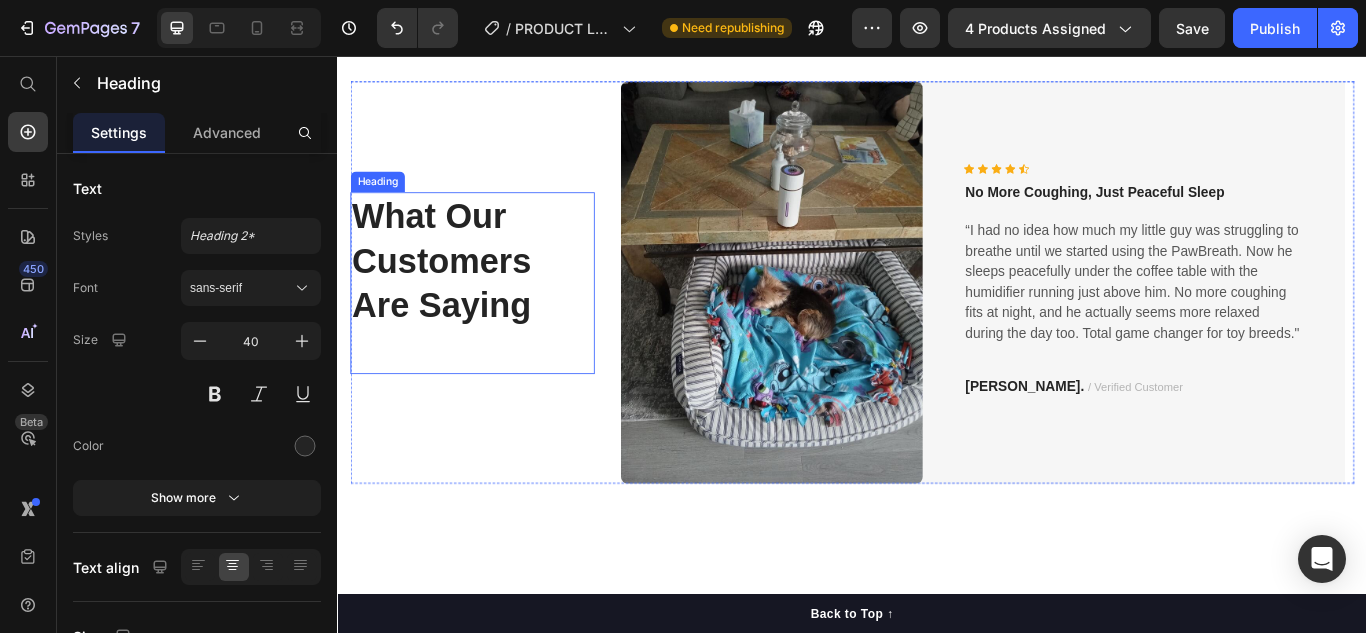 click on "What Our Customers Are Saying" at bounding box center (494, 321) 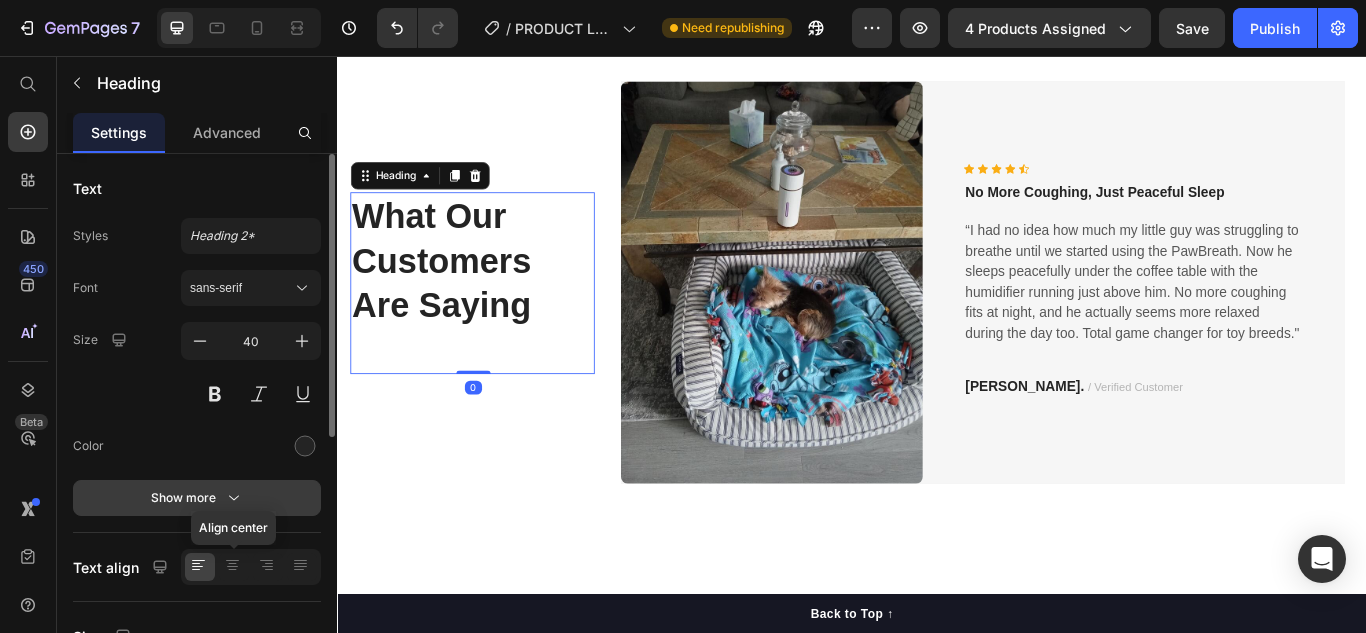 drag, startPoint x: 237, startPoint y: 558, endPoint x: 288, endPoint y: 509, distance: 70.724815 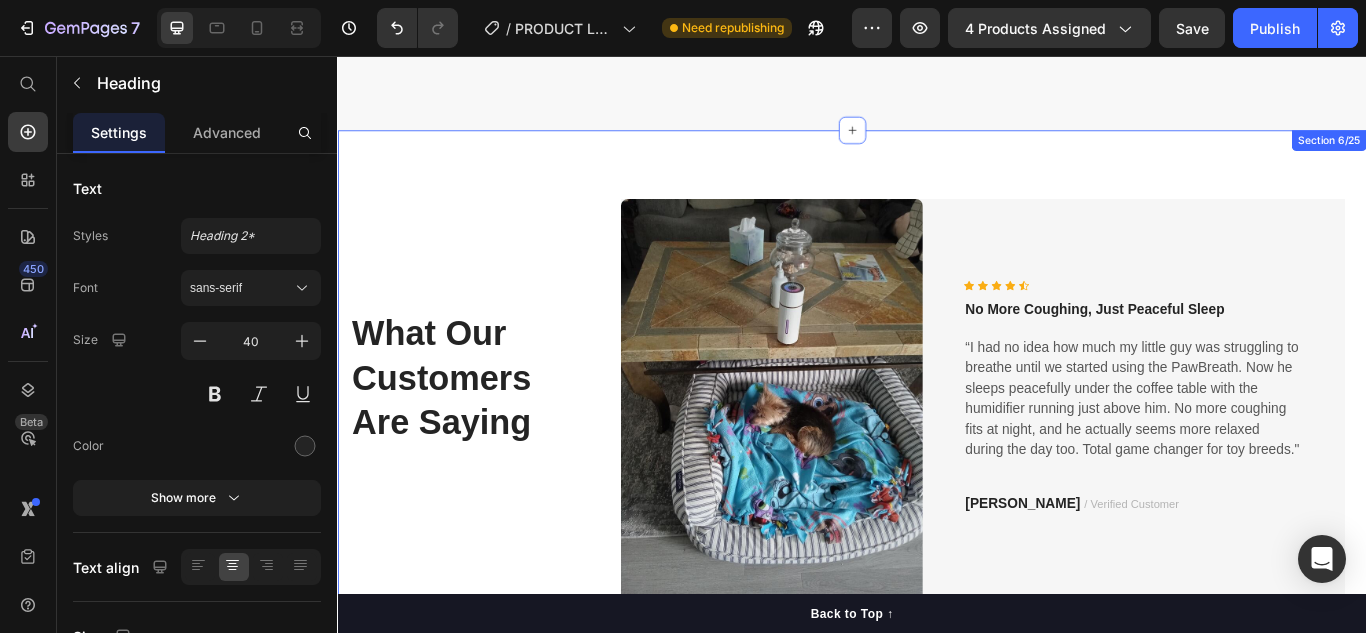 scroll, scrollTop: 4085, scrollLeft: 0, axis: vertical 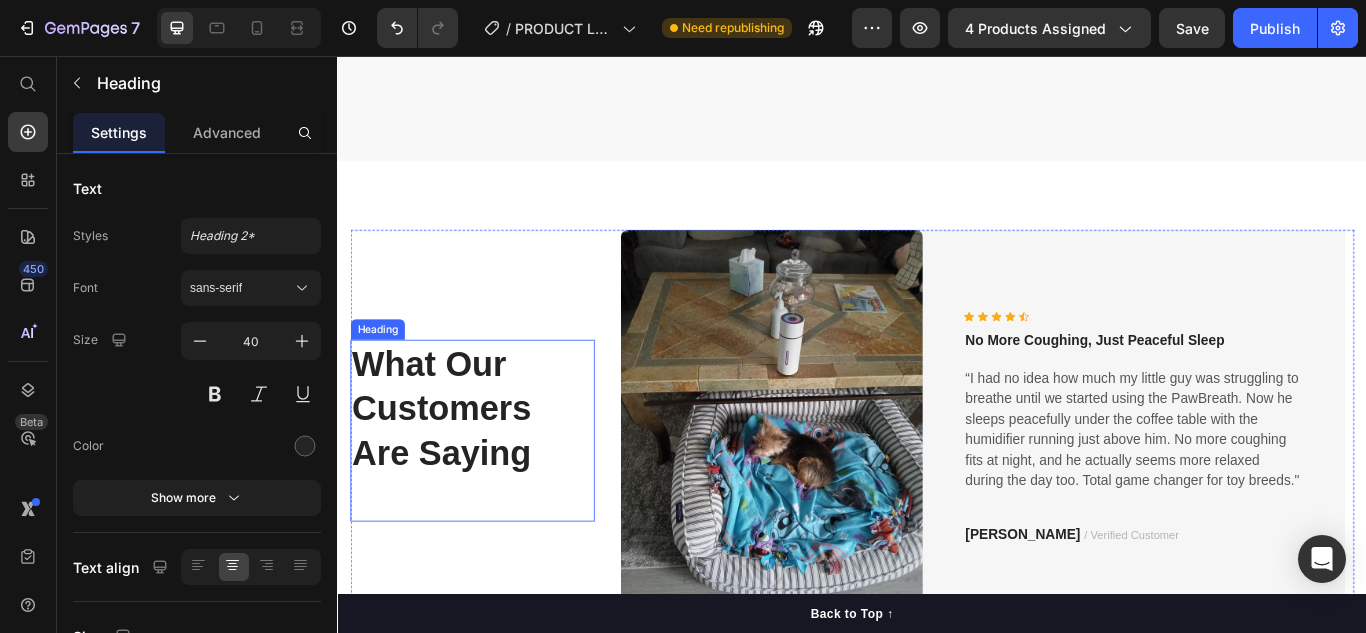 click on "What Our Customers Are Saying" at bounding box center [494, 493] 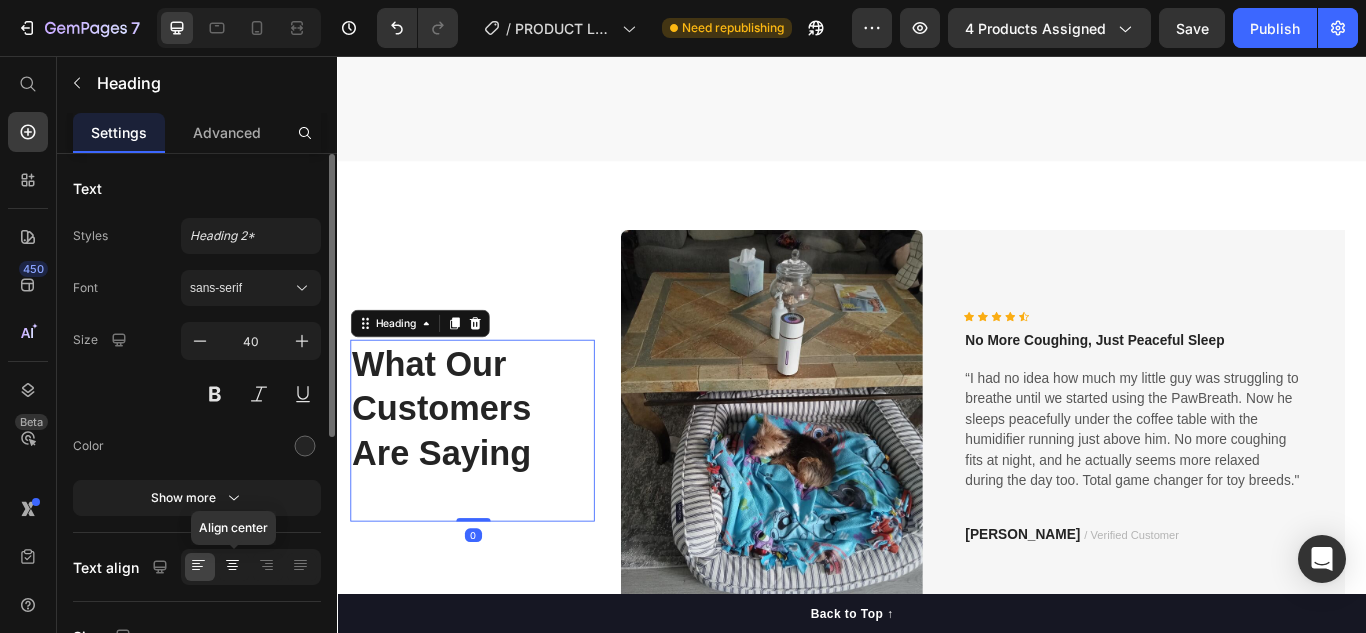 click 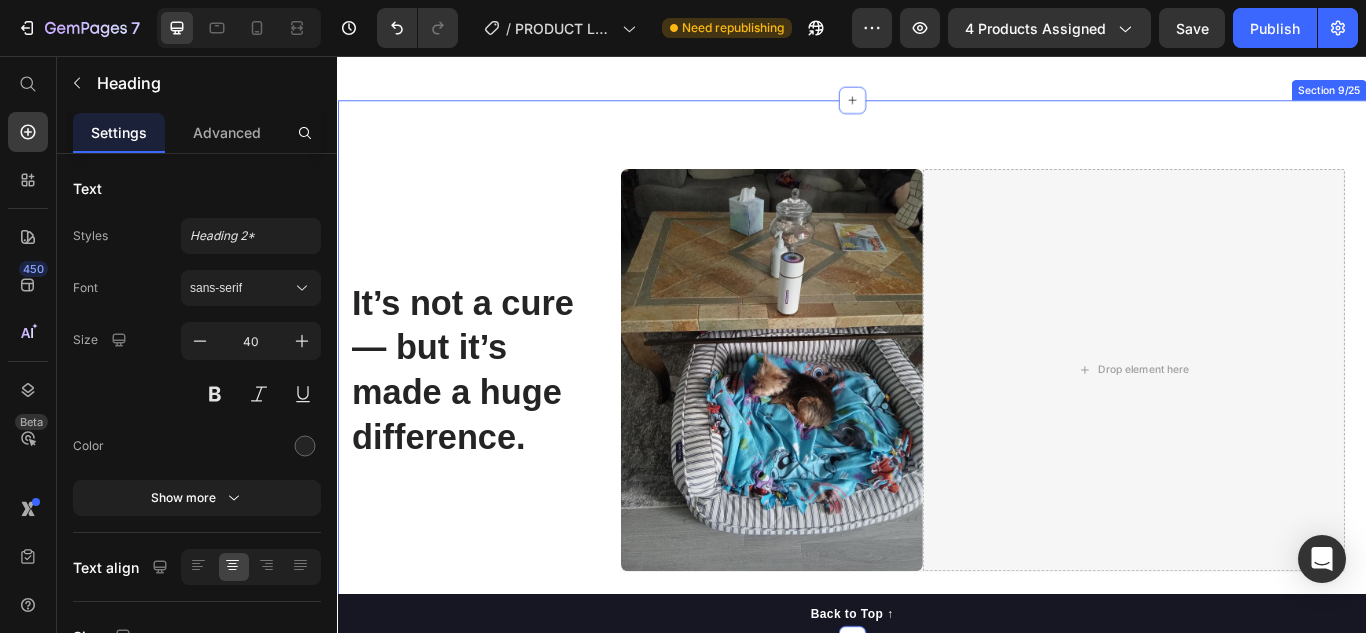 scroll, scrollTop: 5563, scrollLeft: 0, axis: vertical 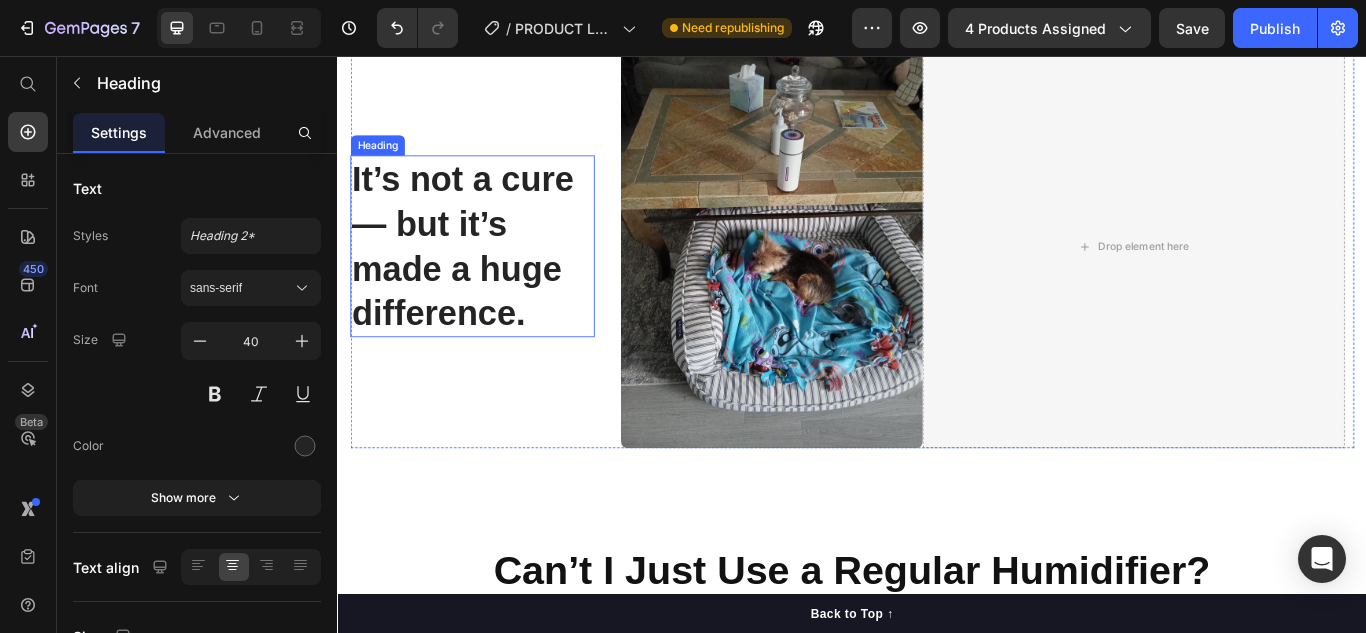 click on "It’s not a cure — but it’s made a huge difference." at bounding box center [494, 278] 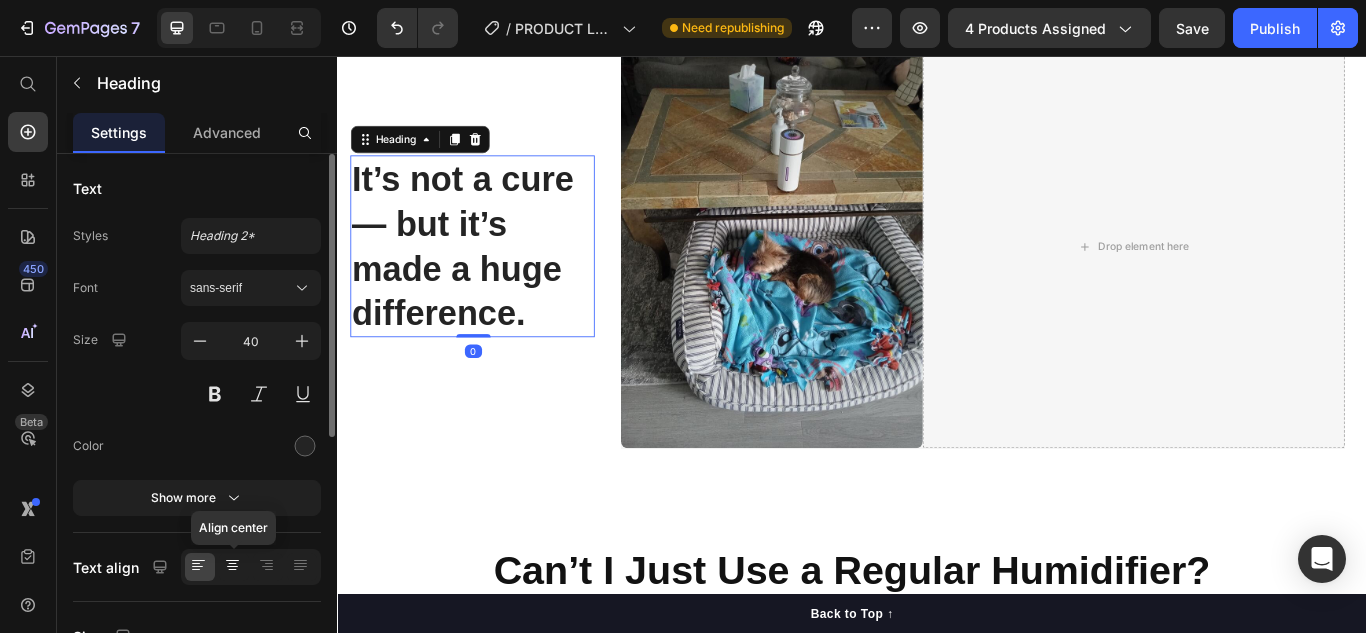click 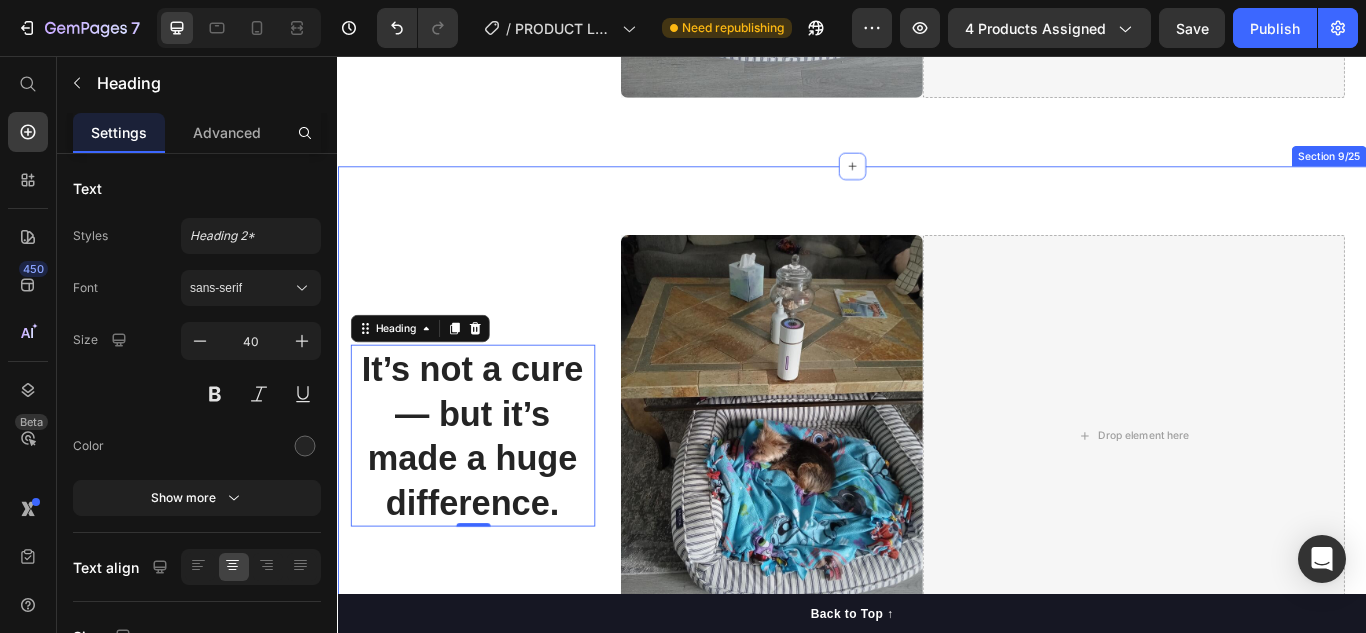 scroll, scrollTop: 5263, scrollLeft: 0, axis: vertical 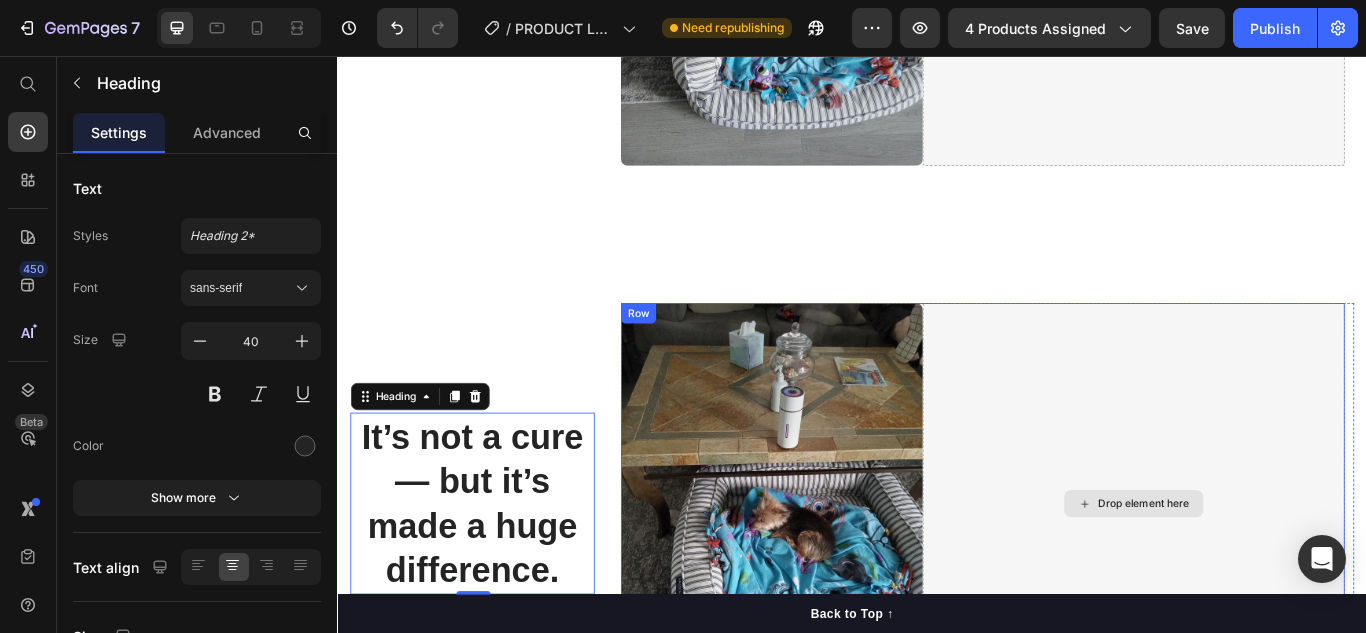 click on "Drop element here" at bounding box center (1265, 578) 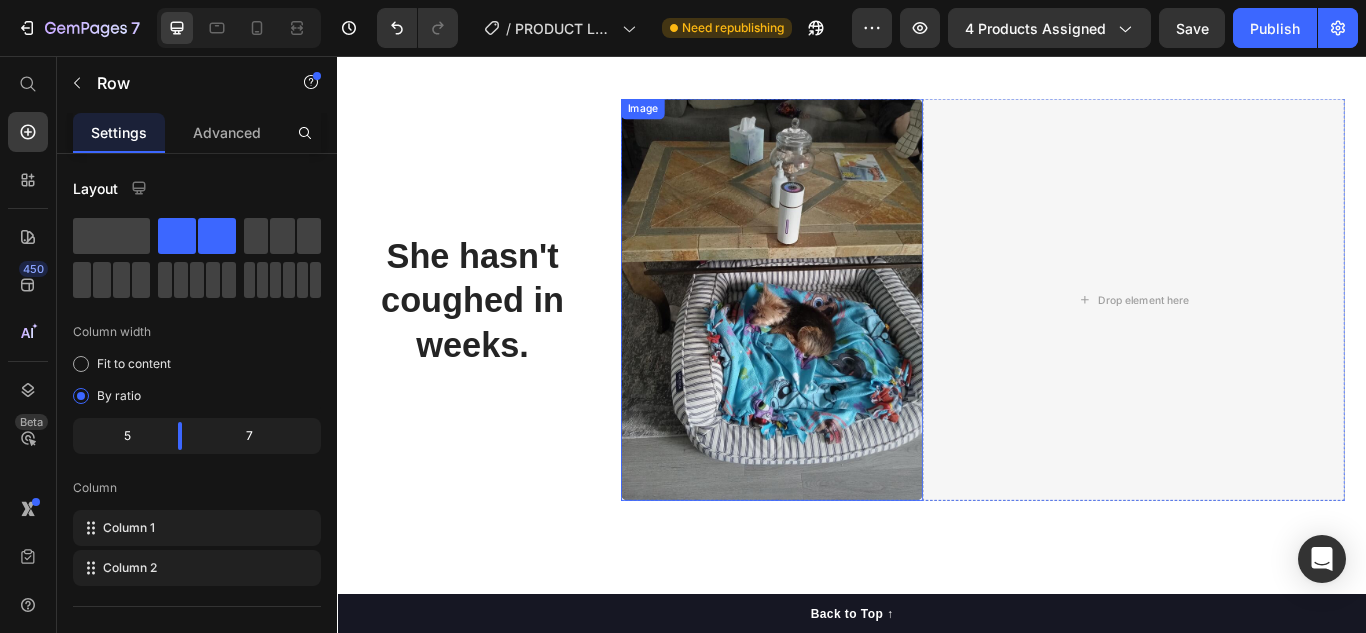 scroll, scrollTop: 4863, scrollLeft: 0, axis: vertical 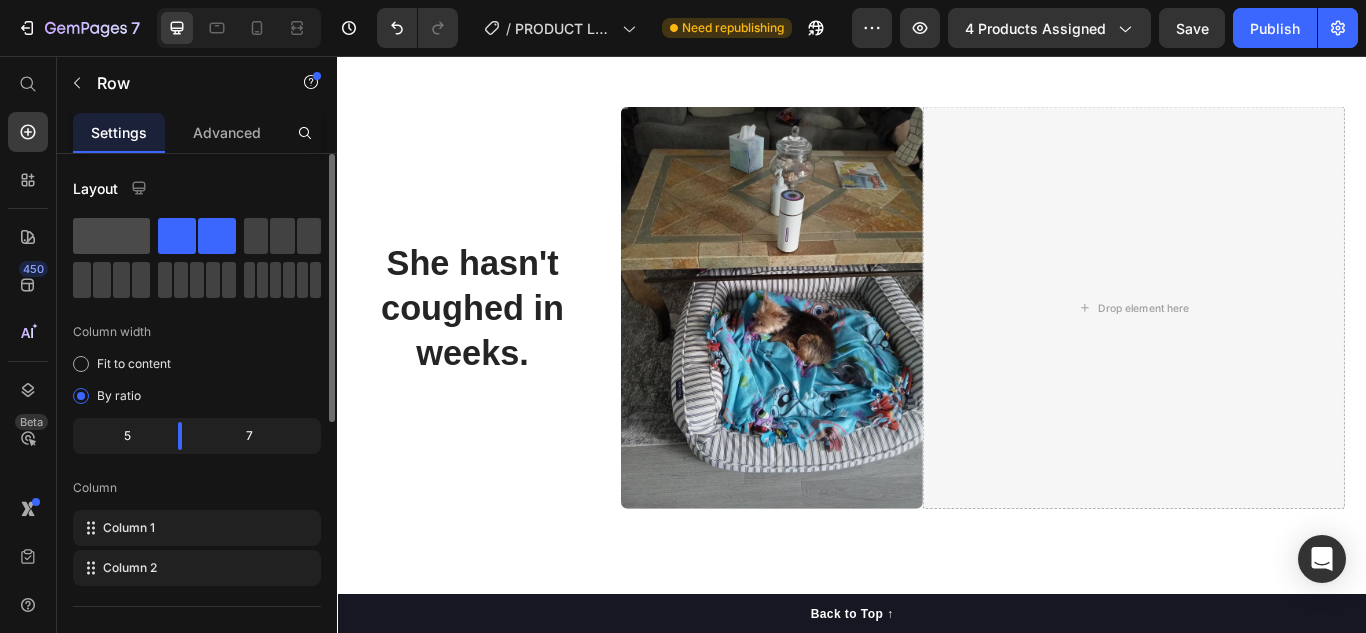 click 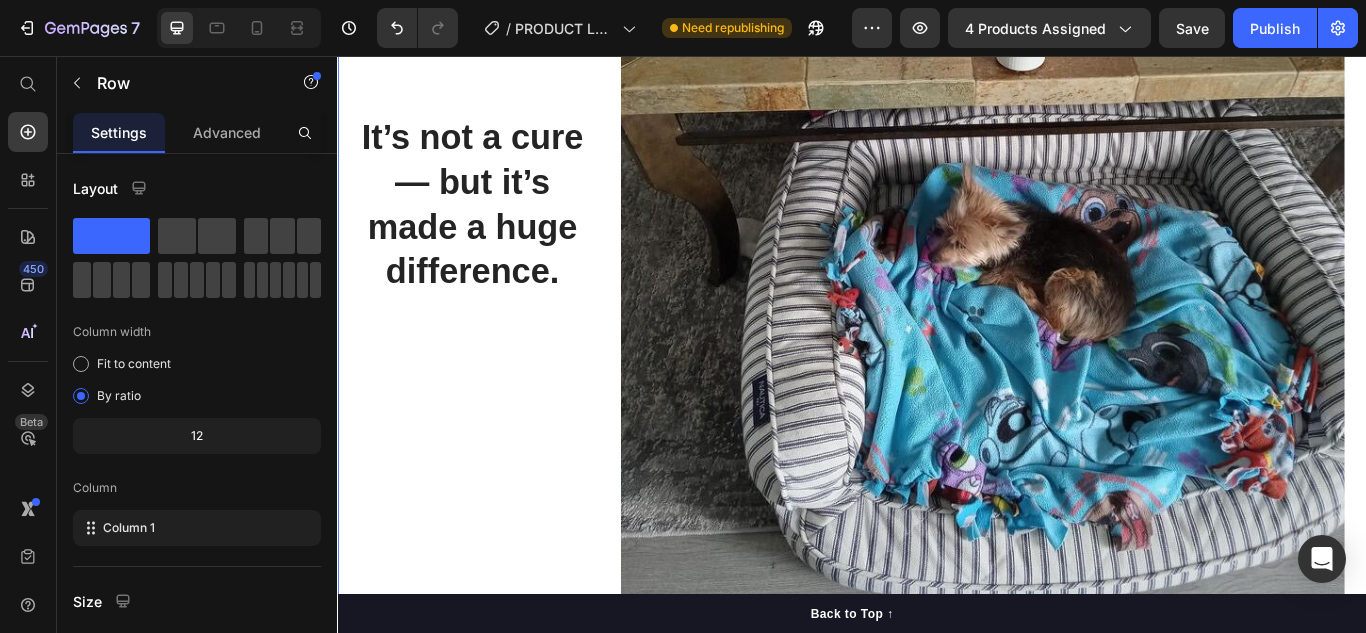 scroll, scrollTop: 5963, scrollLeft: 0, axis: vertical 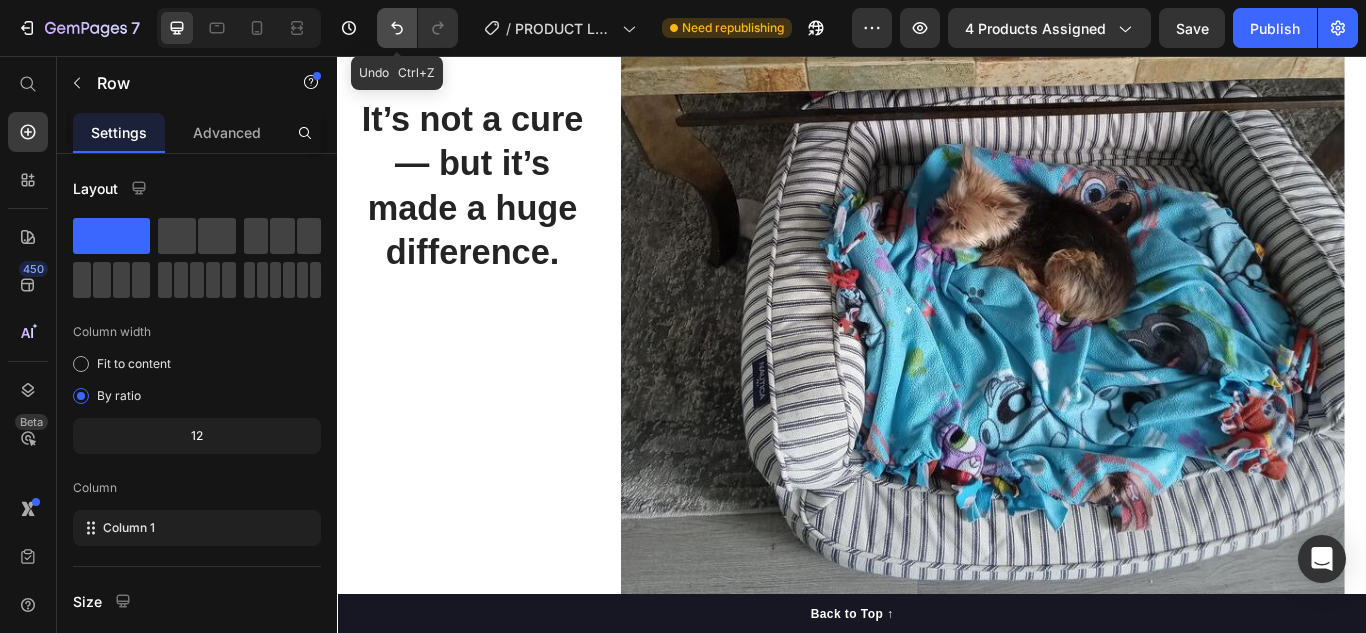 click 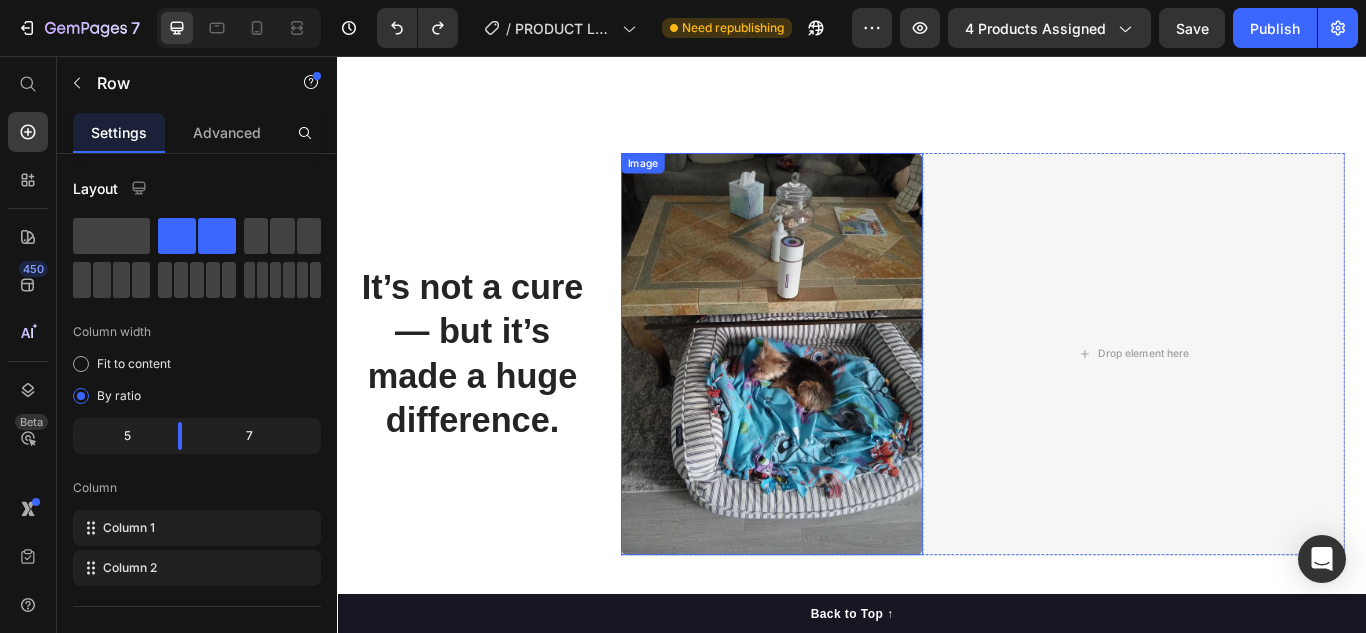 scroll, scrollTop: 5434, scrollLeft: 0, axis: vertical 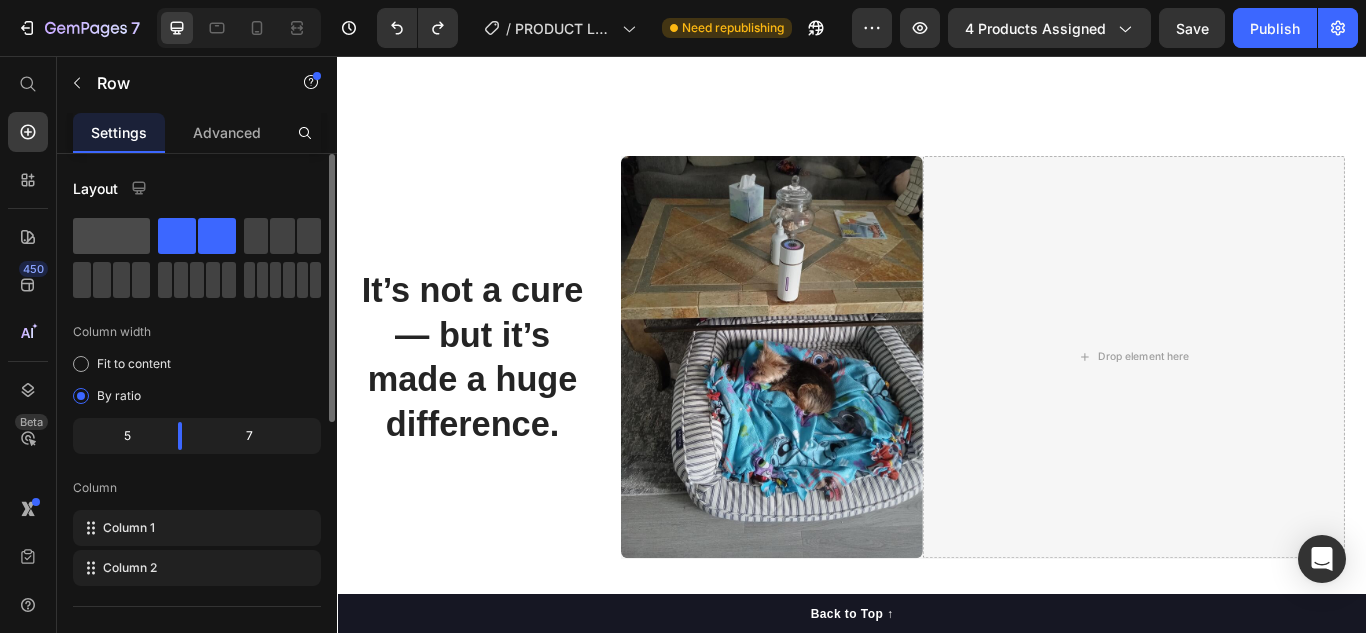 click 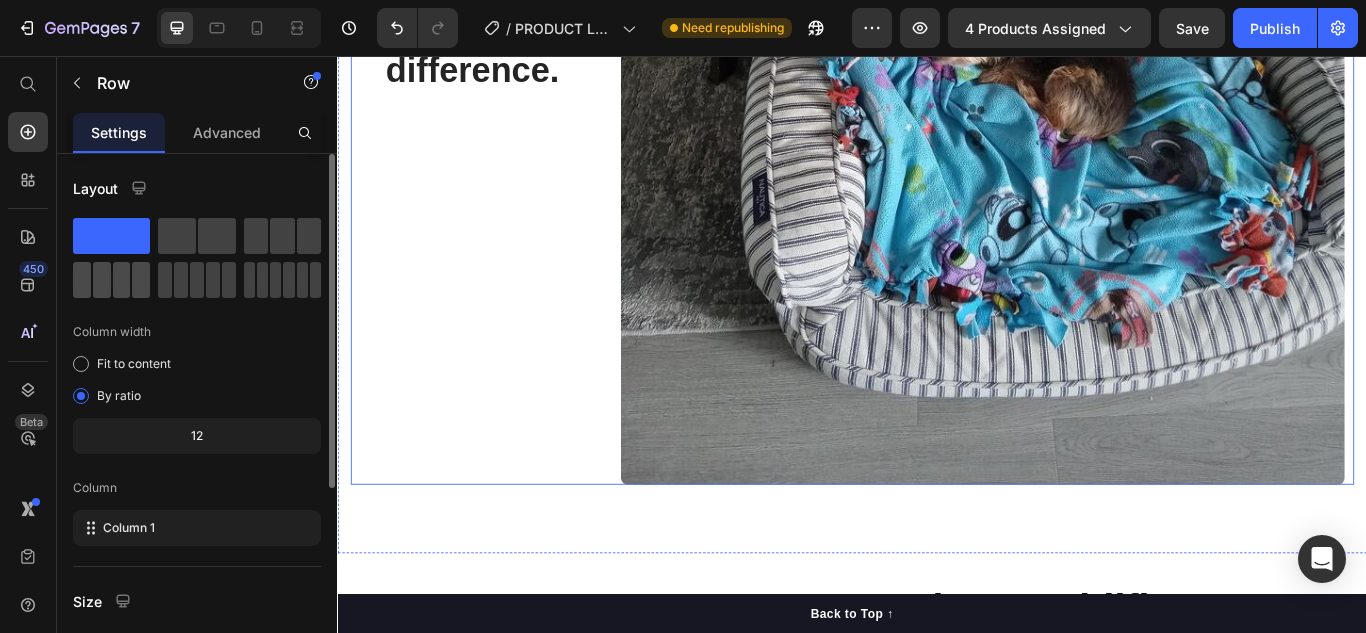 scroll, scrollTop: 6034, scrollLeft: 0, axis: vertical 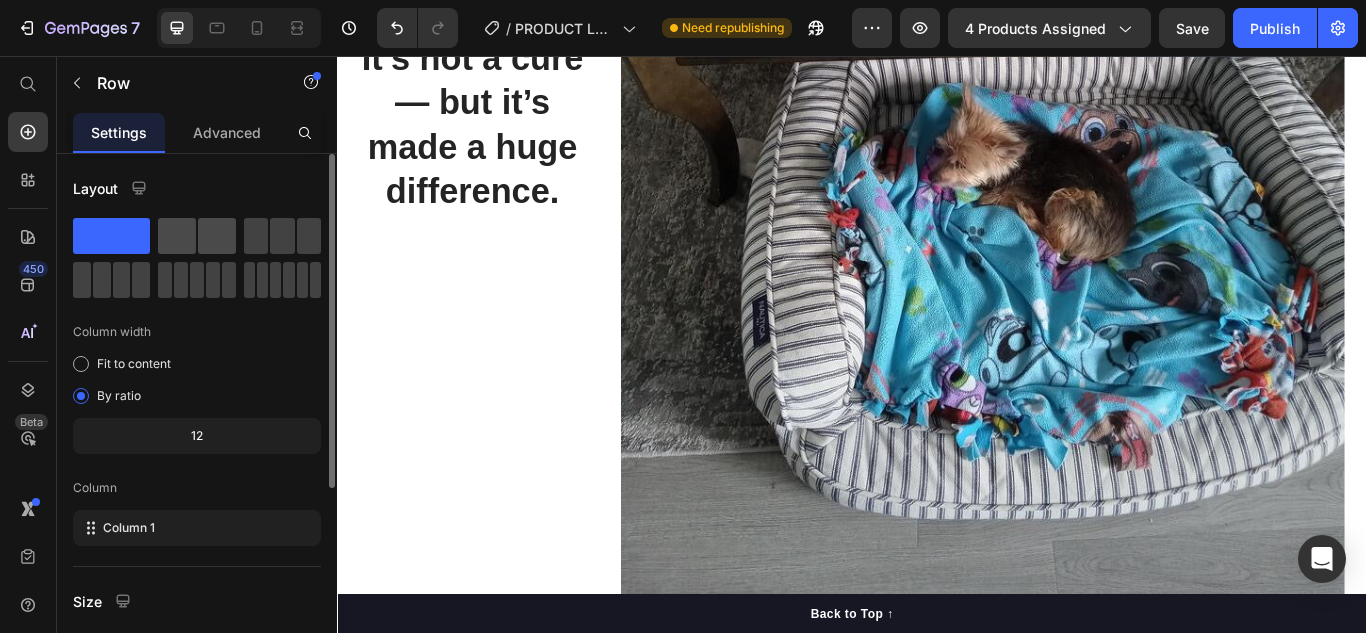 drag, startPoint x: 325, startPoint y: 223, endPoint x: 177, endPoint y: 232, distance: 148.27339 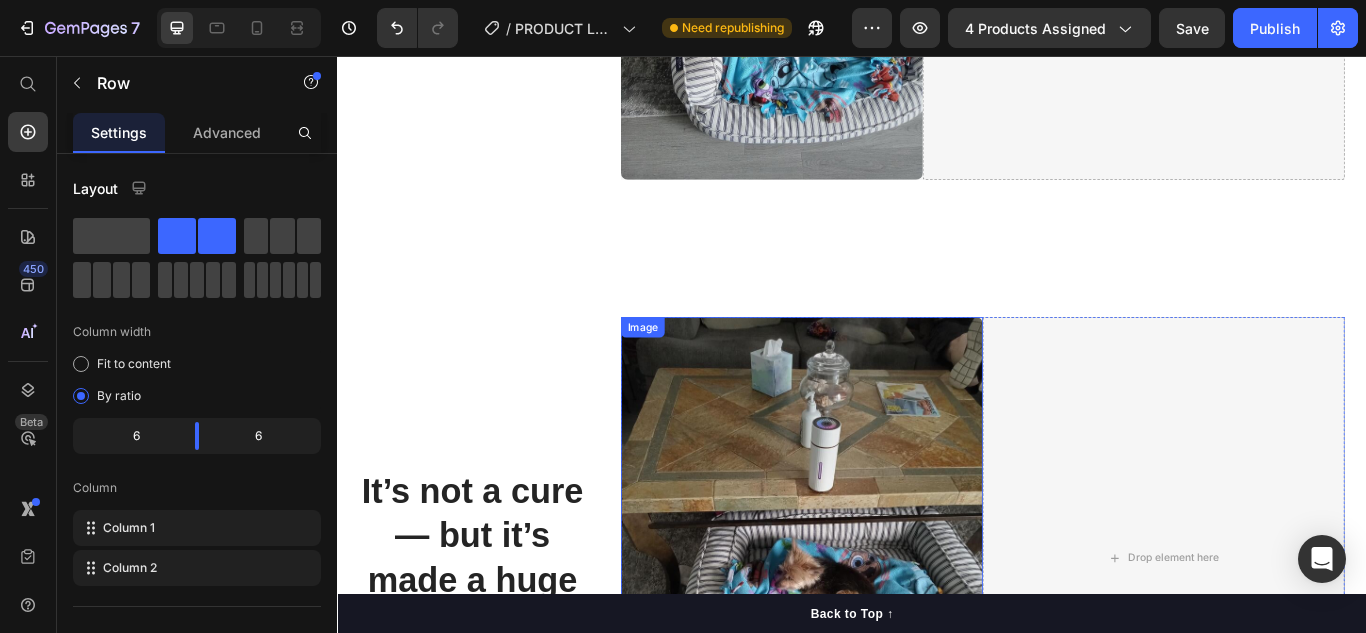 scroll, scrollTop: 5252, scrollLeft: 0, axis: vertical 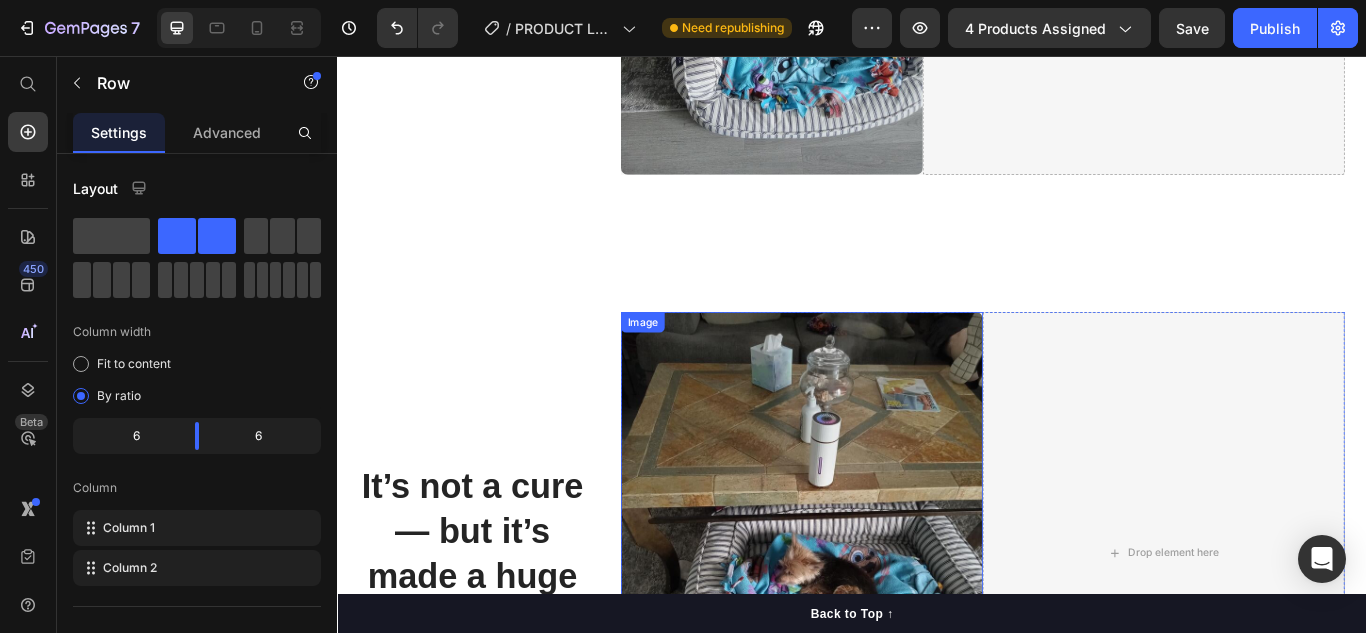 click at bounding box center [878, 636] 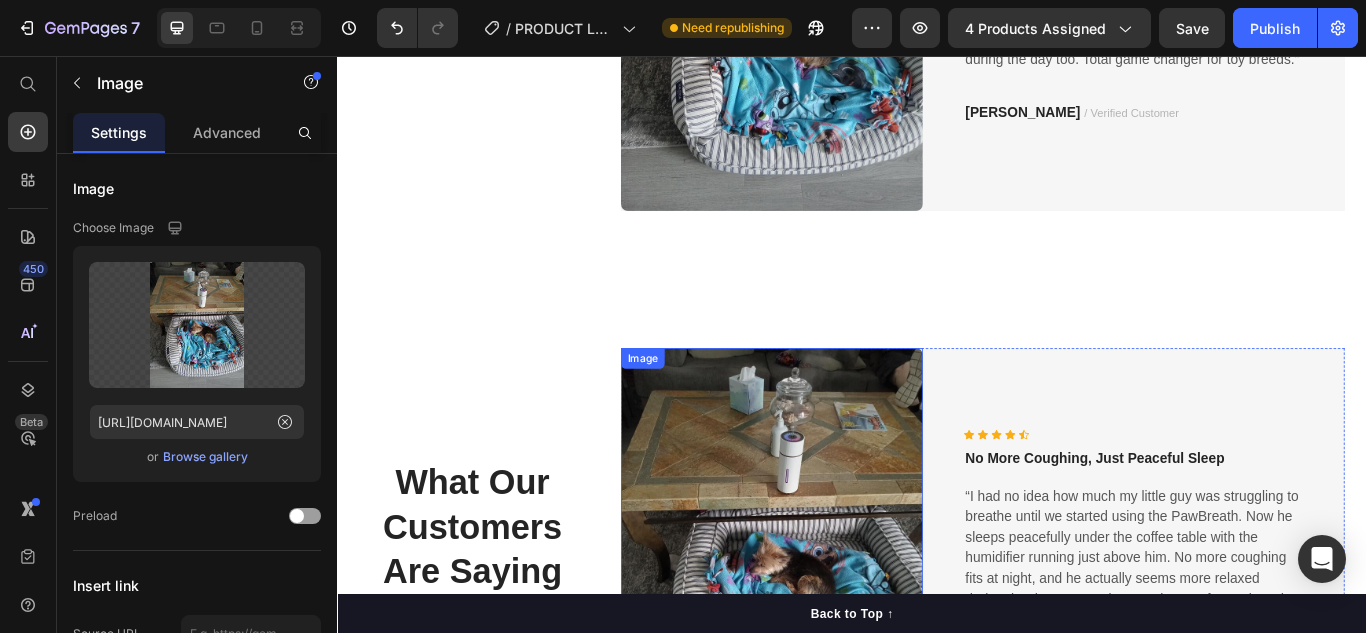 scroll, scrollTop: 4253, scrollLeft: 0, axis: vertical 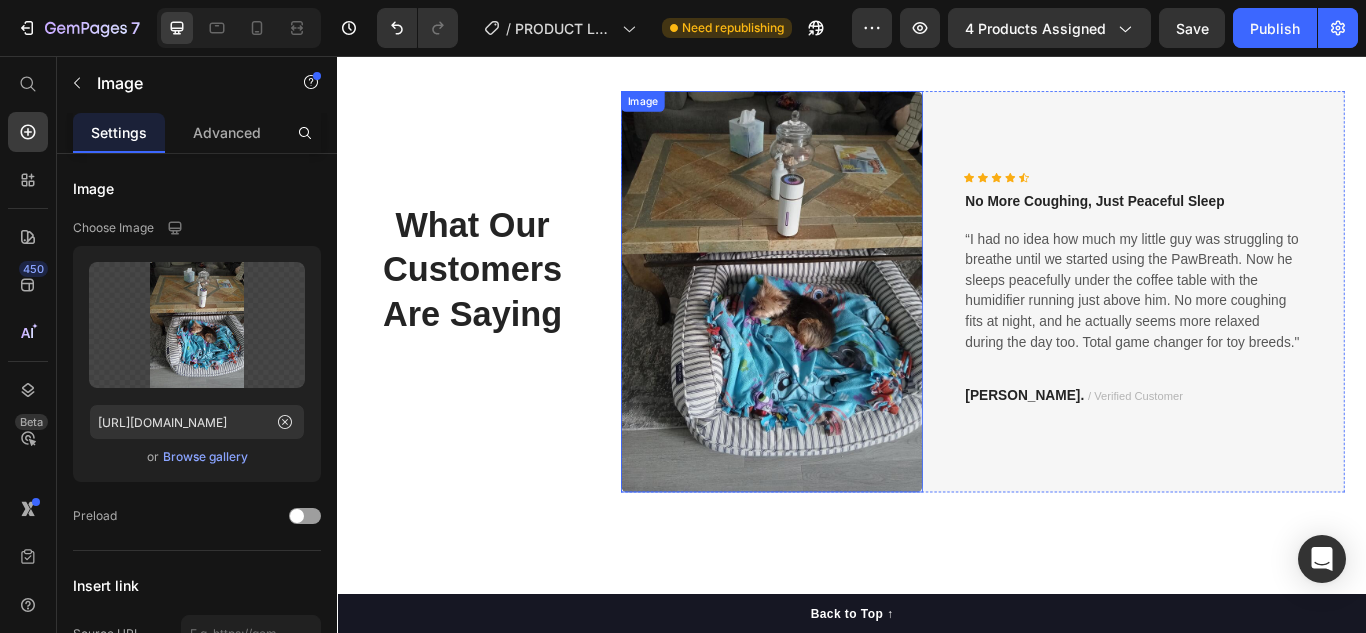 click at bounding box center [843, 331] 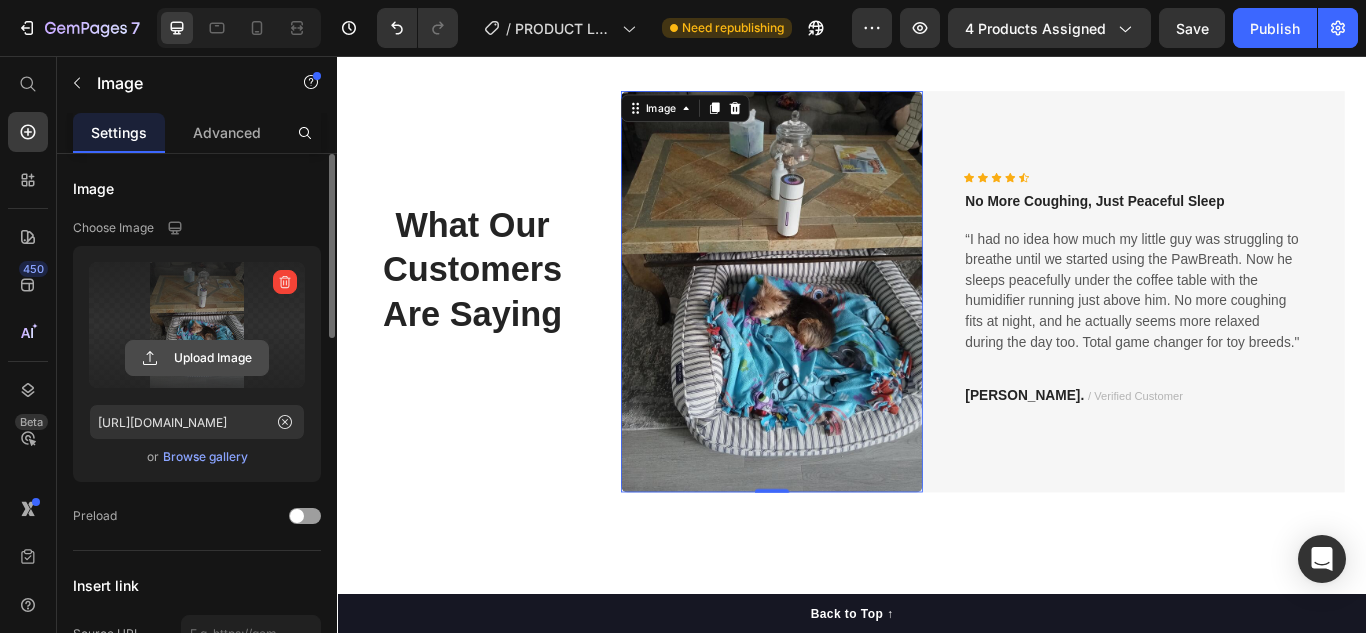 click 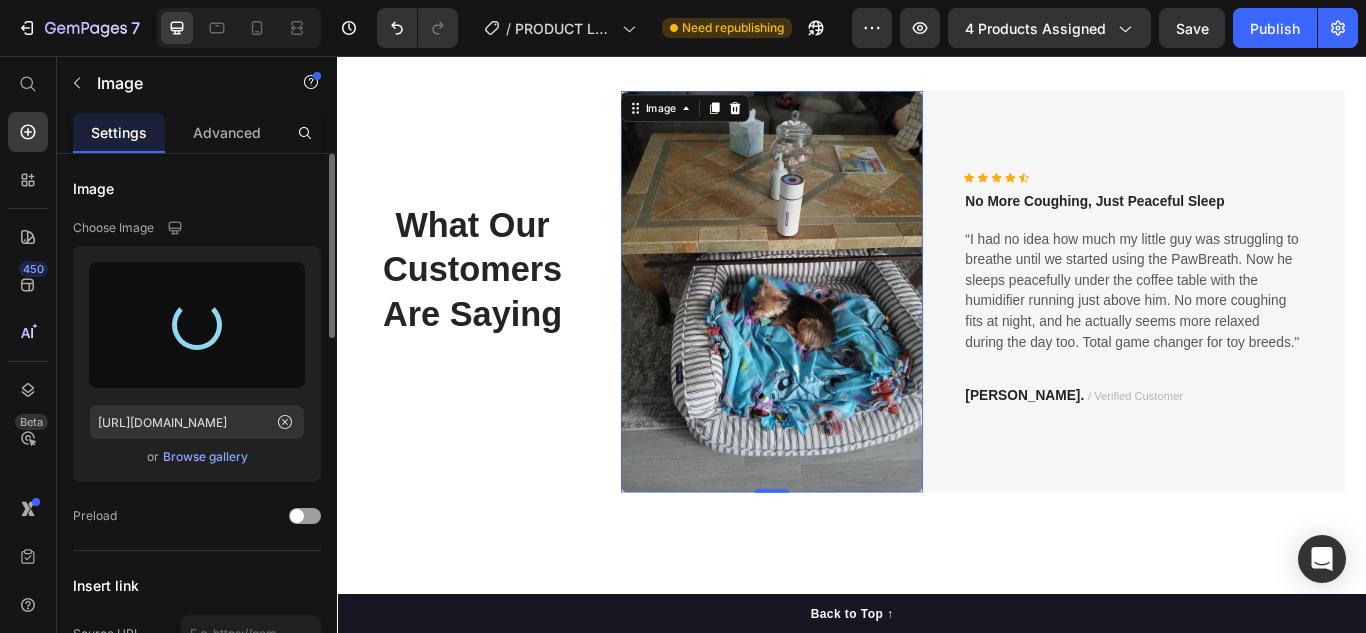 type on "[URL][DOMAIN_NAME]" 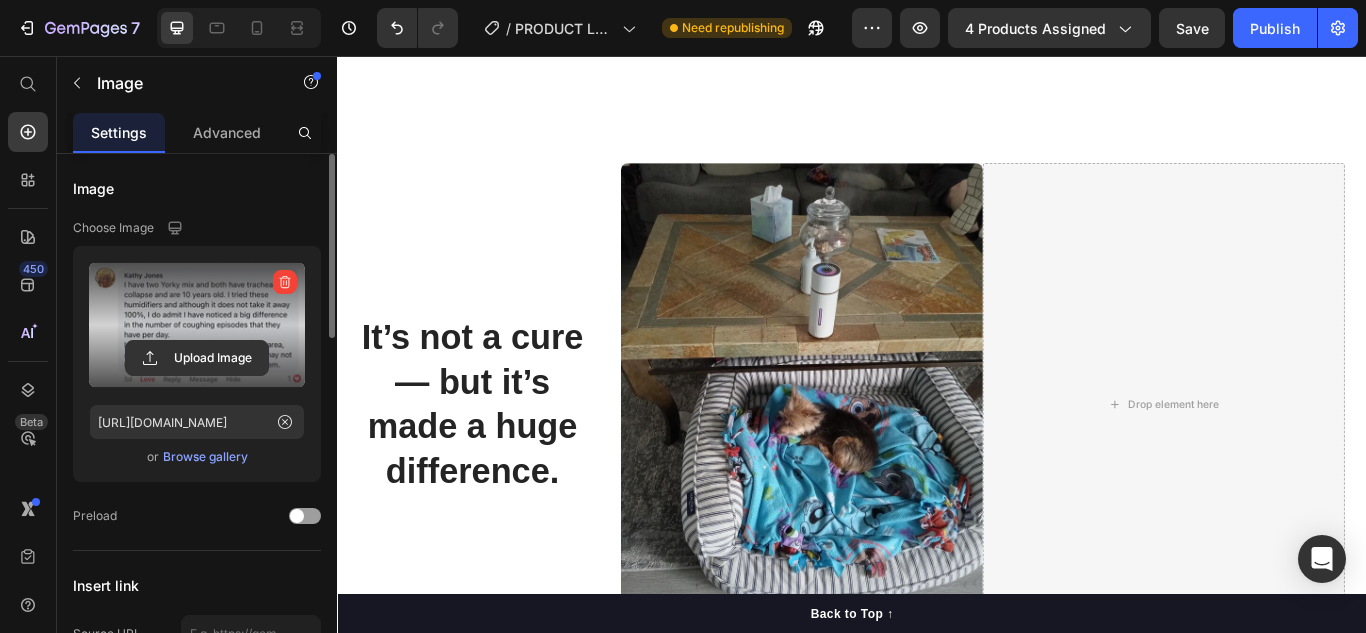 scroll, scrollTop: 5253, scrollLeft: 0, axis: vertical 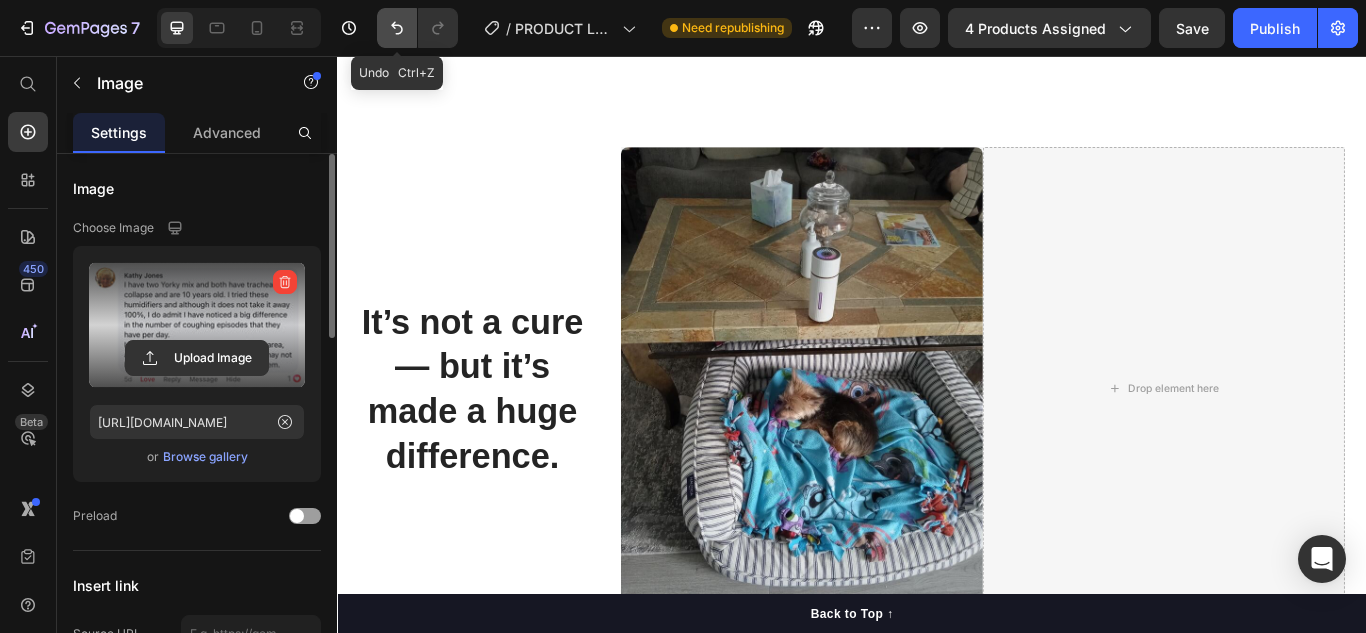 click 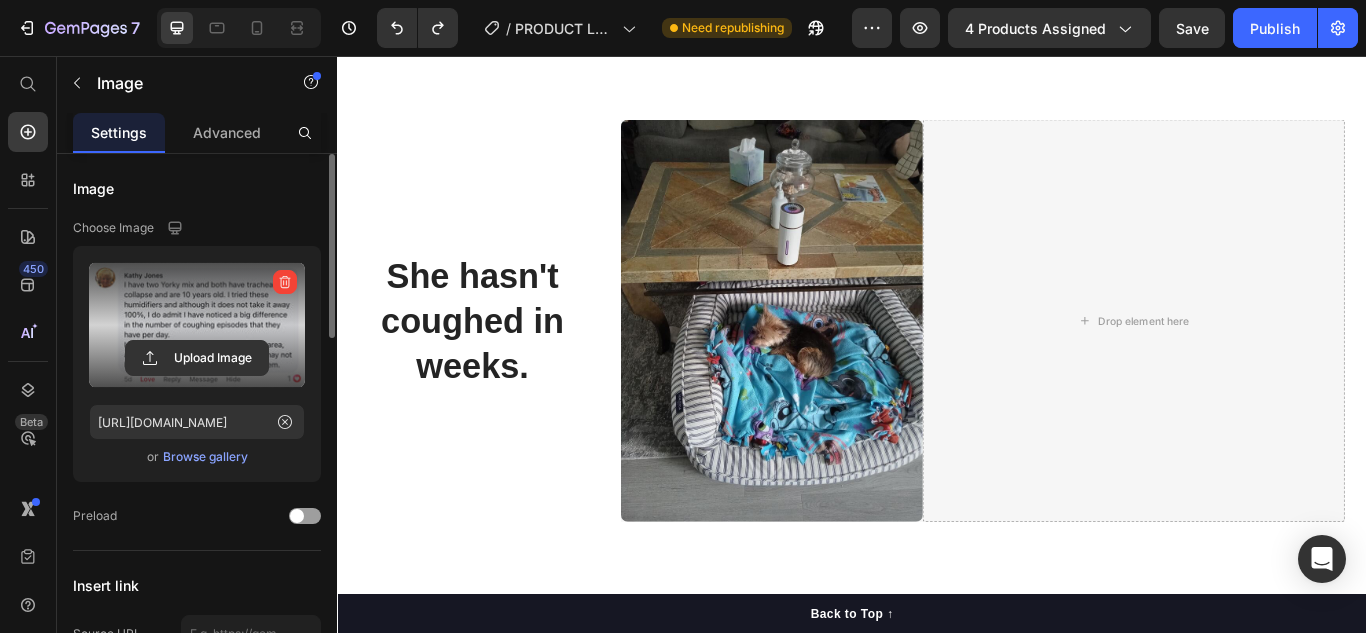 scroll, scrollTop: 4944, scrollLeft: 0, axis: vertical 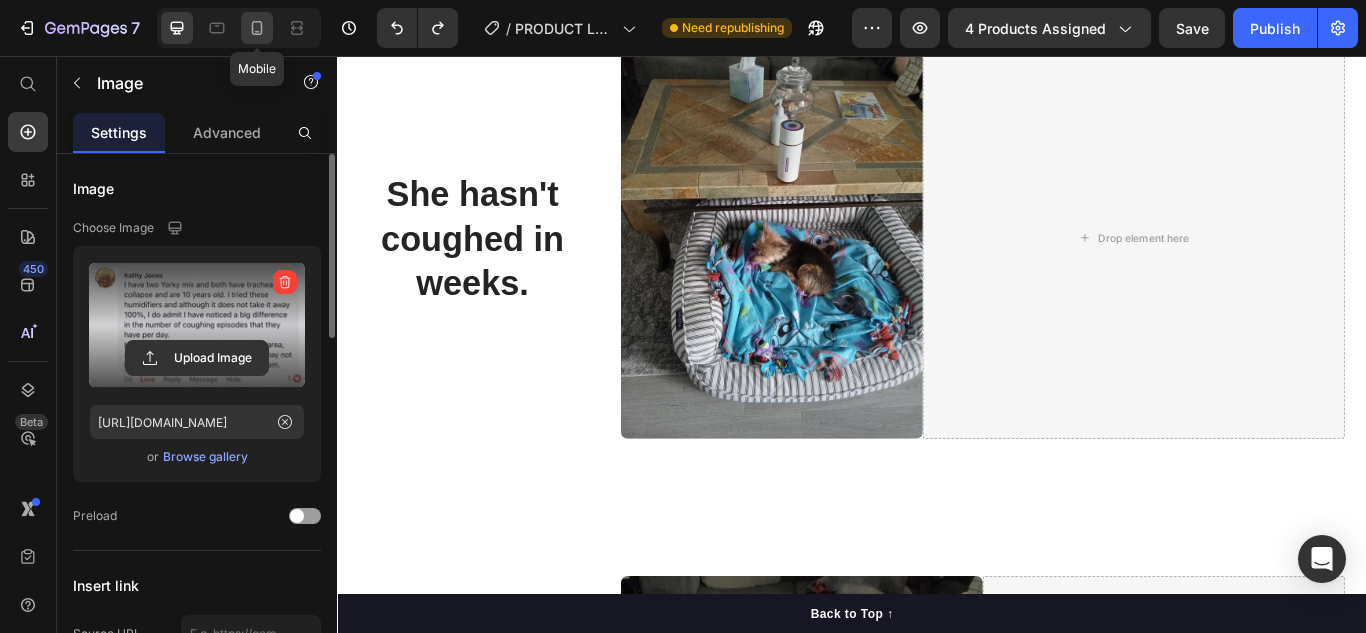 click 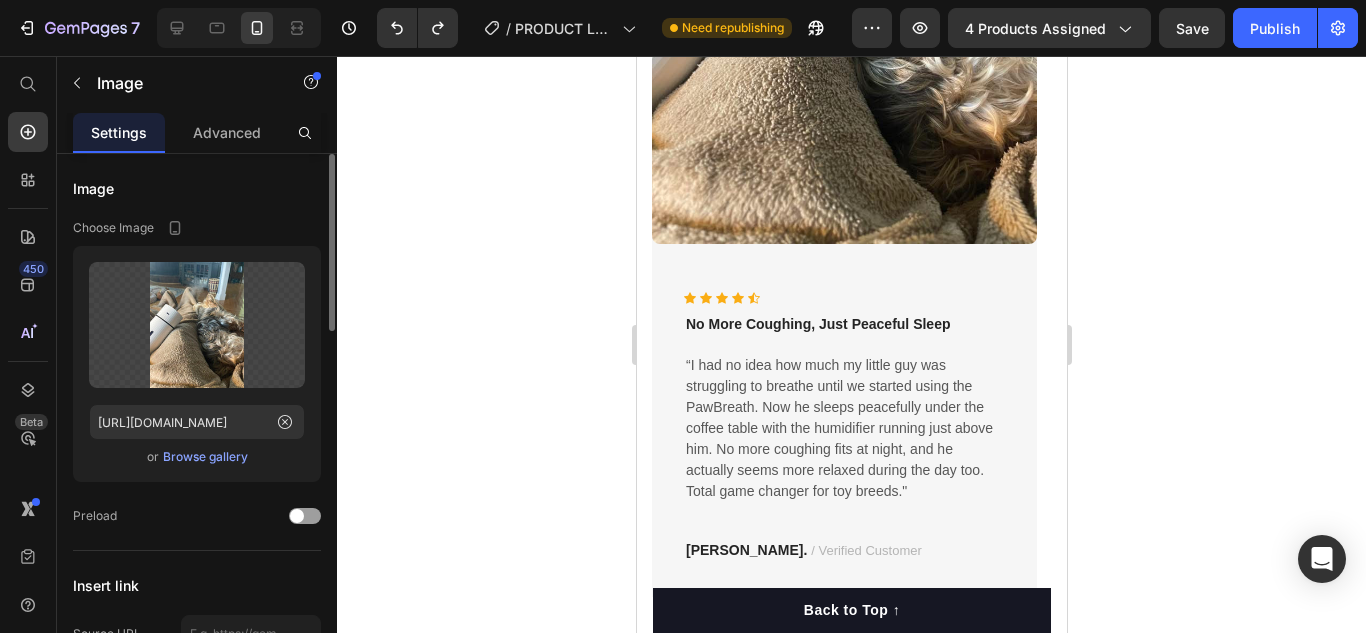 scroll, scrollTop: 5596, scrollLeft: 0, axis: vertical 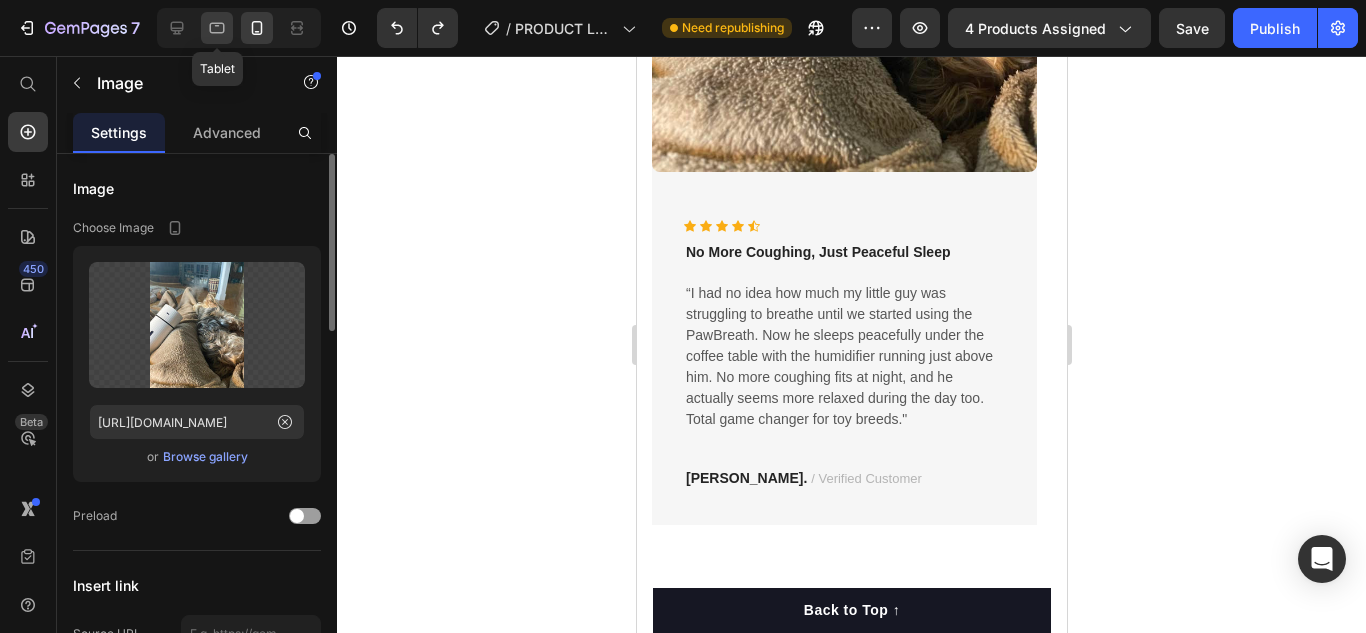 click 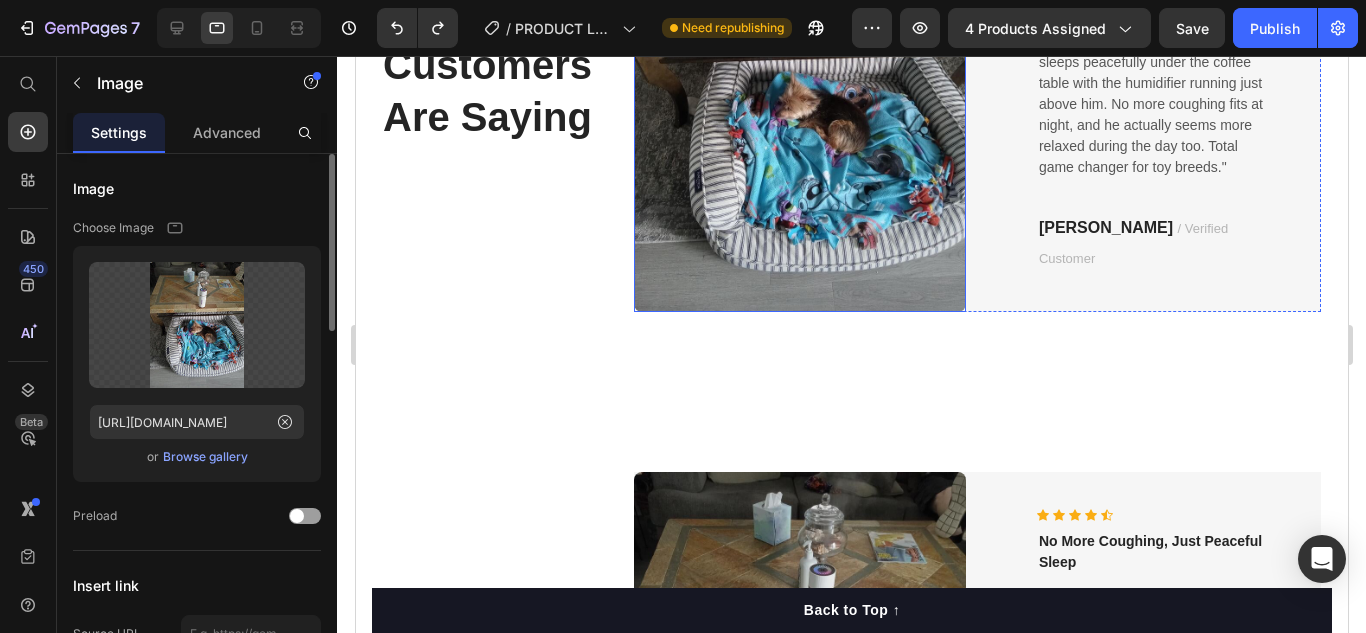 scroll, scrollTop: 4576, scrollLeft: 0, axis: vertical 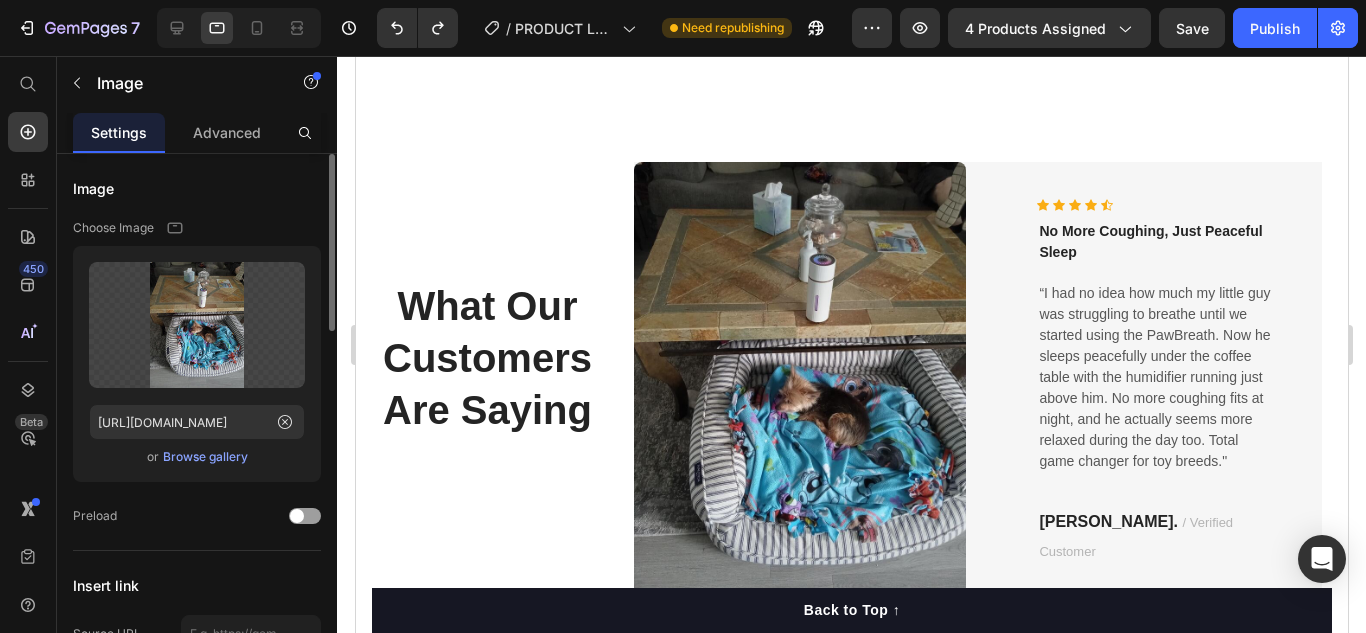click at bounding box center (799, 383) 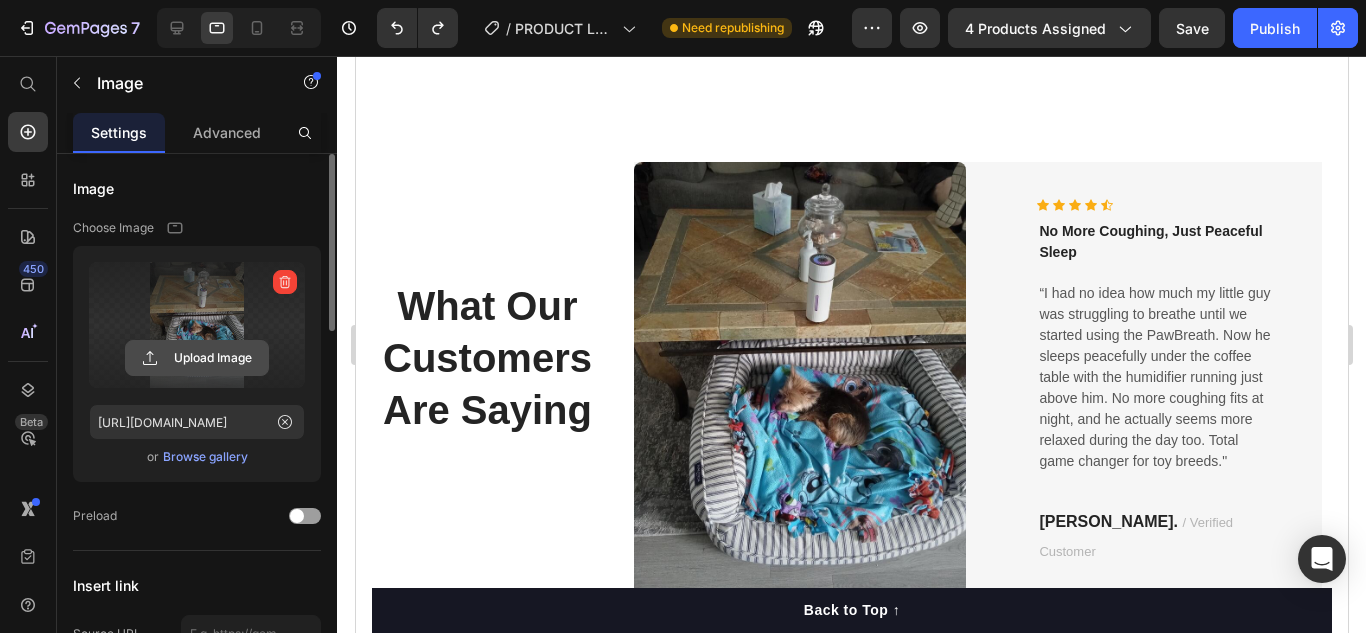 click 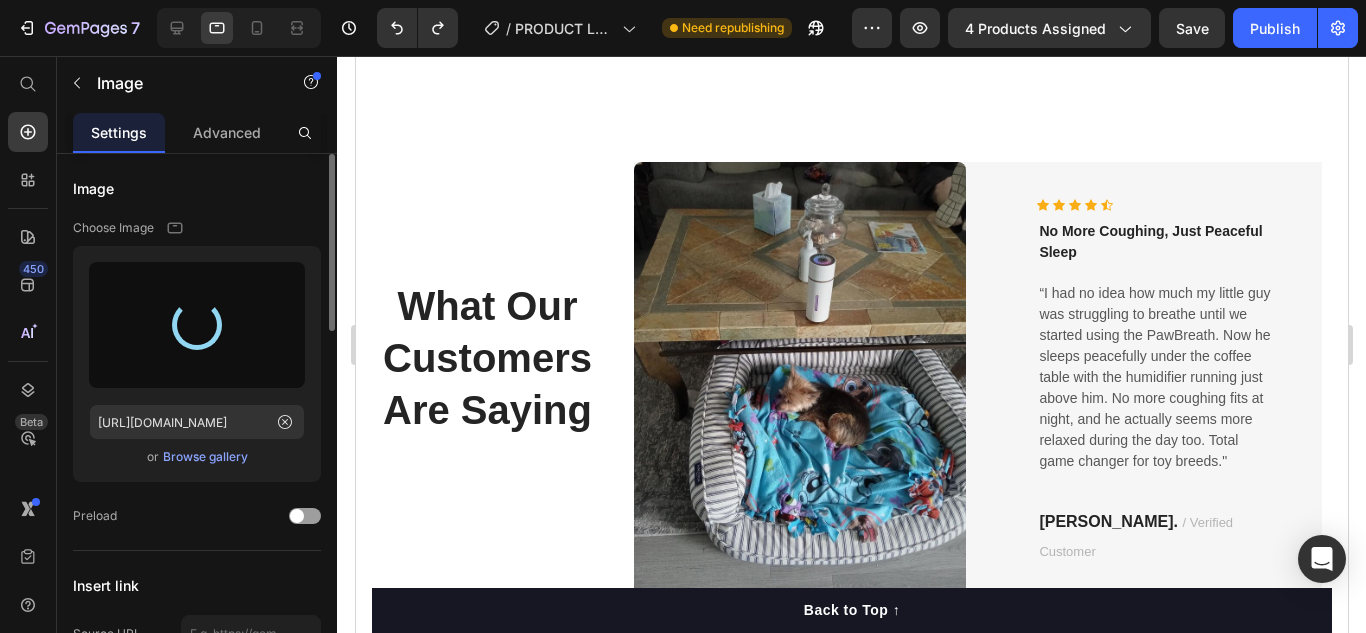 type on "[URL][DOMAIN_NAME]" 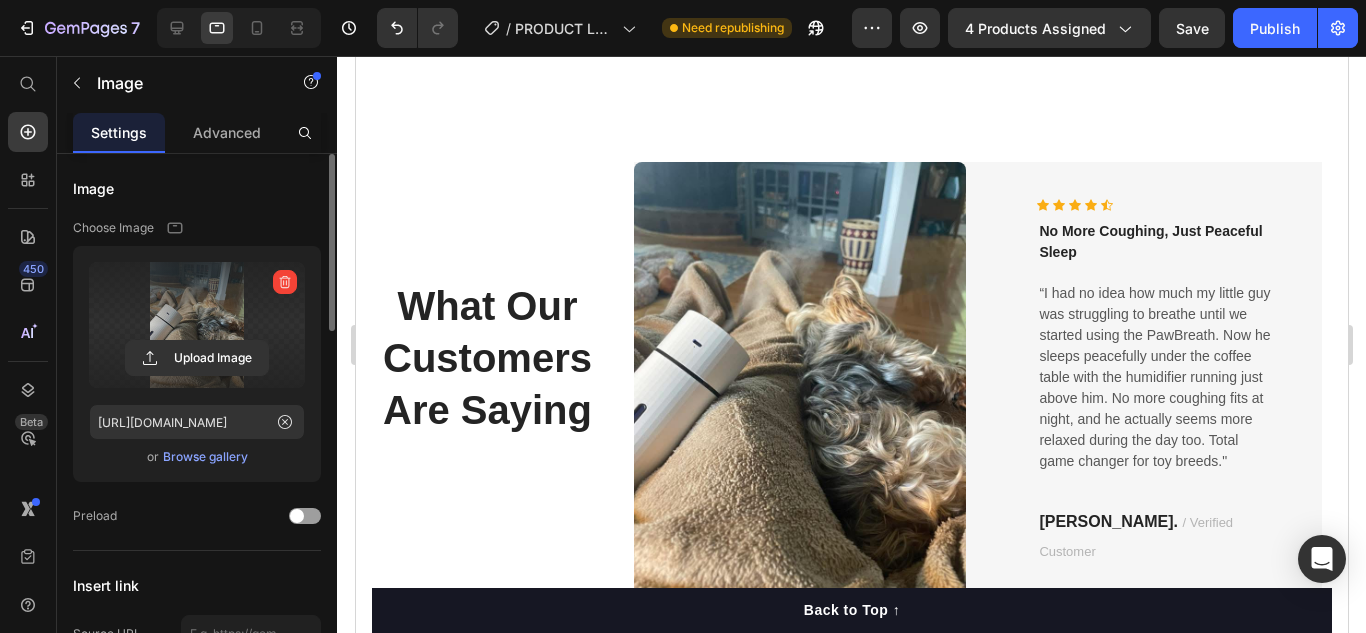 scroll, scrollTop: 4676, scrollLeft: 0, axis: vertical 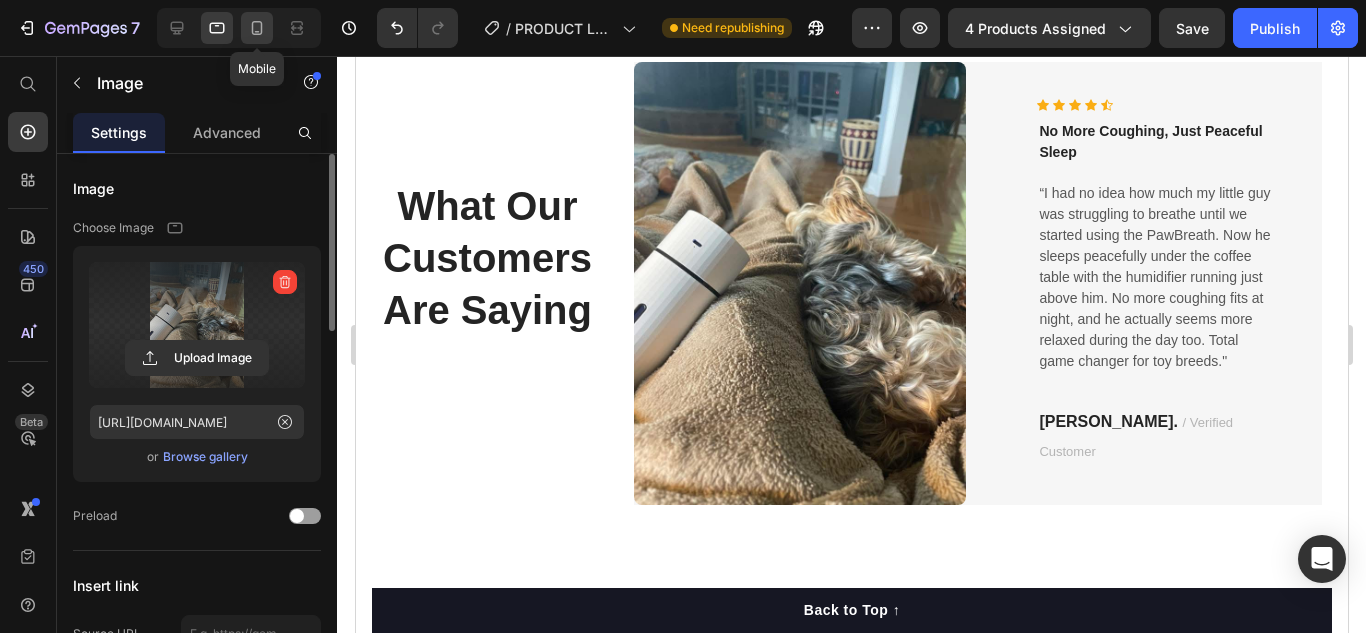 click 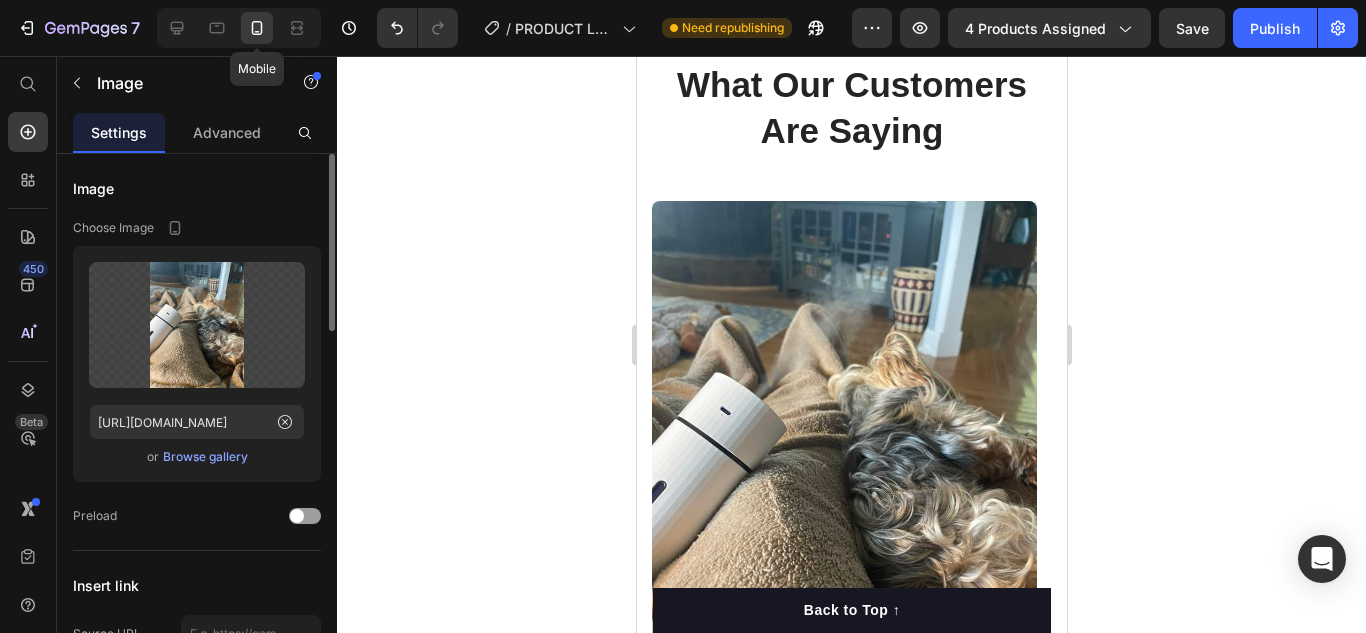 scroll, scrollTop: 5293, scrollLeft: 0, axis: vertical 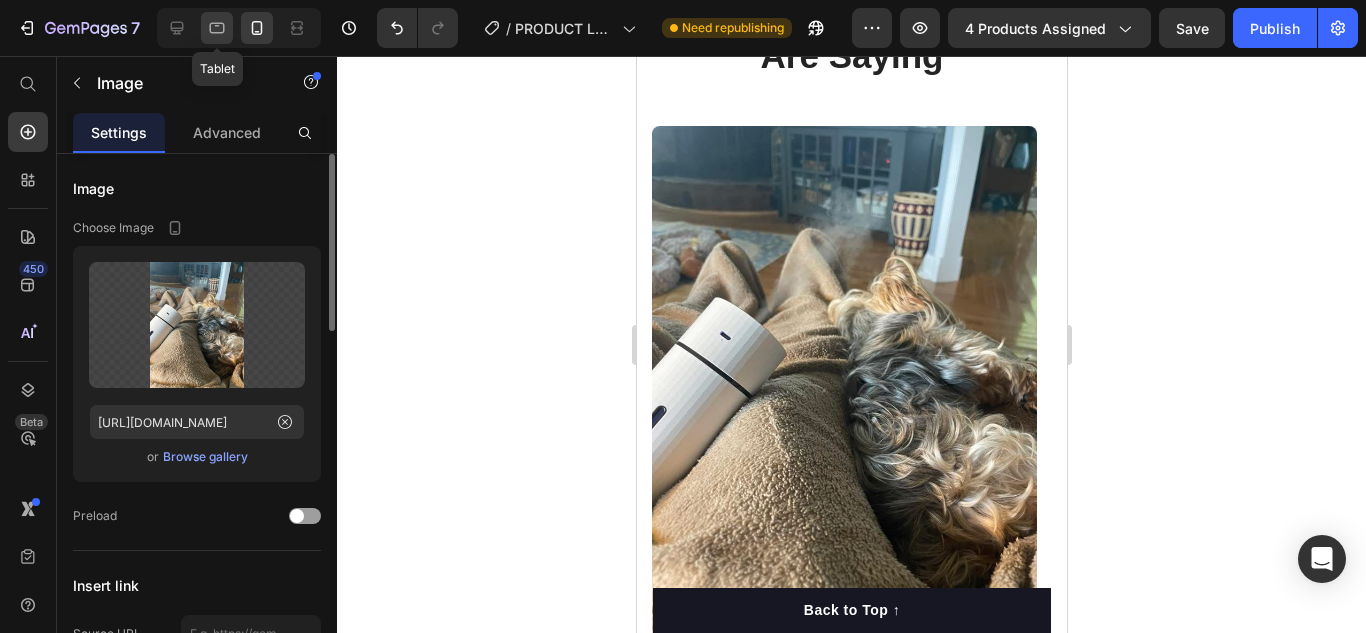 click 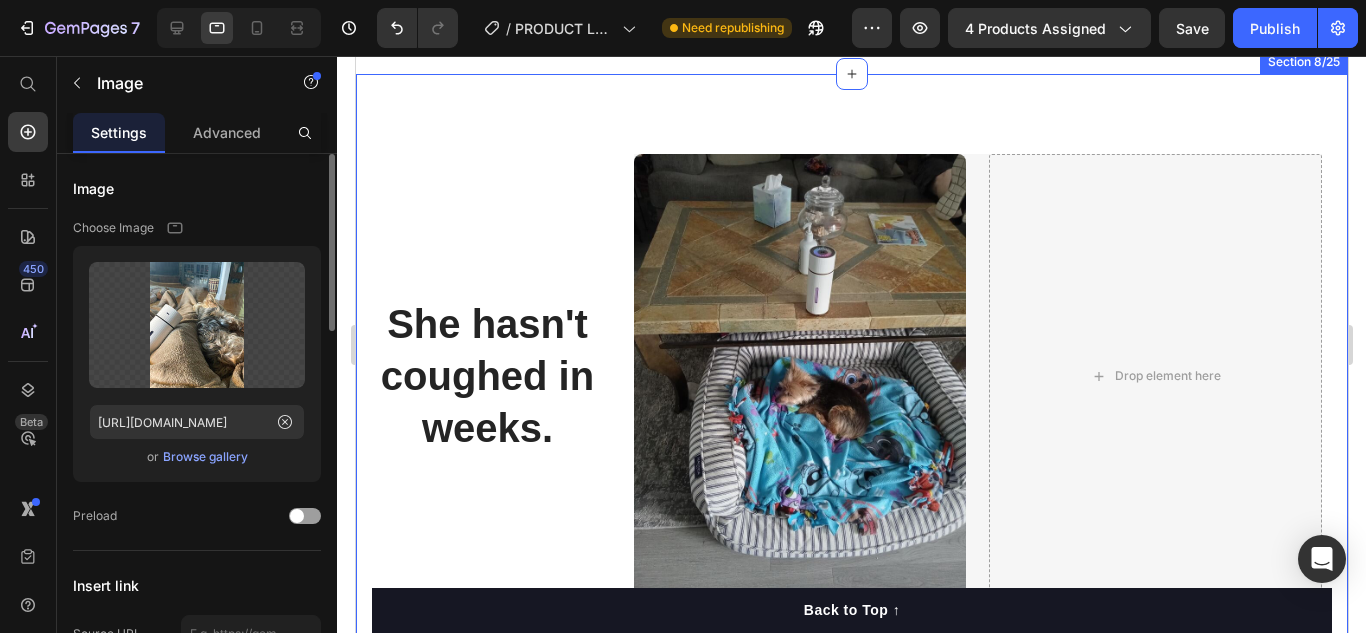 scroll, scrollTop: 5312, scrollLeft: 0, axis: vertical 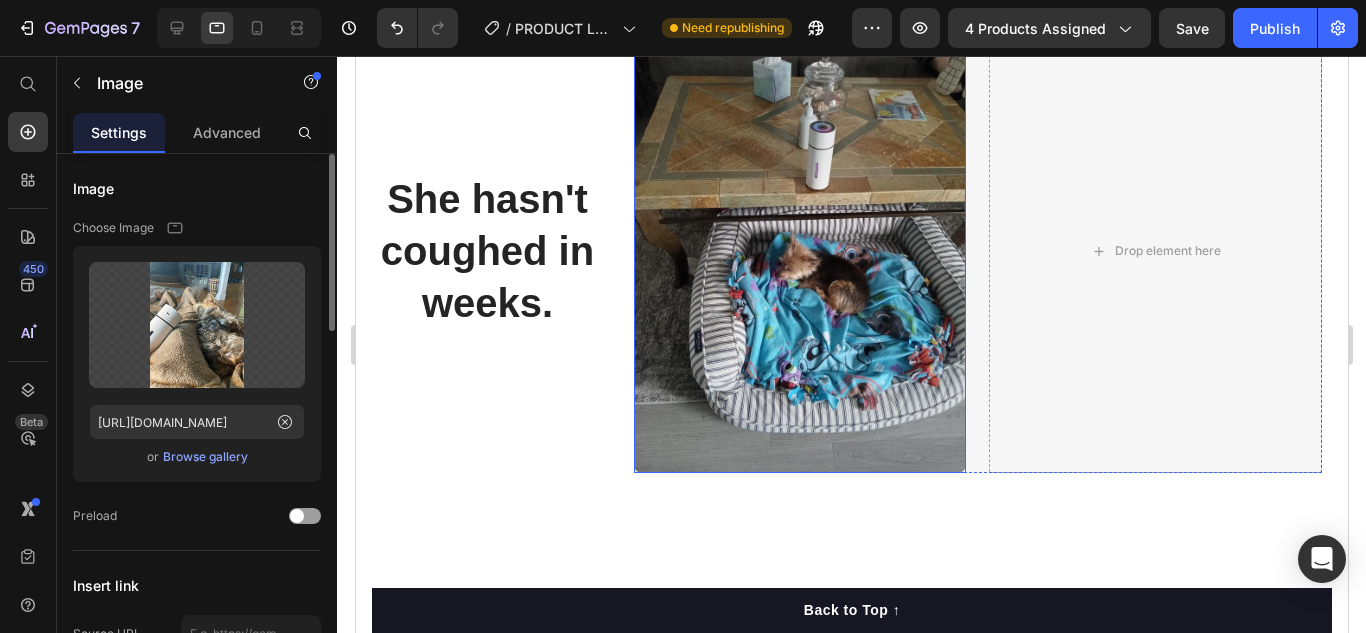 click at bounding box center [799, 250] 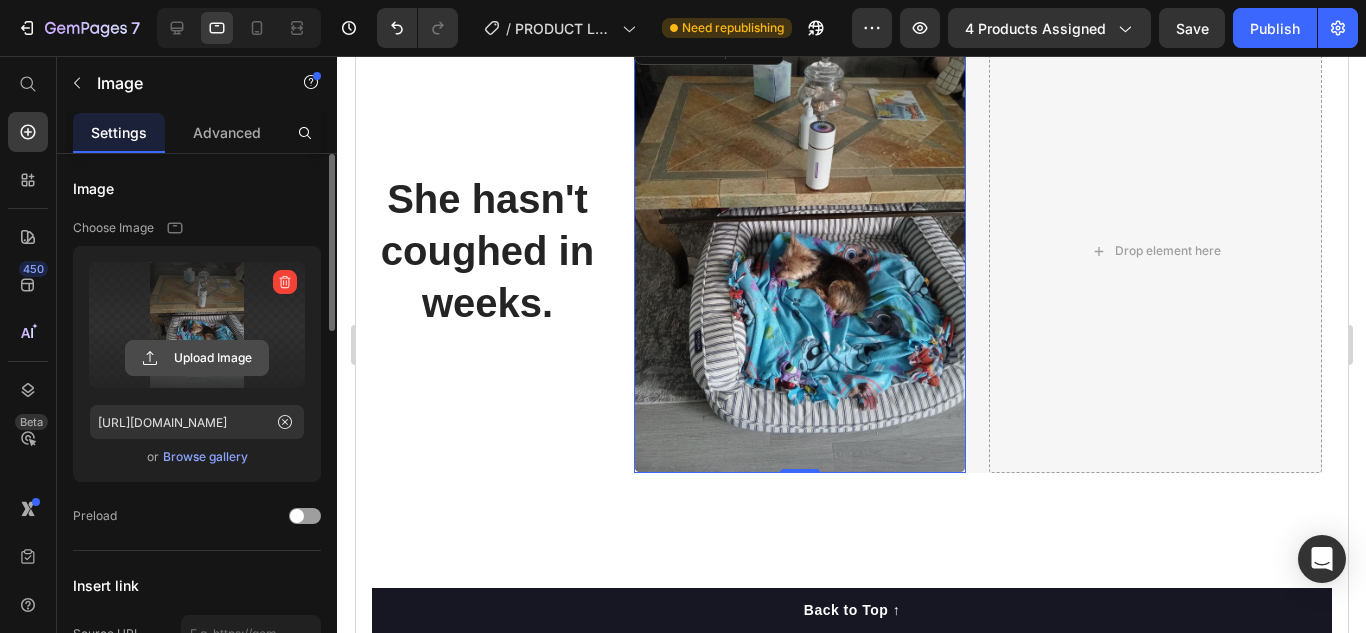 click 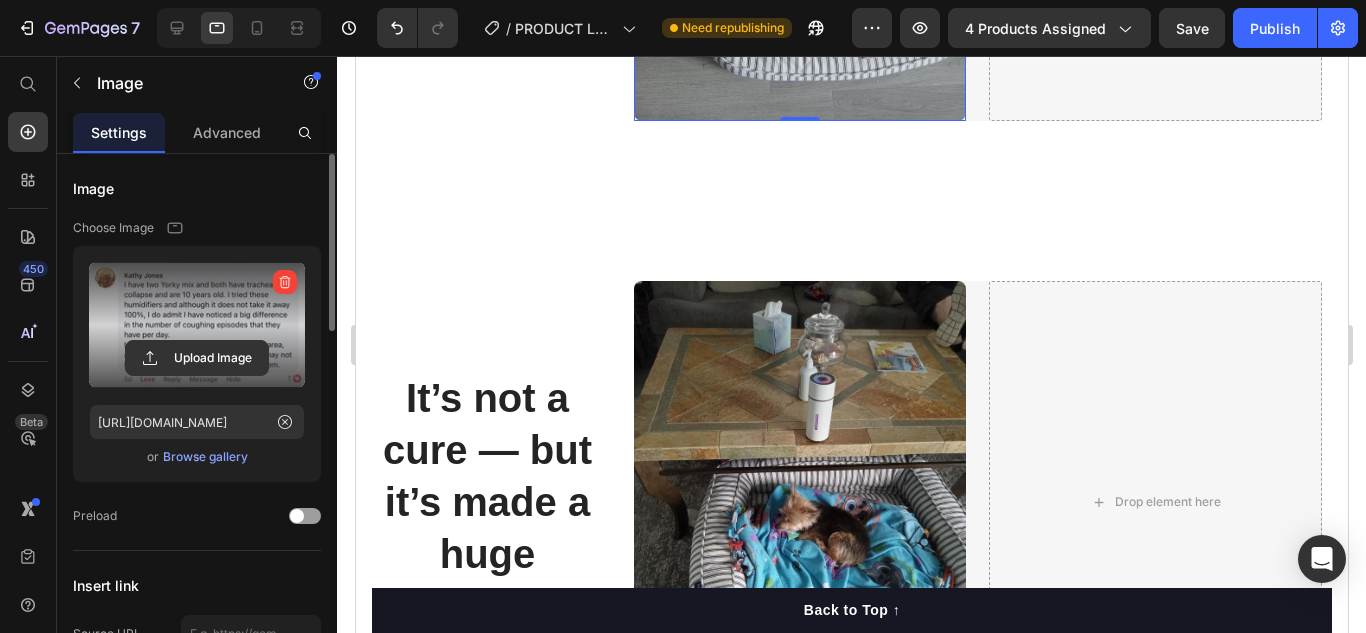 type on "[URL][DOMAIN_NAME]" 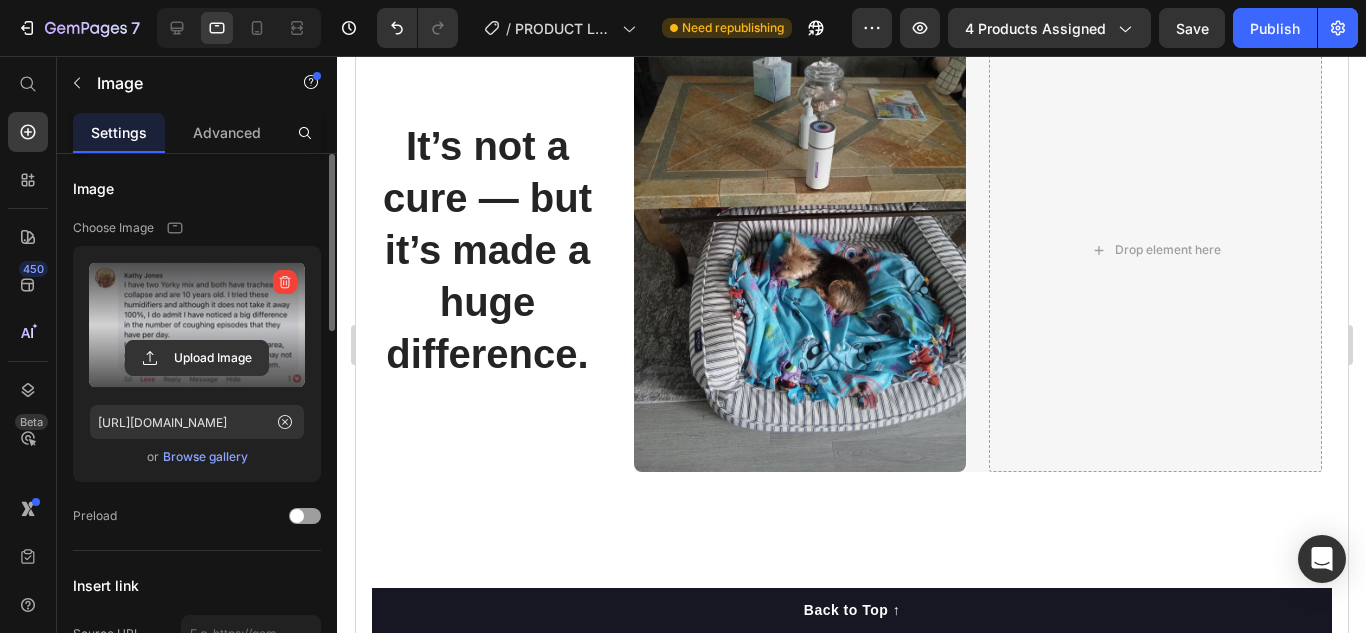 scroll, scrollTop: 5712, scrollLeft: 0, axis: vertical 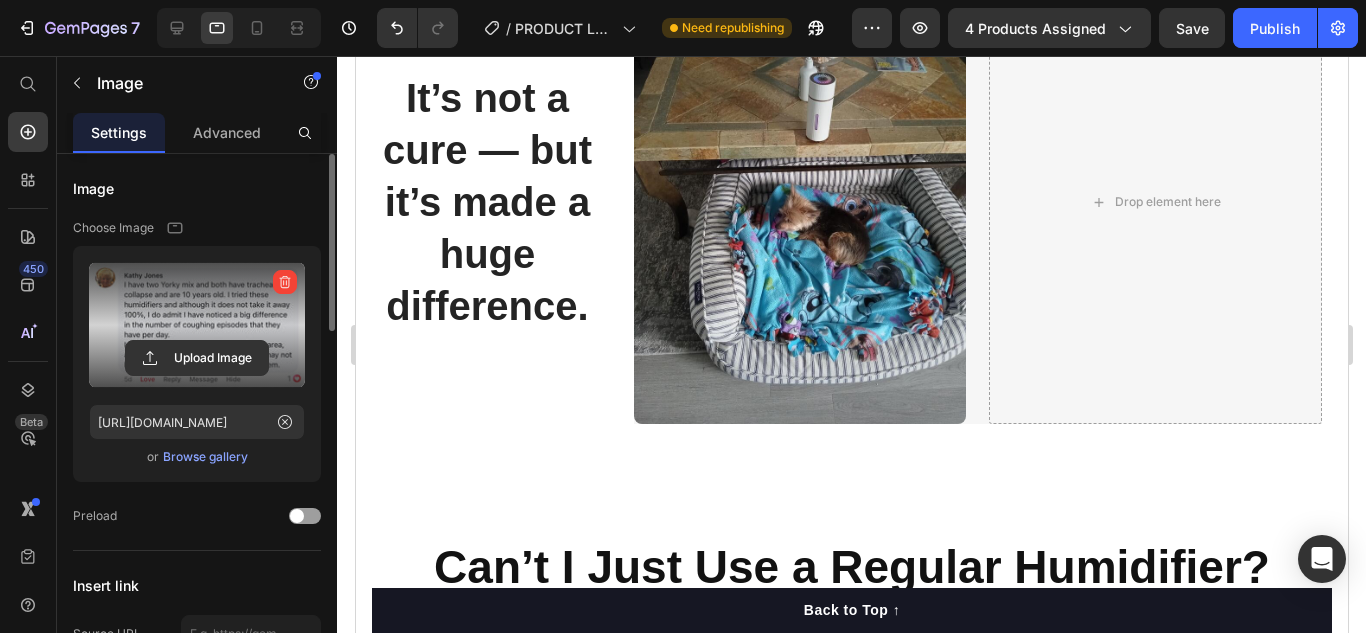 click at bounding box center (799, 202) 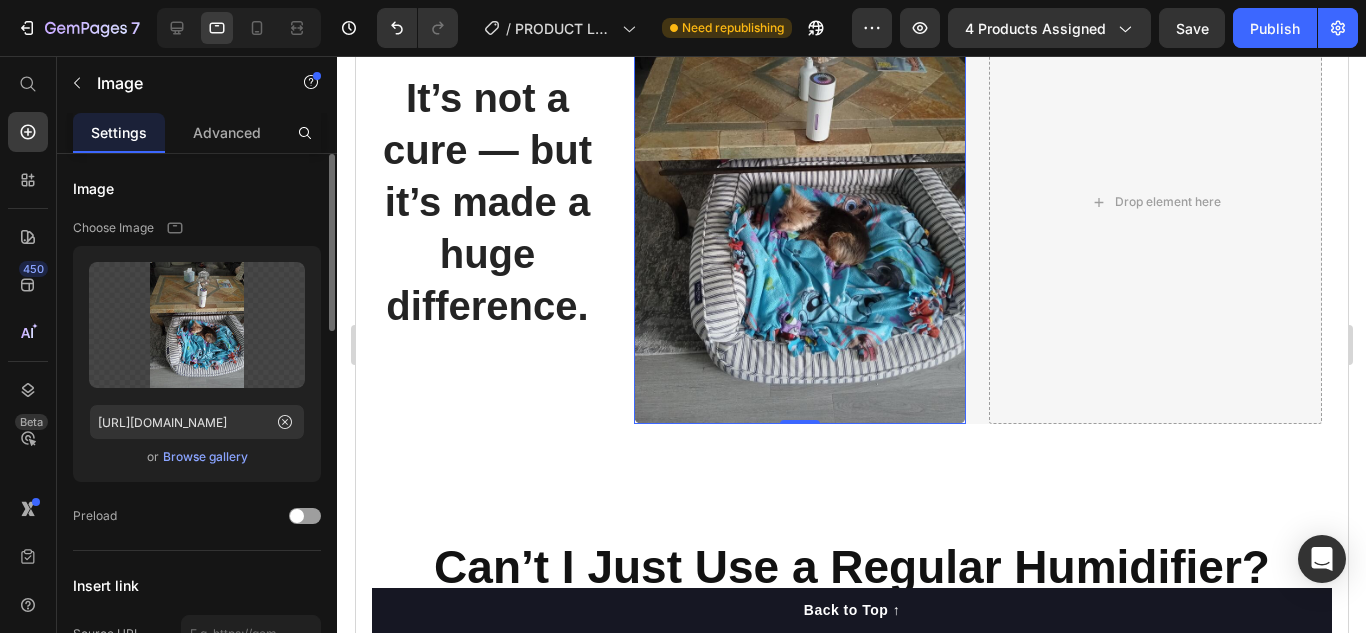 click at bounding box center [799, 202] 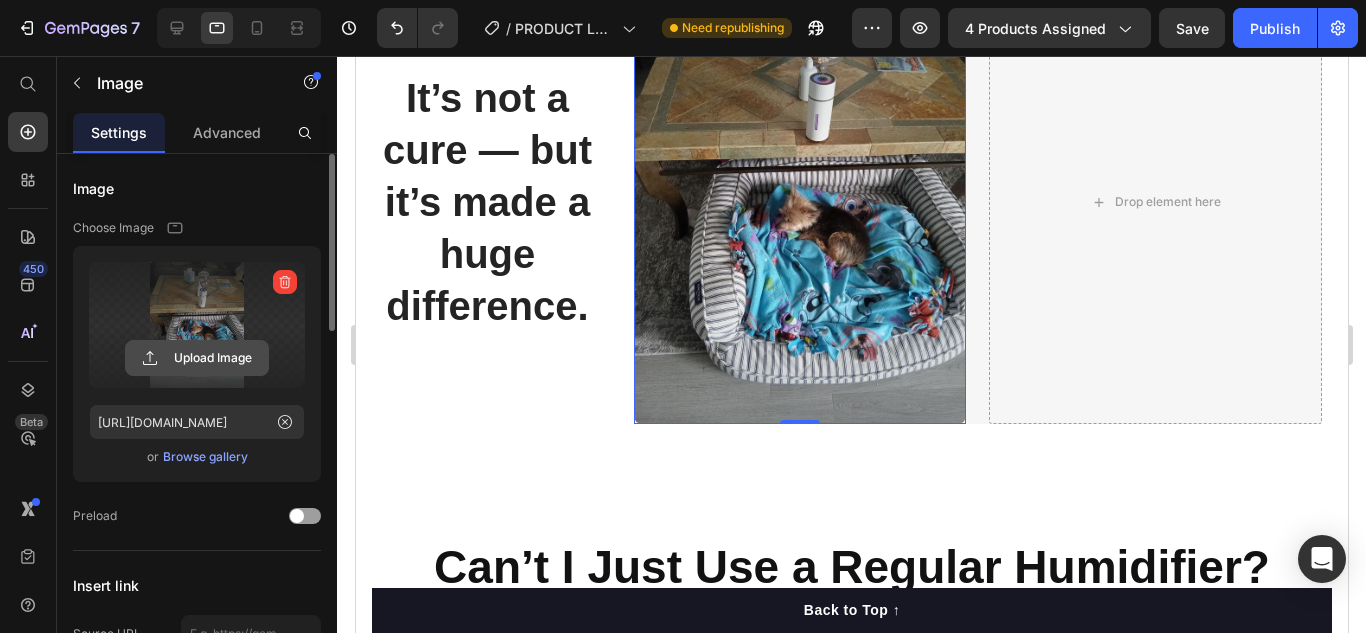 click 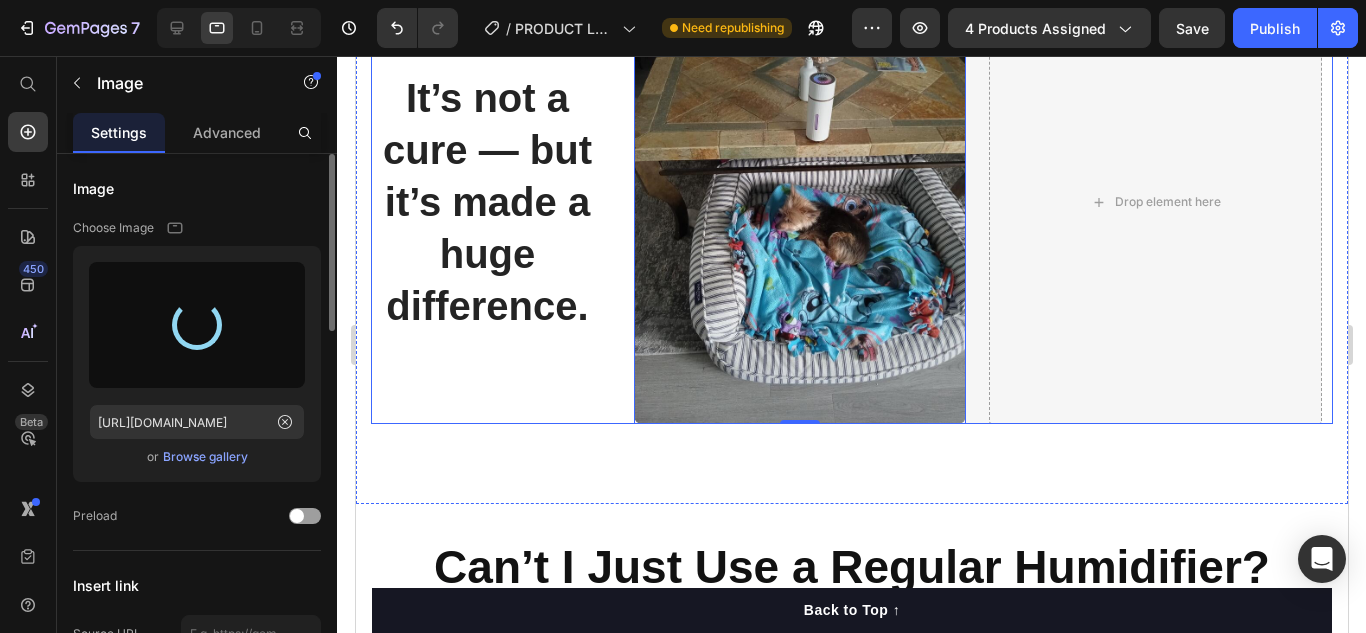 type on "[URL][DOMAIN_NAME]" 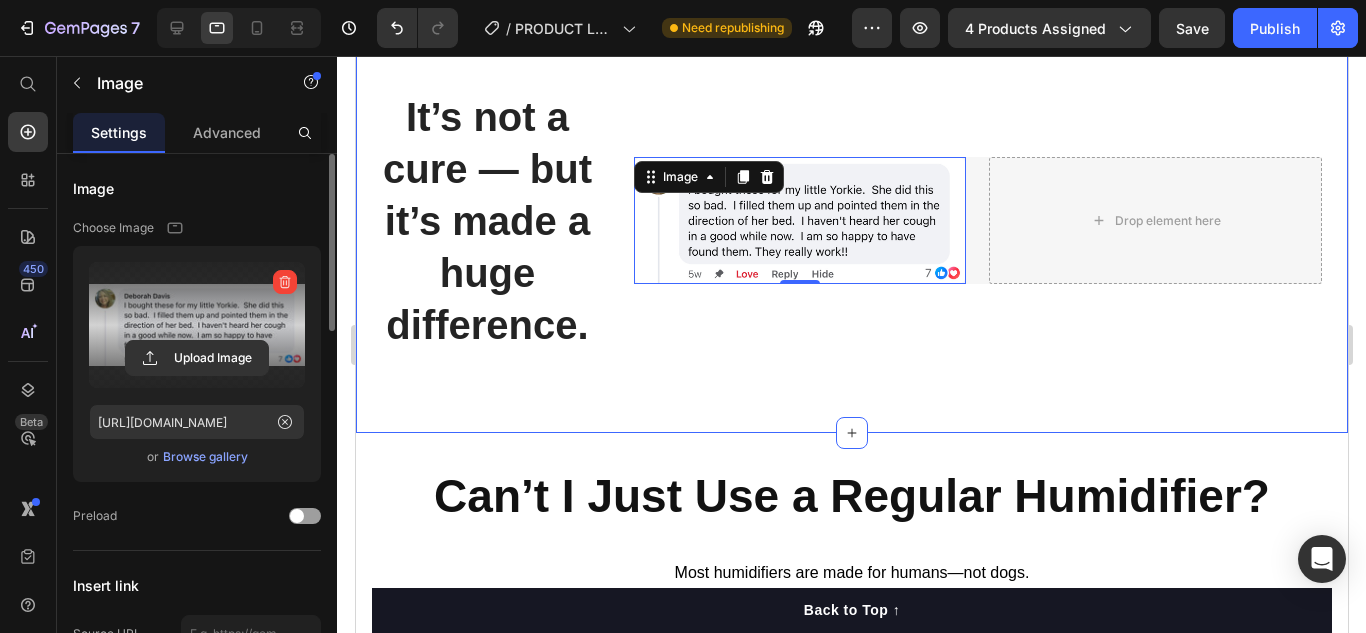 scroll, scrollTop: 5623, scrollLeft: 0, axis: vertical 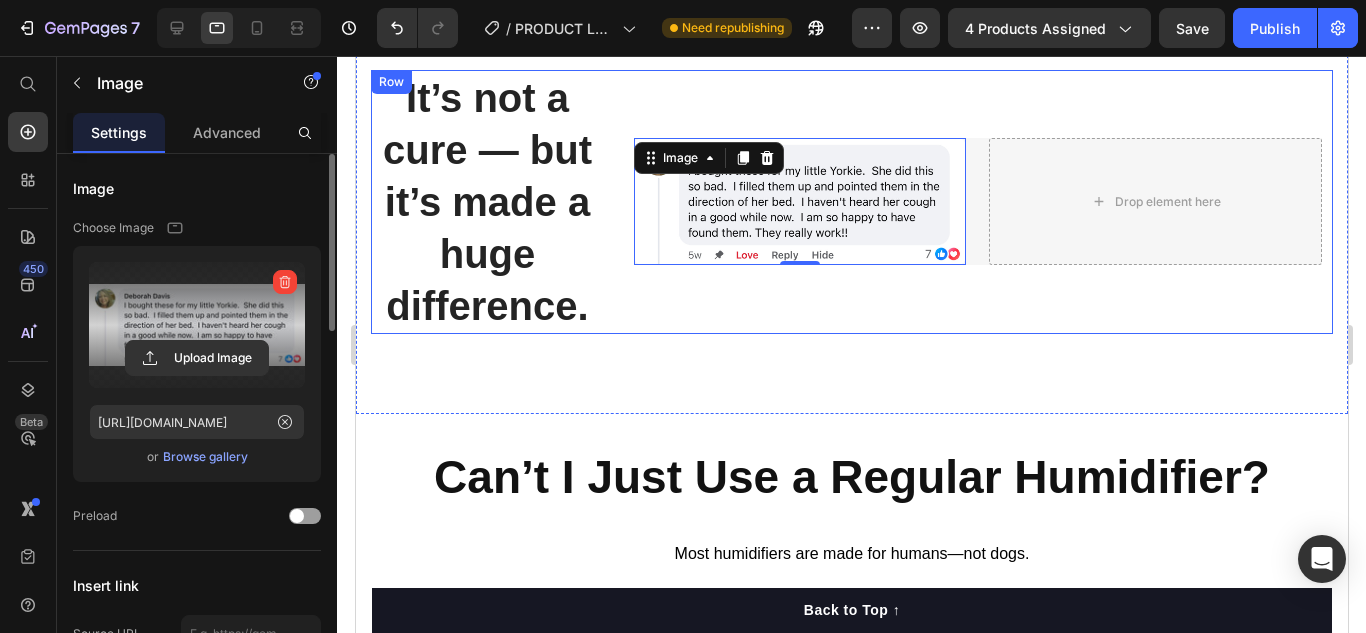 click on "Image   0
Drop element here Row       Carousel" at bounding box center (982, 202) 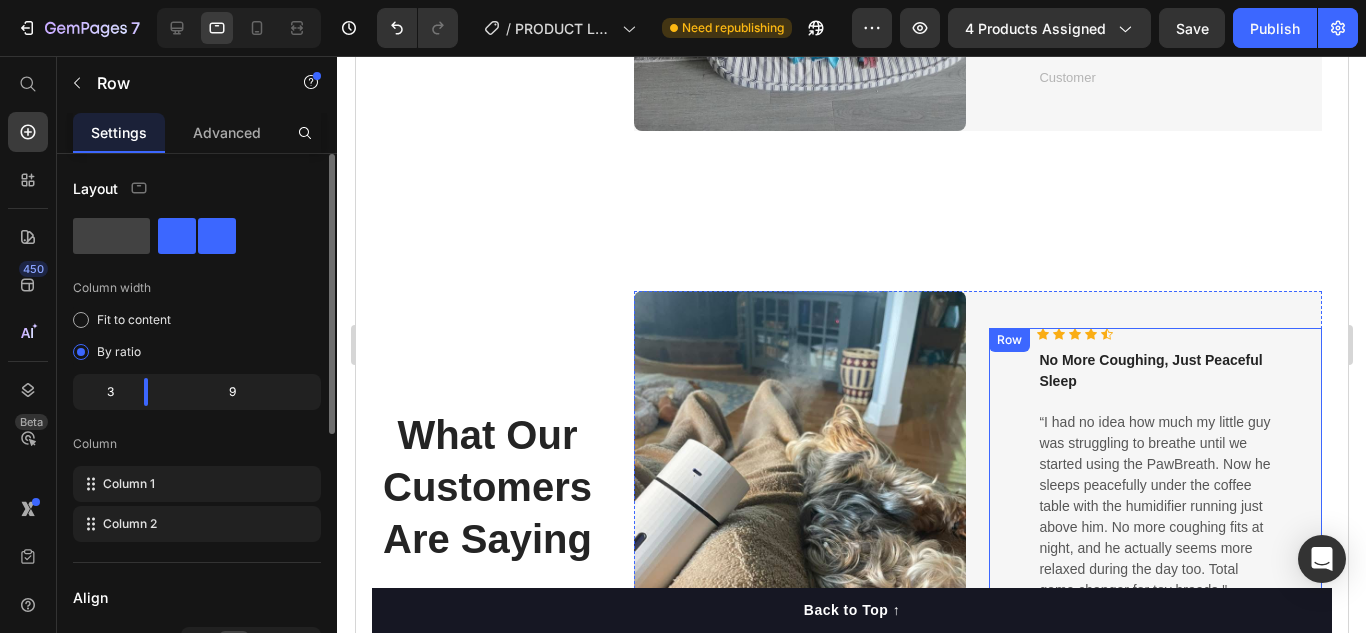 scroll, scrollTop: 4523, scrollLeft: 0, axis: vertical 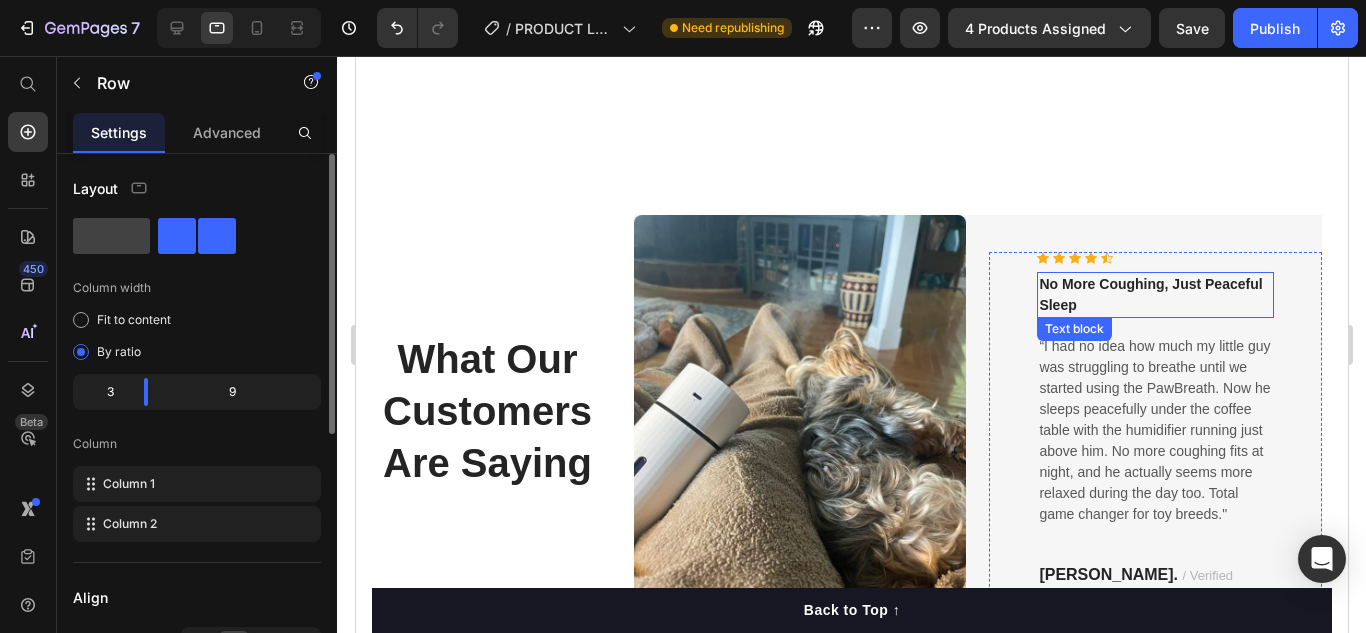 click on "No More Coughing, Just Peaceful Sleep" at bounding box center (1154, 295) 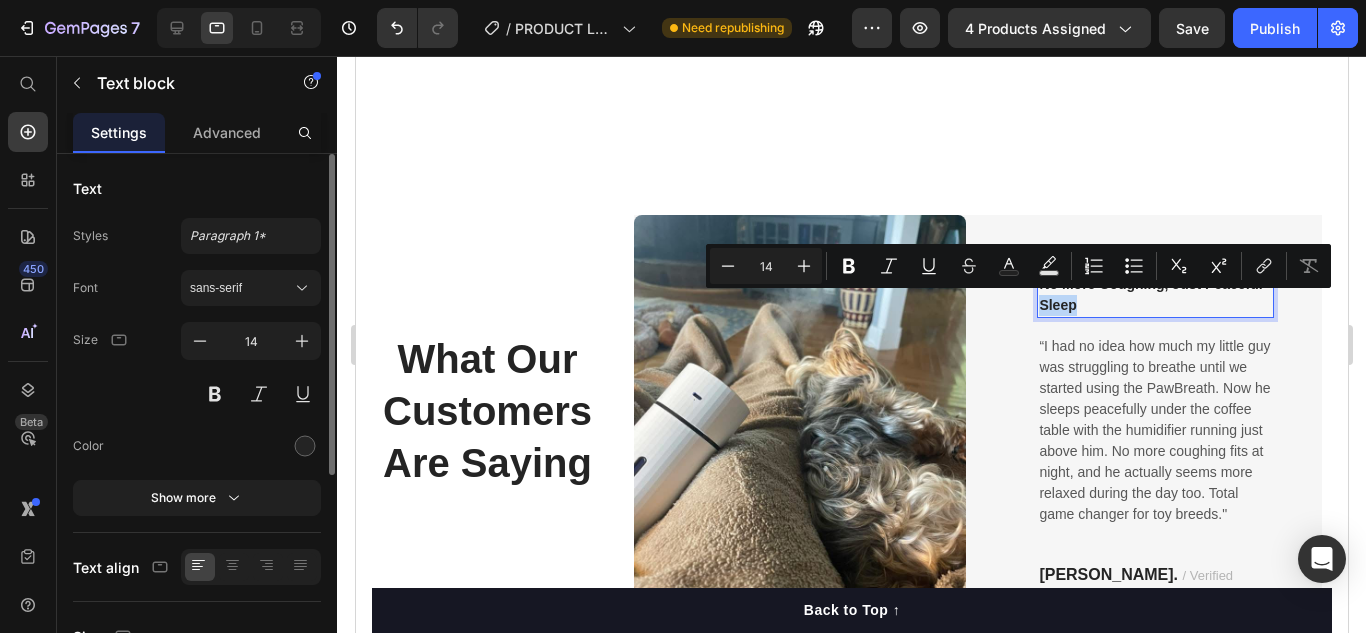 click on "No More Coughing, Just Peaceful Sleep" at bounding box center [1154, 295] 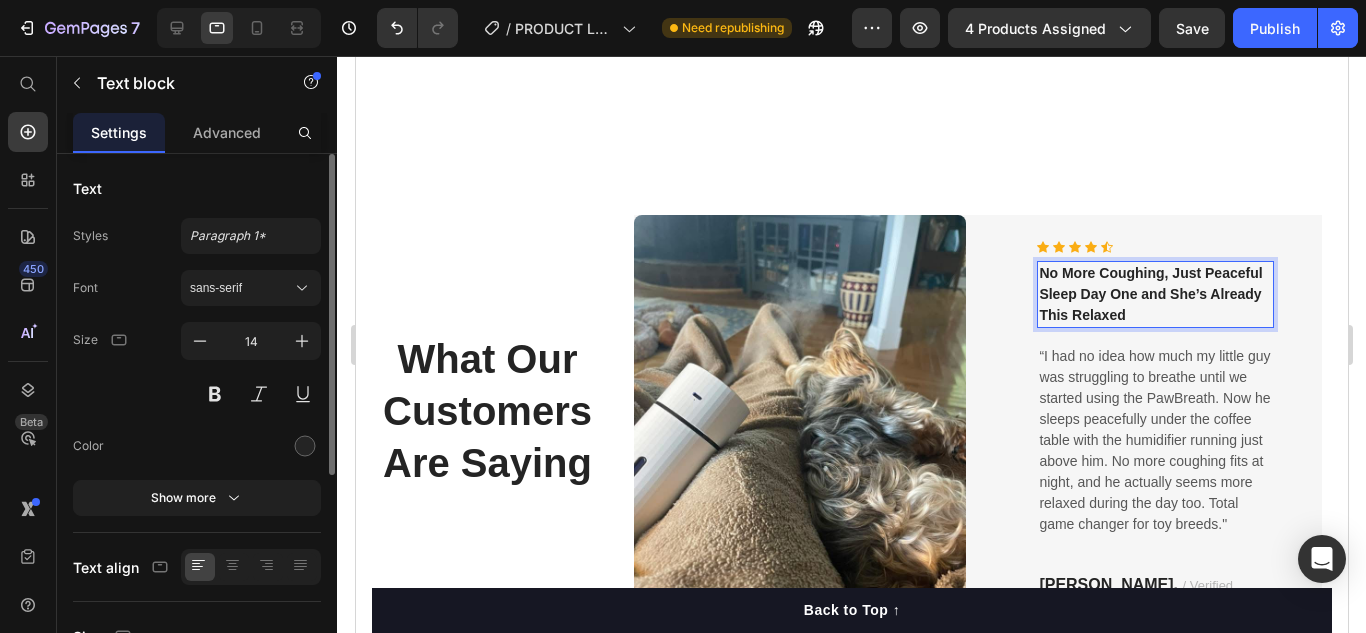 scroll, scrollTop: 4512, scrollLeft: 0, axis: vertical 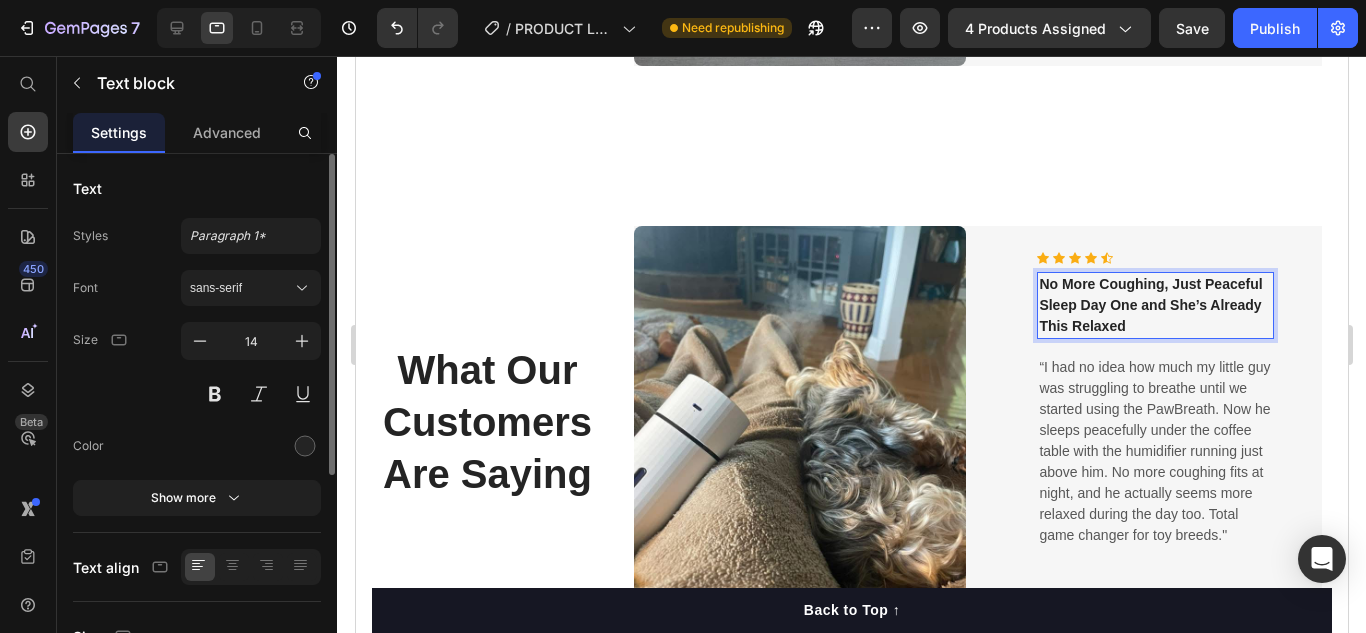 click on "No More Coughing, Just Peaceful Sleep Day One and She’s Already This Relaxed" at bounding box center [1154, 305] 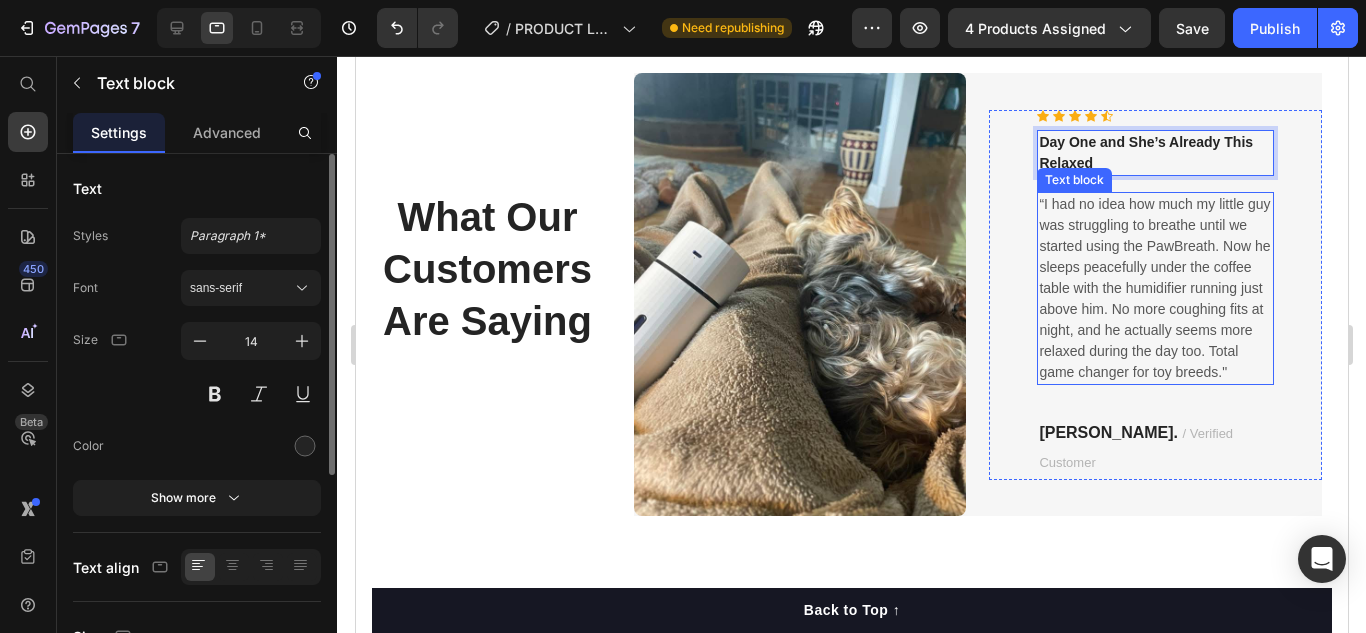 scroll, scrollTop: 4712, scrollLeft: 0, axis: vertical 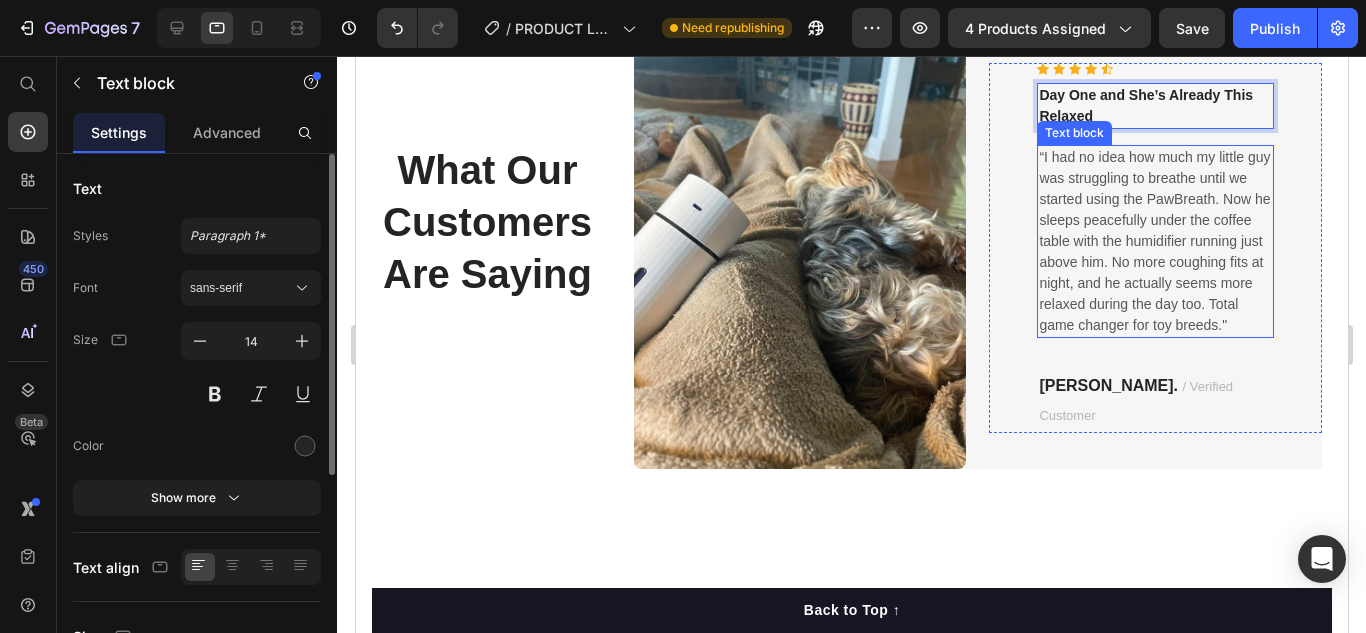 click on "“I had no idea how much my little guy was struggling to breathe until we started using the PawBreath. Now he sleeps peacefully under the coffee table with the humidifier running just above him. No more coughing fits at night, and he actually seems more relaxed during the day too. Total game changer for toy breeds."" at bounding box center [1154, 241] 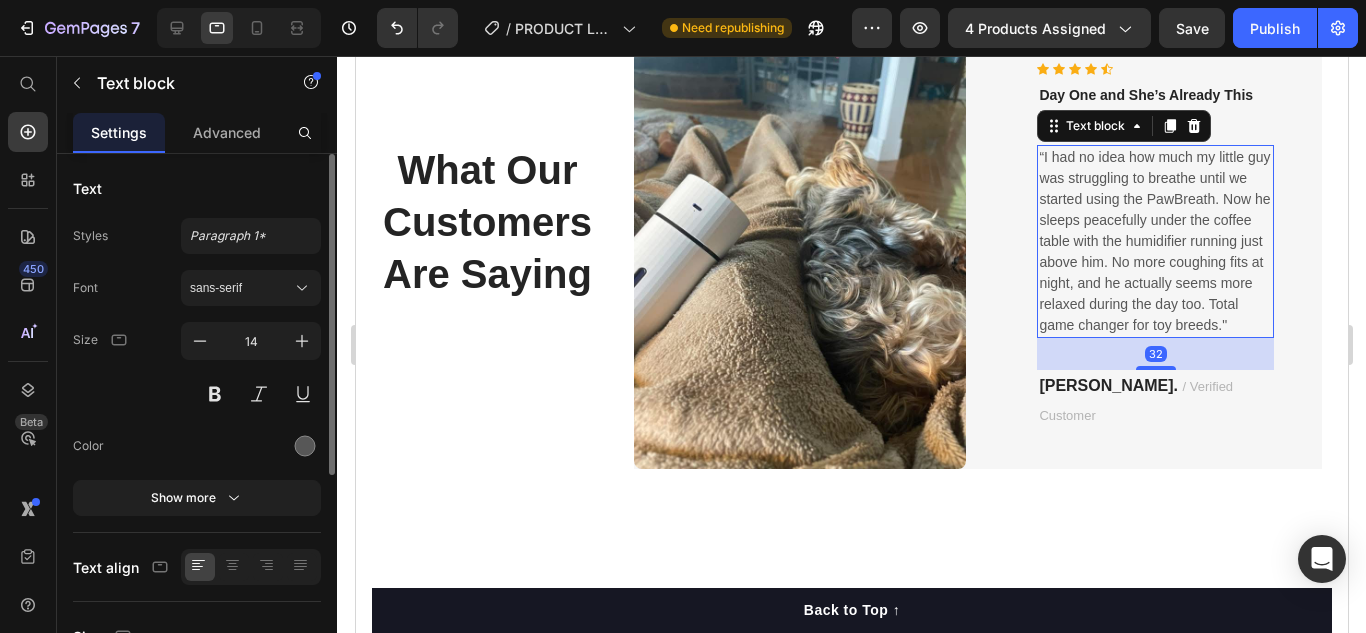 click on "“I had no idea how much my little guy was struggling to breathe until we started using the PawBreath. Now he sleeps peacefully under the coffee table with the humidifier running just above him. No more coughing fits at night, and he actually seems more relaxed during the day too. Total game changer for toy breeds."" at bounding box center [1154, 241] 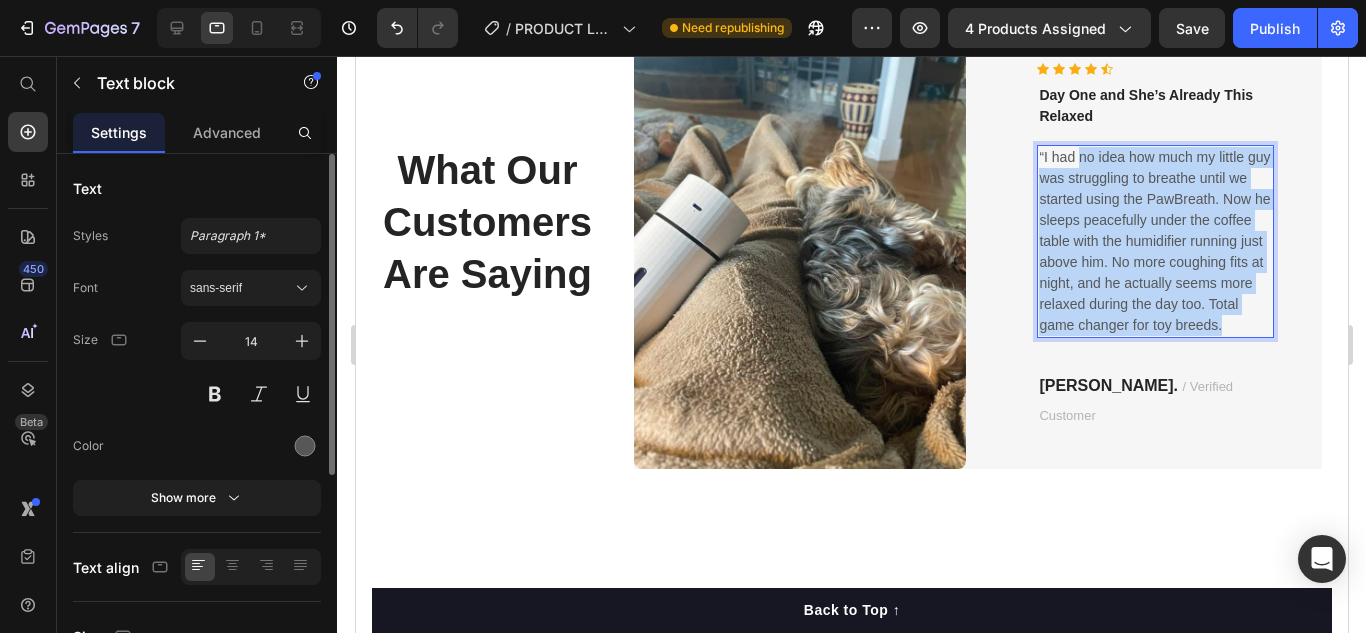 drag, startPoint x: 1227, startPoint y: 328, endPoint x: 1073, endPoint y: 159, distance: 228.64165 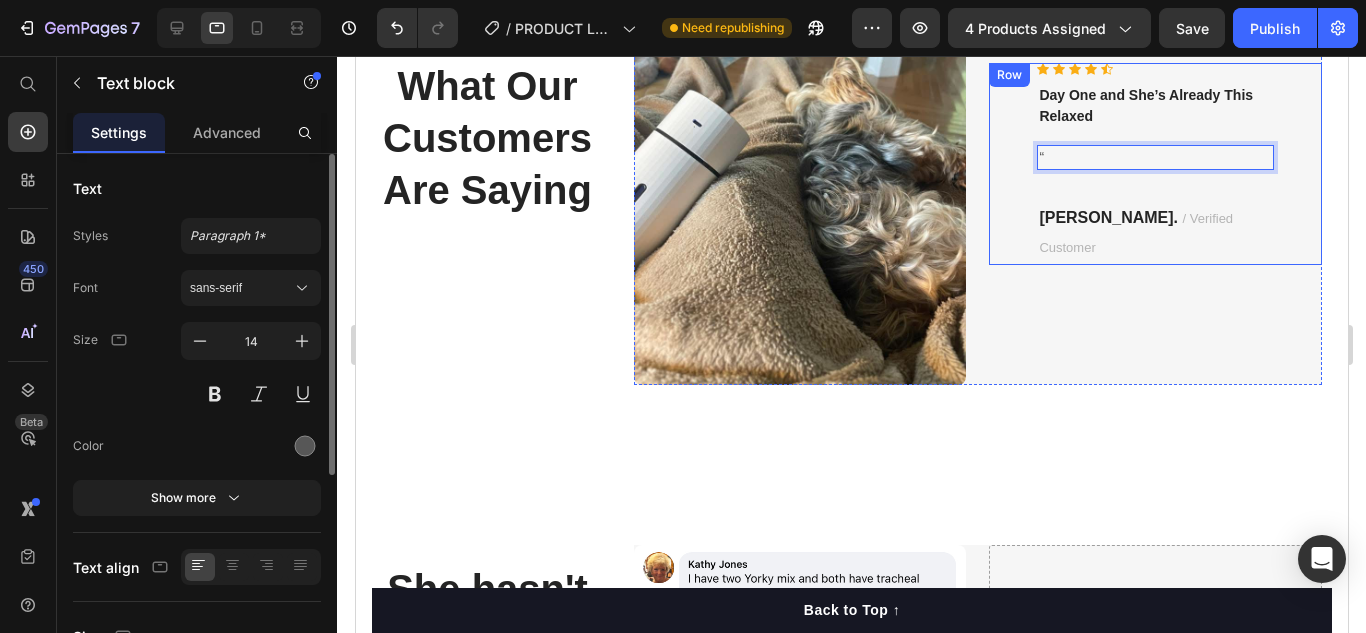 scroll, scrollTop: 4712, scrollLeft: 0, axis: vertical 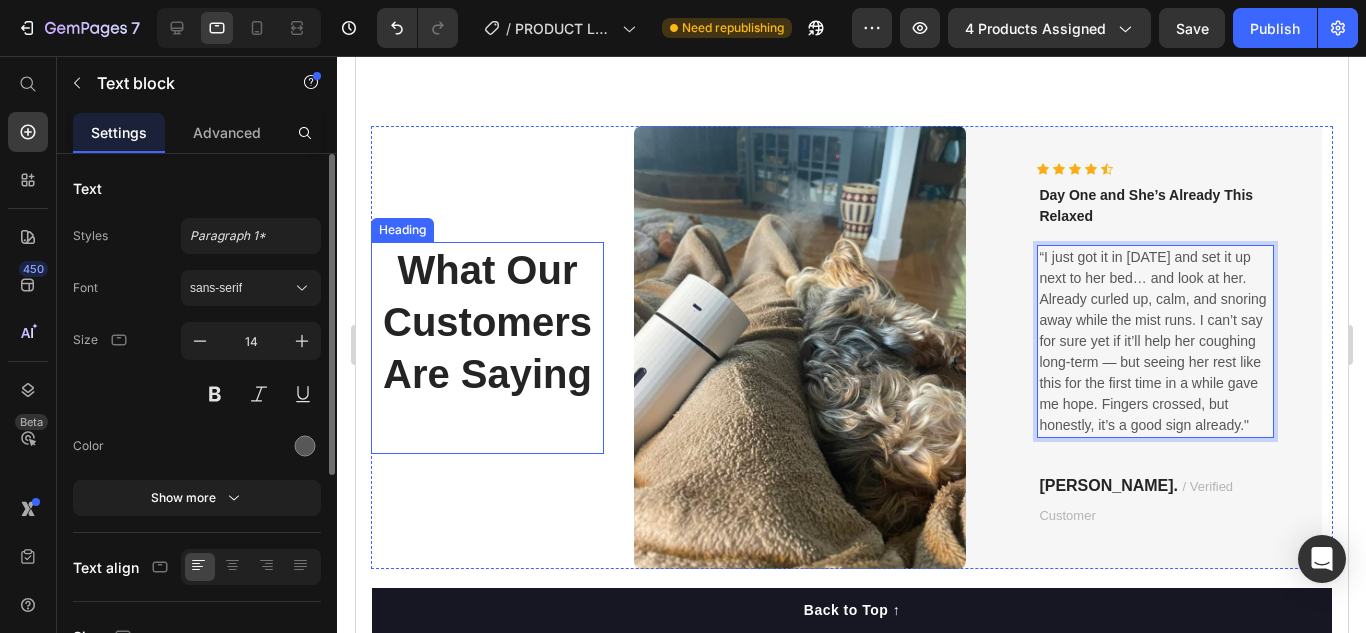 click on "What Our Customers Are Saying" at bounding box center (486, 348) 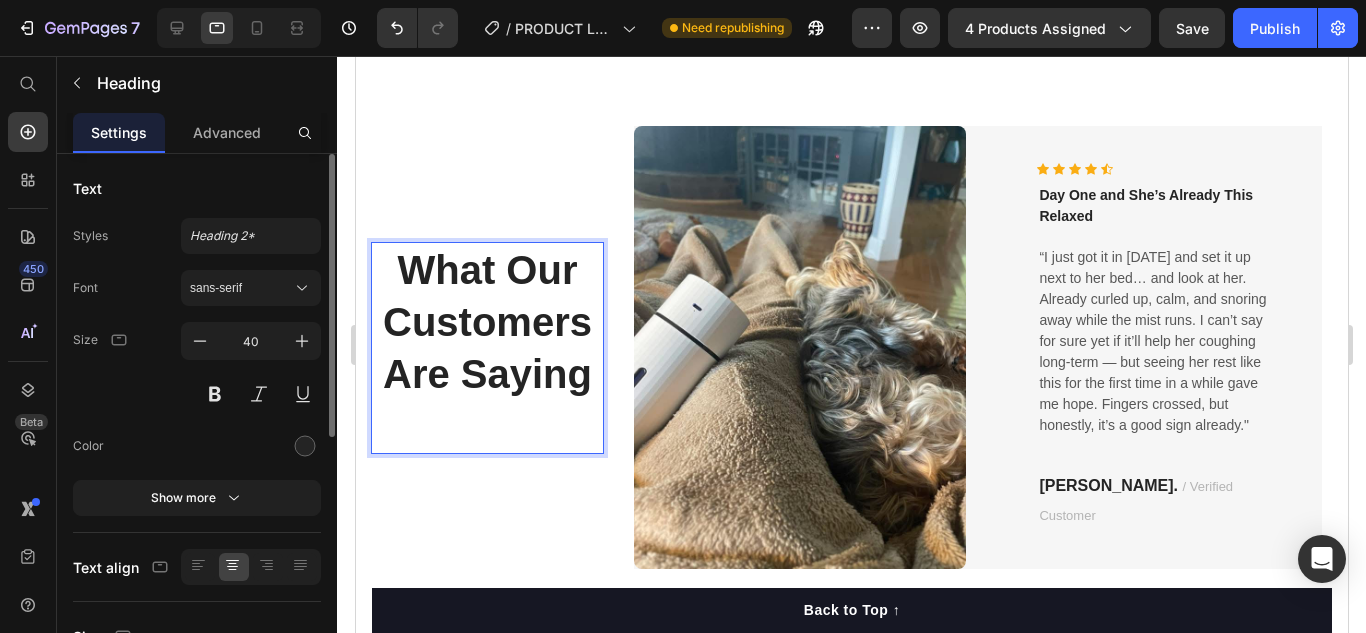 click on "What Our Customers Are Saying" at bounding box center [486, 348] 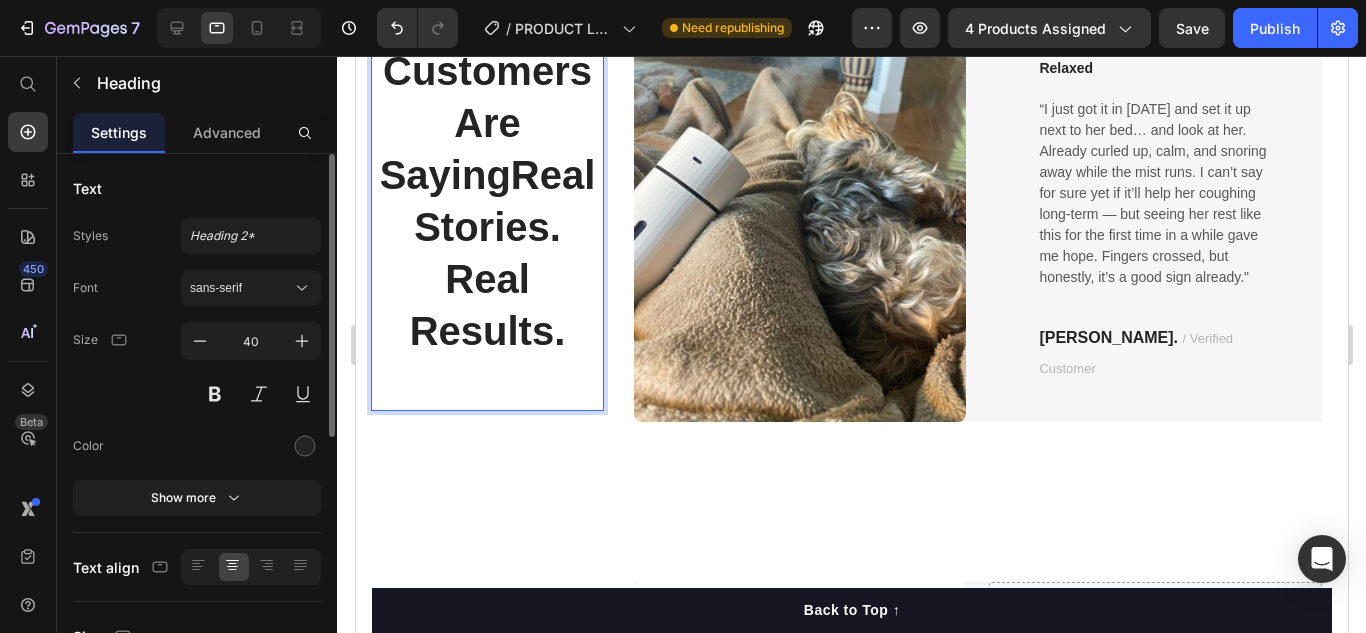scroll, scrollTop: 4051, scrollLeft: 0, axis: vertical 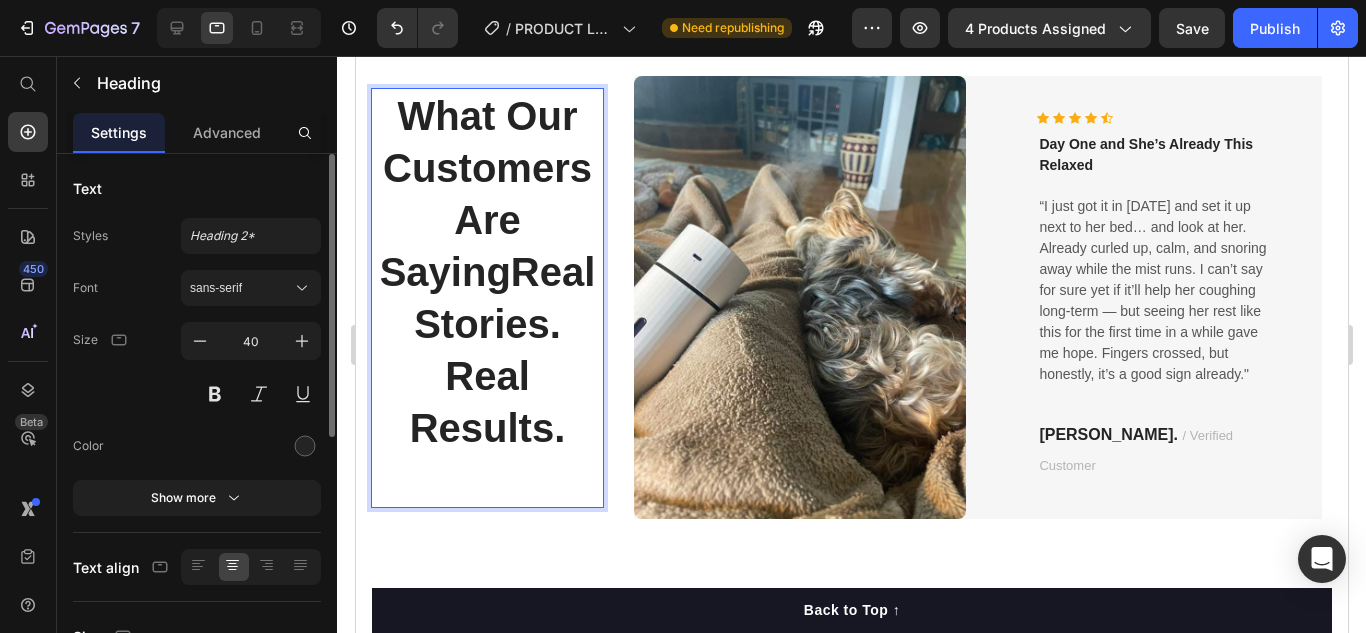 click on "Real Stories. Real Results." at bounding box center (502, 350) 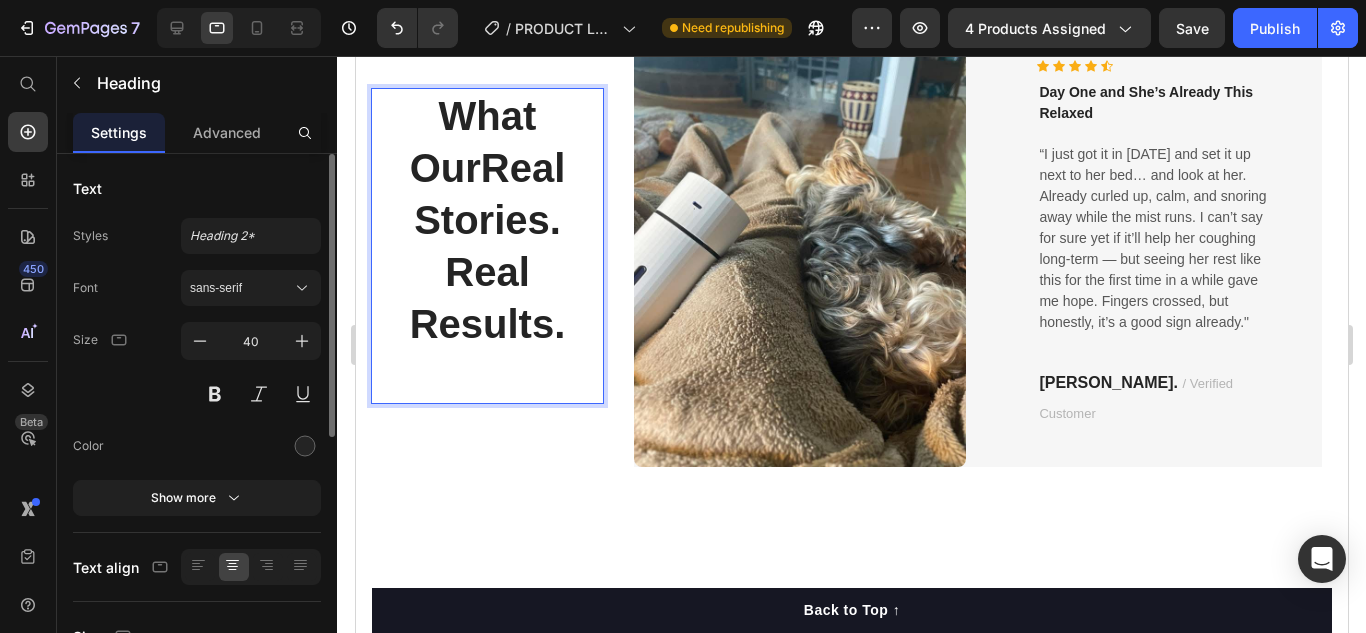 scroll, scrollTop: 4129, scrollLeft: 0, axis: vertical 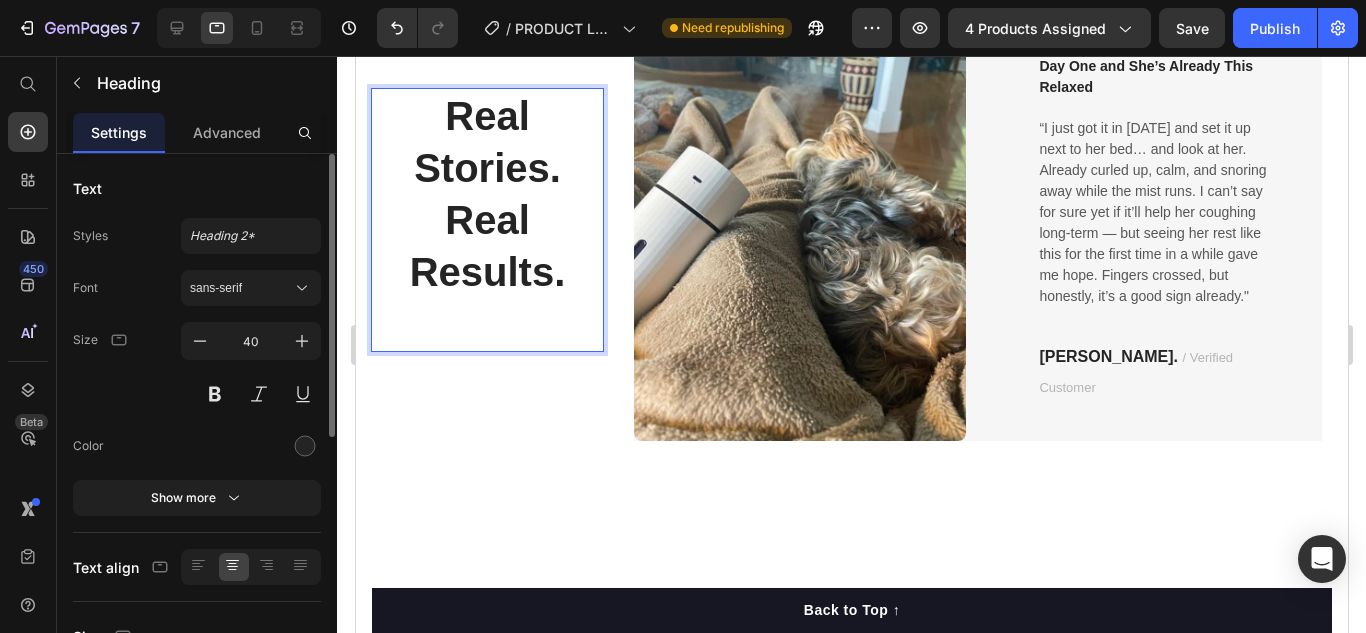 click on "Real Stories. Real Results." at bounding box center [486, 220] 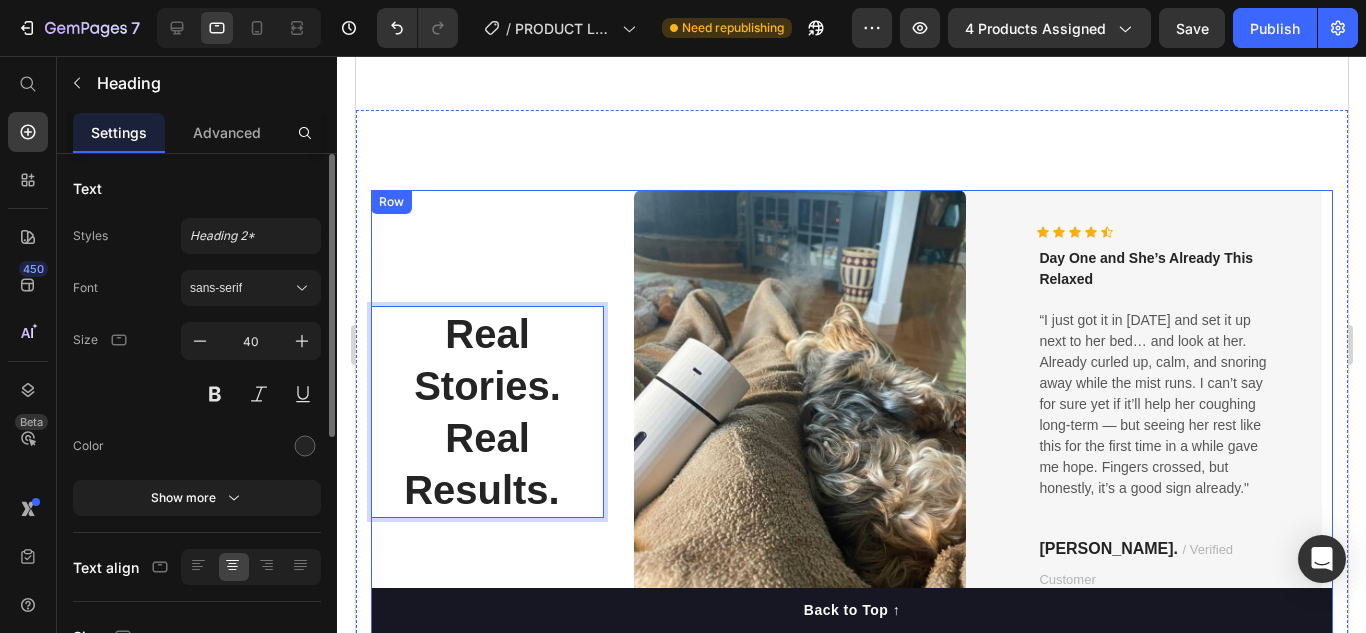 scroll, scrollTop: 3929, scrollLeft: 0, axis: vertical 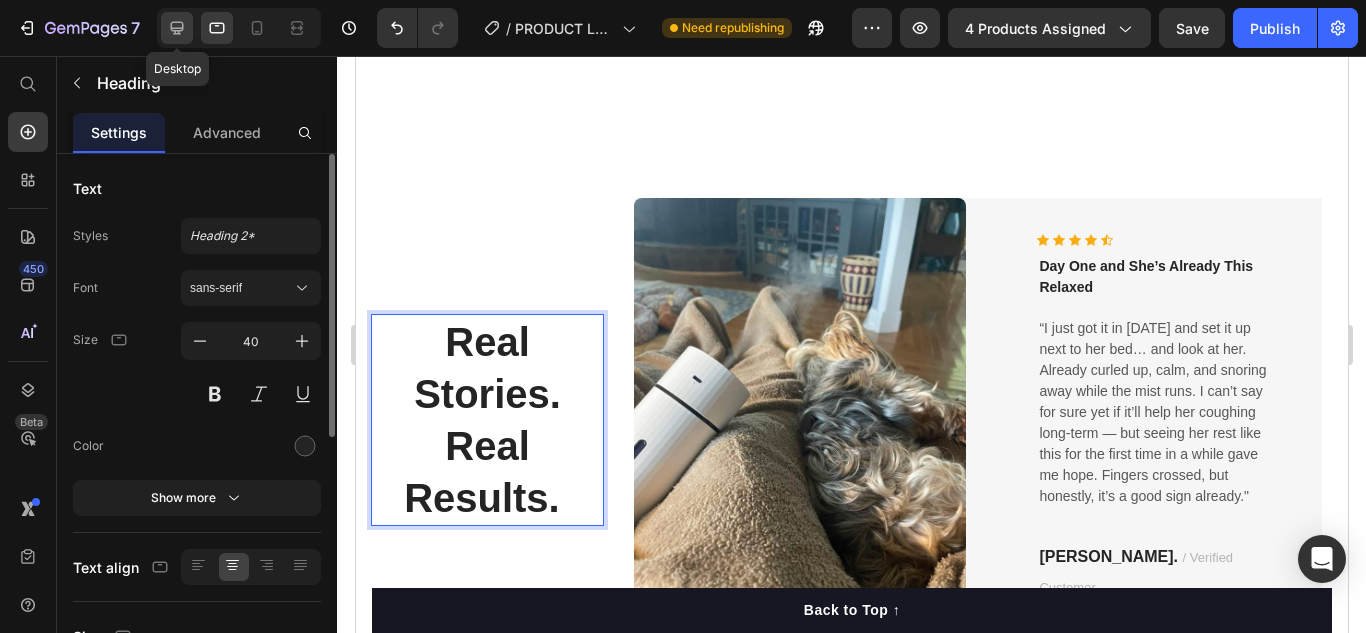 click 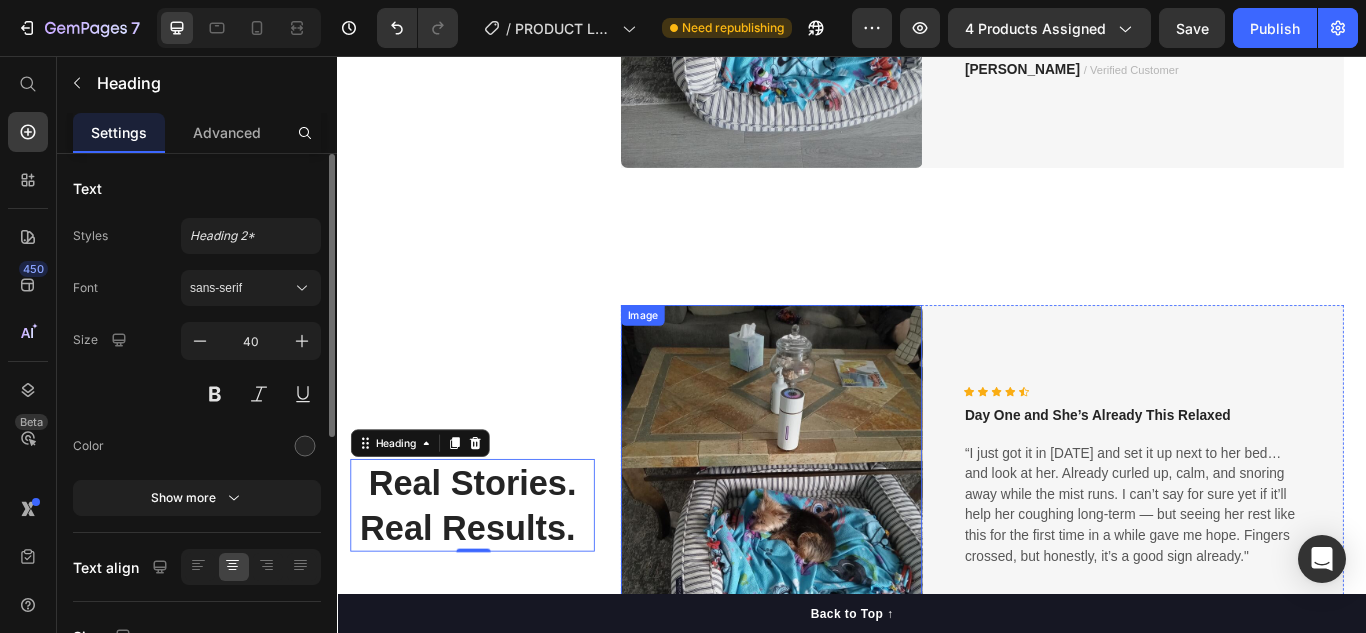 scroll, scrollTop: 4404, scrollLeft: 0, axis: vertical 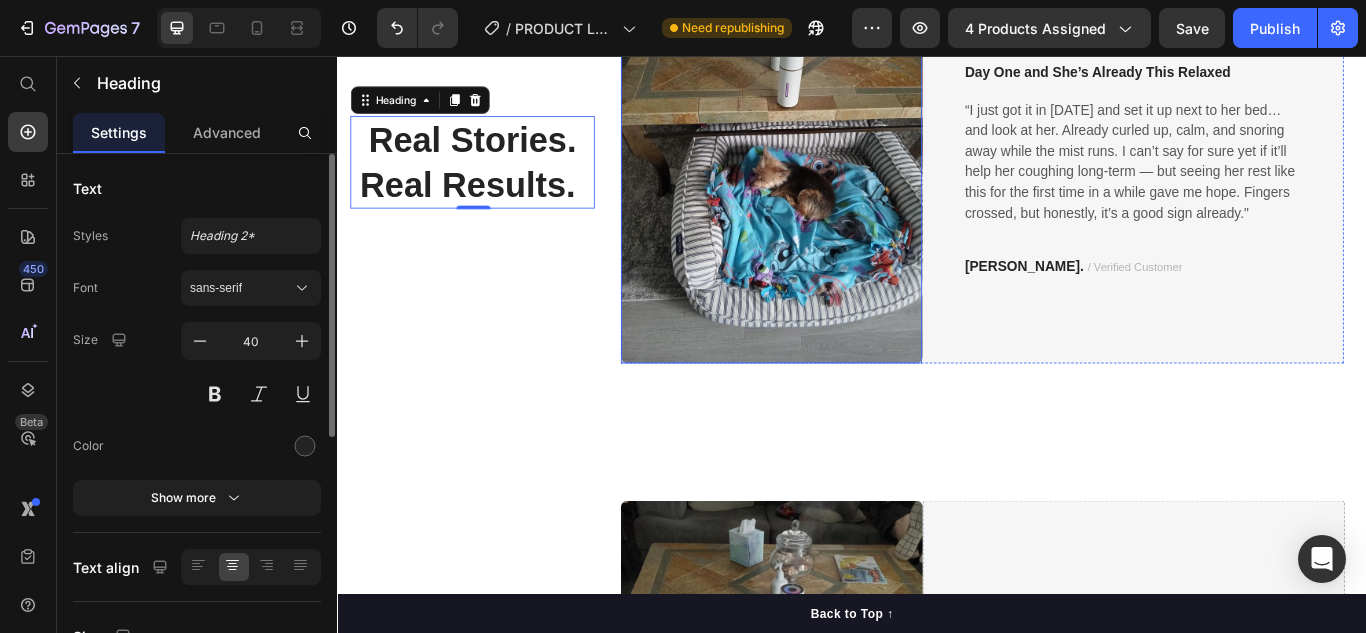 click at bounding box center [843, 180] 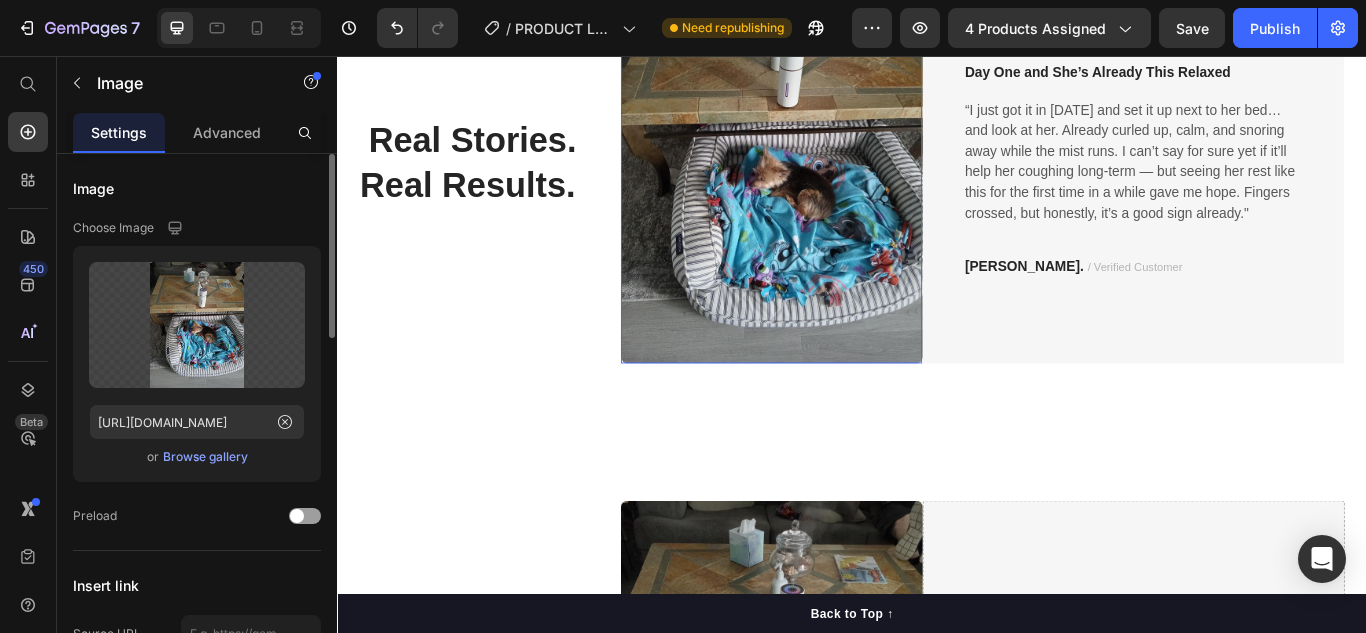 scroll, scrollTop: 0, scrollLeft: 0, axis: both 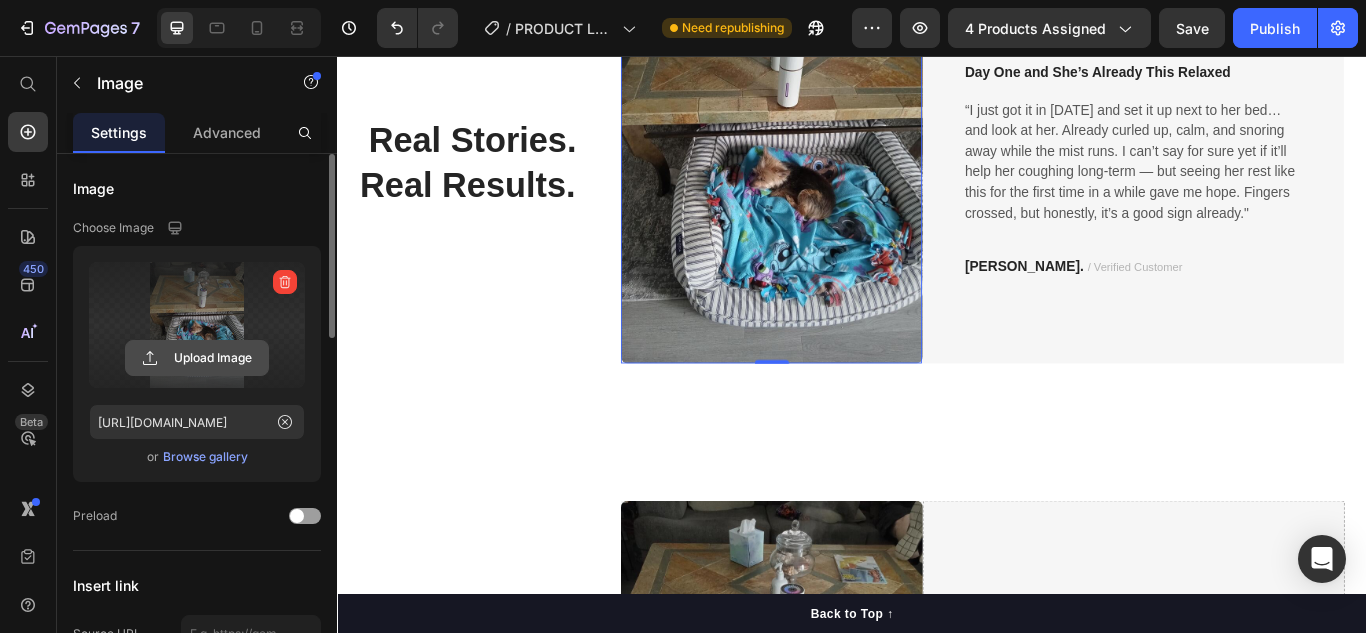 click 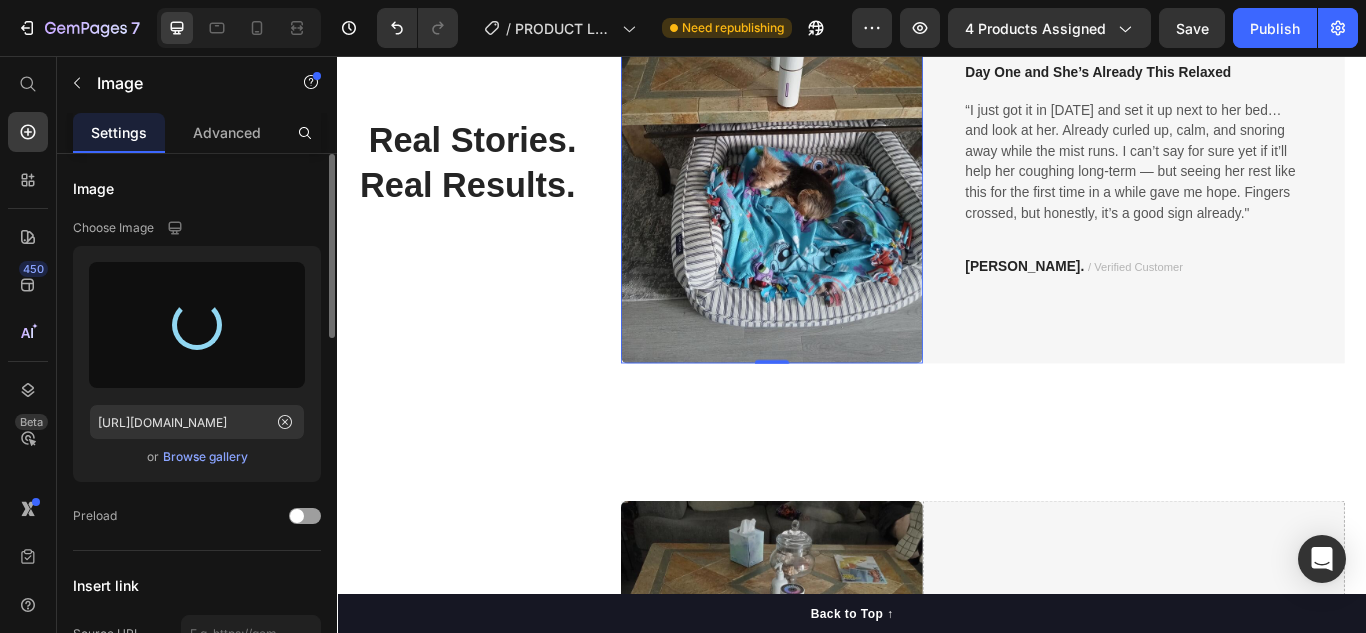type on "[URL][DOMAIN_NAME]" 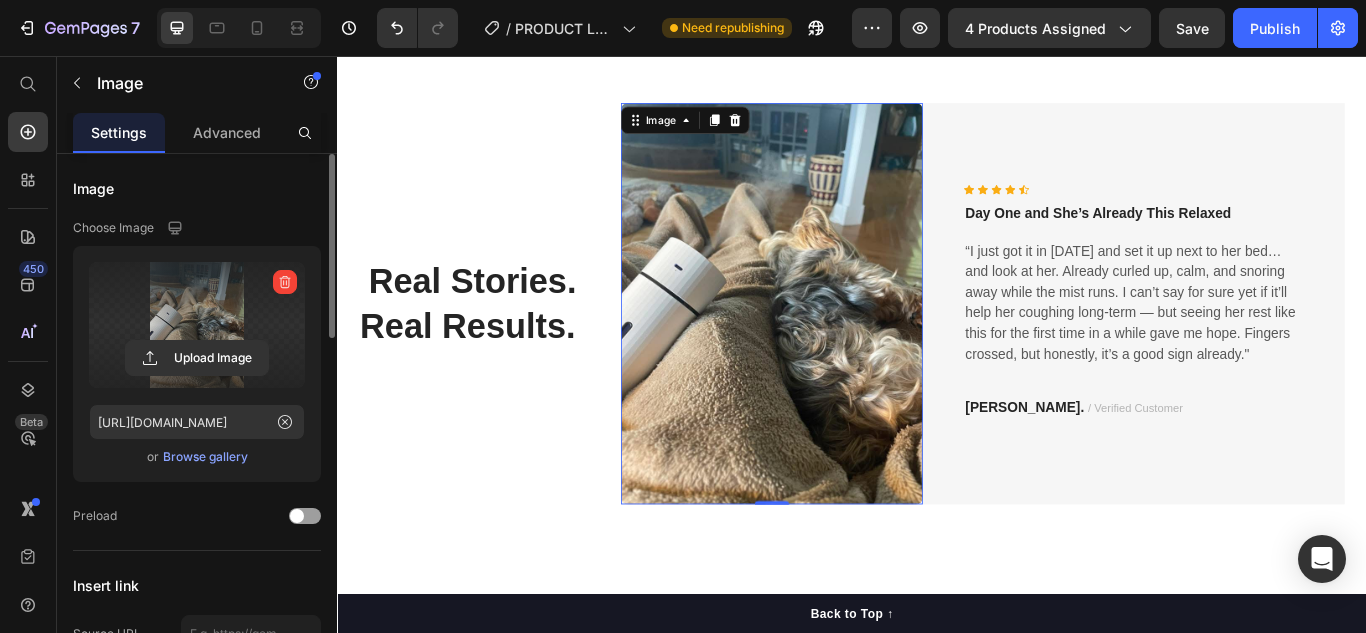 scroll, scrollTop: 4204, scrollLeft: 0, axis: vertical 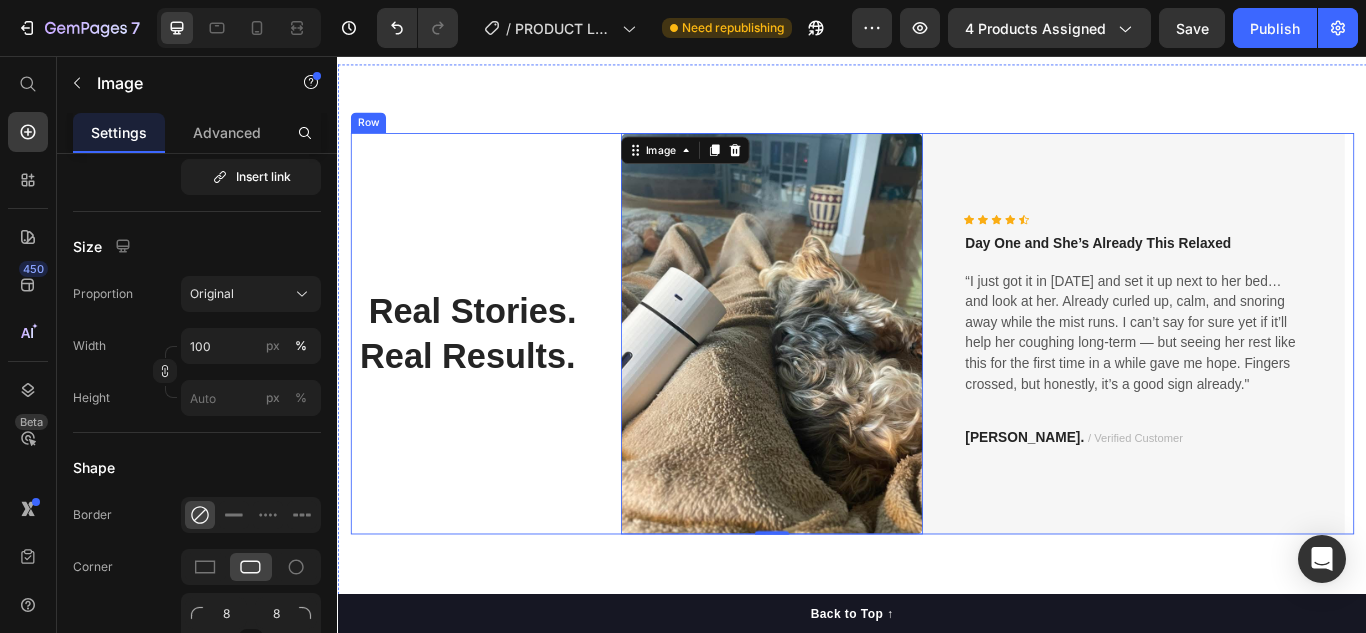 click on "⁠⁠⁠⁠⁠⁠⁠ Real Stories. Real Results.   Heading" at bounding box center [494, 380] 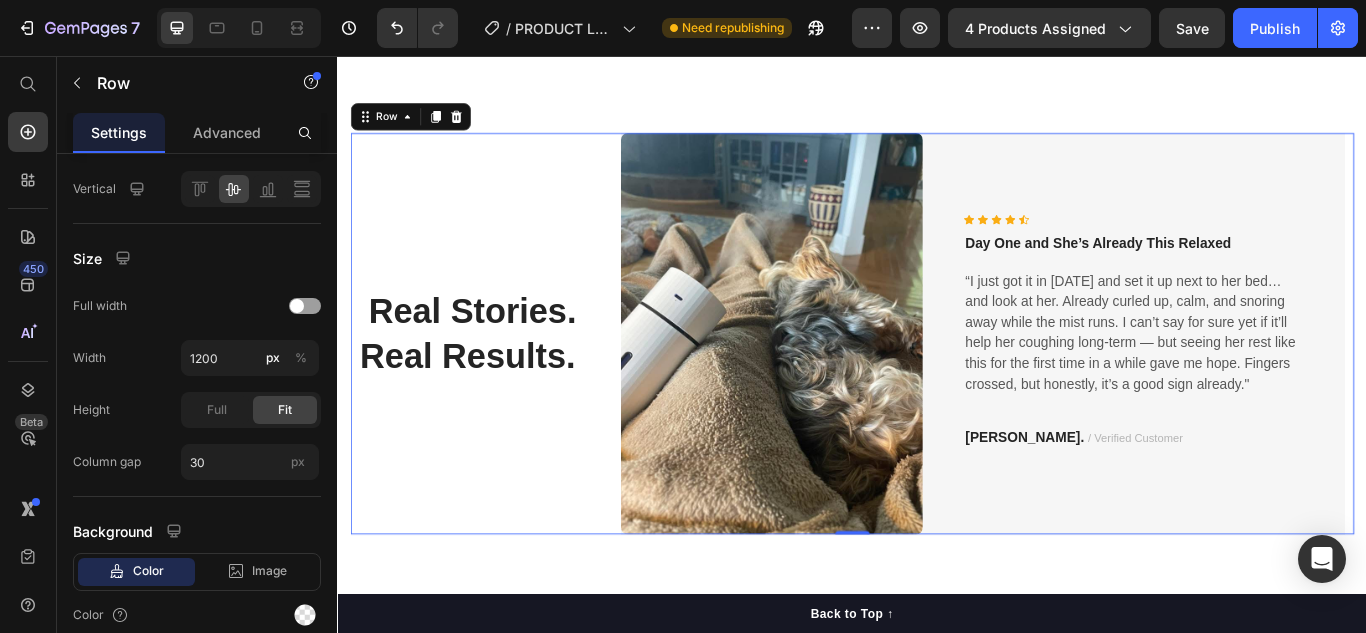 scroll, scrollTop: 0, scrollLeft: 0, axis: both 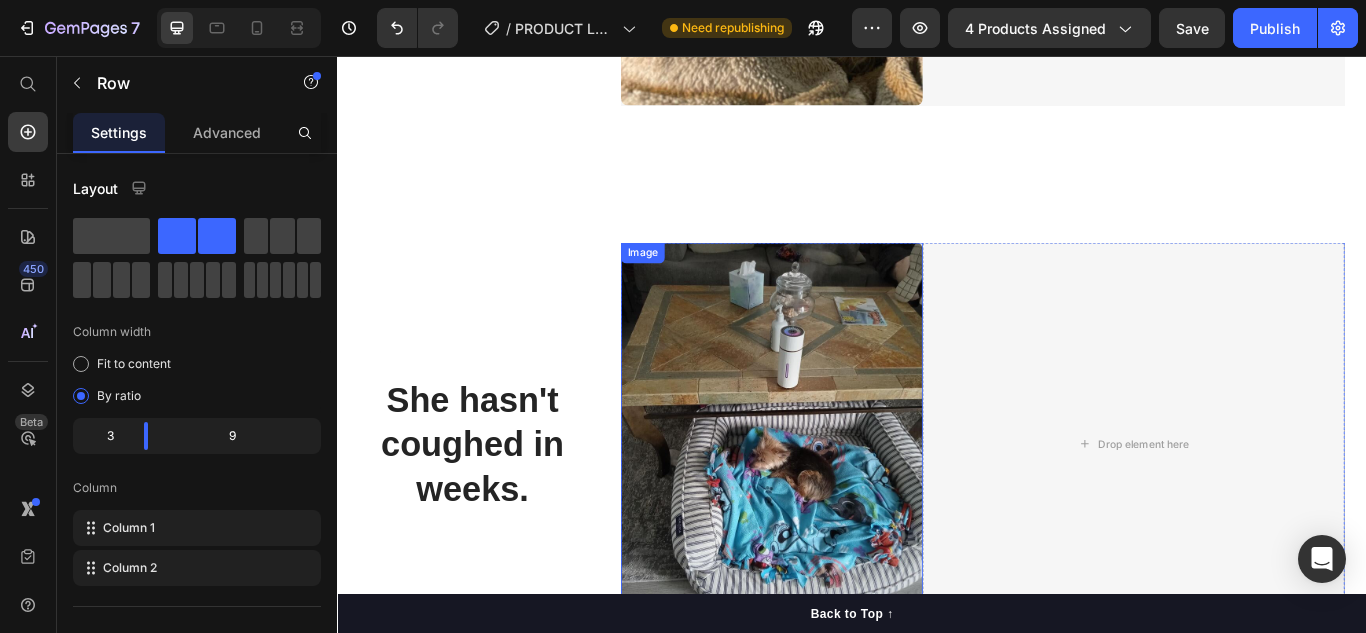 click at bounding box center [843, 508] 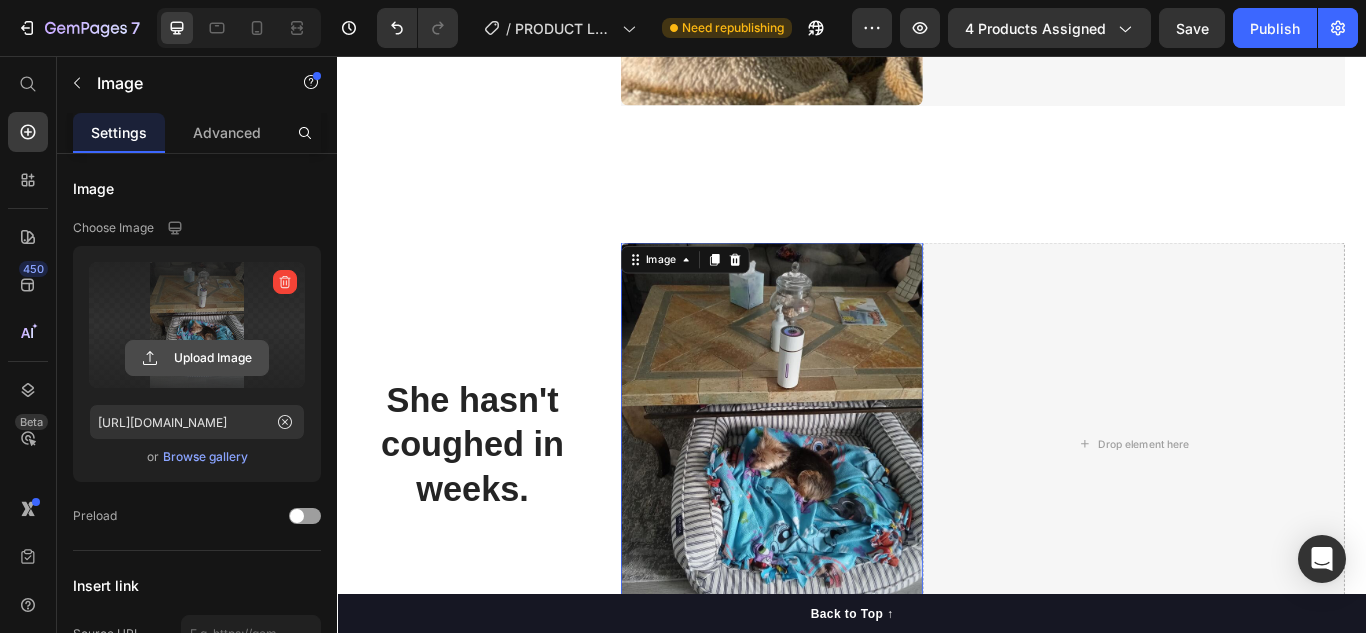 click 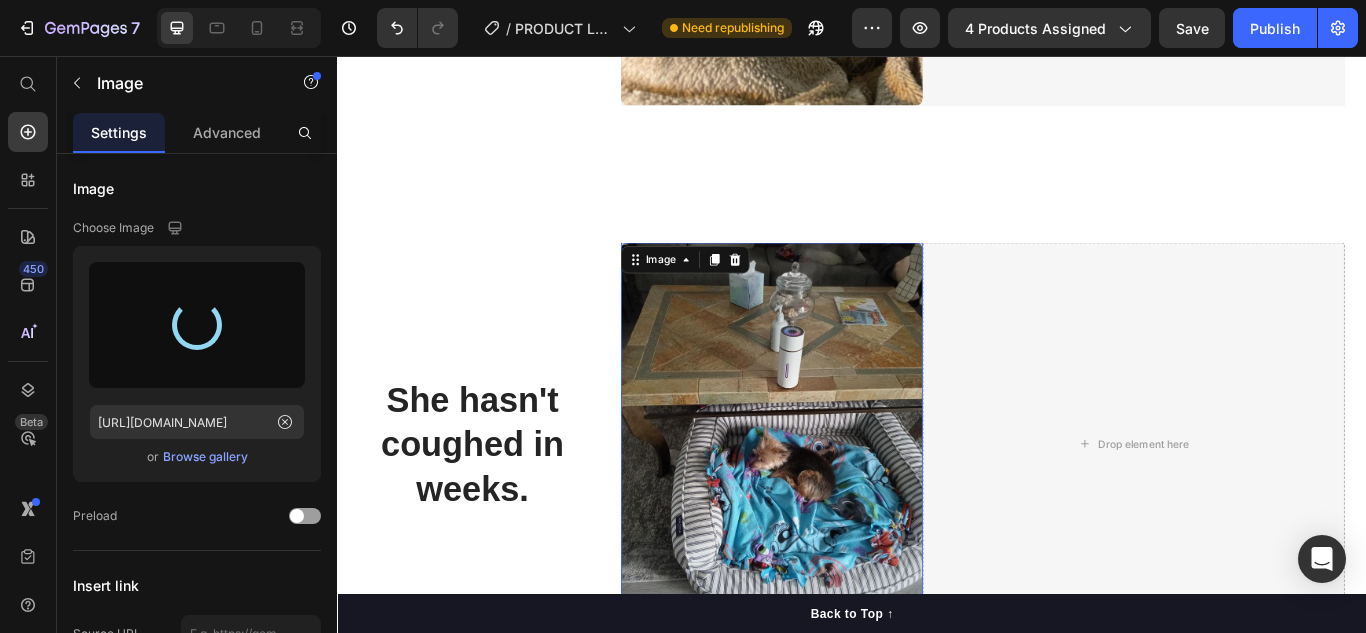 type on "[URL][DOMAIN_NAME]" 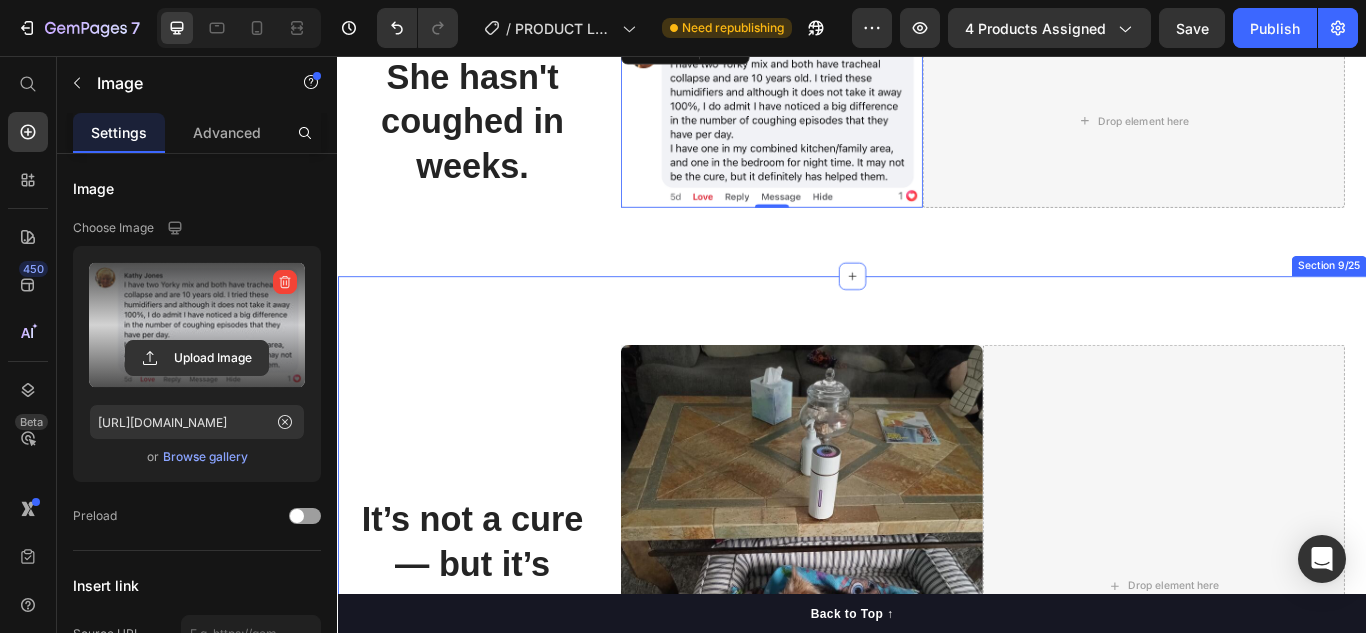 scroll, scrollTop: 5304, scrollLeft: 0, axis: vertical 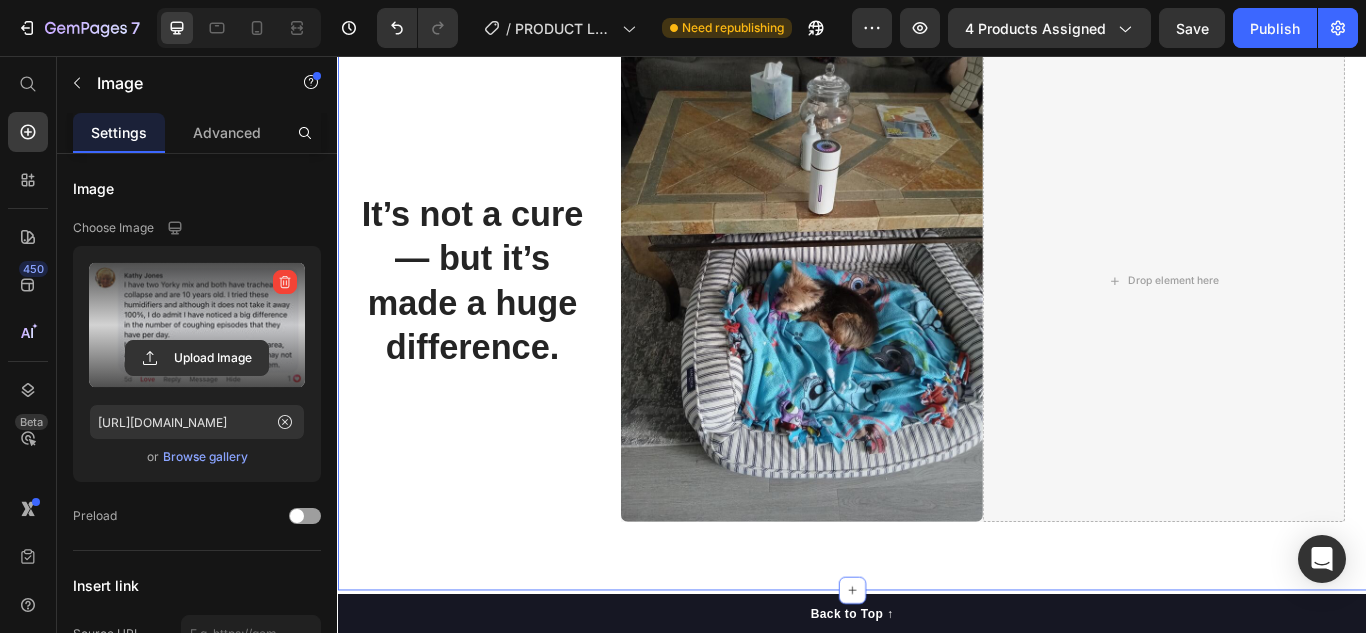 click at bounding box center (878, 318) 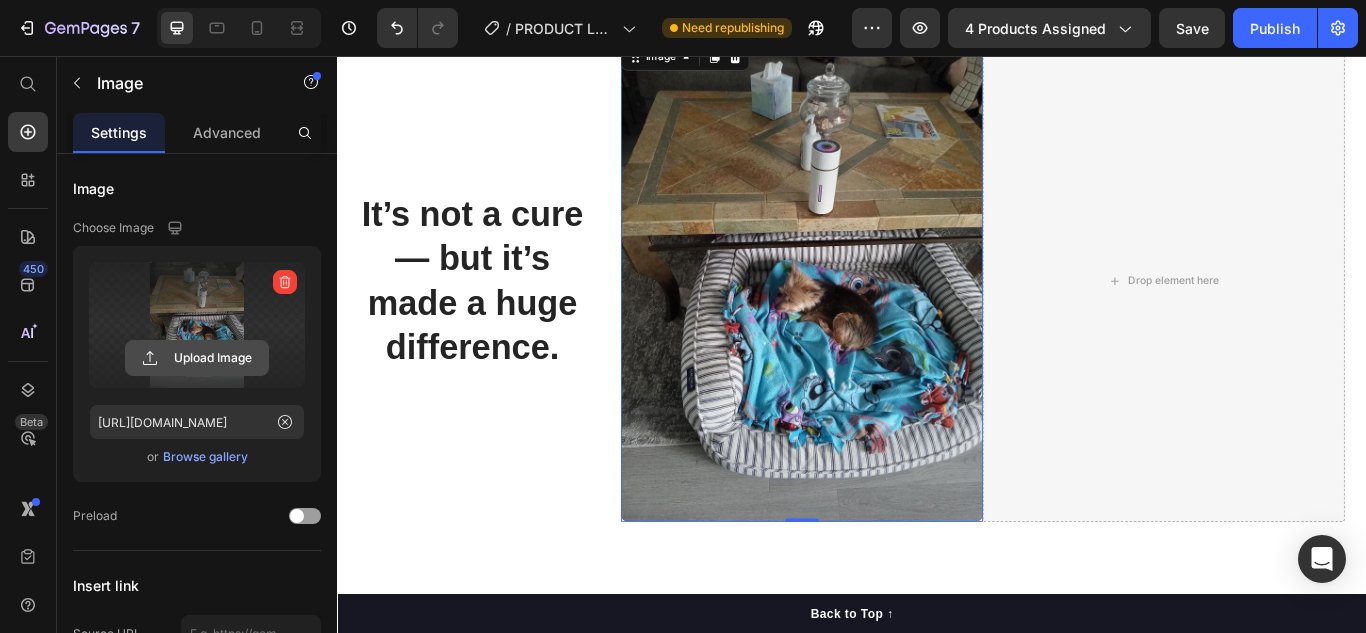 click 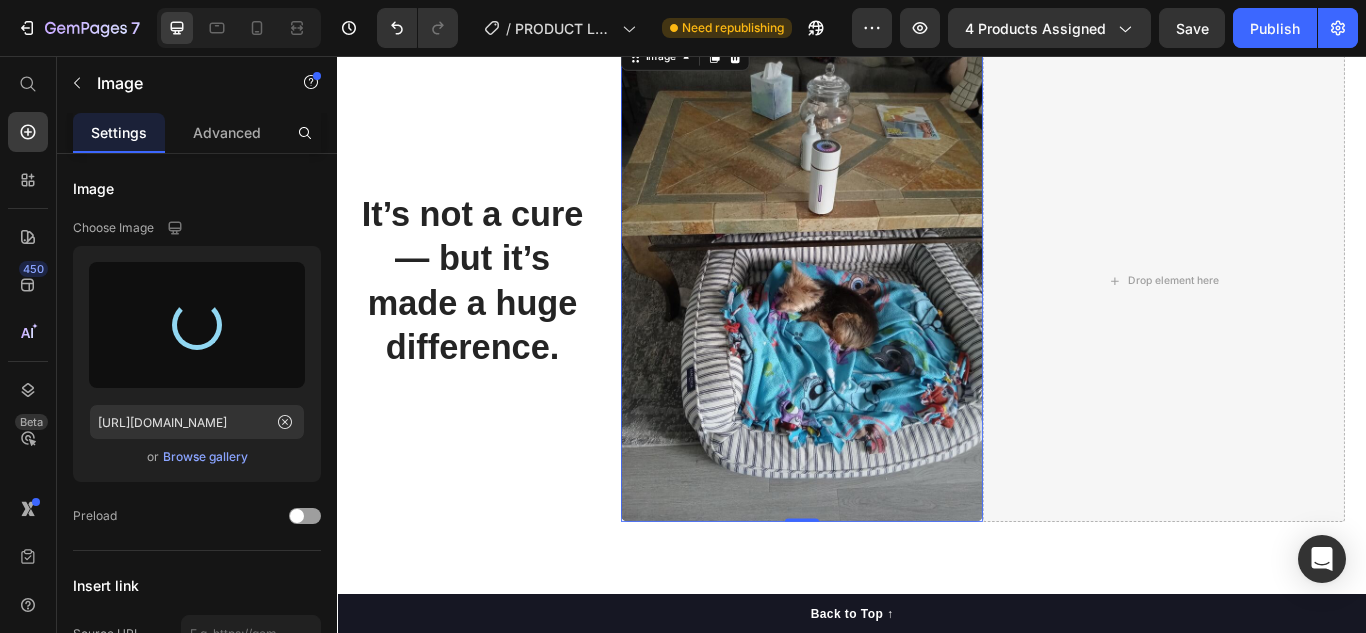 type on "[URL][DOMAIN_NAME]" 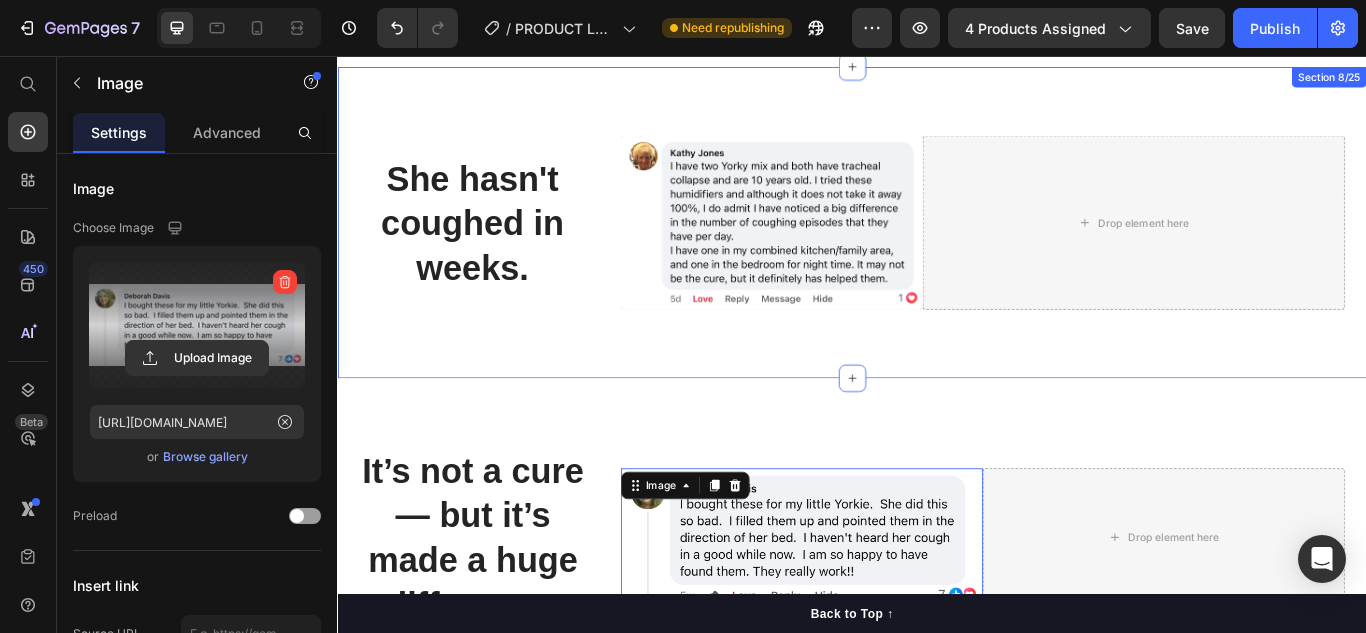 scroll, scrollTop: 4729, scrollLeft: 0, axis: vertical 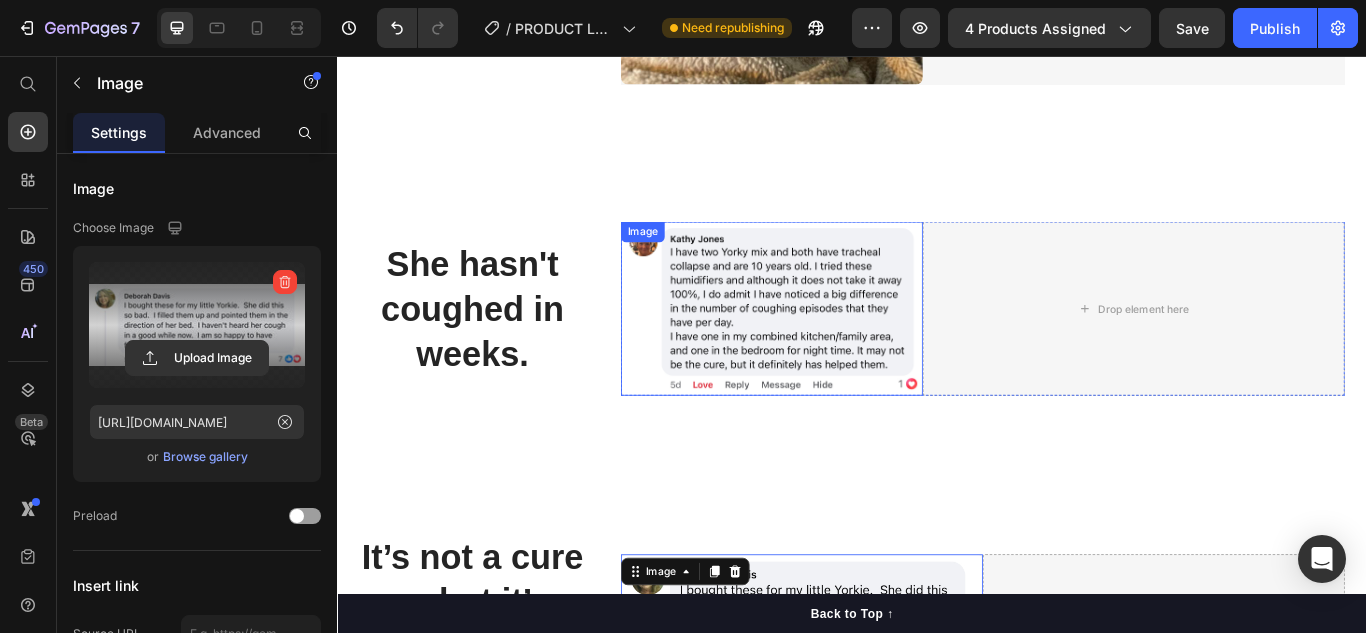 click at bounding box center (843, 350) 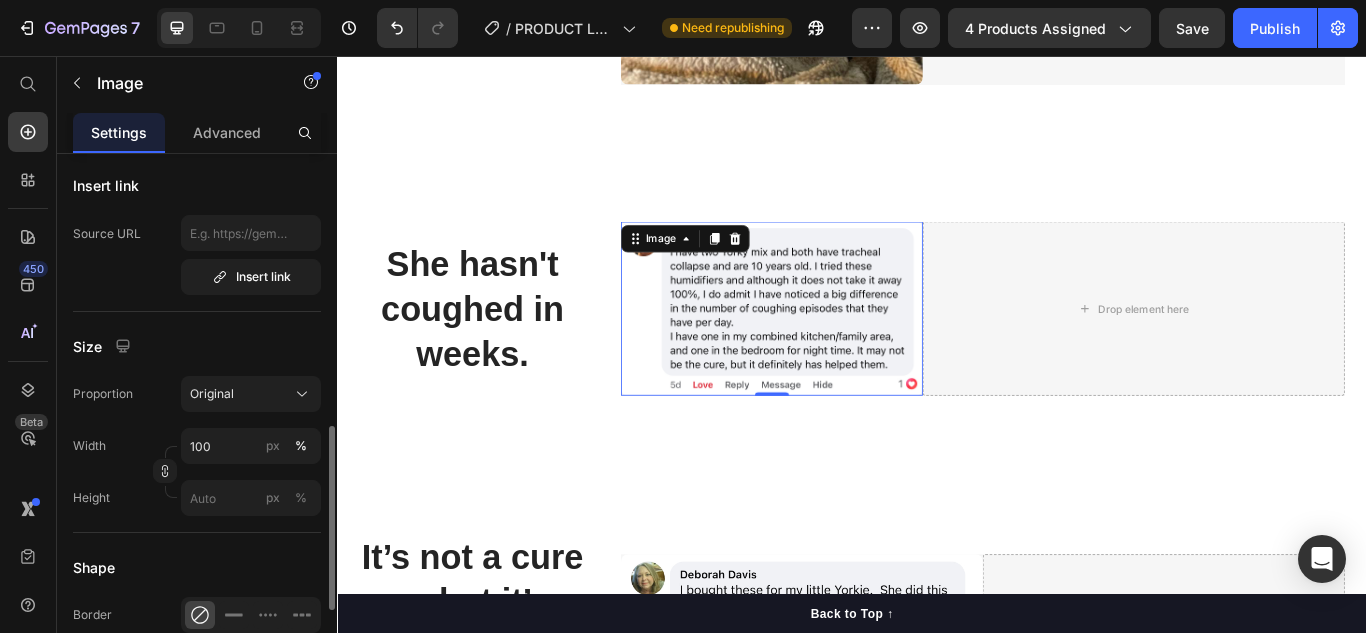 scroll, scrollTop: 500, scrollLeft: 0, axis: vertical 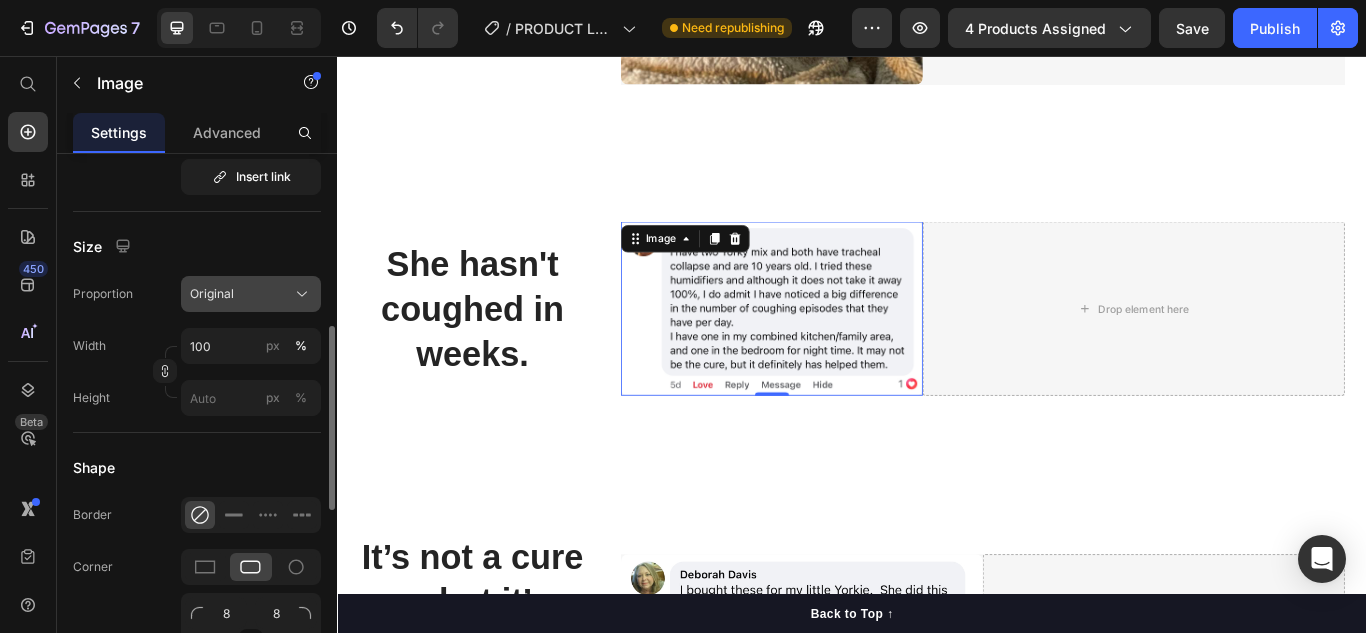 click on "Original" 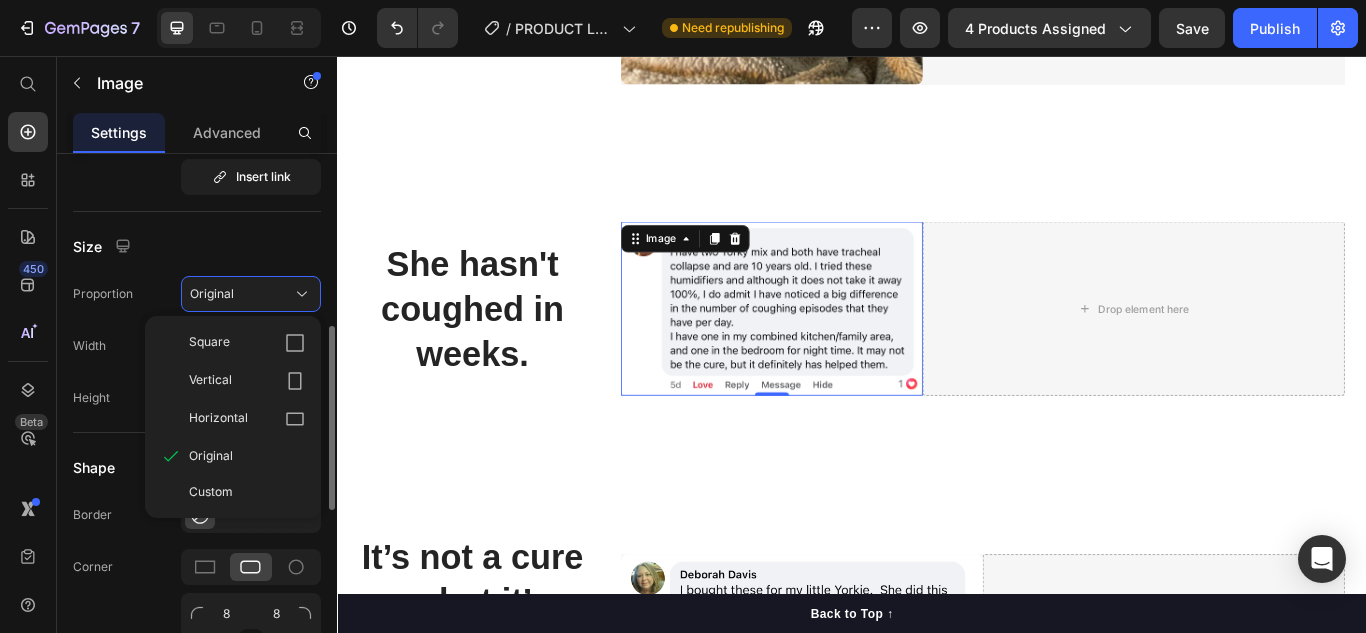 click on "Size" at bounding box center (197, 246) 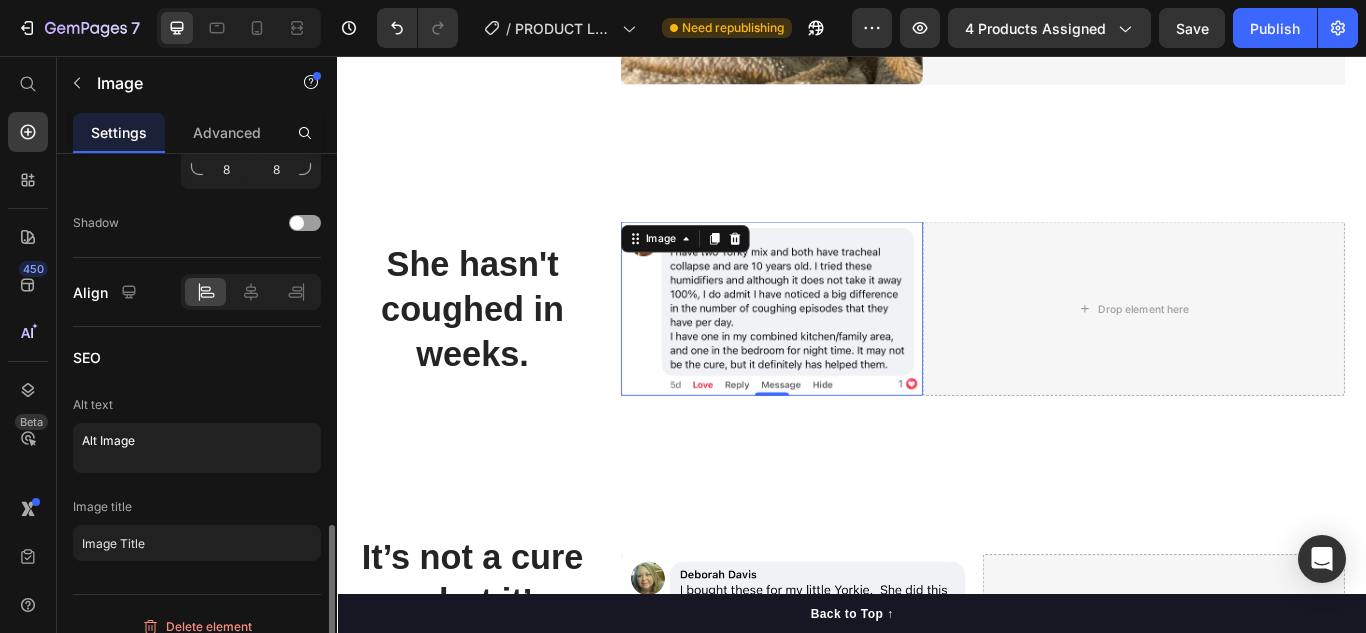 scroll, scrollTop: 1019, scrollLeft: 0, axis: vertical 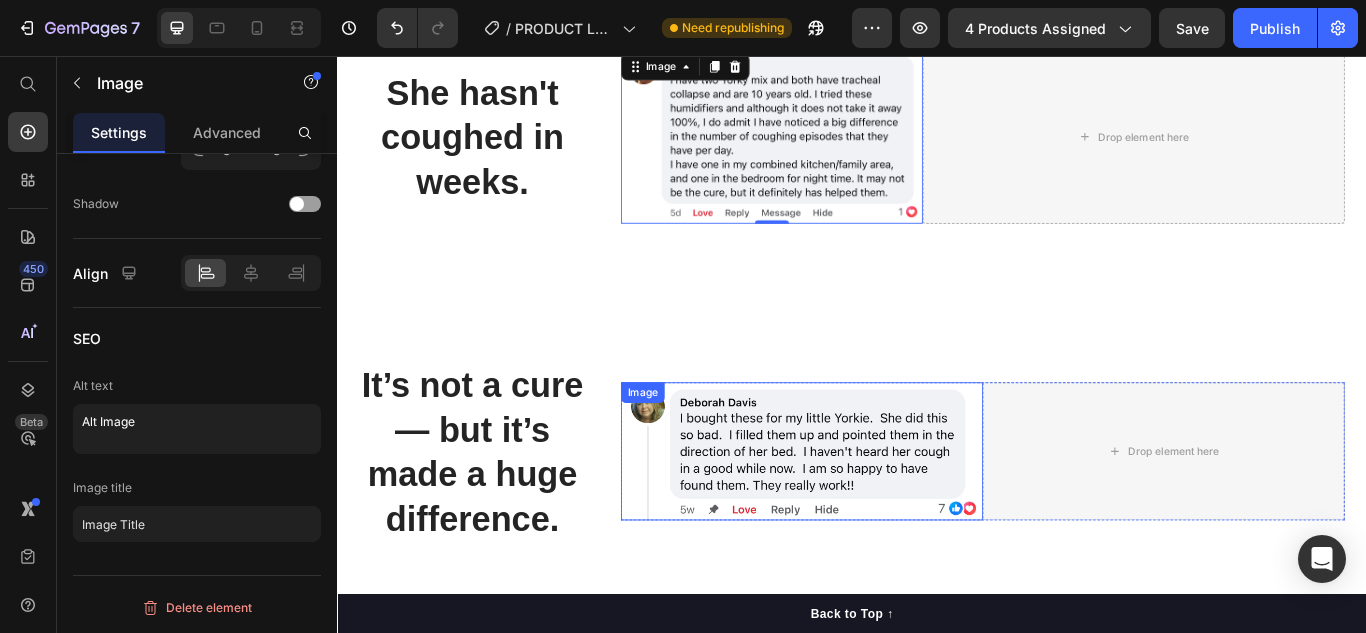 click at bounding box center (878, 517) 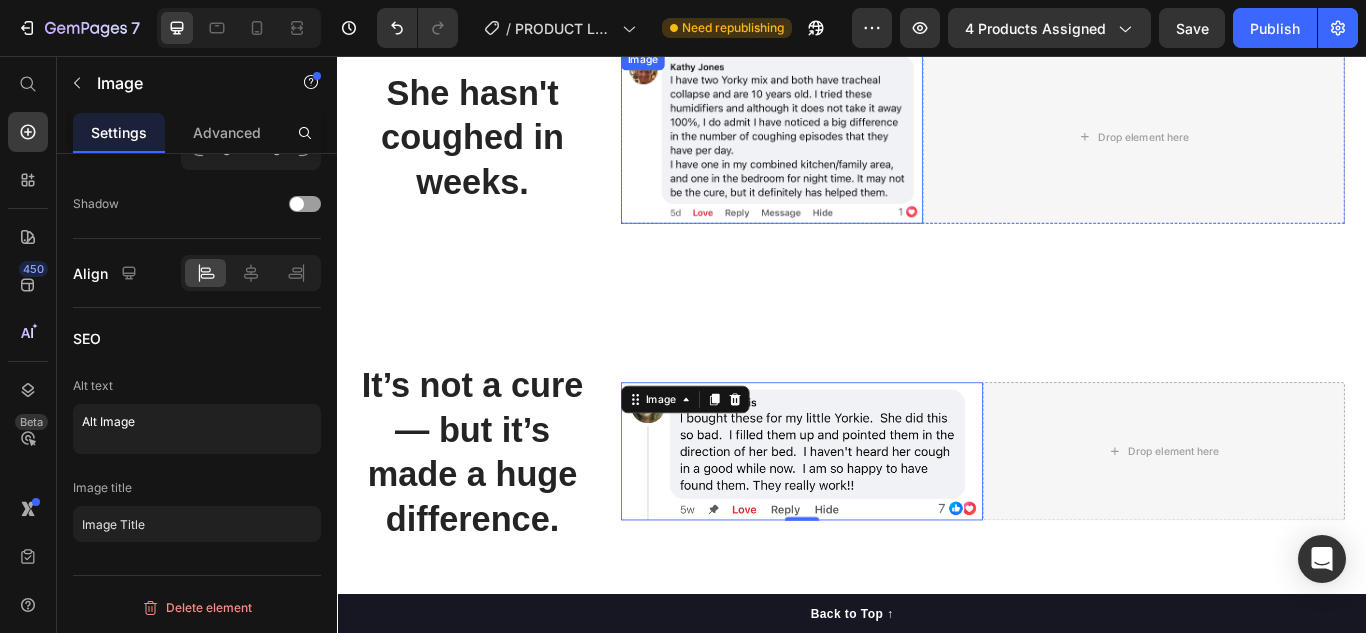 click at bounding box center [843, 150] 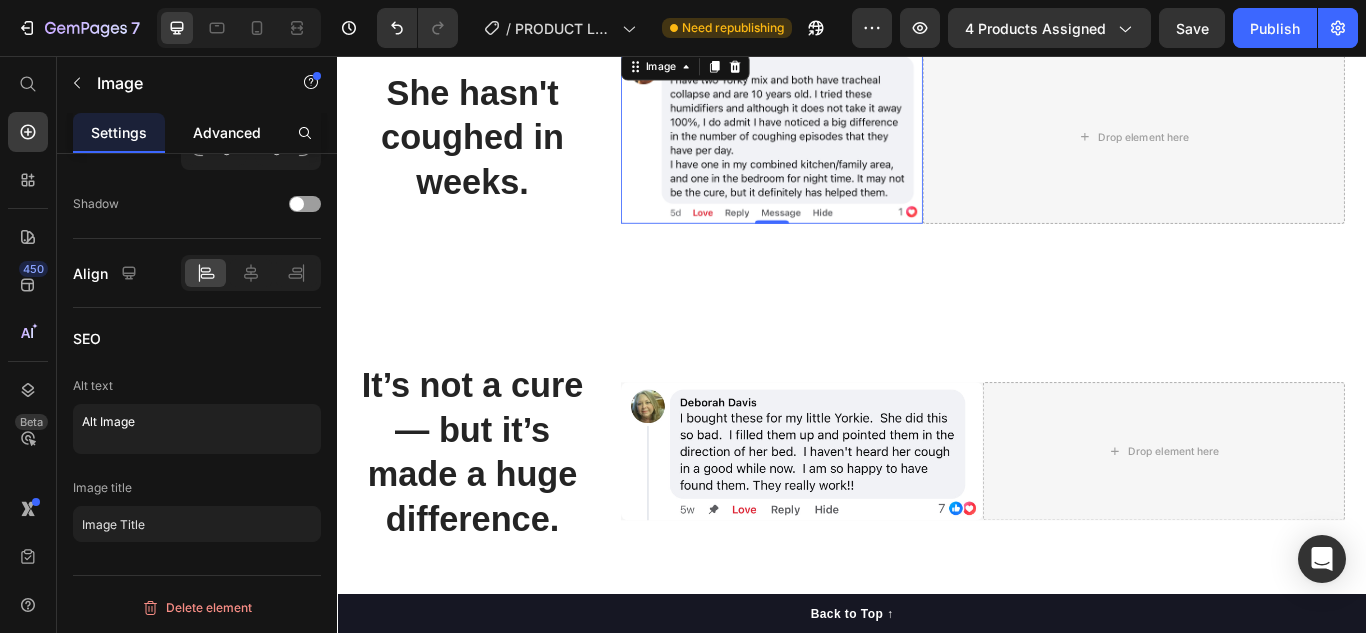 click on "Advanced" at bounding box center [227, 132] 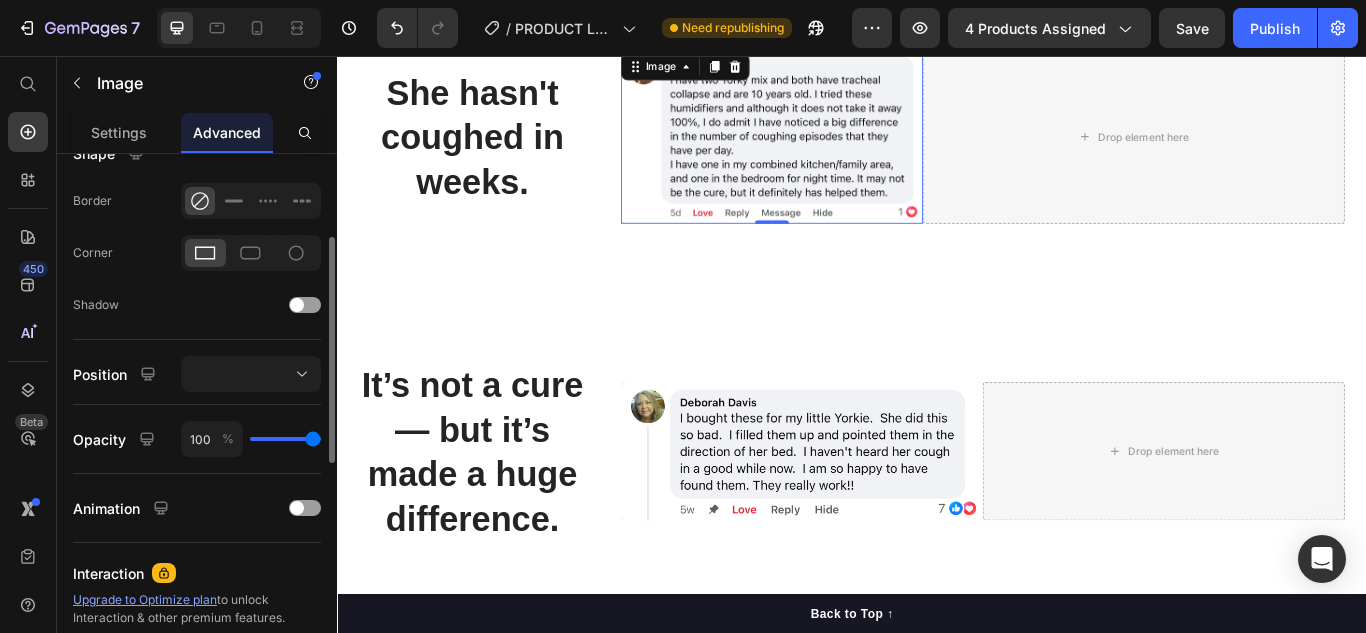 scroll, scrollTop: 433, scrollLeft: 0, axis: vertical 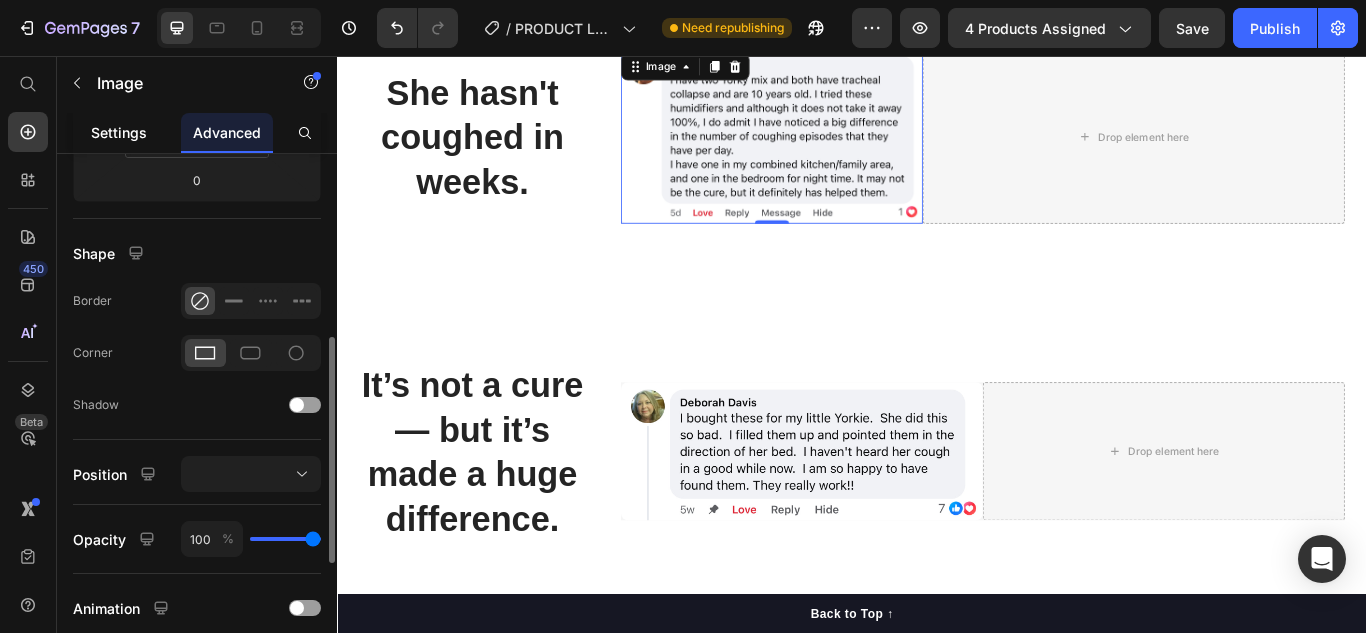 click on "Settings" at bounding box center [119, 132] 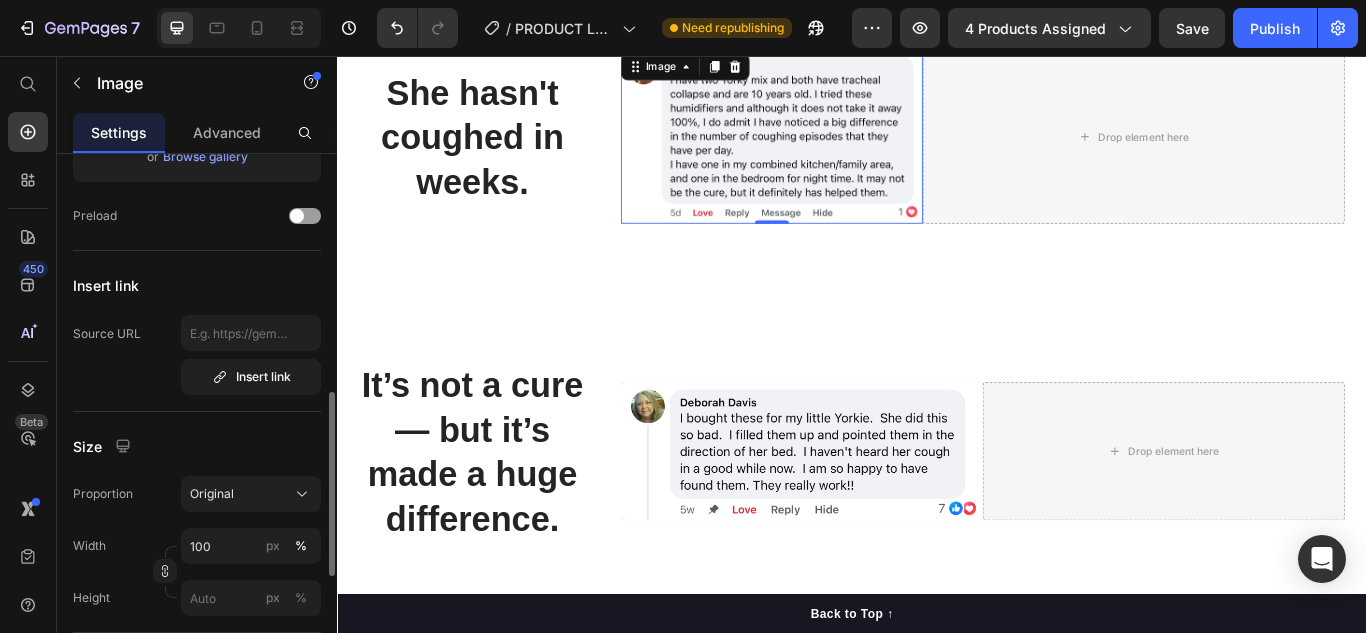 scroll, scrollTop: 500, scrollLeft: 0, axis: vertical 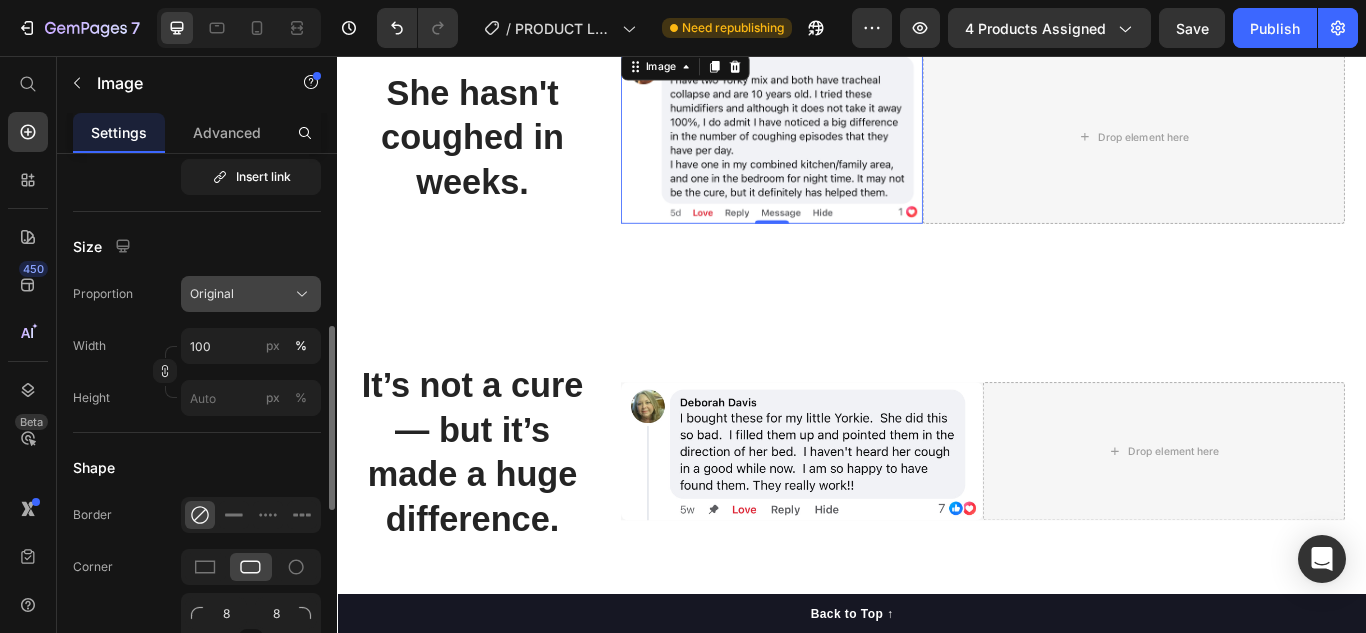 click on "Original" at bounding box center (251, 294) 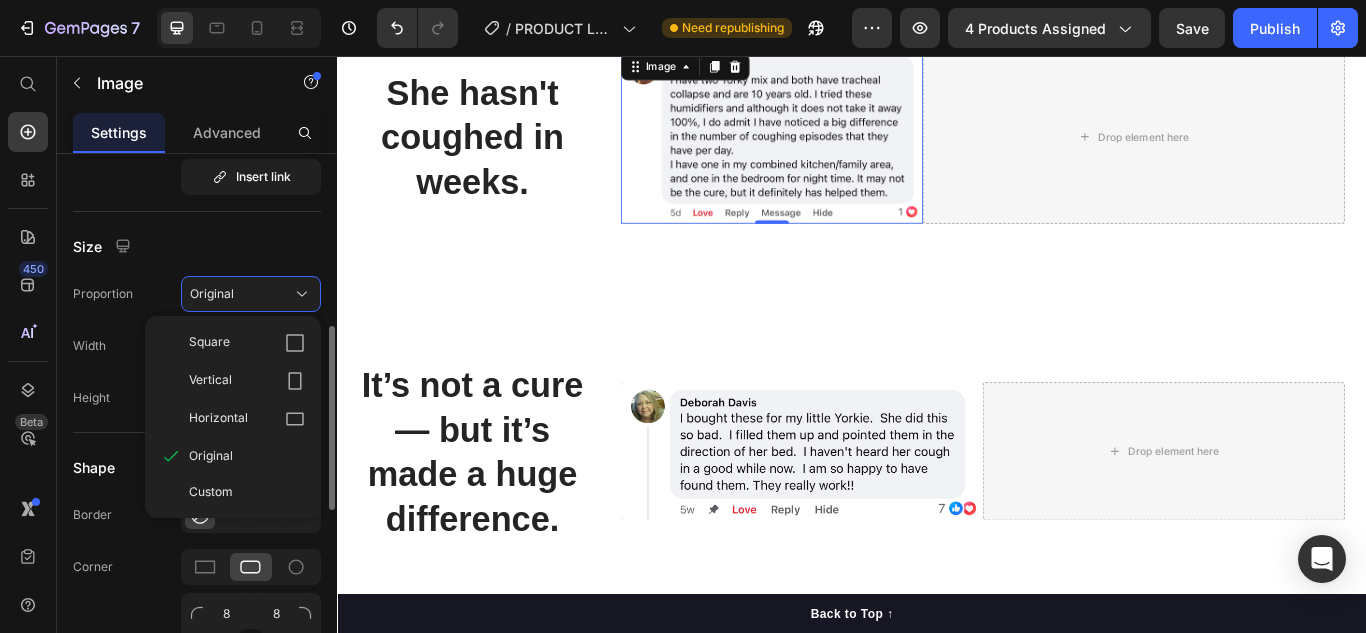 click on "Size" at bounding box center (197, 246) 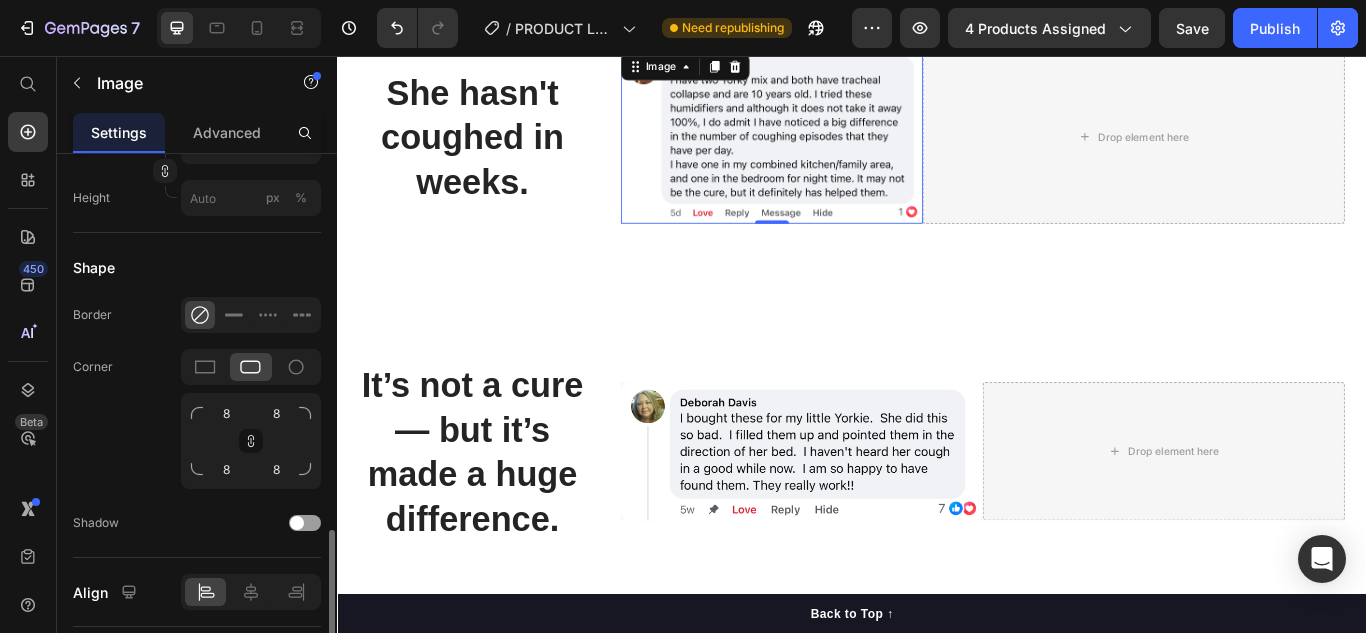 scroll, scrollTop: 800, scrollLeft: 0, axis: vertical 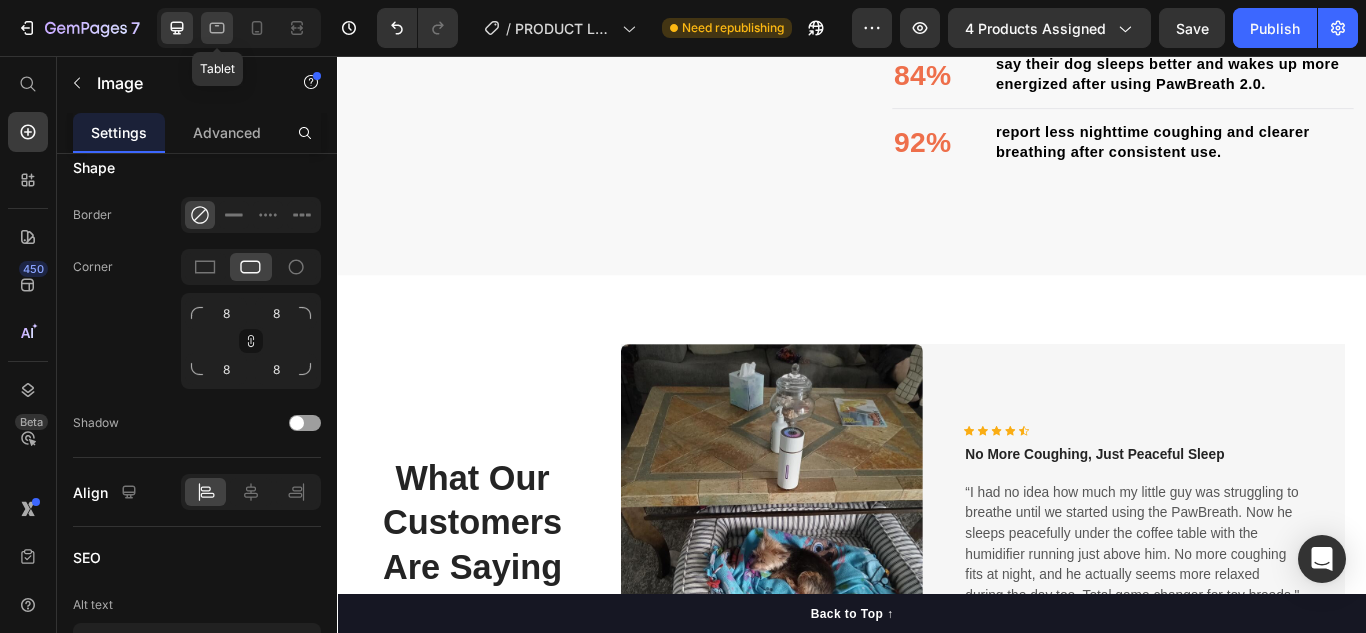 click 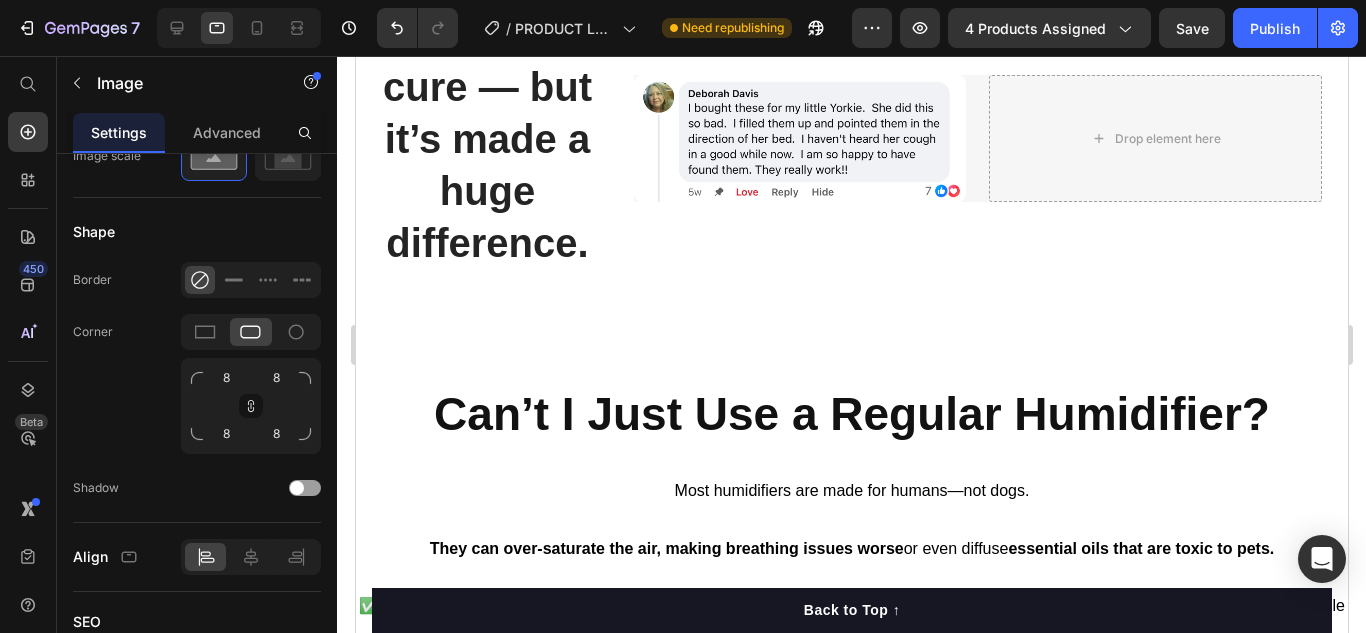 scroll, scrollTop: 6071, scrollLeft: 0, axis: vertical 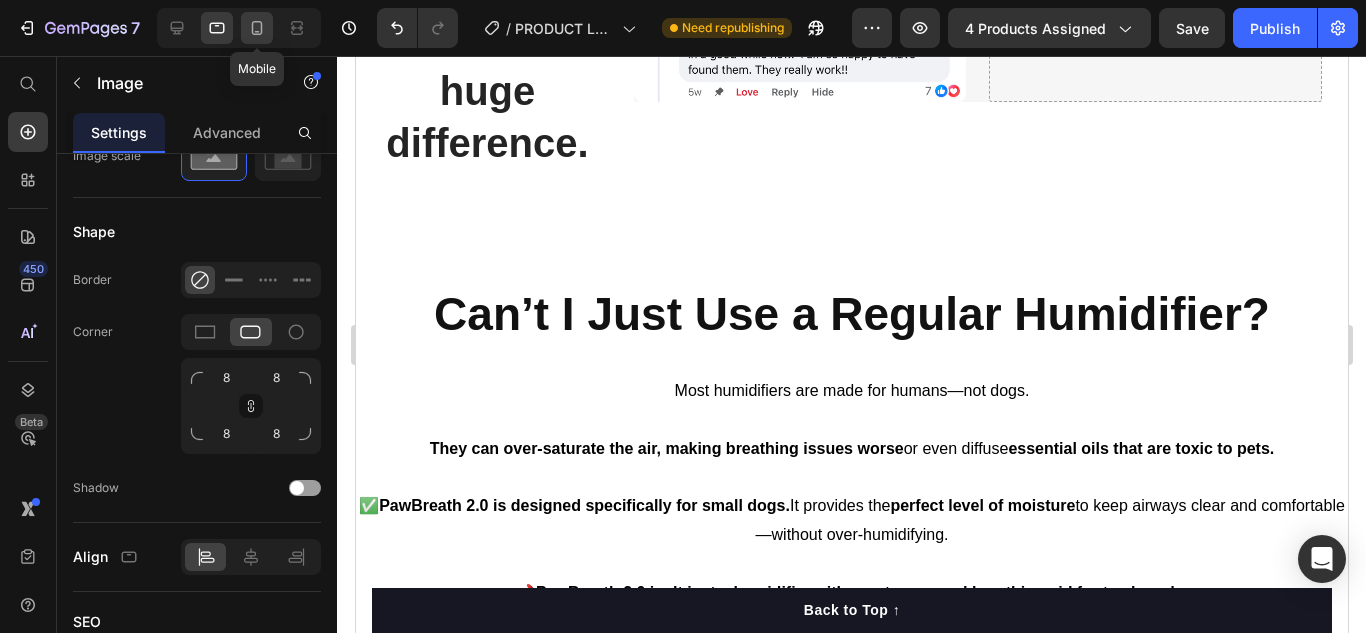 click 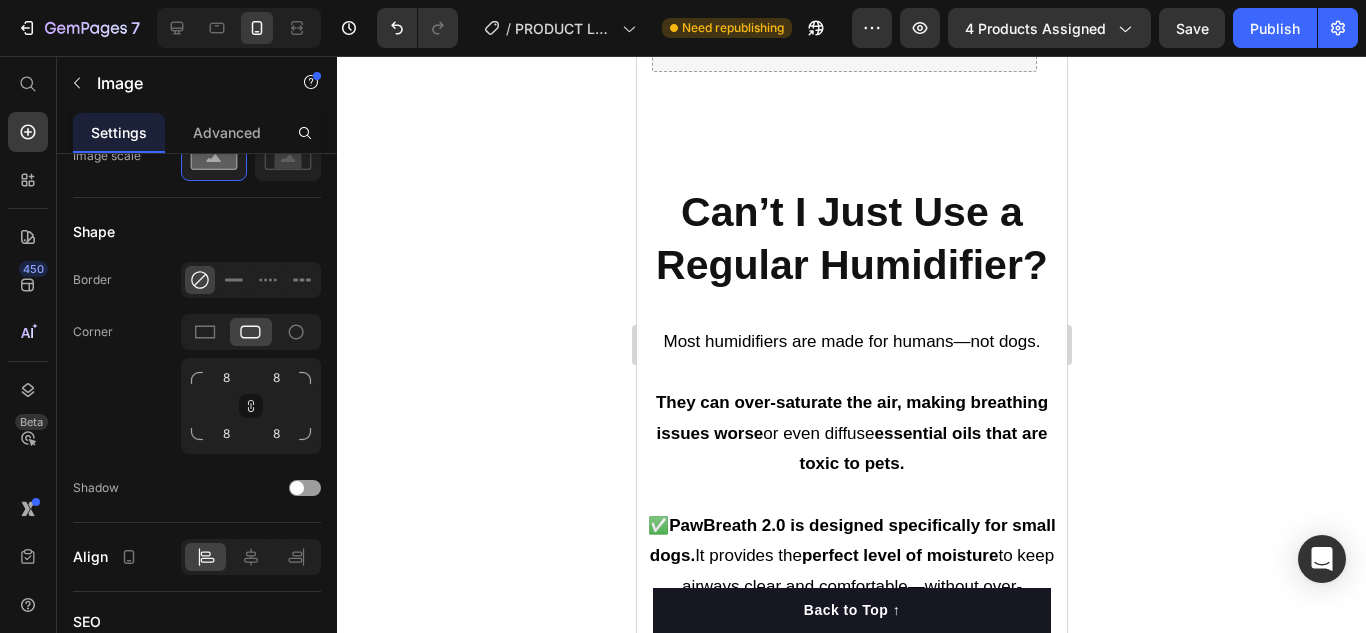 scroll, scrollTop: 7071, scrollLeft: 0, axis: vertical 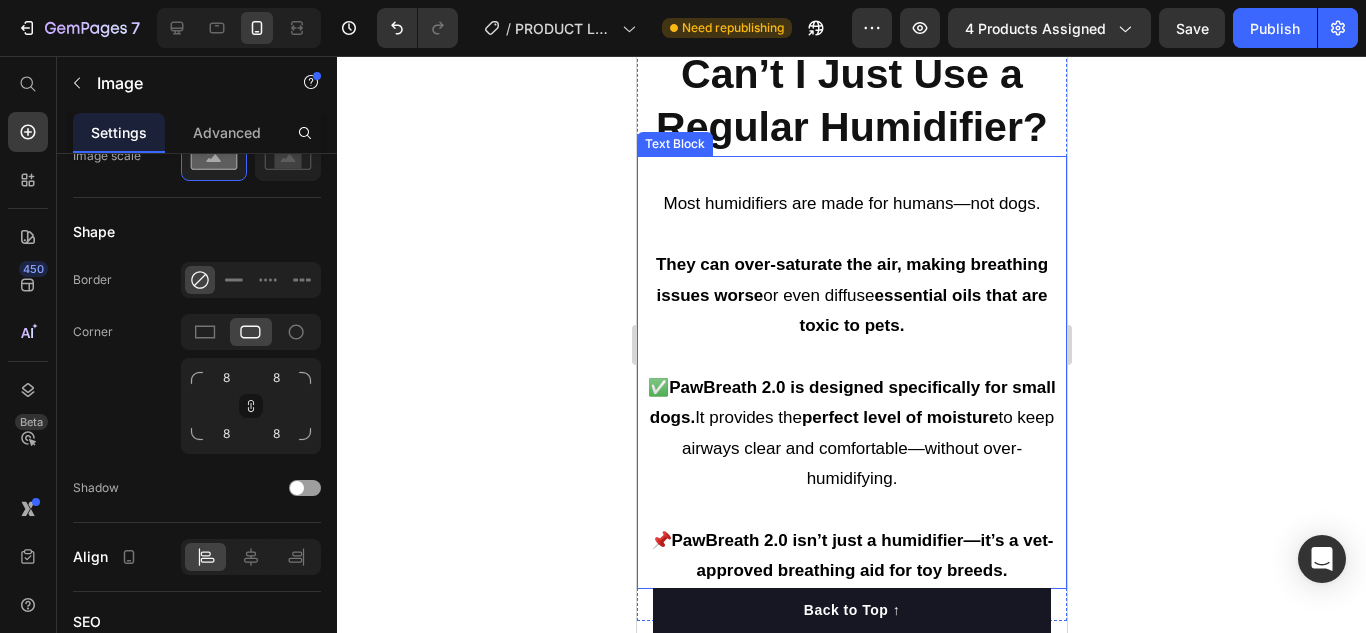 click on "Most humidifiers are made for humans—not dogs." at bounding box center [850, 203] 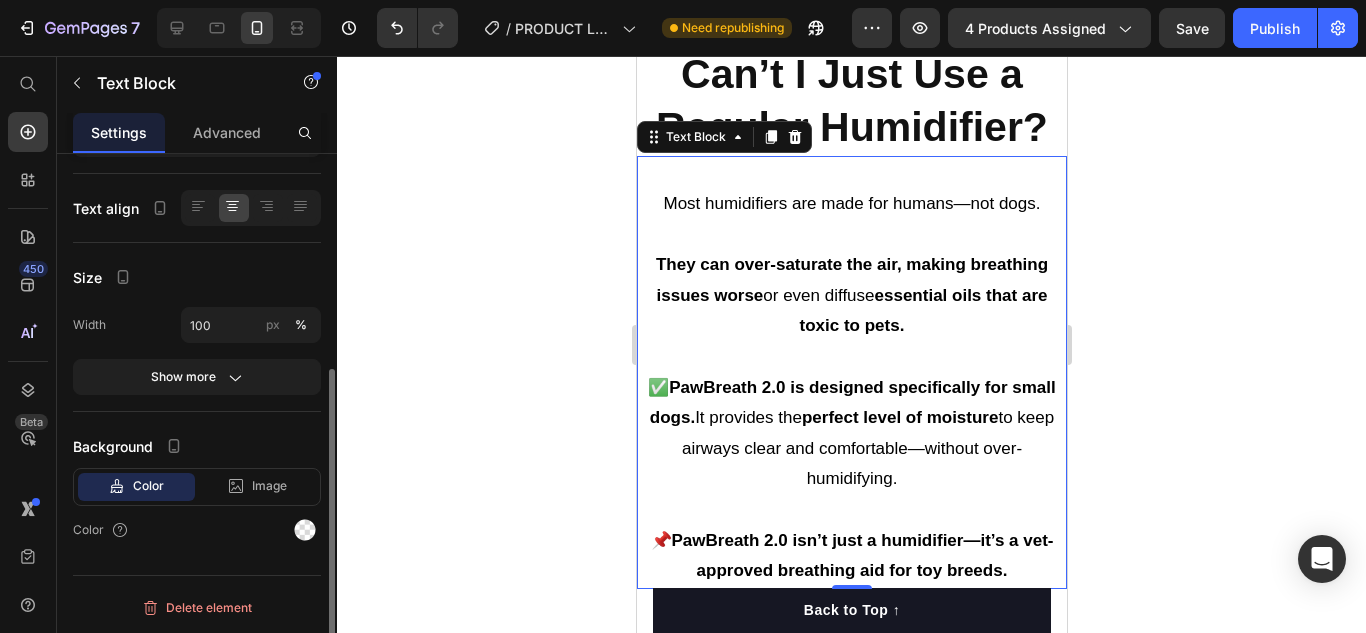 scroll, scrollTop: 0, scrollLeft: 0, axis: both 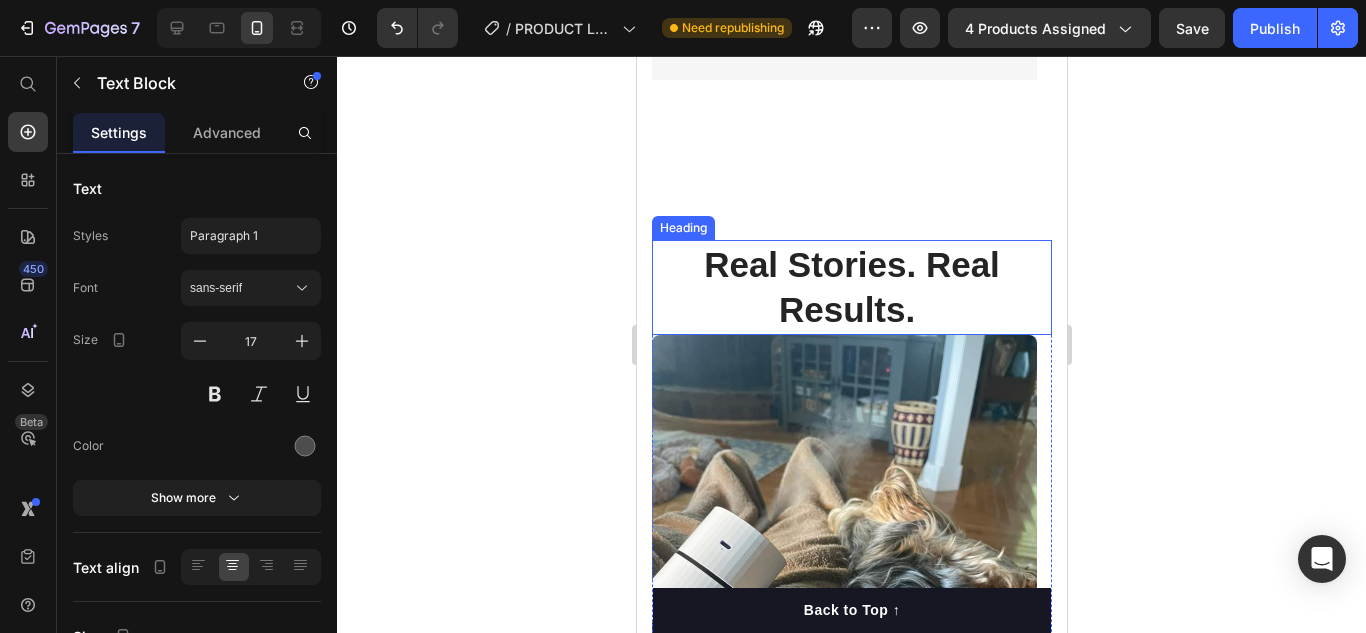 click on "Real Stories. Real Results." at bounding box center [851, 287] 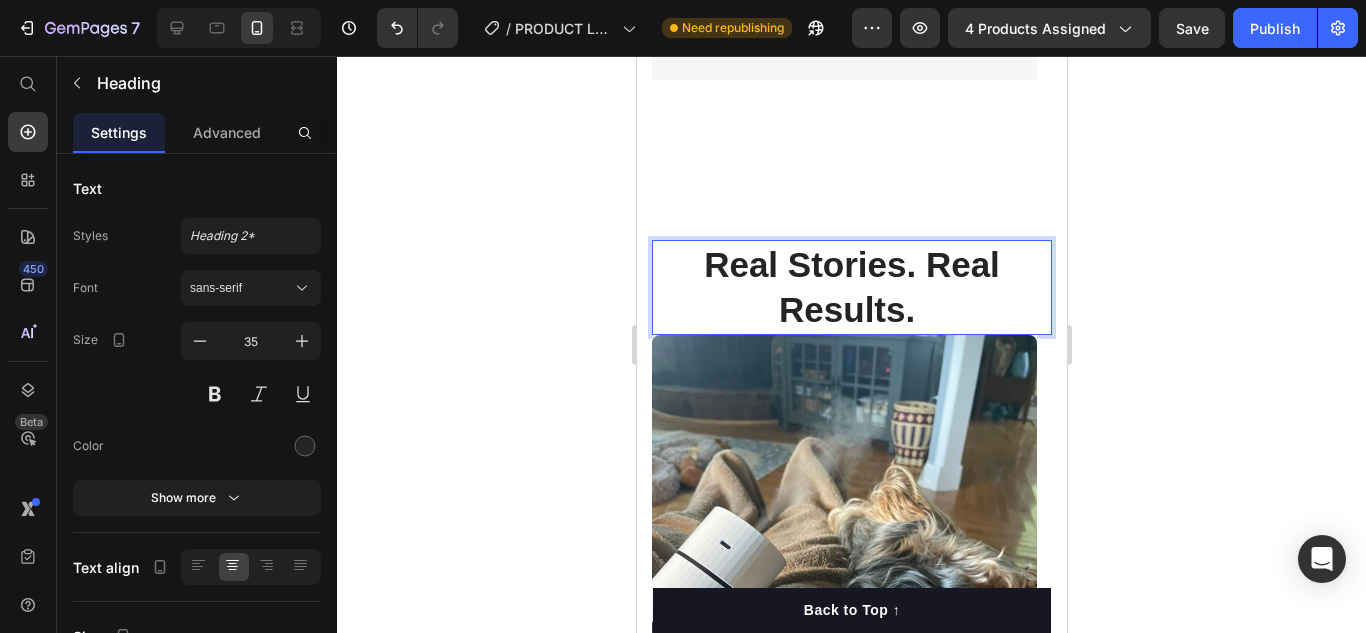 click on "Real Stories. Real Results." at bounding box center [851, 287] 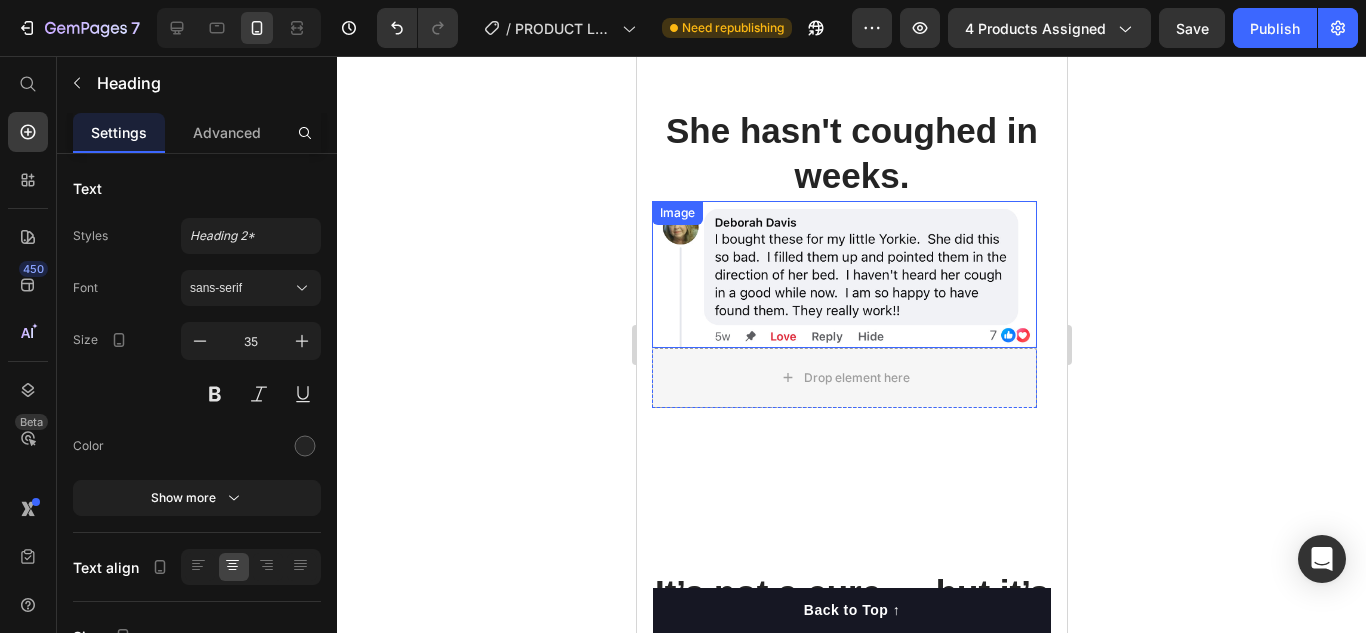 scroll, scrollTop: 6459, scrollLeft: 0, axis: vertical 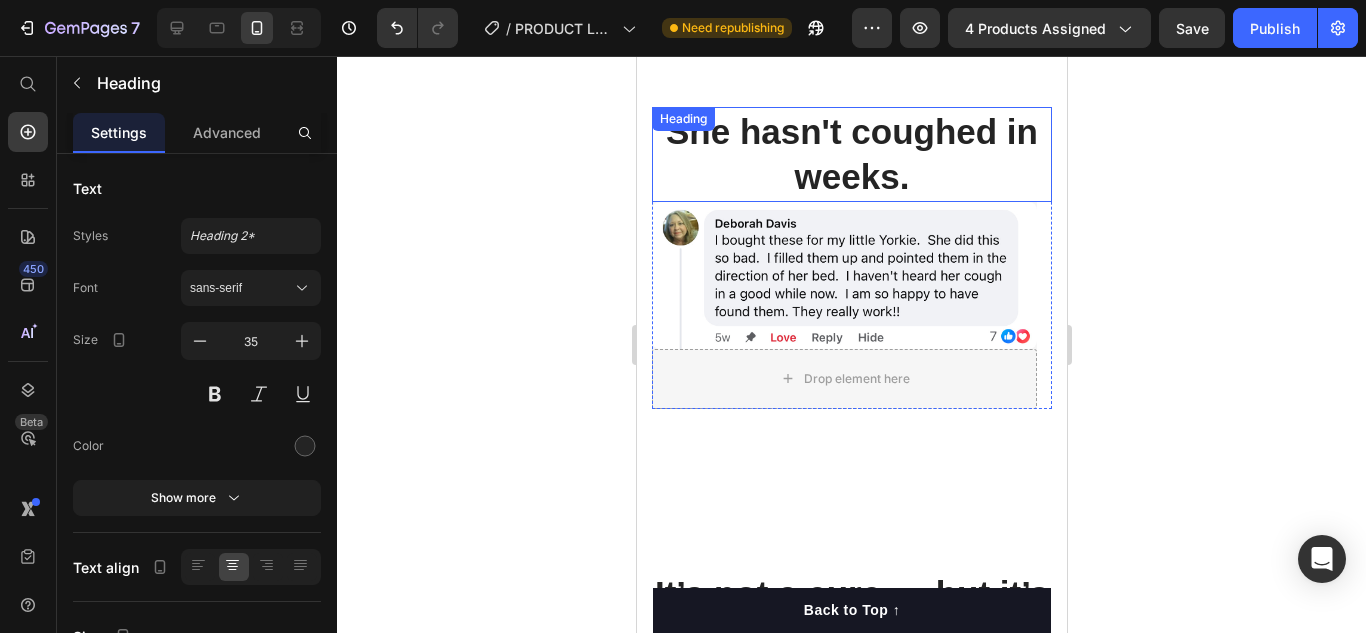 click on "She hasn't coughed in weeks." at bounding box center (851, 154) 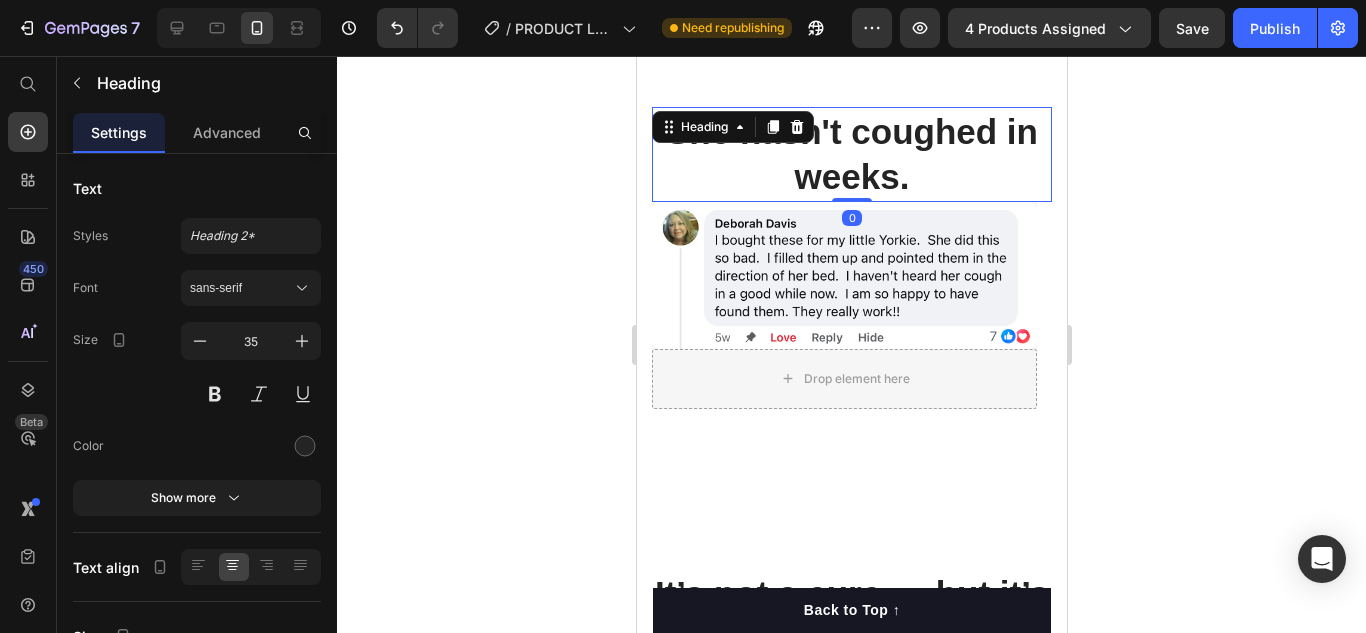 click on "She hasn't coughed in weeks." at bounding box center (851, 154) 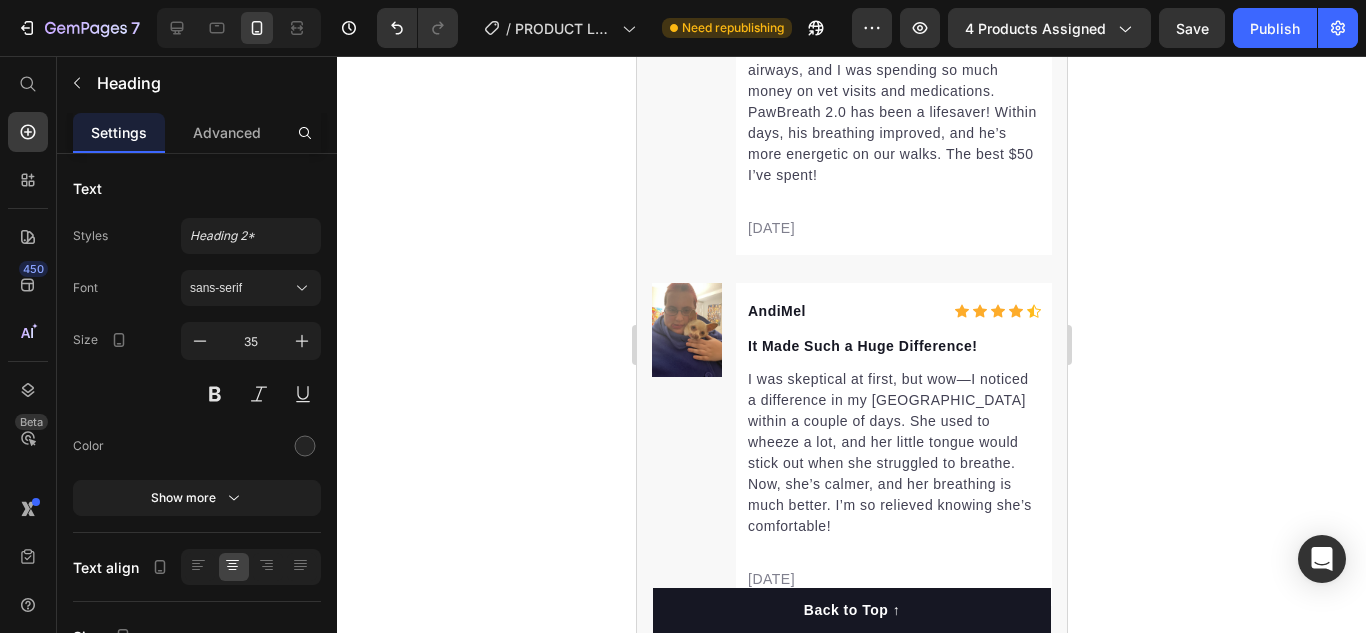 scroll, scrollTop: 16159, scrollLeft: 0, axis: vertical 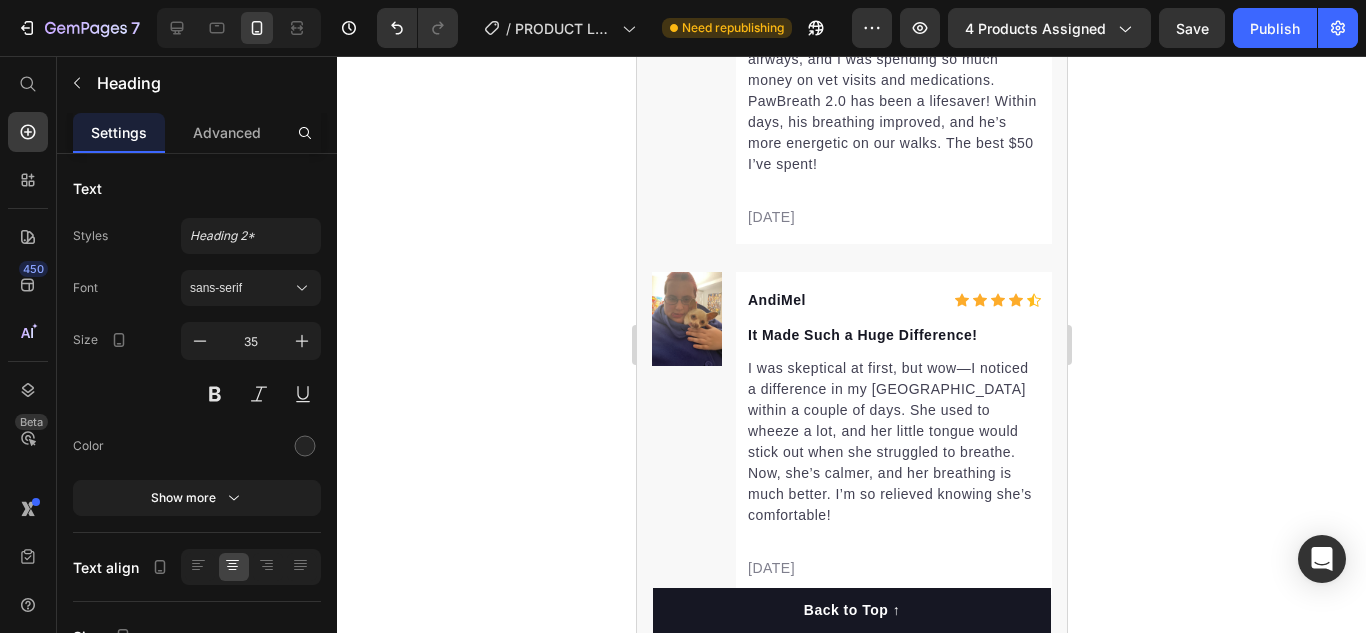 drag, startPoint x: 1014, startPoint y: 486, endPoint x: 931, endPoint y: 412, distance: 111.19802 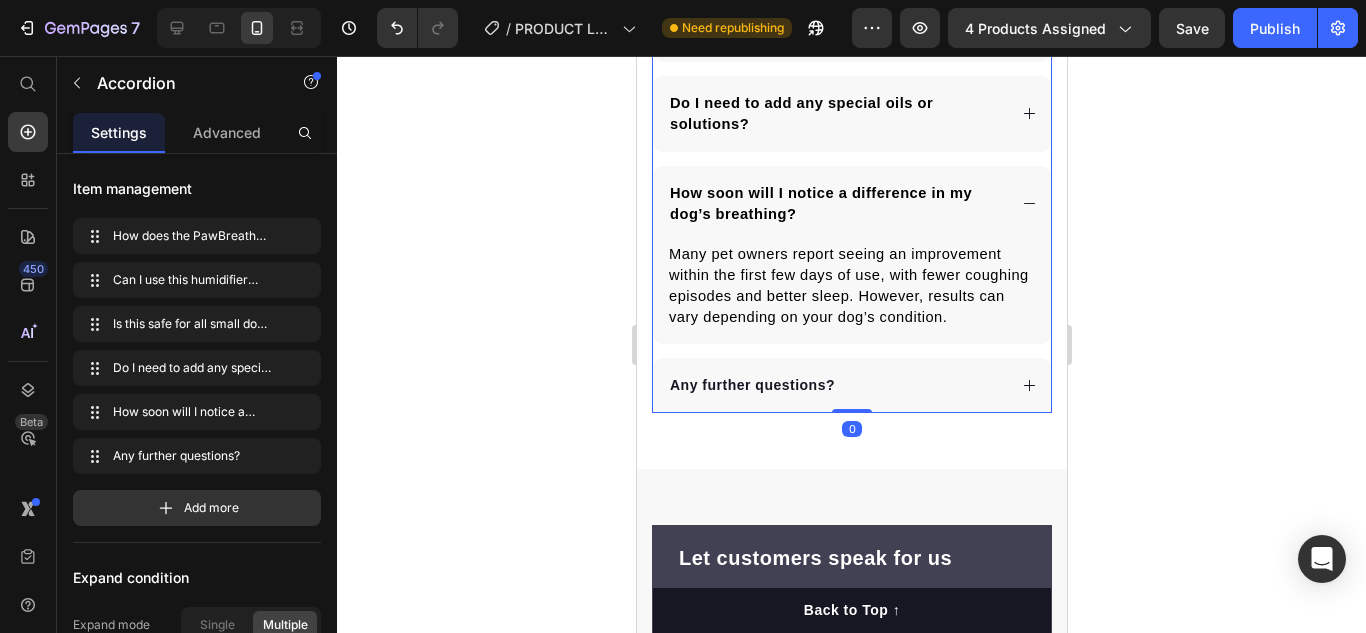 scroll, scrollTop: 16559, scrollLeft: 0, axis: vertical 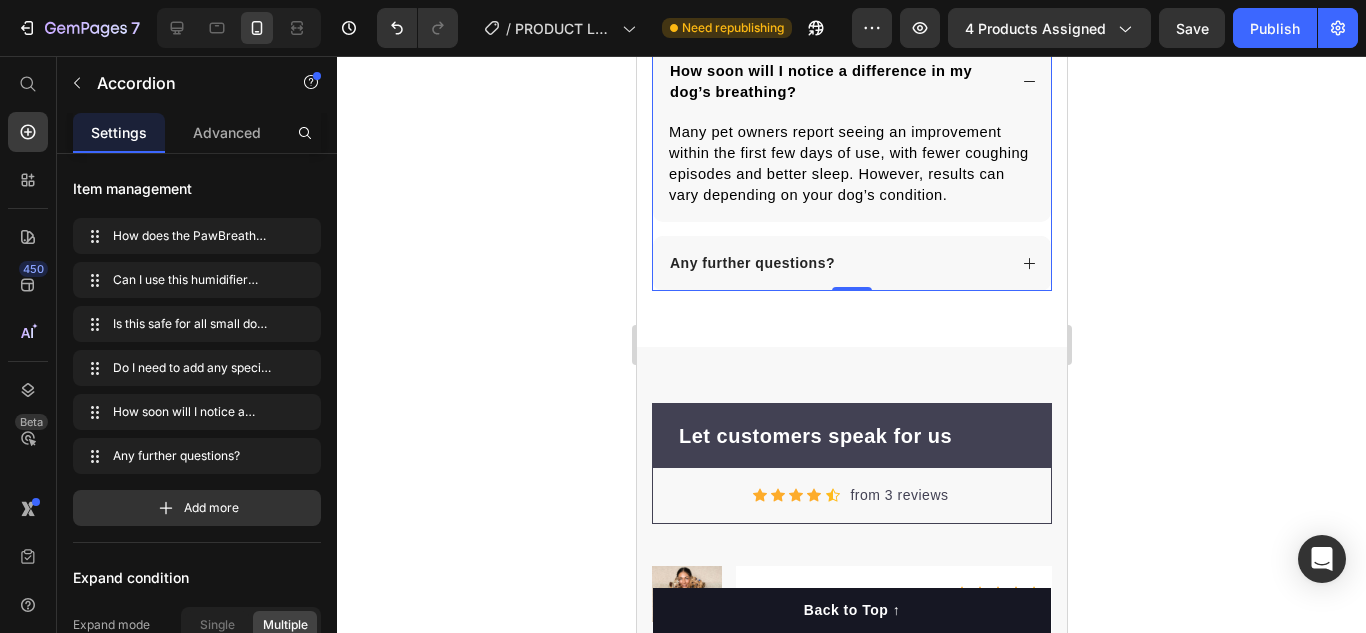 click 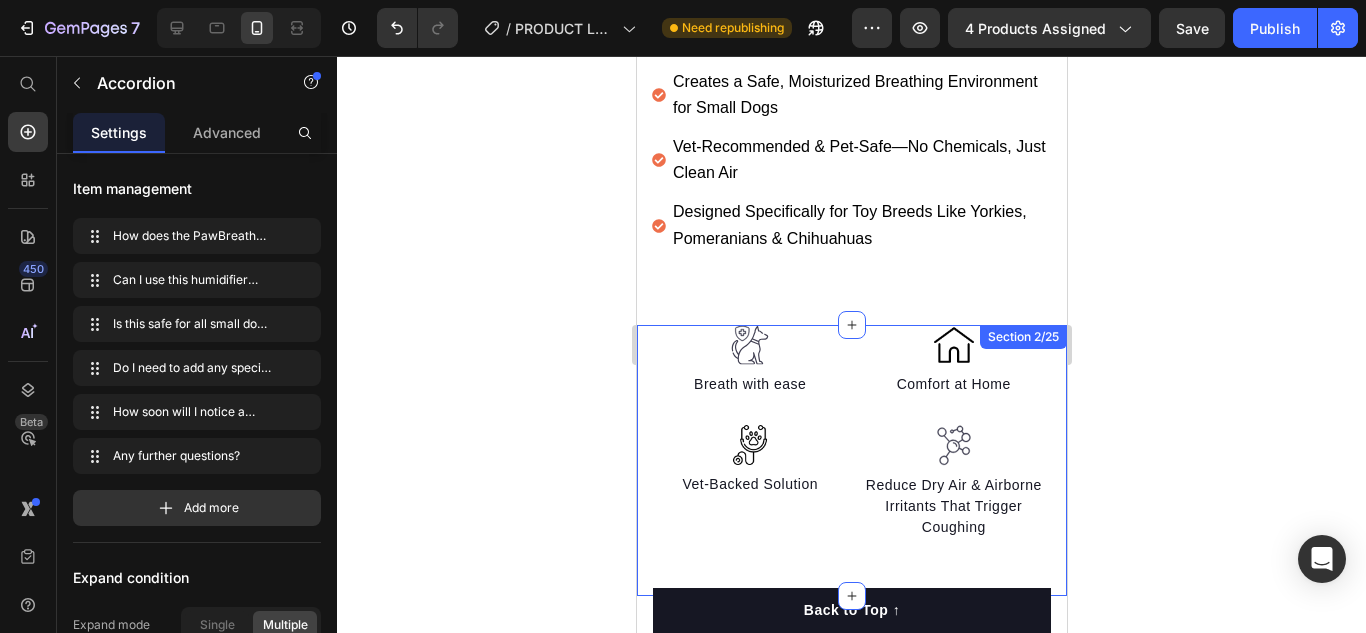 scroll, scrollTop: 1313, scrollLeft: 0, axis: vertical 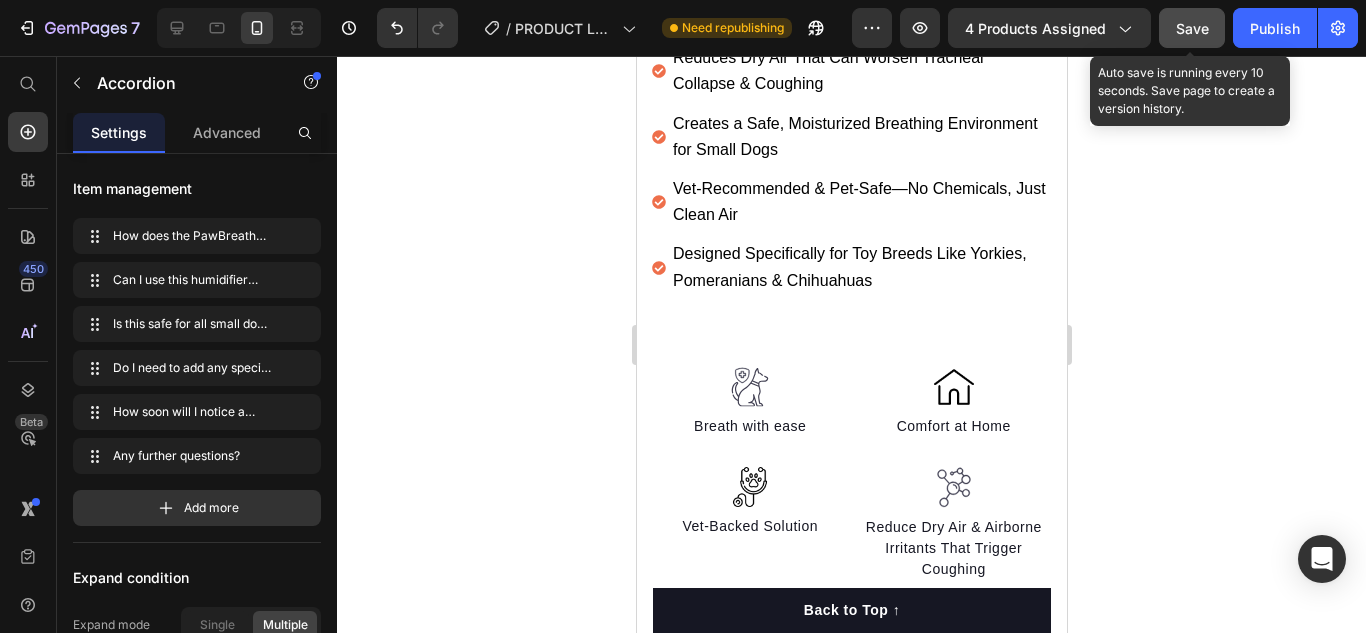 click on "Save" 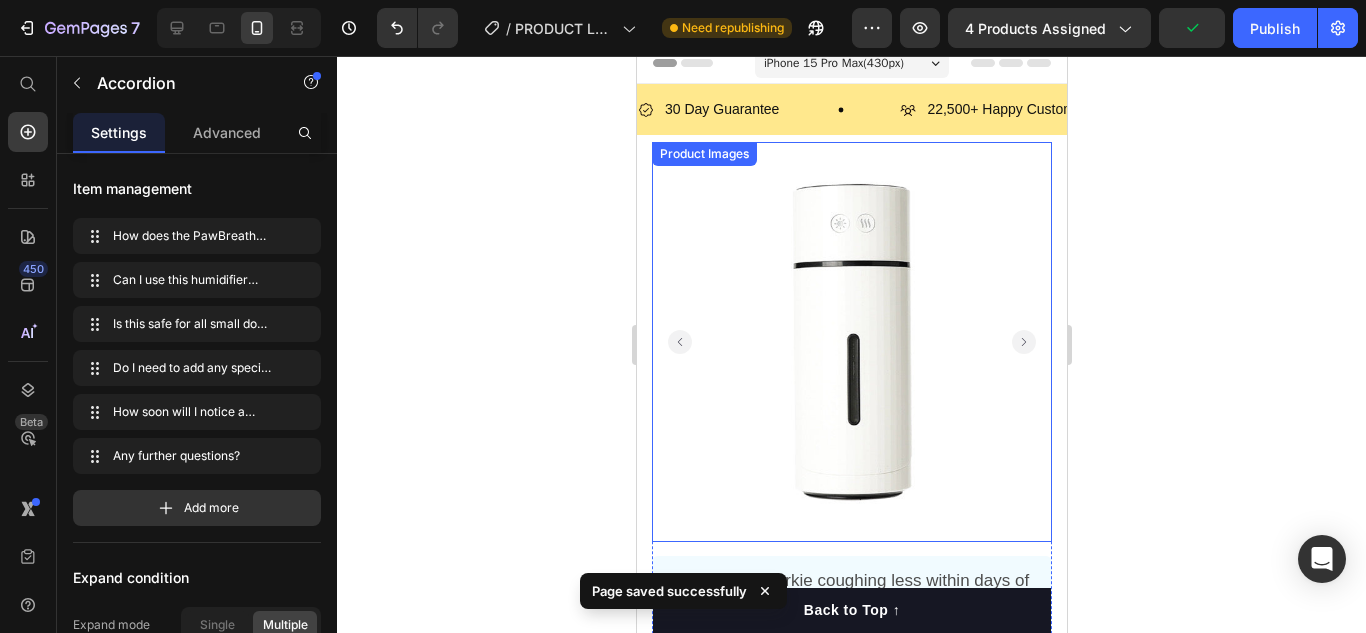 scroll, scrollTop: 0, scrollLeft: 0, axis: both 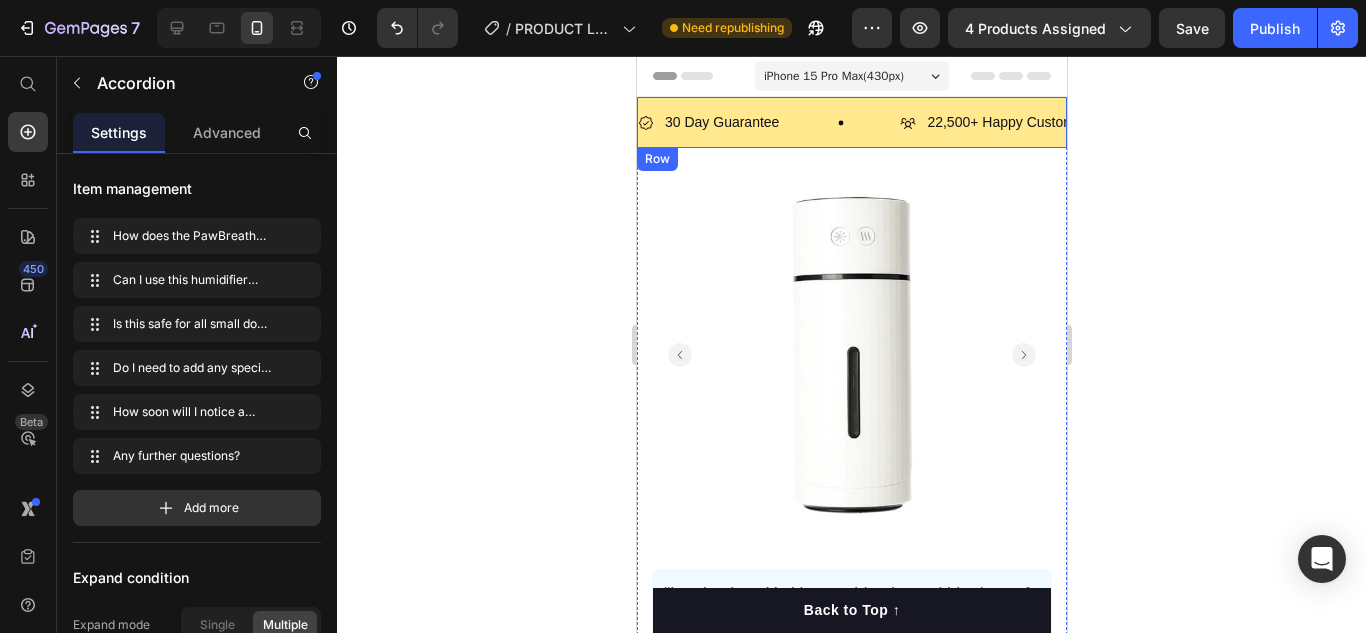 click on "30 Day Guarantee Item List
22,500+ Happy Customers Item List
700+ 5-Star Reviews Item List
30 Day Guarantee Item List
22,500+ Happy Customers Item List
700+ 5-Star Reviews Item List
Marquee Row" at bounding box center [851, 122] 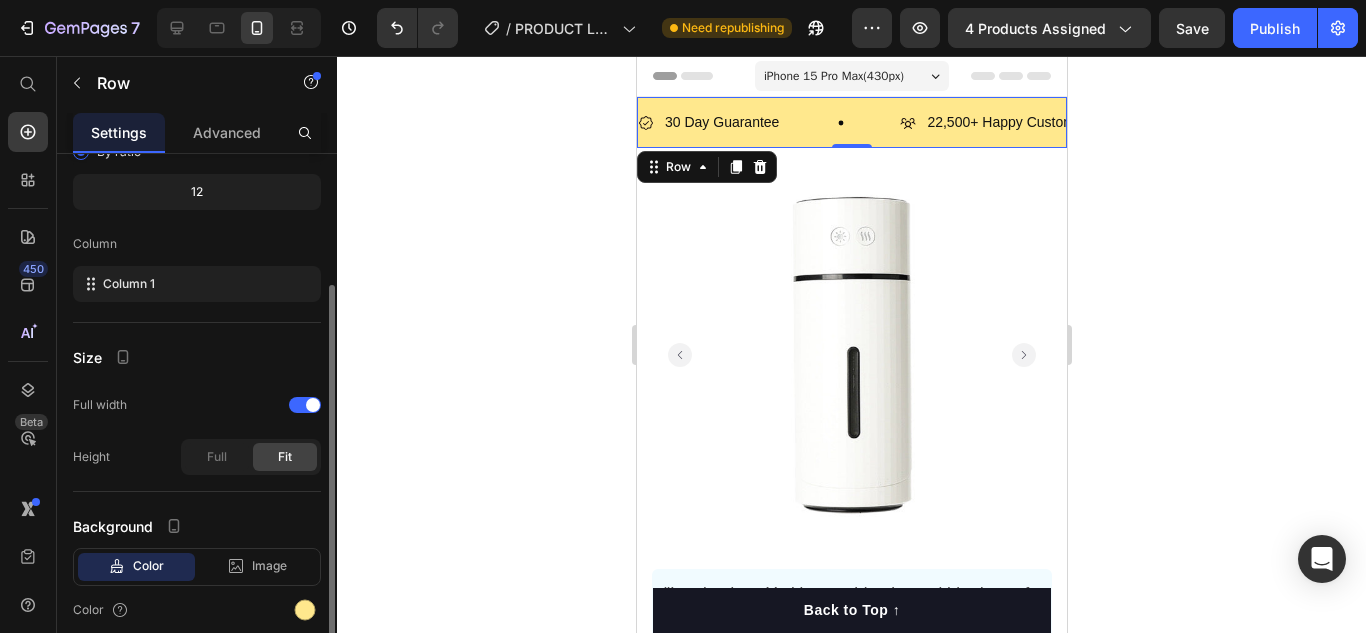 scroll, scrollTop: 280, scrollLeft: 0, axis: vertical 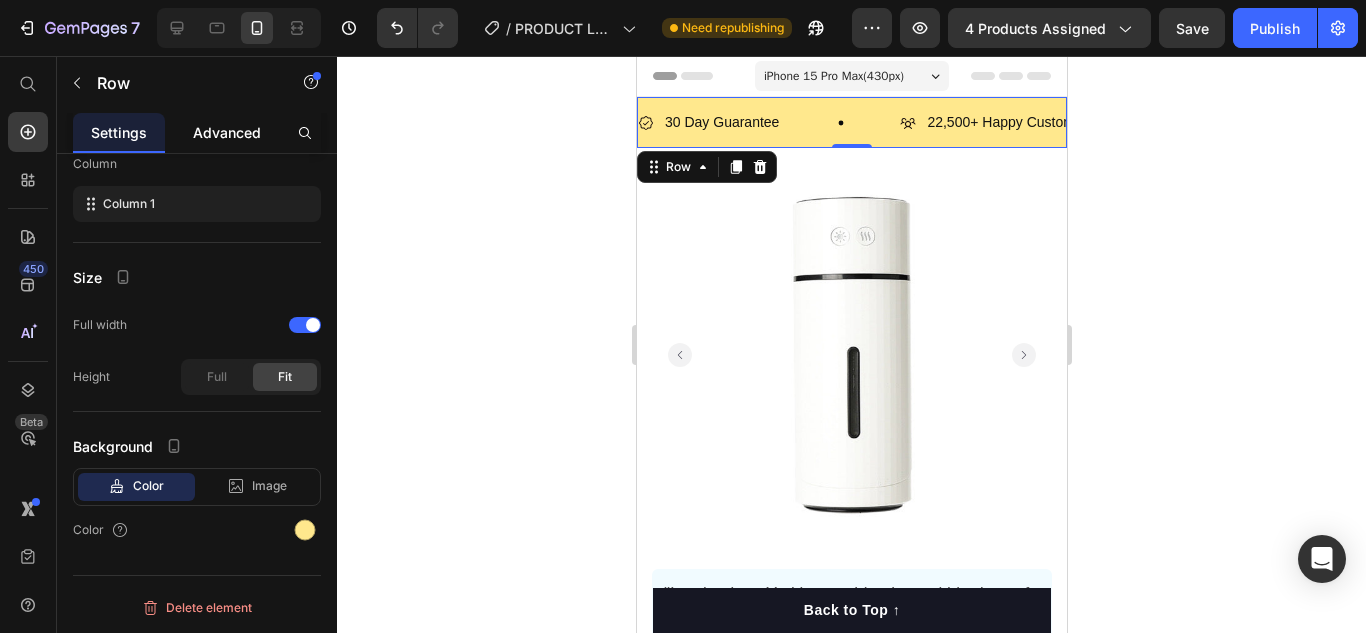 click on "Advanced" 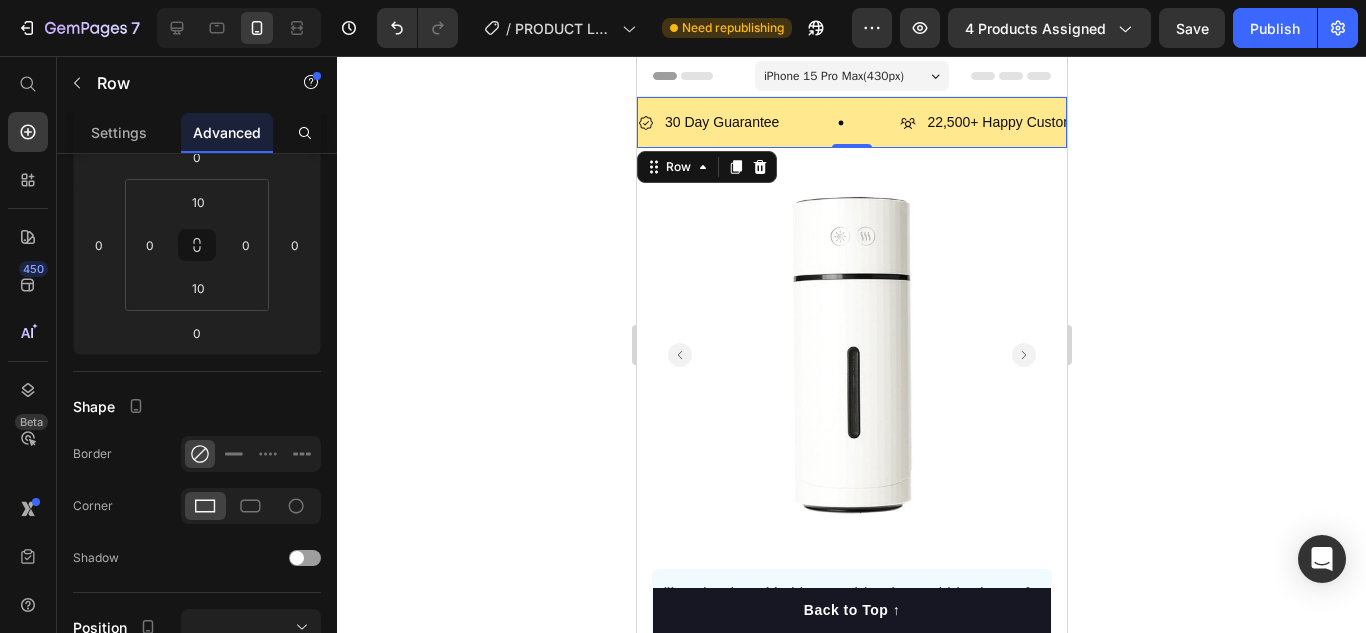 scroll, scrollTop: 0, scrollLeft: 0, axis: both 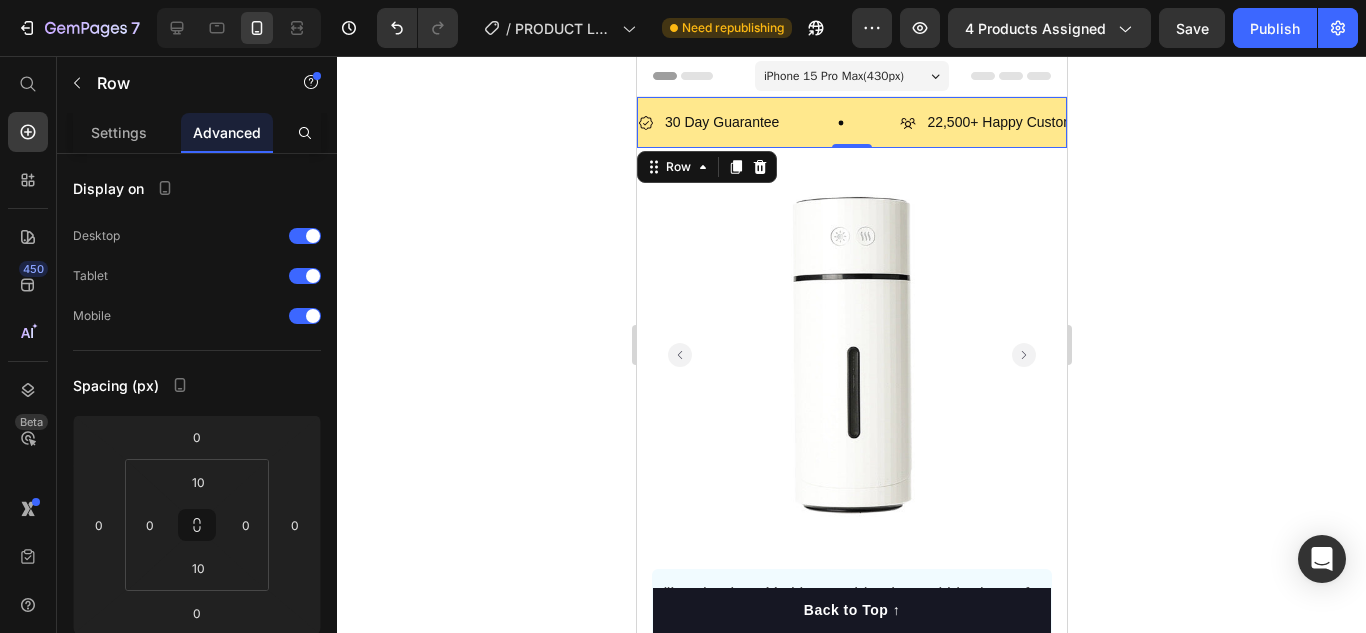 click on "Publish" at bounding box center (1275, 28) 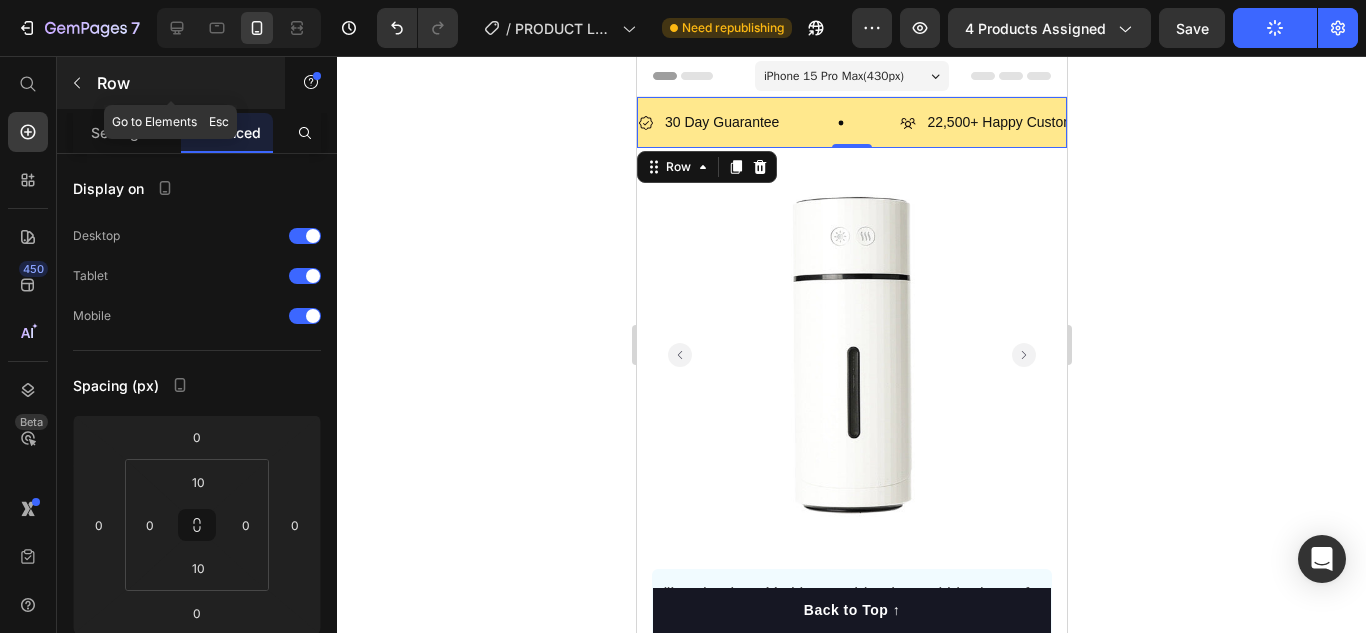 click at bounding box center (77, 83) 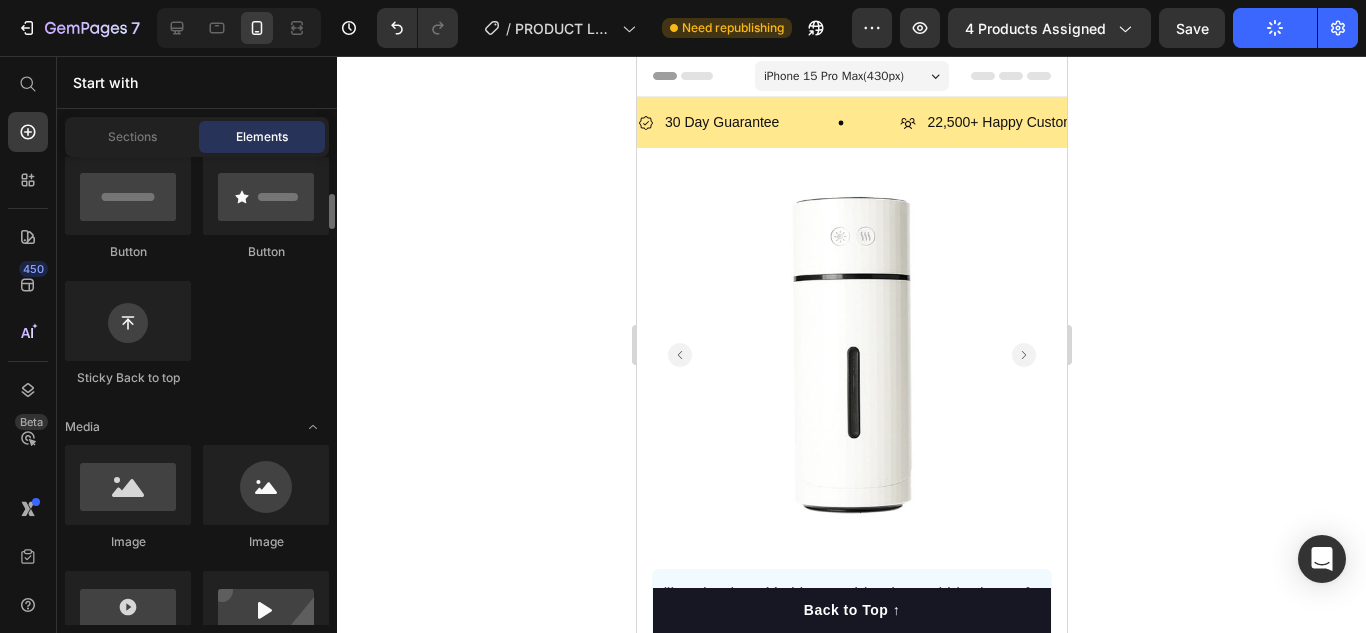 scroll, scrollTop: 0, scrollLeft: 0, axis: both 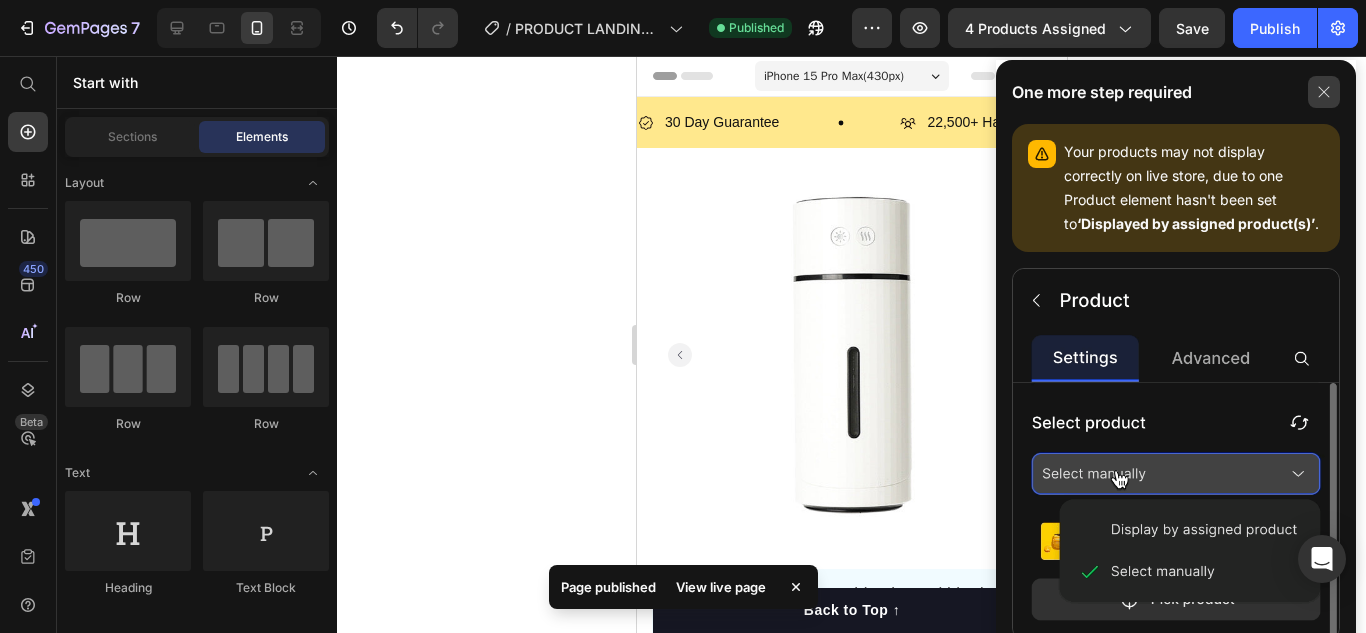 click 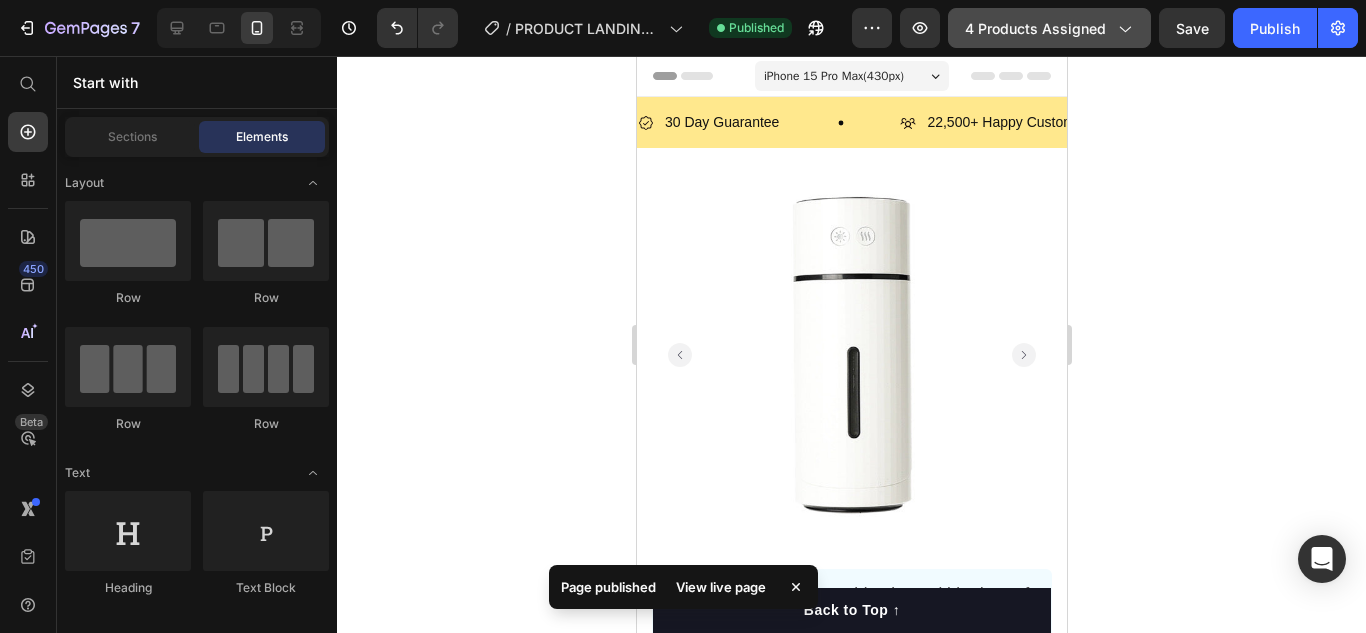 click 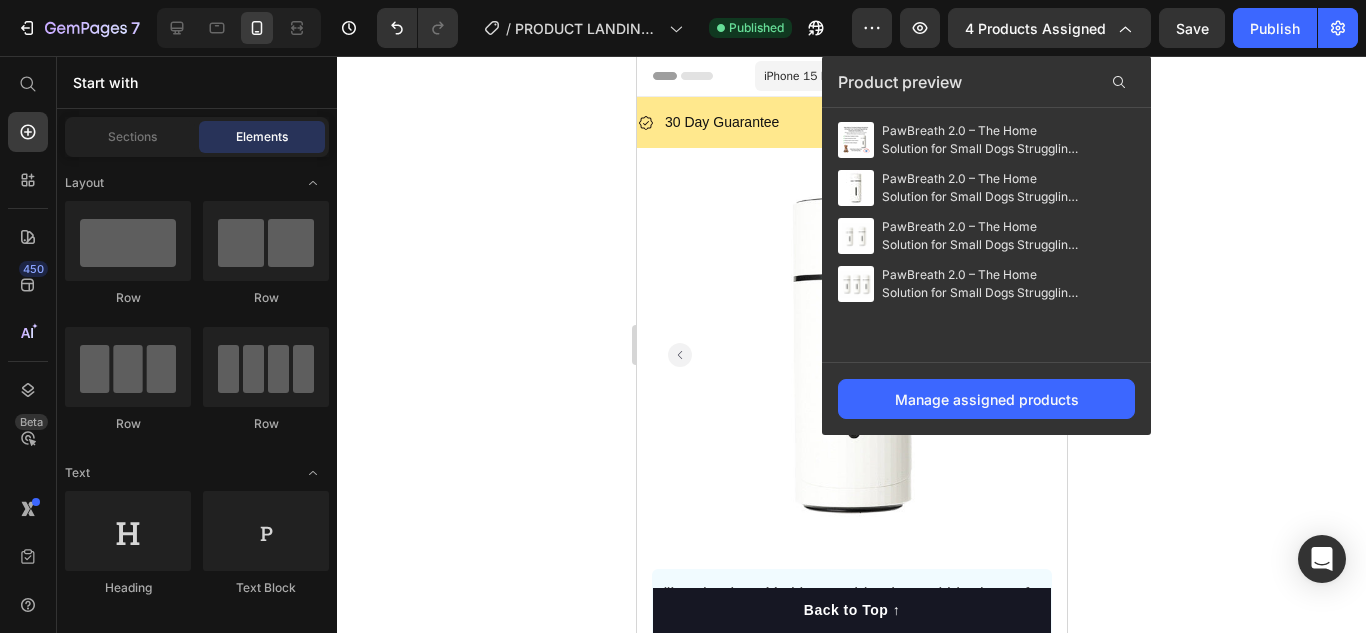 click 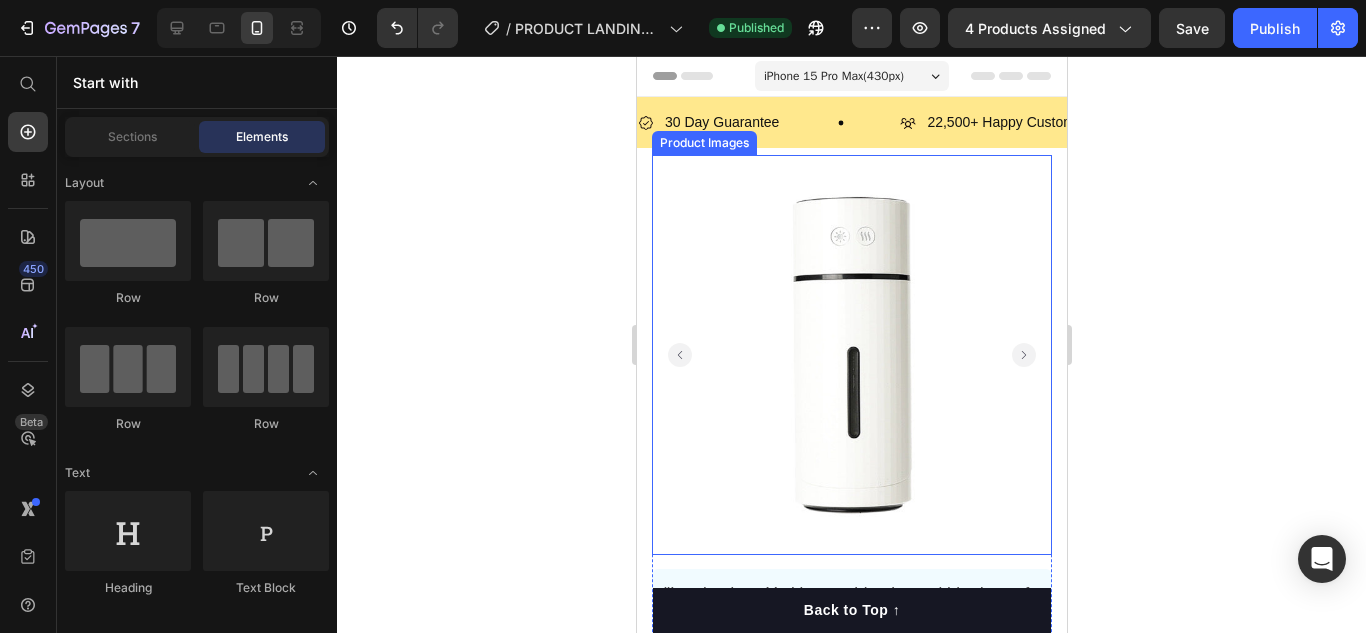 click 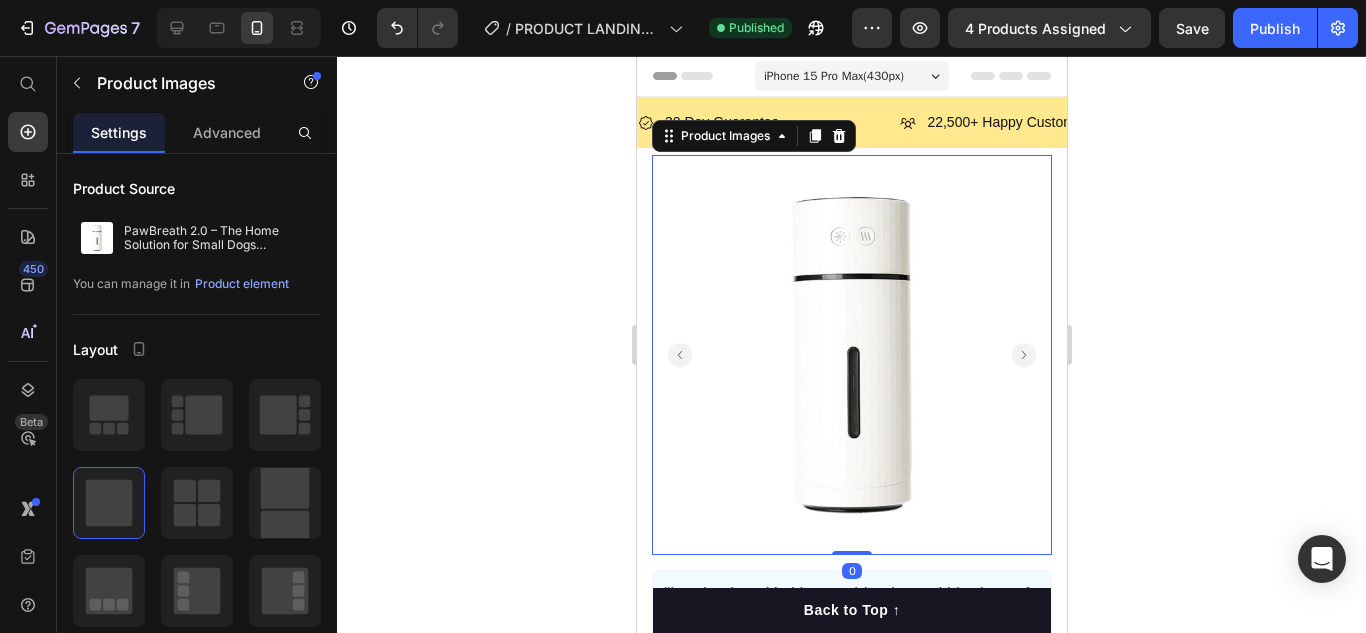 click 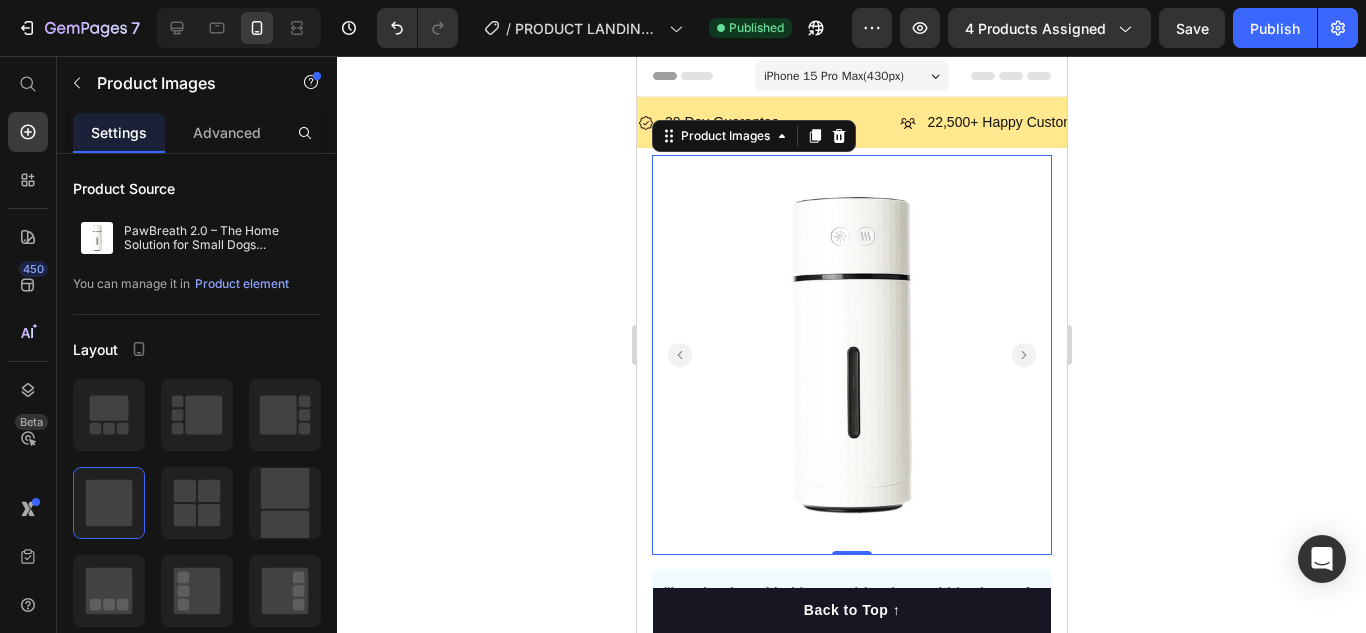click 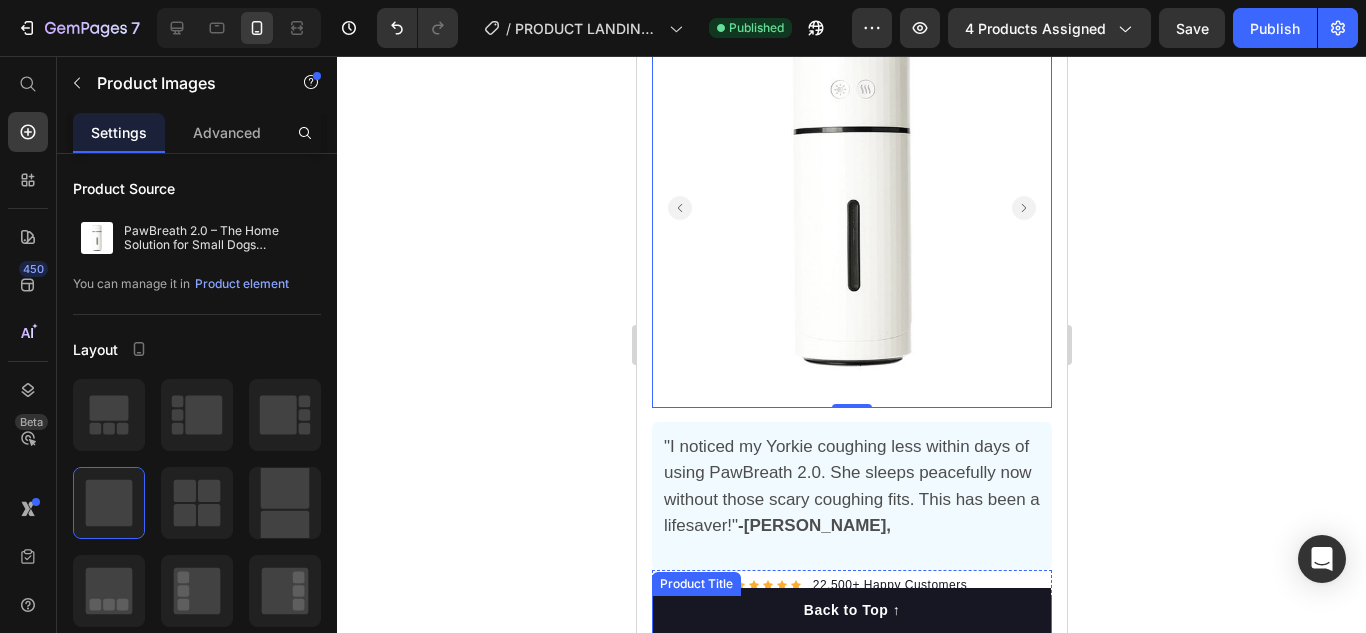 scroll, scrollTop: 0, scrollLeft: 0, axis: both 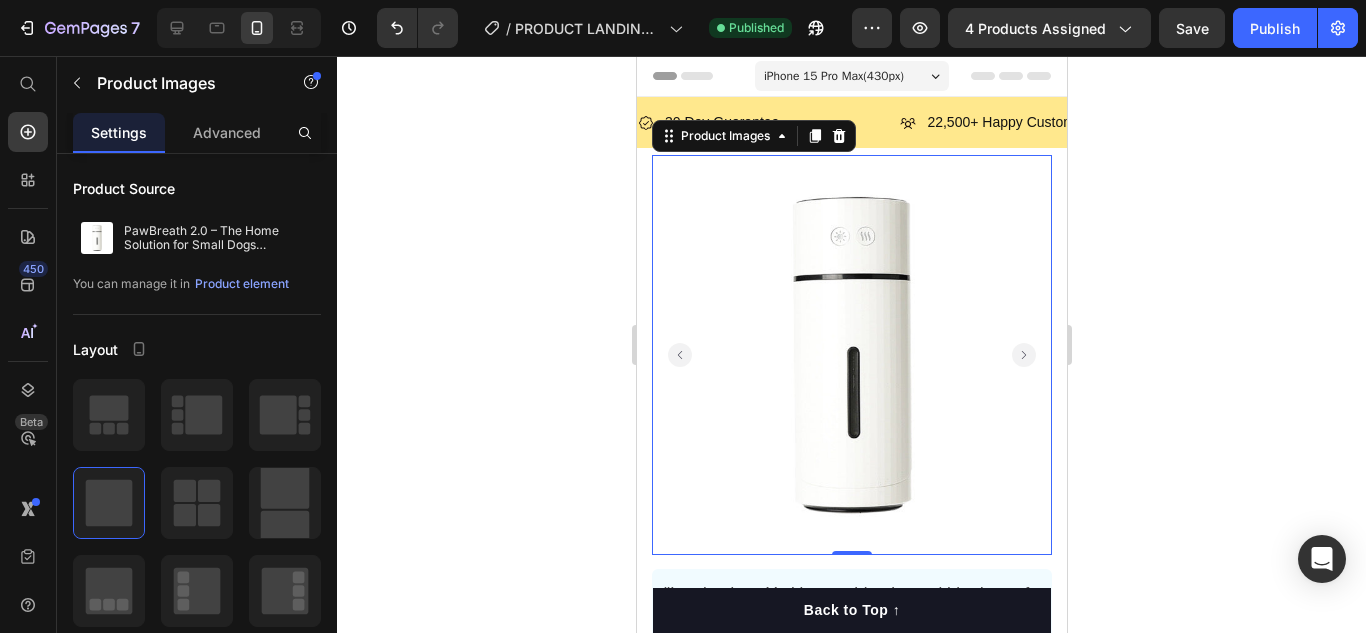 click 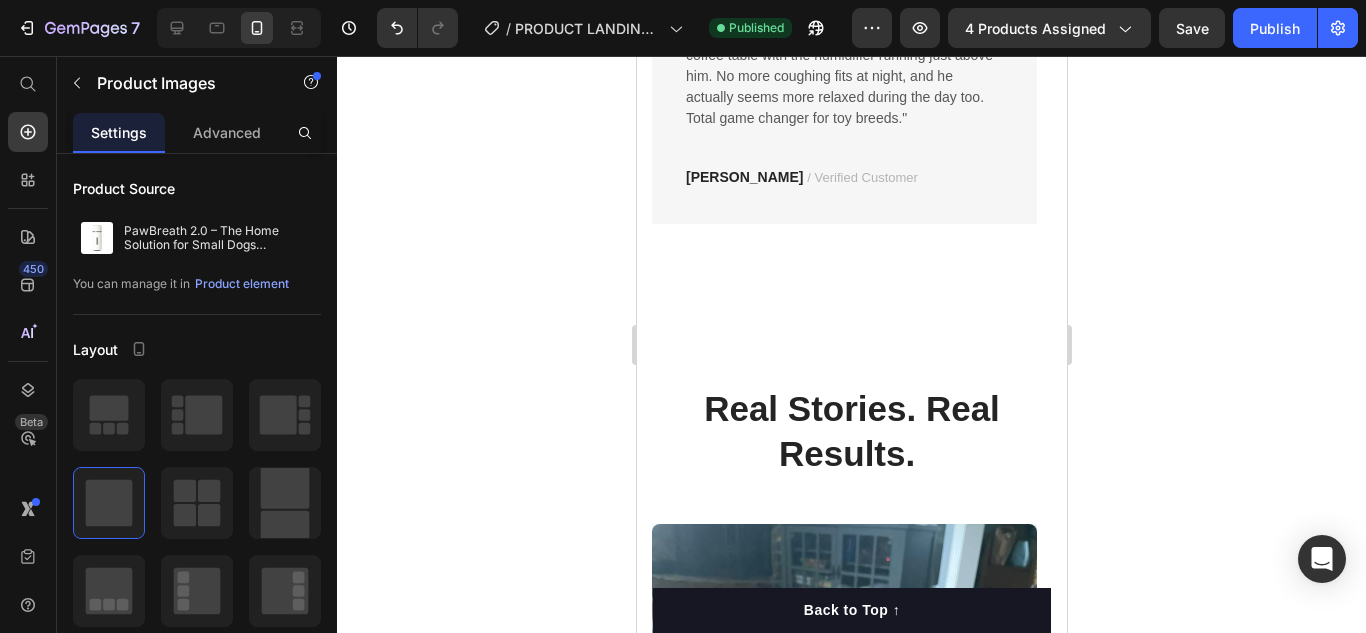 scroll, scrollTop: 5300, scrollLeft: 0, axis: vertical 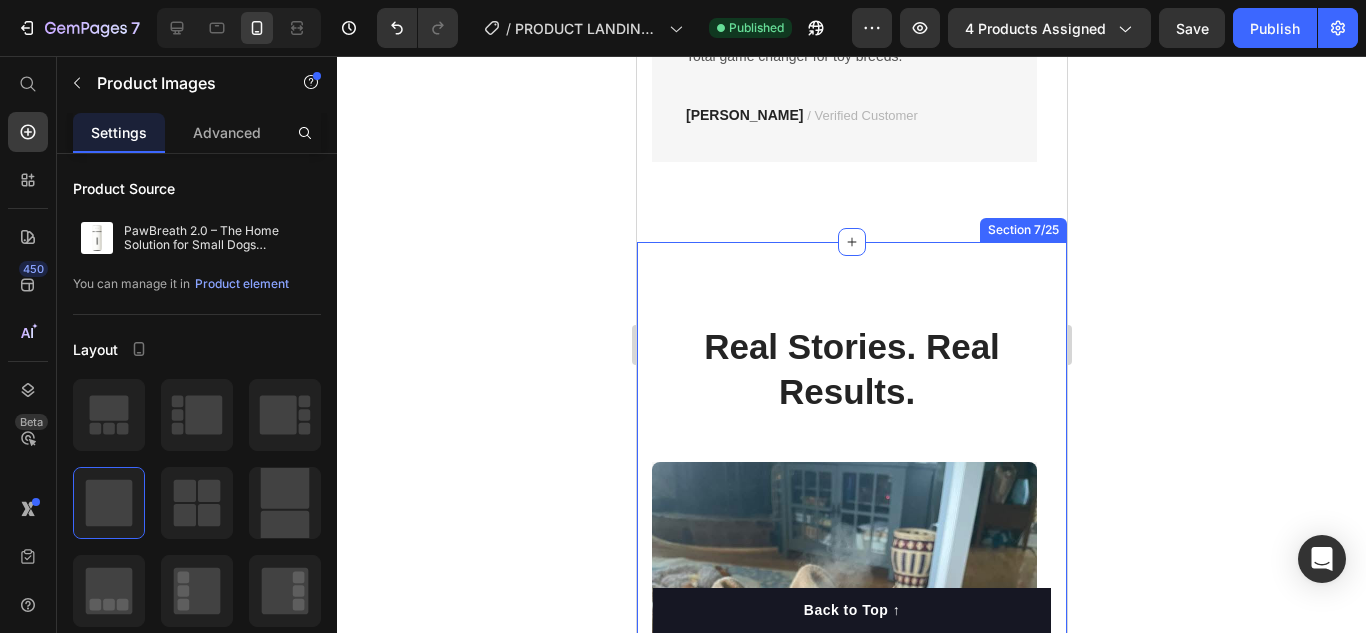 click on "Real Stories. Real Results.     Heading       Image                Icon                Icon                Icon                Icon
Icon Icon List Hoz Day One and She’s Already This Relaxed Text block “I just got it in [DATE] and set it up next to her bed… and look at her. Already curled up, calm, and snoring away while the mist runs. I can’t say for sure yet if it’ll help her coughing long-term — but seeing her rest like this for the first time in a while gave me hope. Fingers crossed, but honestly, it’s a good sign already." Text block [PERSON_NAME]   / Verified Customer Text block Row Row       Carousel Row Section 7/25" at bounding box center (851, 825) 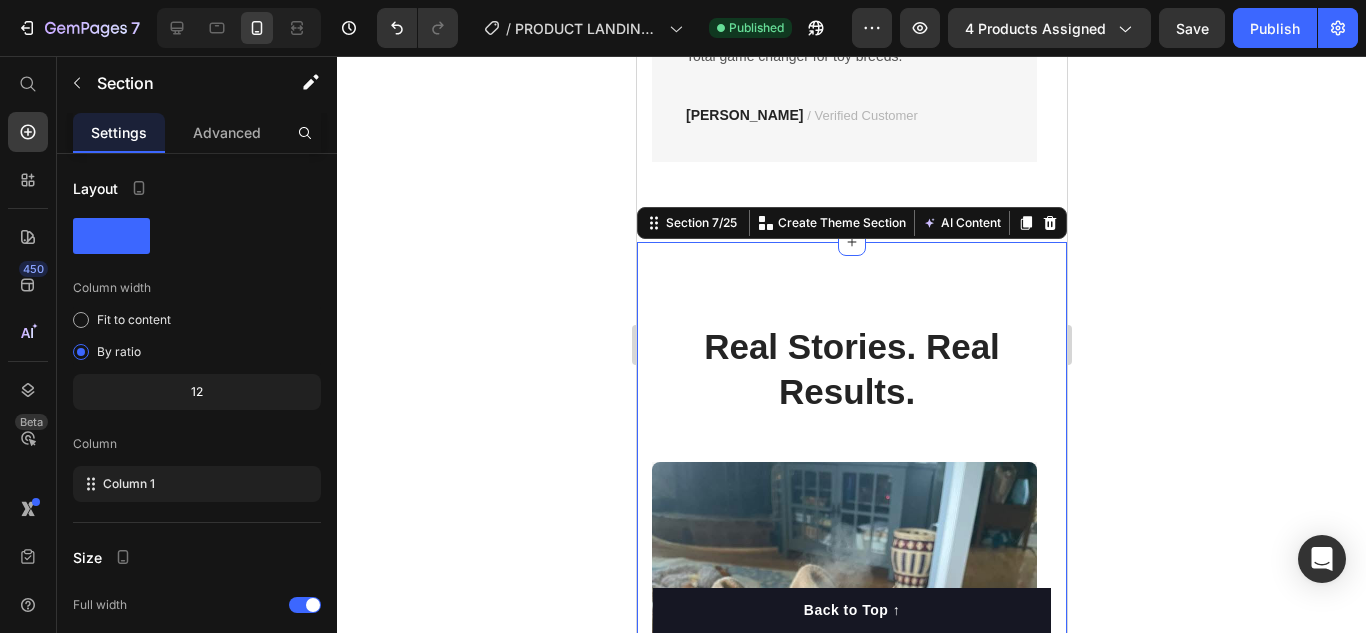 click on "Real Stories. Real Results.     Heading       Image                Icon                Icon                Icon                Icon
Icon Icon List Hoz Day One and She’s Already This Relaxed Text block “I just got it in [DATE] and set it up next to her bed… and look at her. Already curled up, calm, and snoring away while the mist runs. I can’t say for sure yet if it’ll help her coughing long-term — but seeing her rest like this for the first time in a while gave me hope. Fingers crossed, but honestly, it’s a good sign already." Text block [PERSON_NAME]   / Verified Customer Text block Row Row       Carousel Row Section 7/25   You can create reusable sections Create Theme Section AI Content Write with GemAI What would you like to describe here? Tone and Voice Persuasive Product PawBreath™ Purity Filters – 10-Pack Show more Generate" at bounding box center (851, 825) 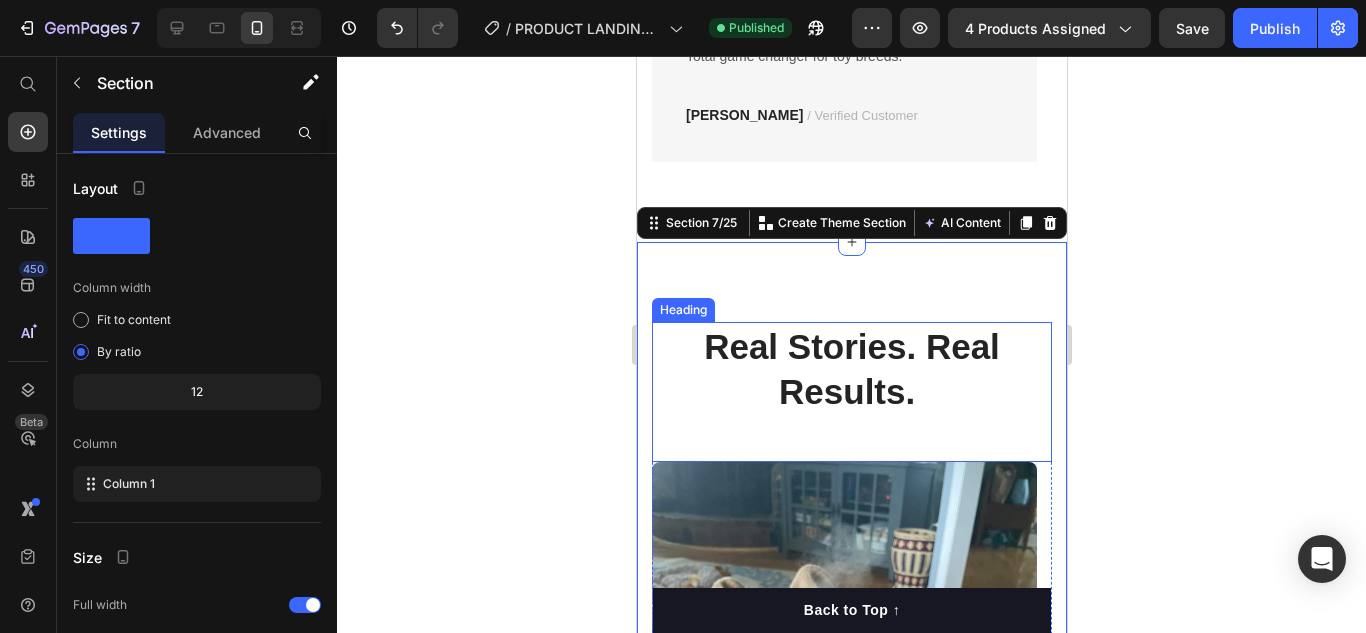 click on "Real Stories. Real Results." at bounding box center [851, 369] 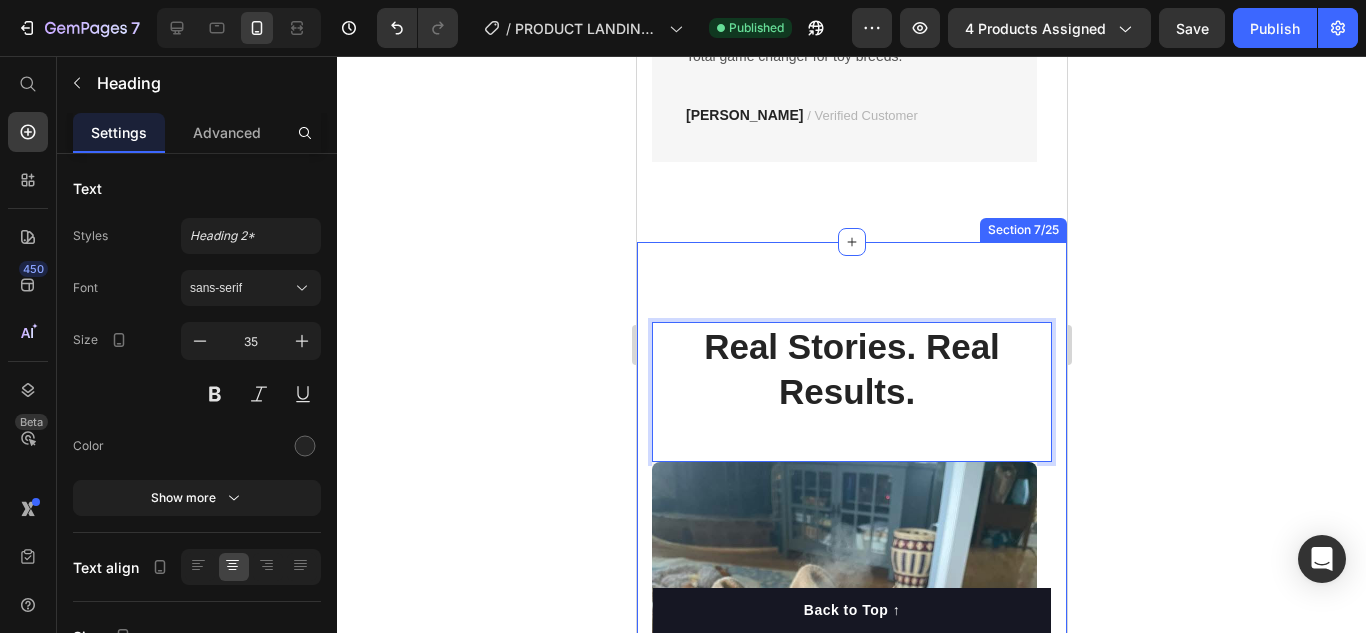 click on "Real Stories. Real Results.     Heading   0       Image                Icon                Icon                Icon                Icon
Icon Icon List Hoz Day One and She’s Already This Relaxed Text block “I just got it in [DATE] and set it up next to her bed… and look at her. Already curled up, calm, and snoring away while the mist runs. I can’t say for sure yet if it’ll help her coughing long-term — but seeing her rest like this for the first time in a while gave me hope. Fingers crossed, but honestly, it’s a good sign already." Text block [PERSON_NAME]   / Verified Customer Text block Row Row       Carousel Row Section 7/25" at bounding box center [851, 825] 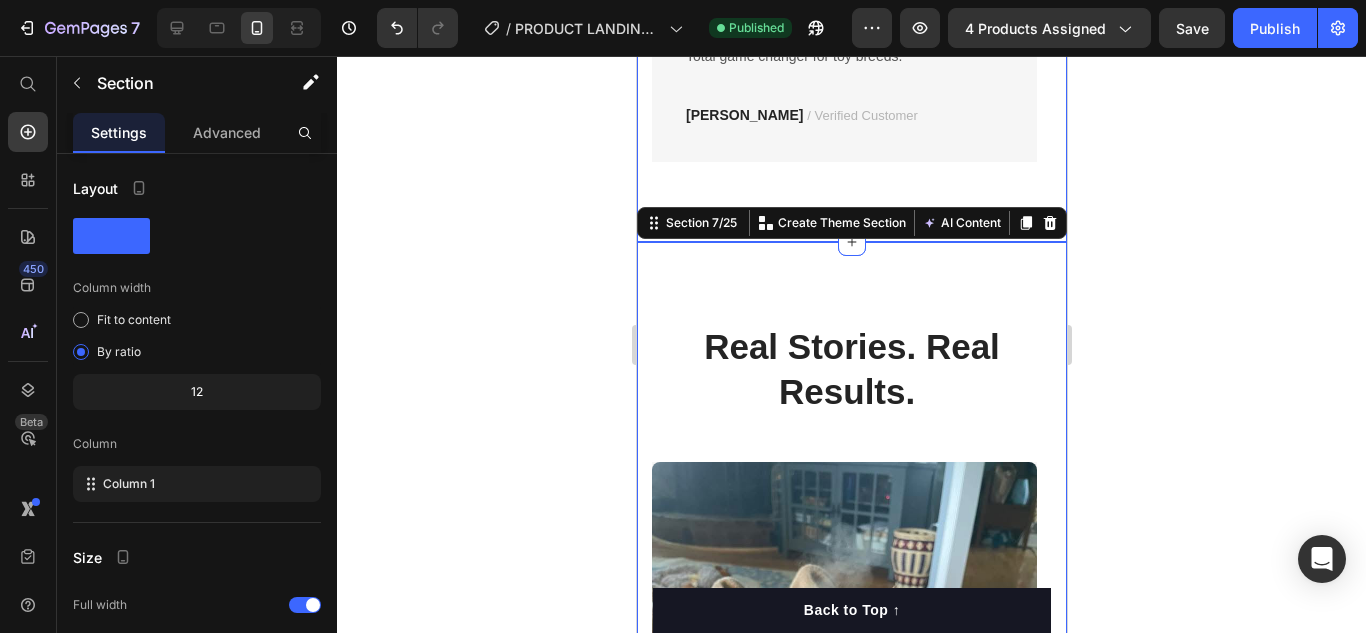 click on "What Our Customers Are Saying   Heading       Image                Icon                Icon                Icon                Icon
Icon Icon List Hoz No More Coughing, Just Peaceful Sleep Text block “I had no idea how much my little guy was struggling to breathe until we started using the PawBreath. Now he sleeps peacefully under the coffee table with the humidifier running just above him. No more coughing fits at night, and he actually seems more relaxed during the day too. Total game changer for toy breeds." Text block [PERSON_NAME]   / Verified Customer Text block Row Row       Carousel Row Section 6/25" at bounding box center [851, -342] 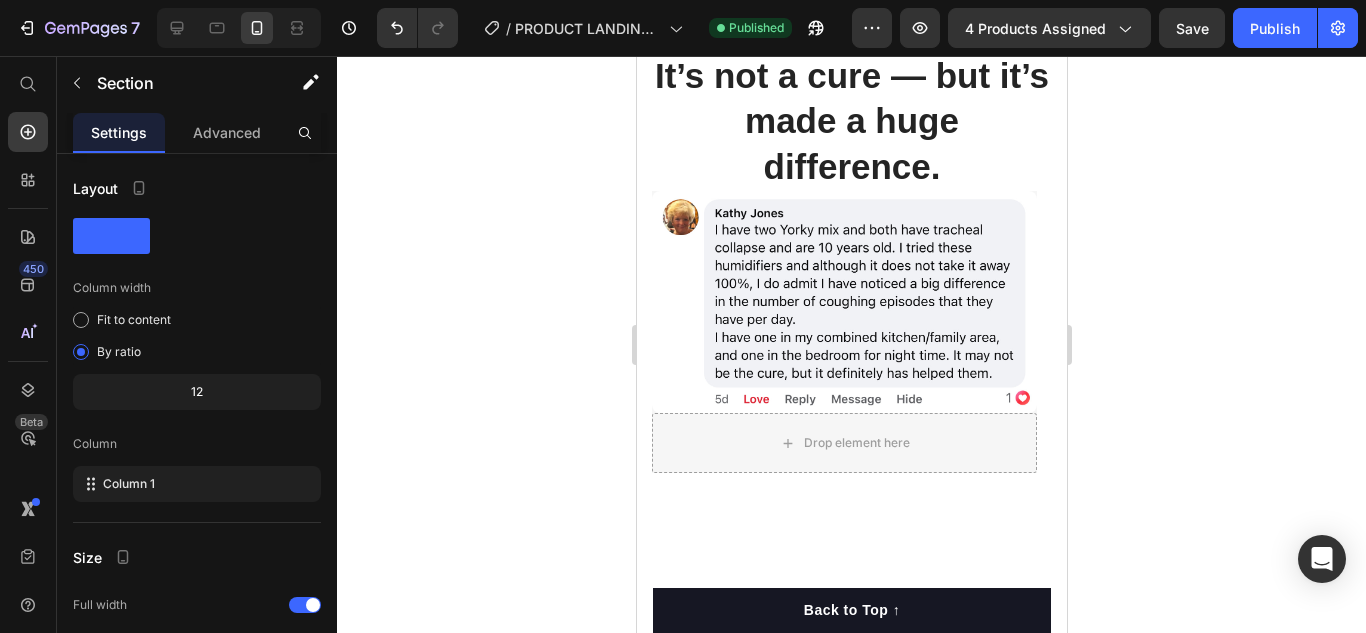 scroll, scrollTop: 7700, scrollLeft: 0, axis: vertical 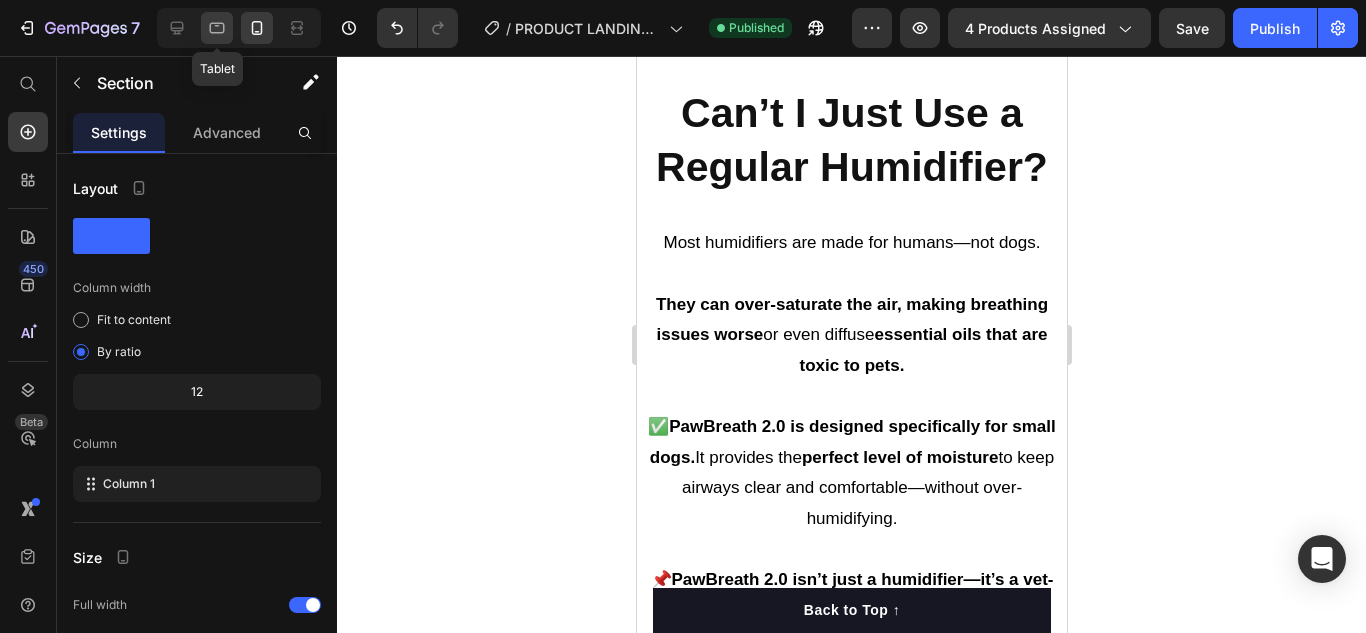 click 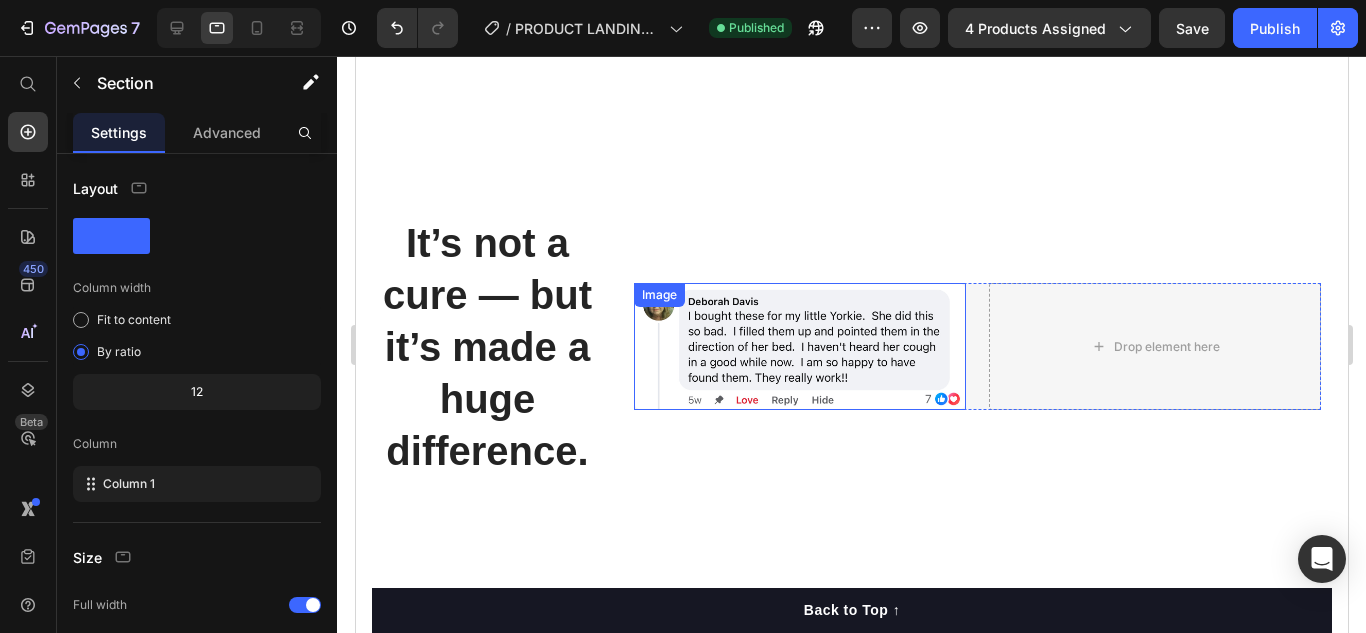 scroll, scrollTop: 6486, scrollLeft: 0, axis: vertical 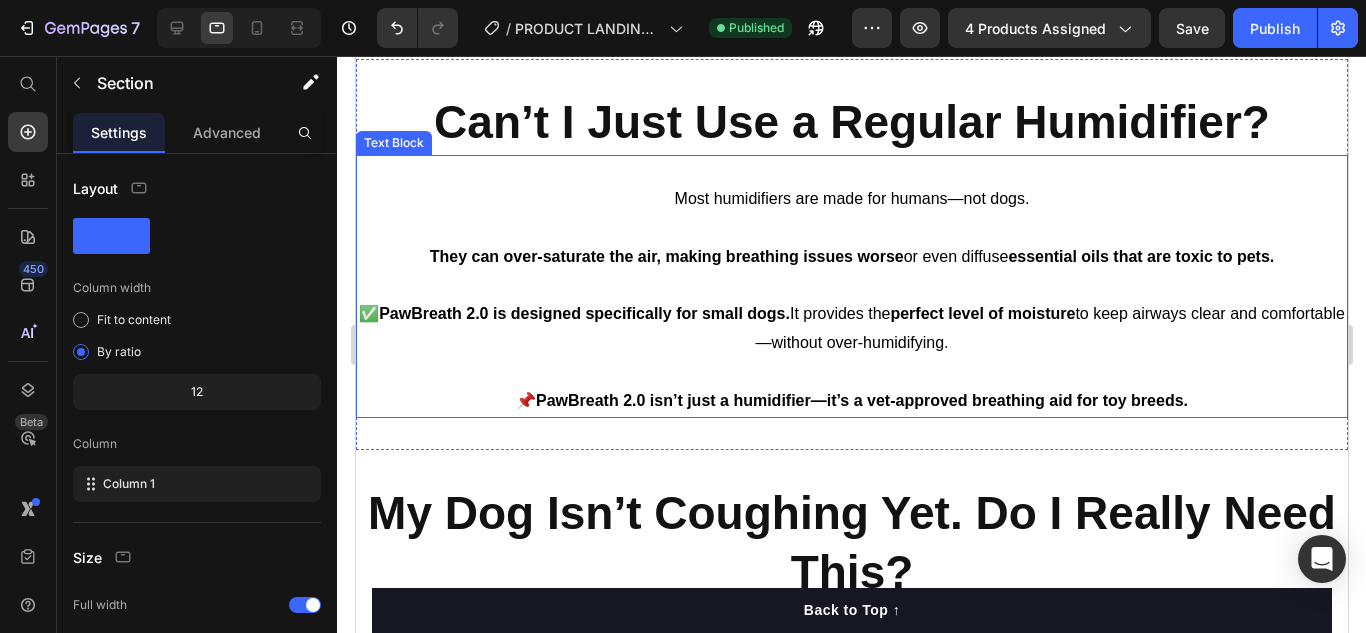 click at bounding box center (851, 228) 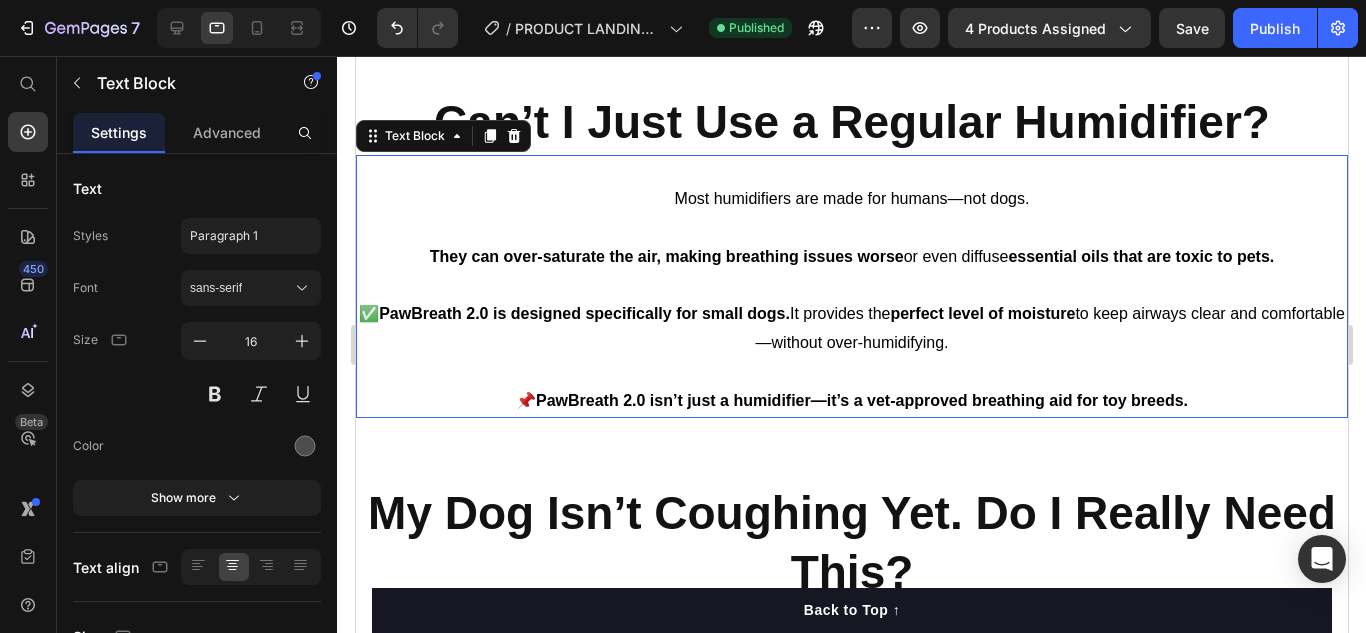click at bounding box center (851, 228) 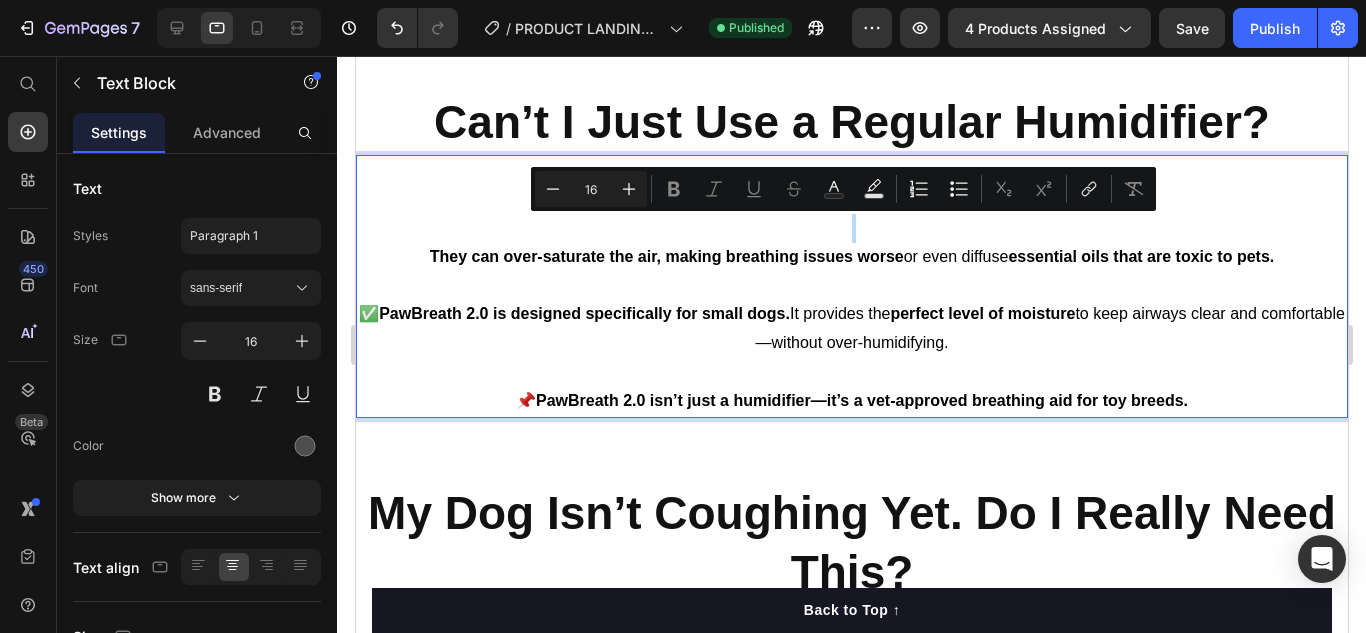 click at bounding box center (851, 228) 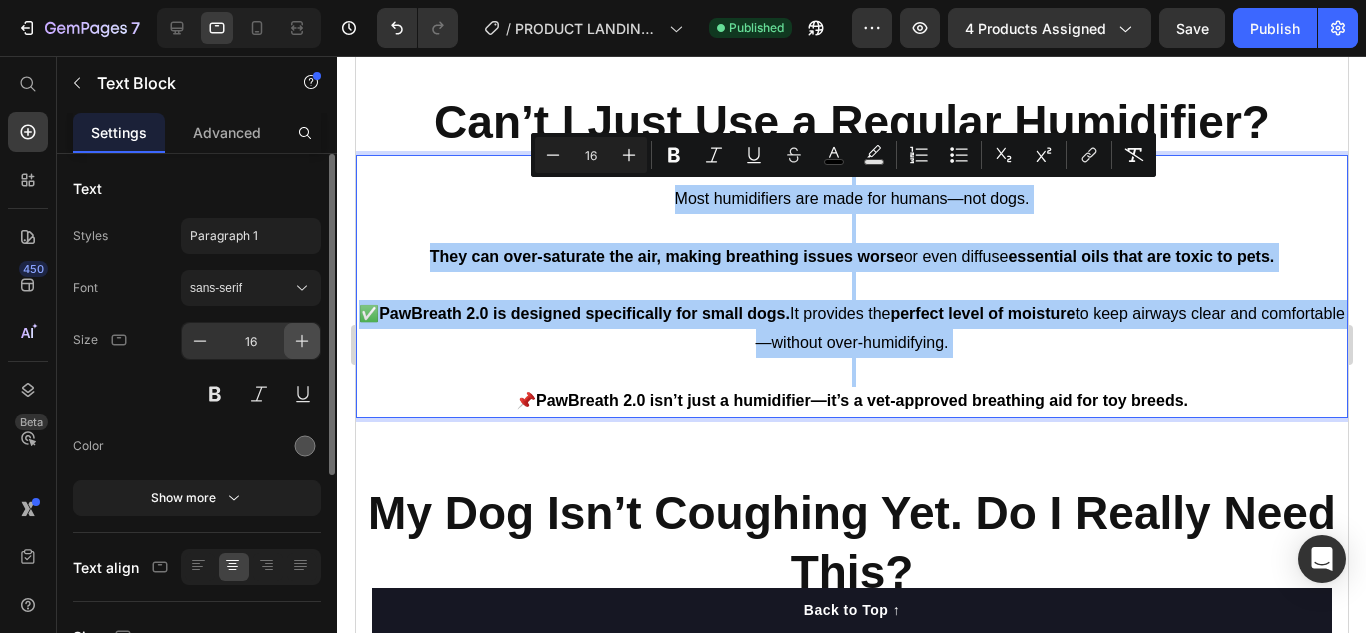 click at bounding box center (302, 341) 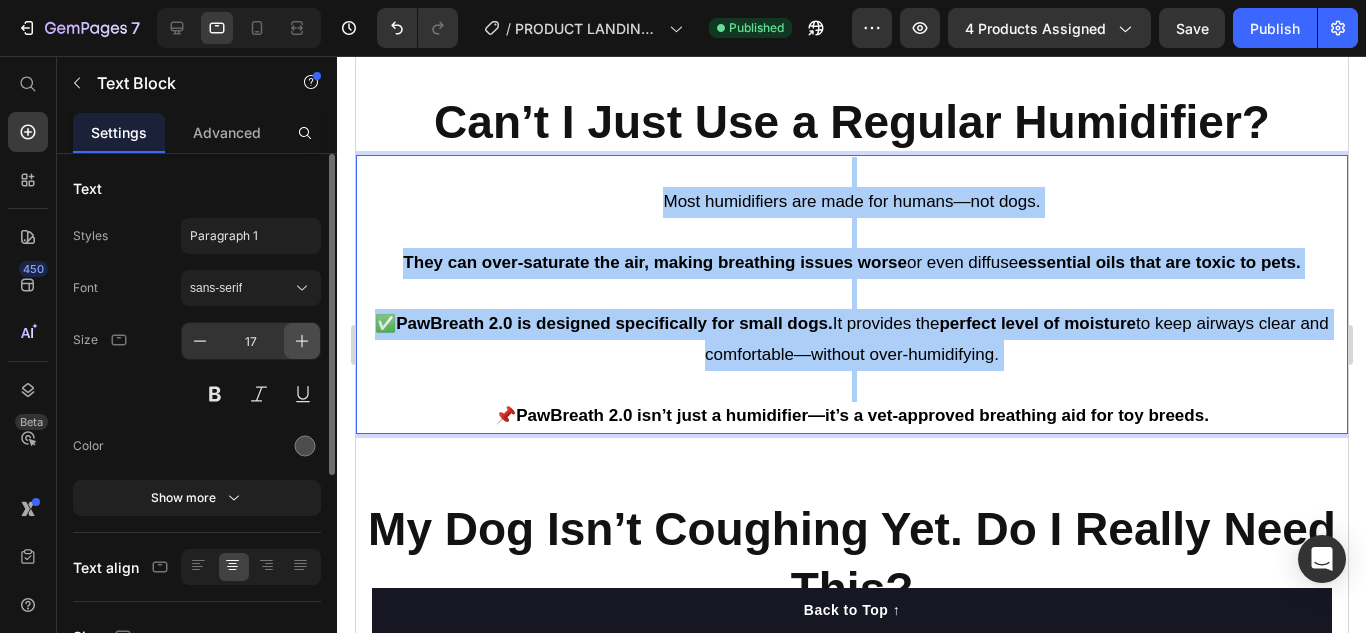 click at bounding box center [302, 341] 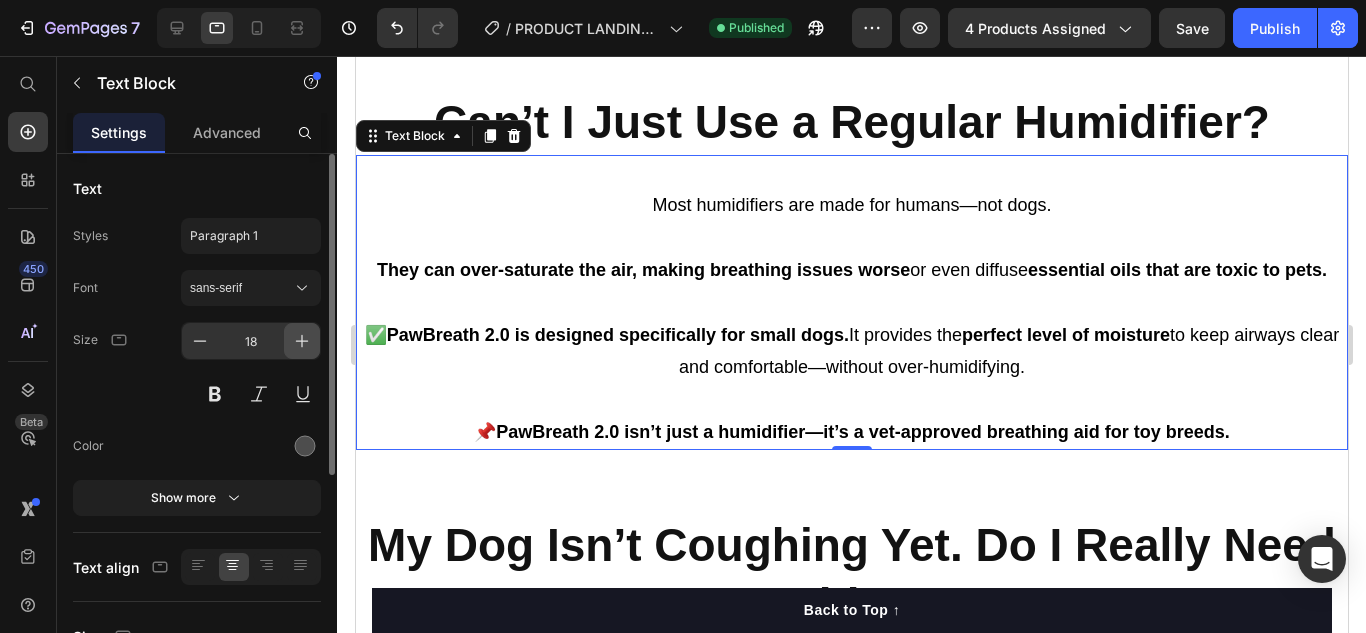 click 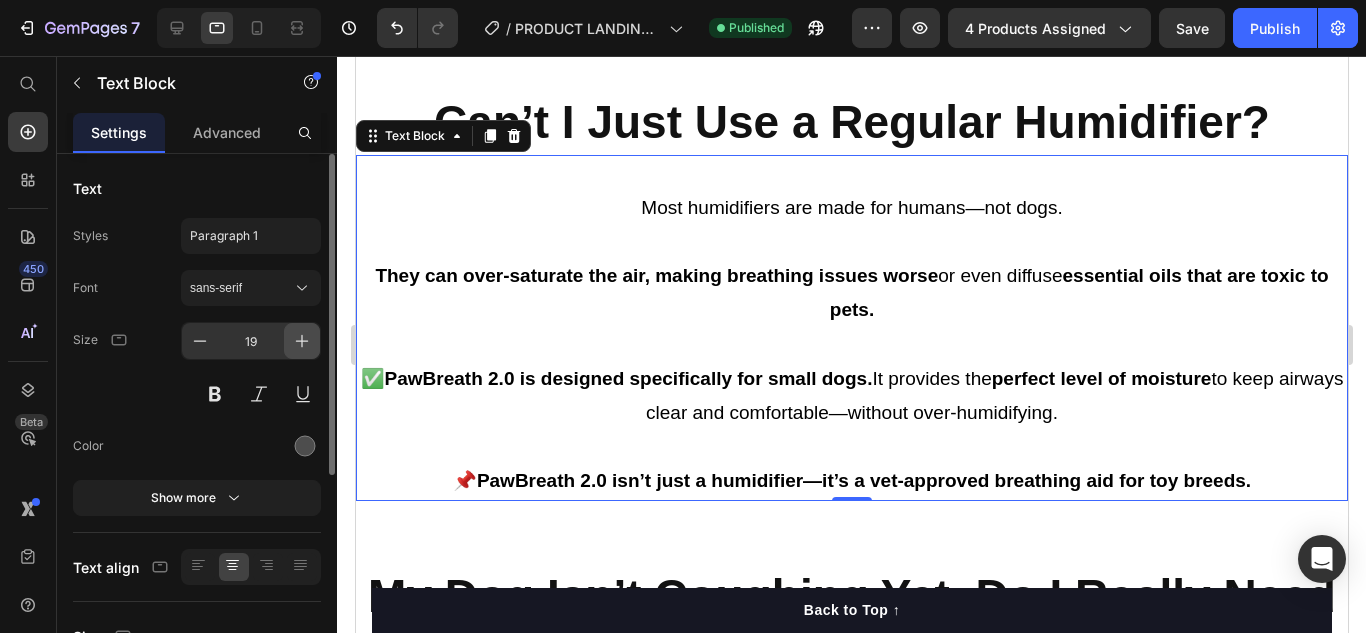 click 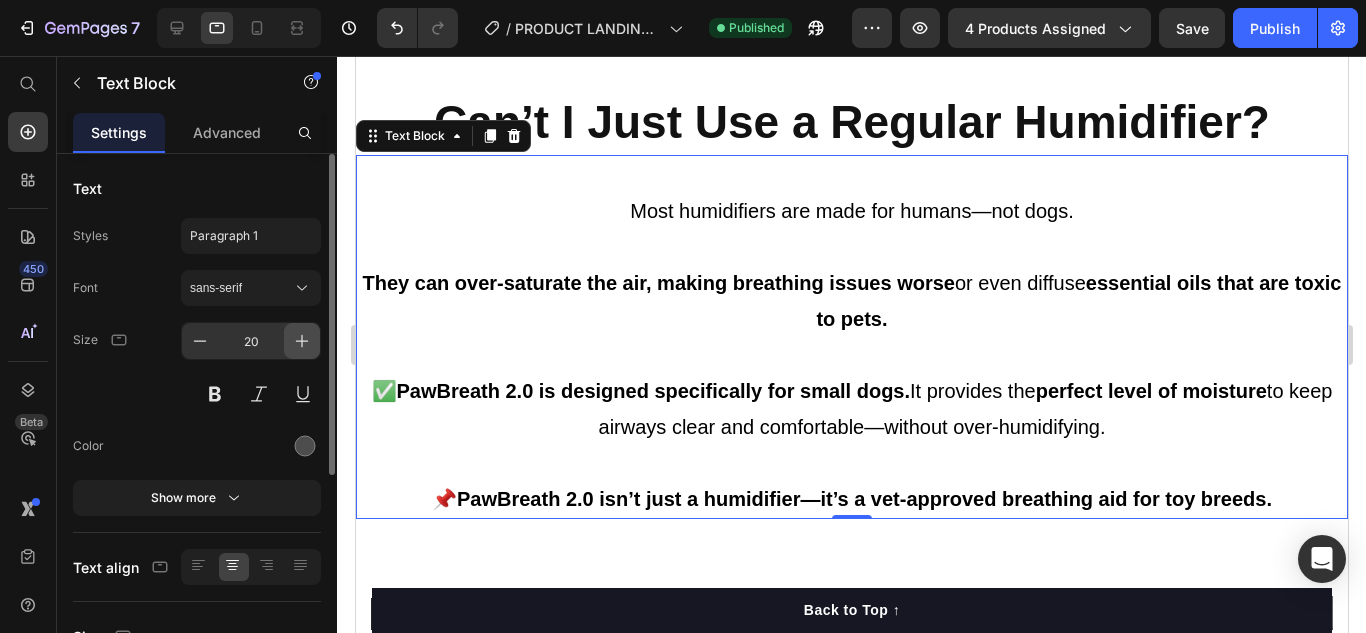 click 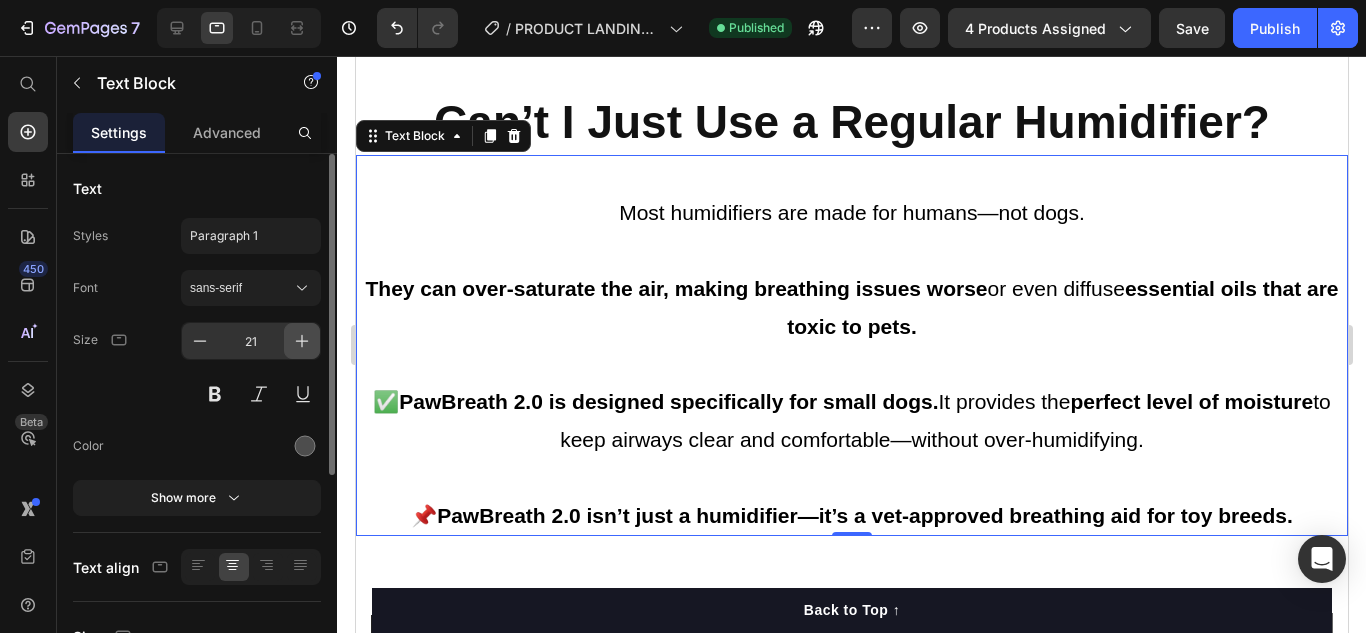 click 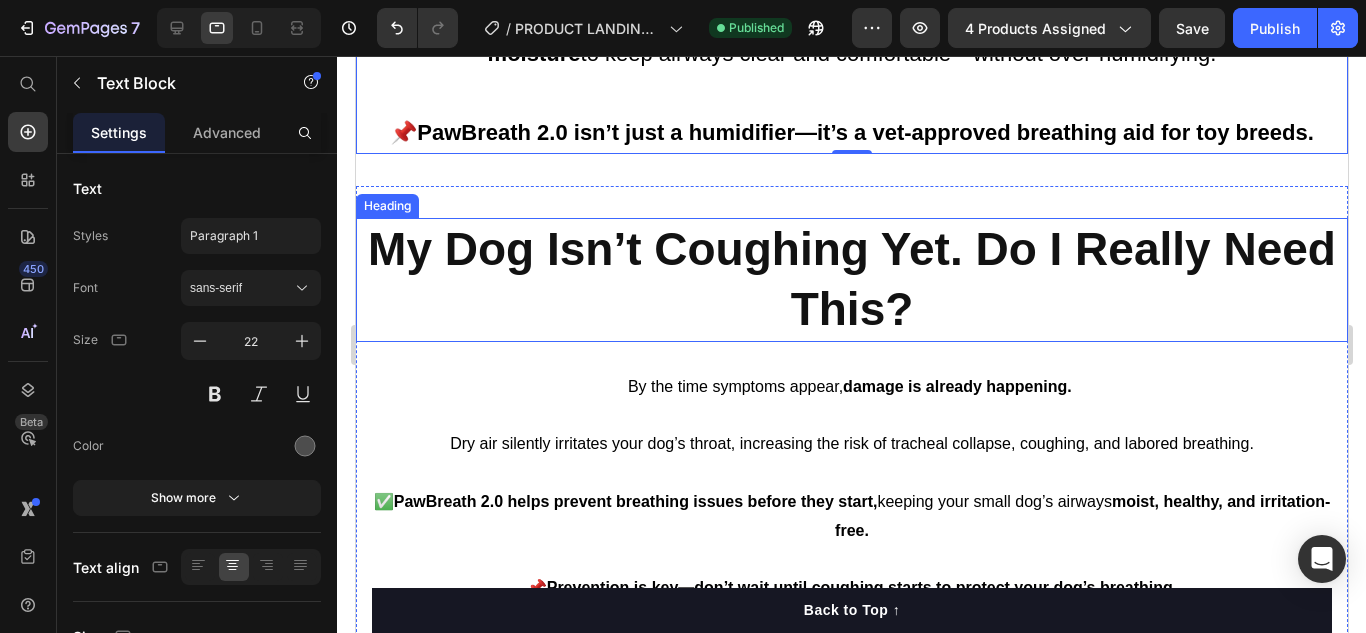 scroll, scrollTop: 7186, scrollLeft: 0, axis: vertical 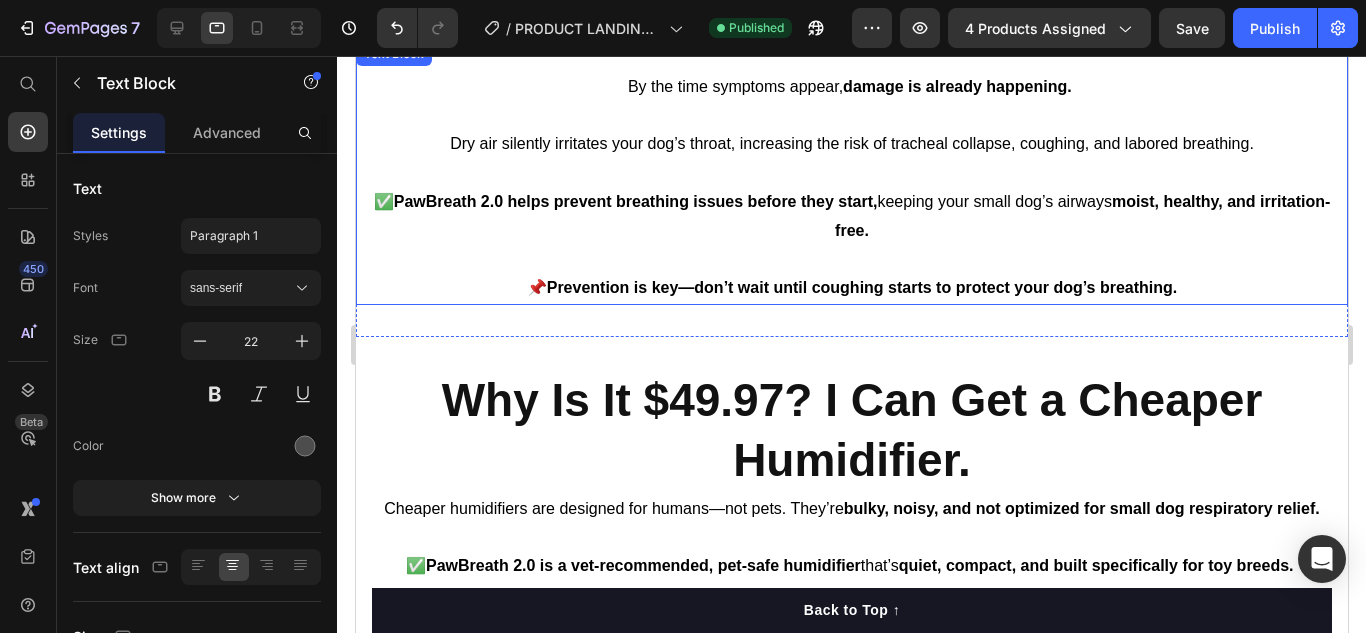 click at bounding box center (851, 260) 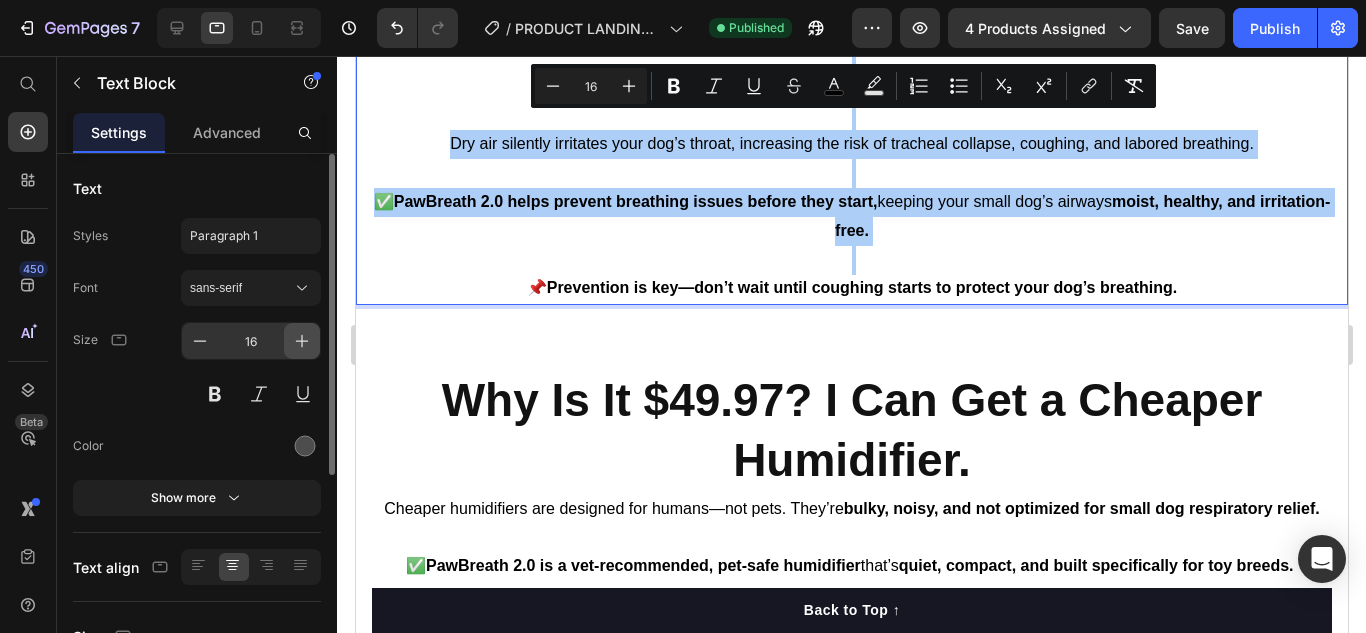 click 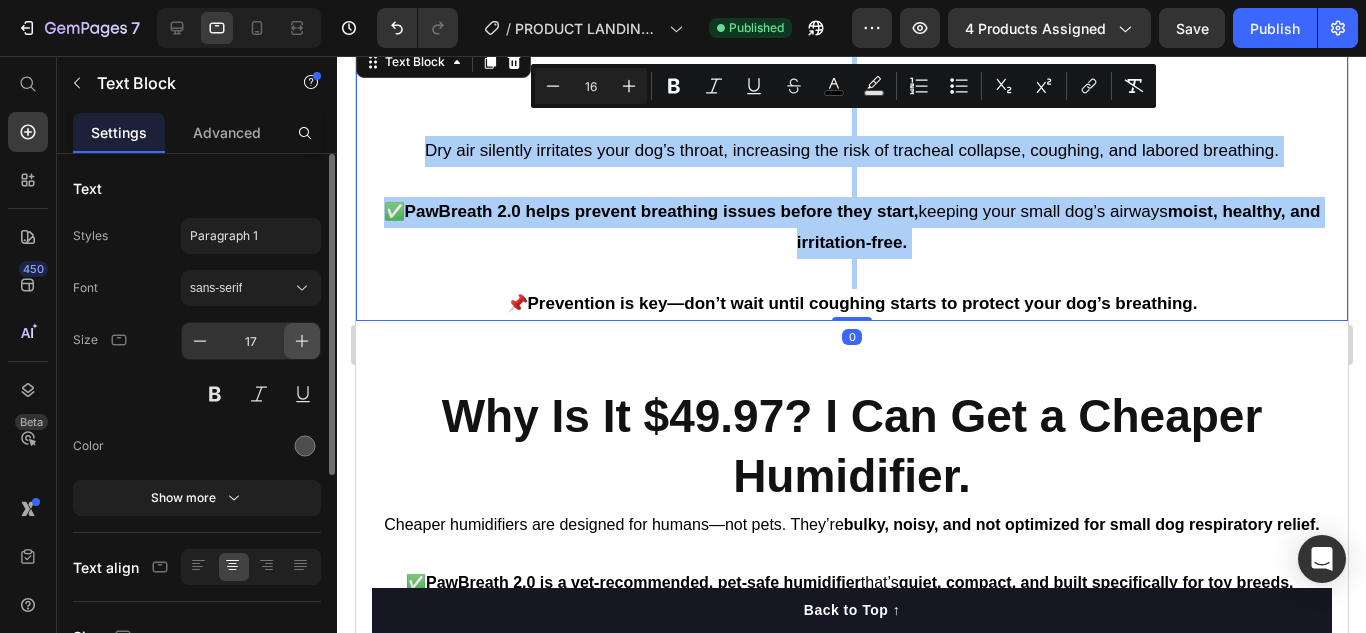 click 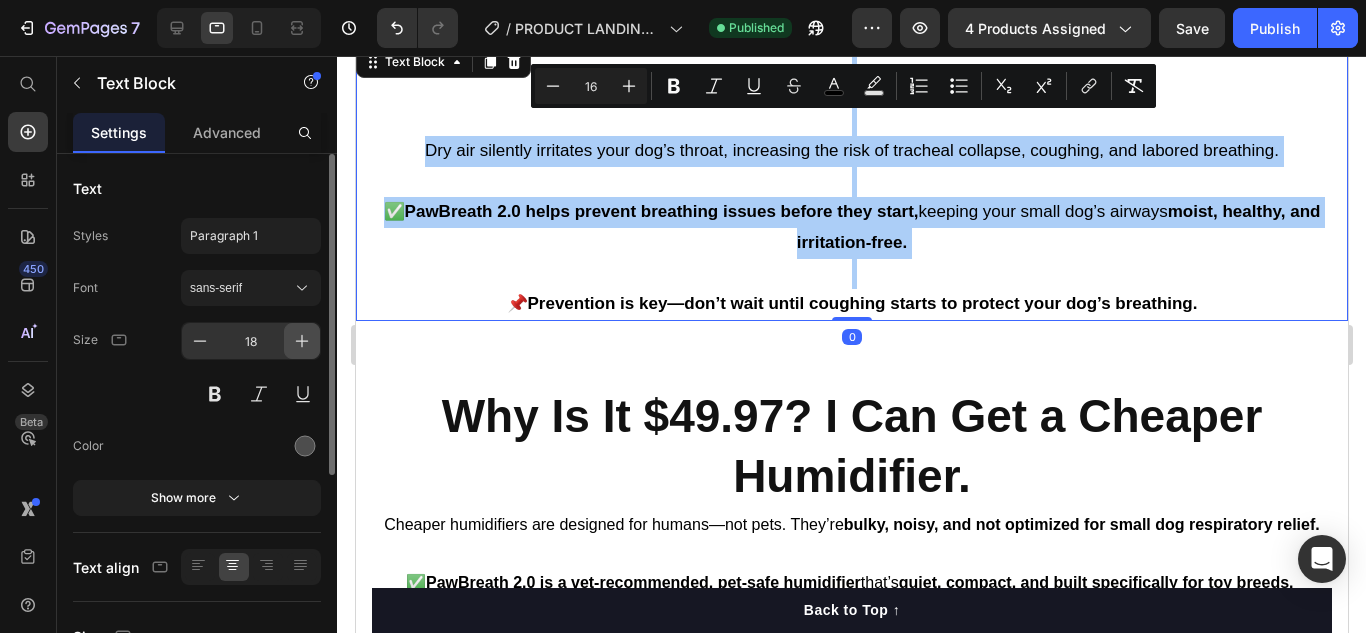 click 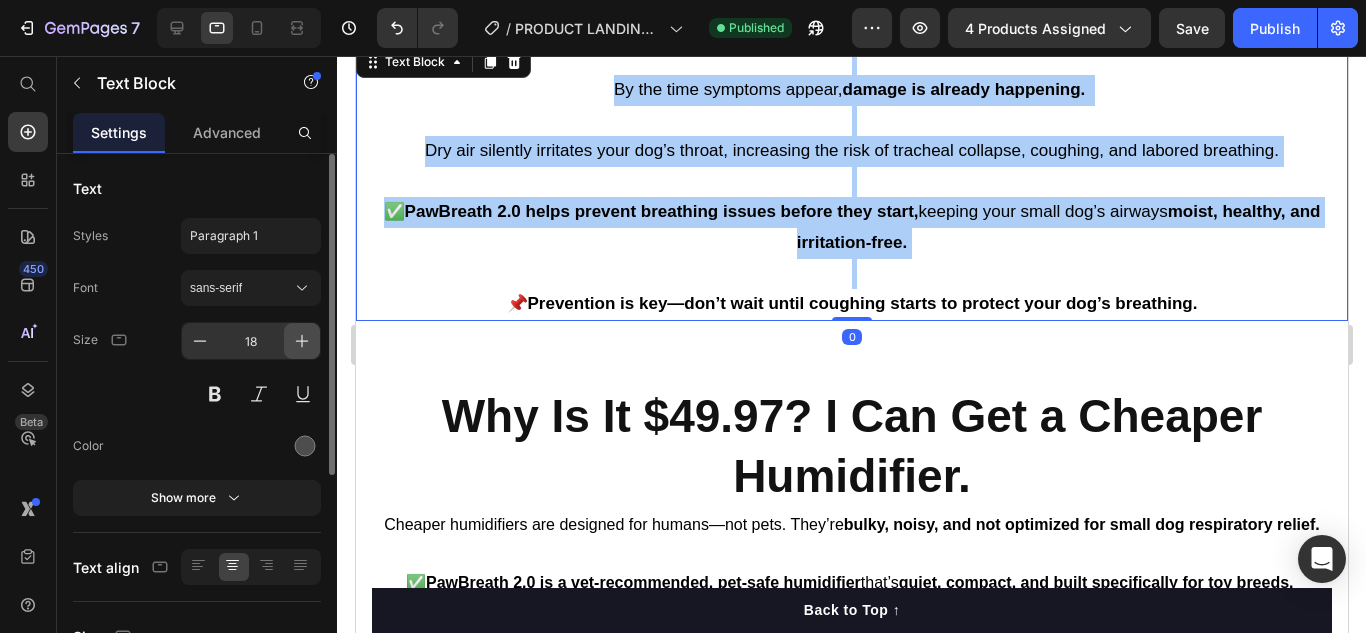 click 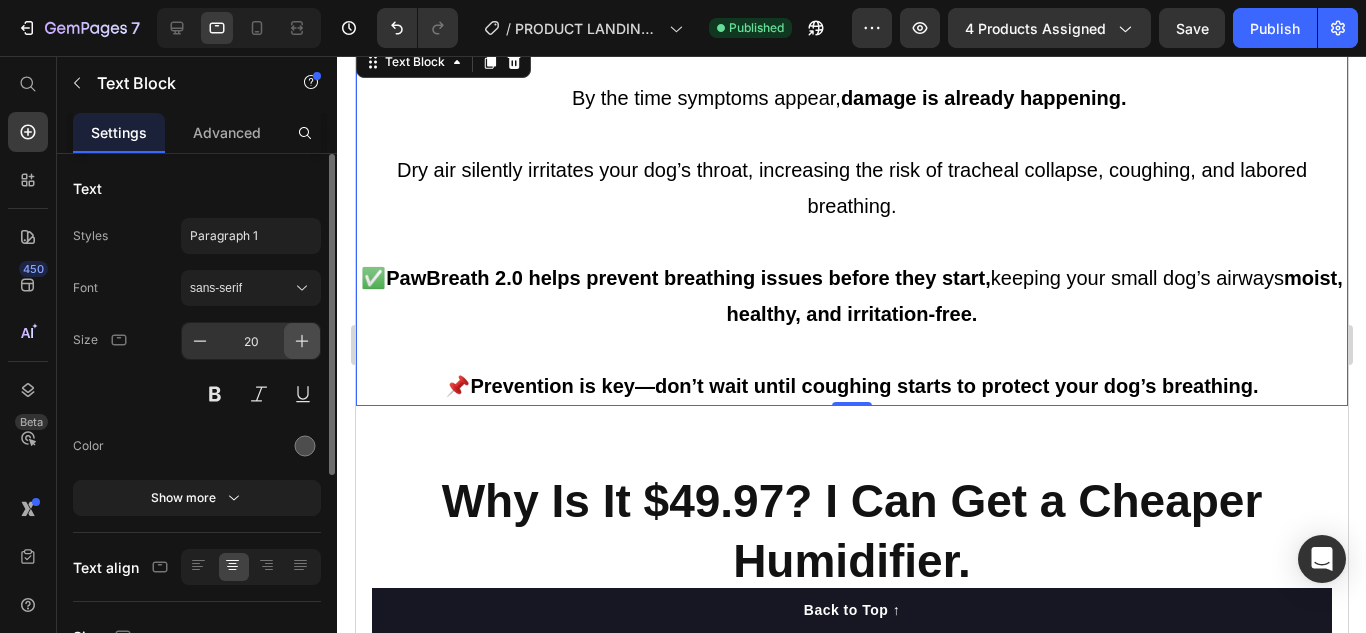 click 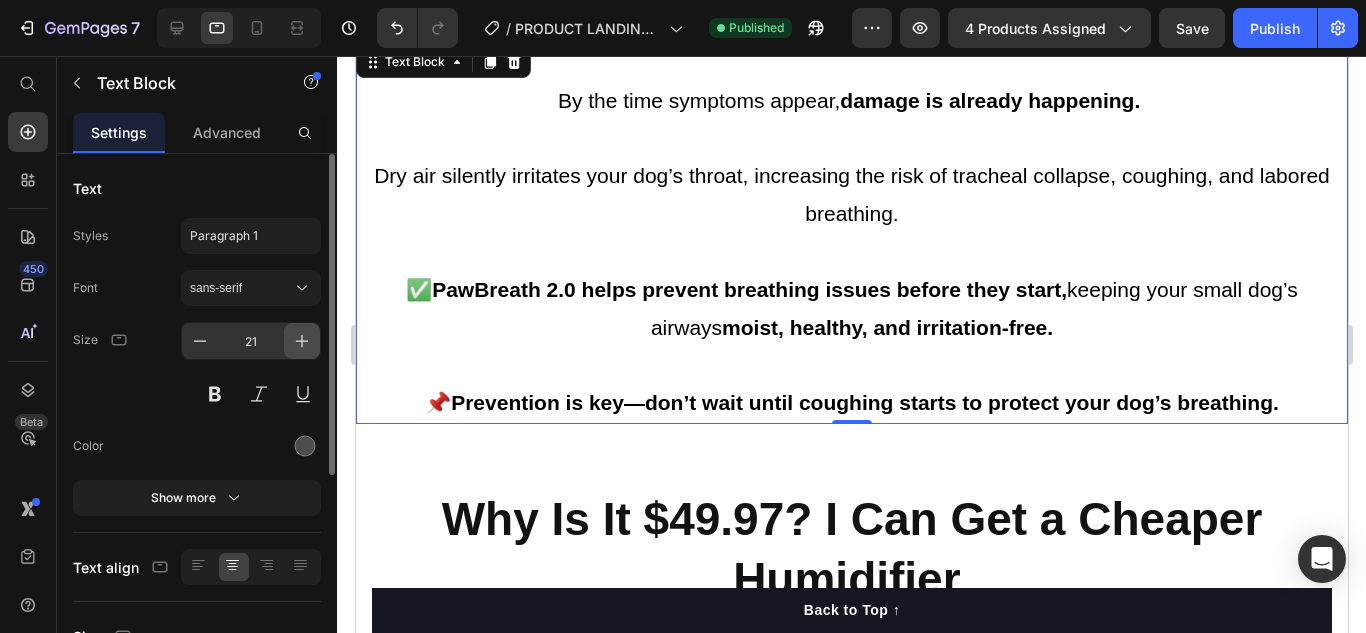 click 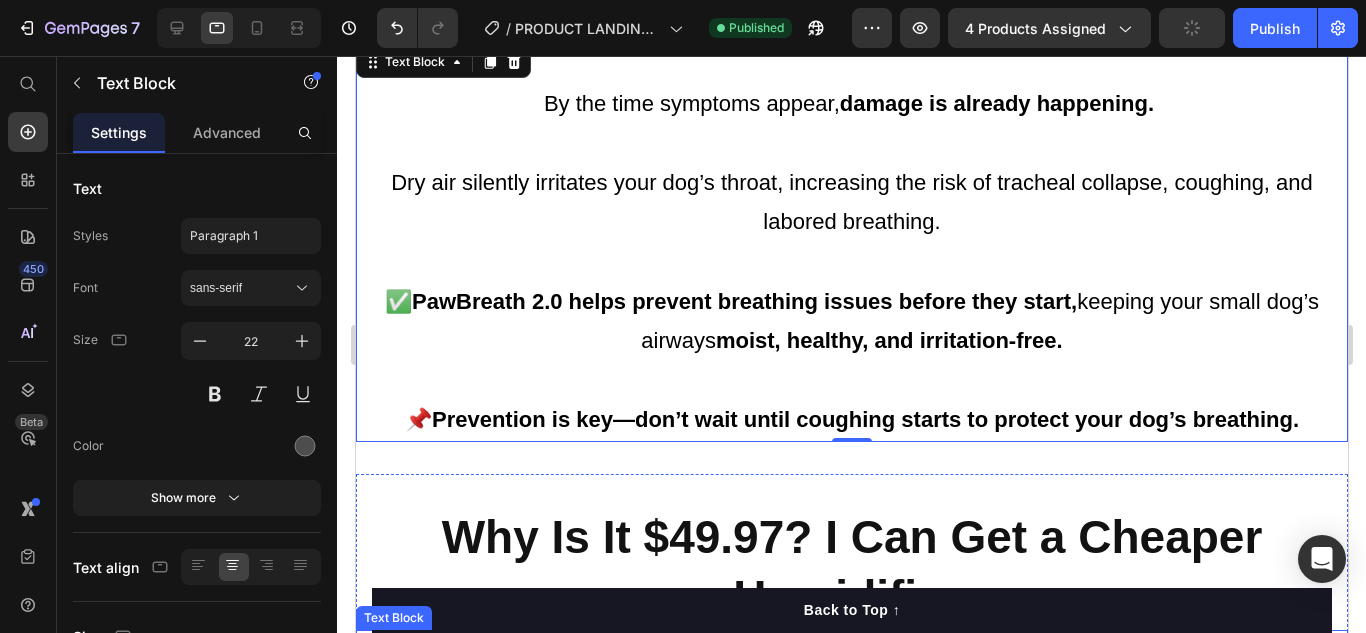 scroll, scrollTop: 7686, scrollLeft: 0, axis: vertical 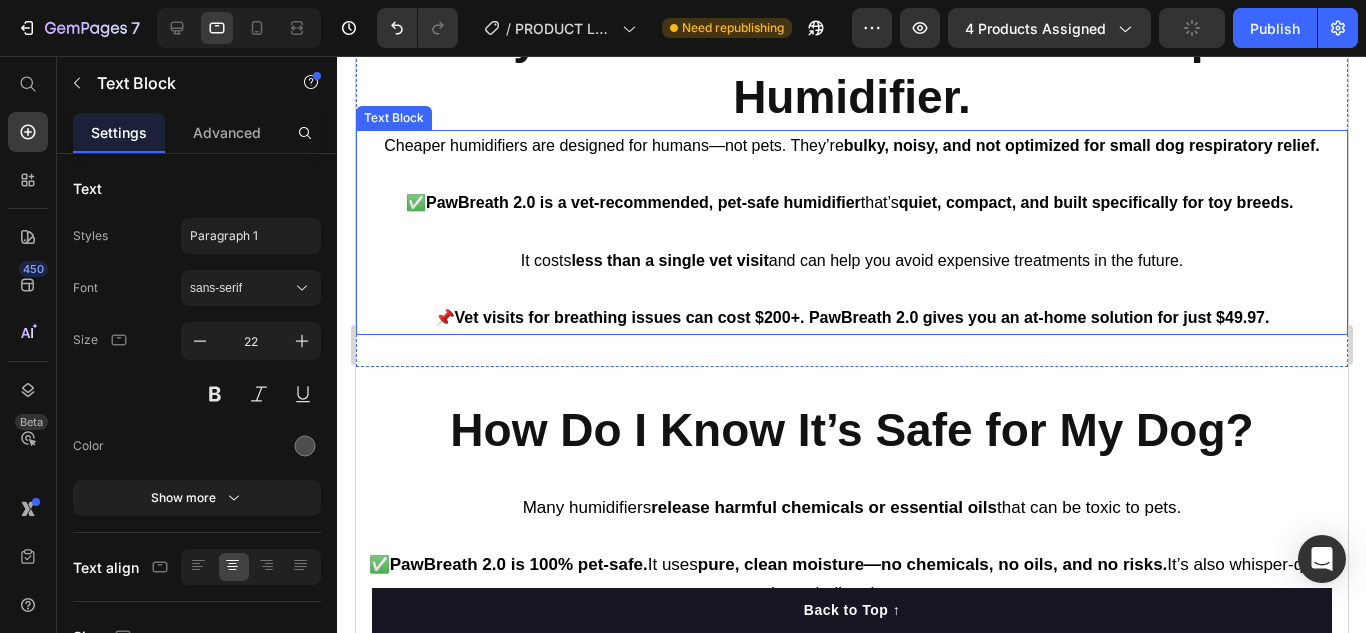 click at bounding box center (851, 232) 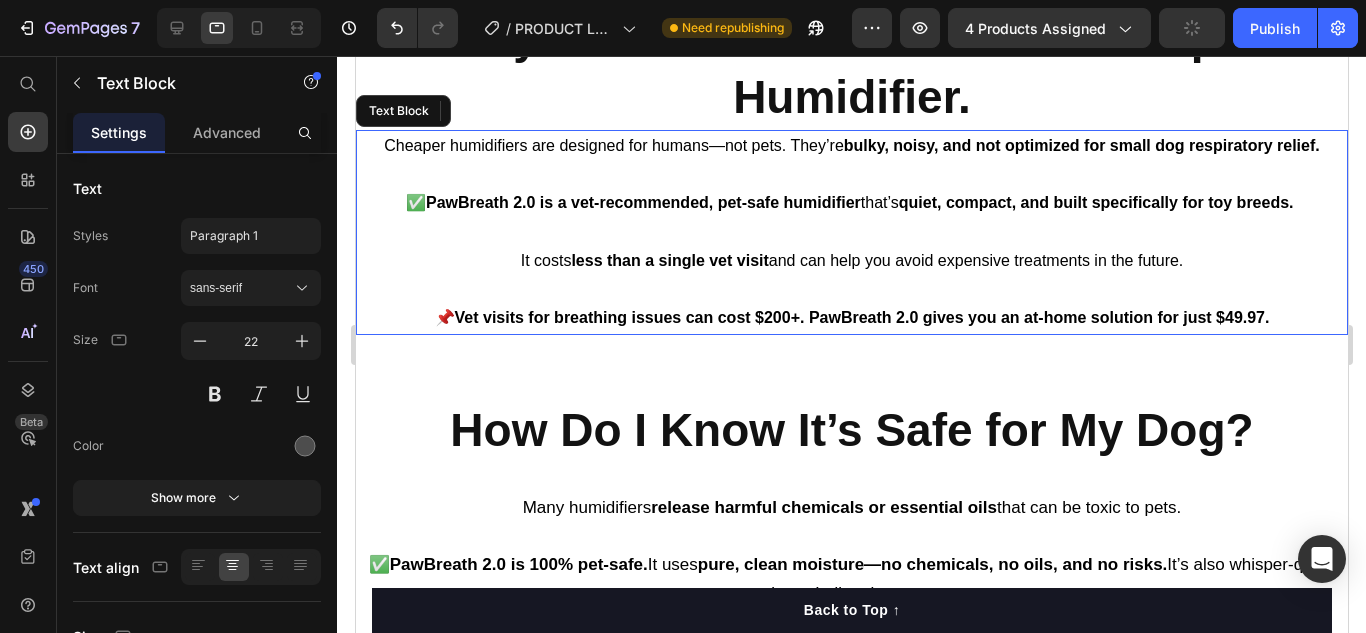 click at bounding box center (851, 232) 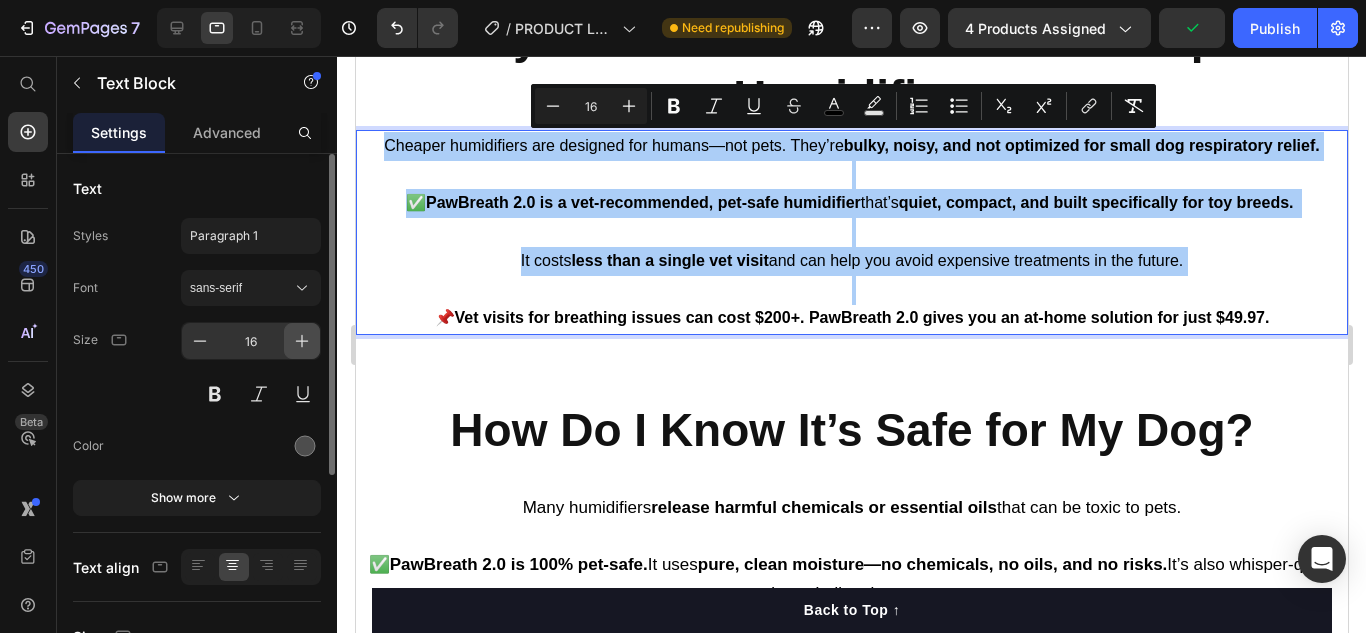 click 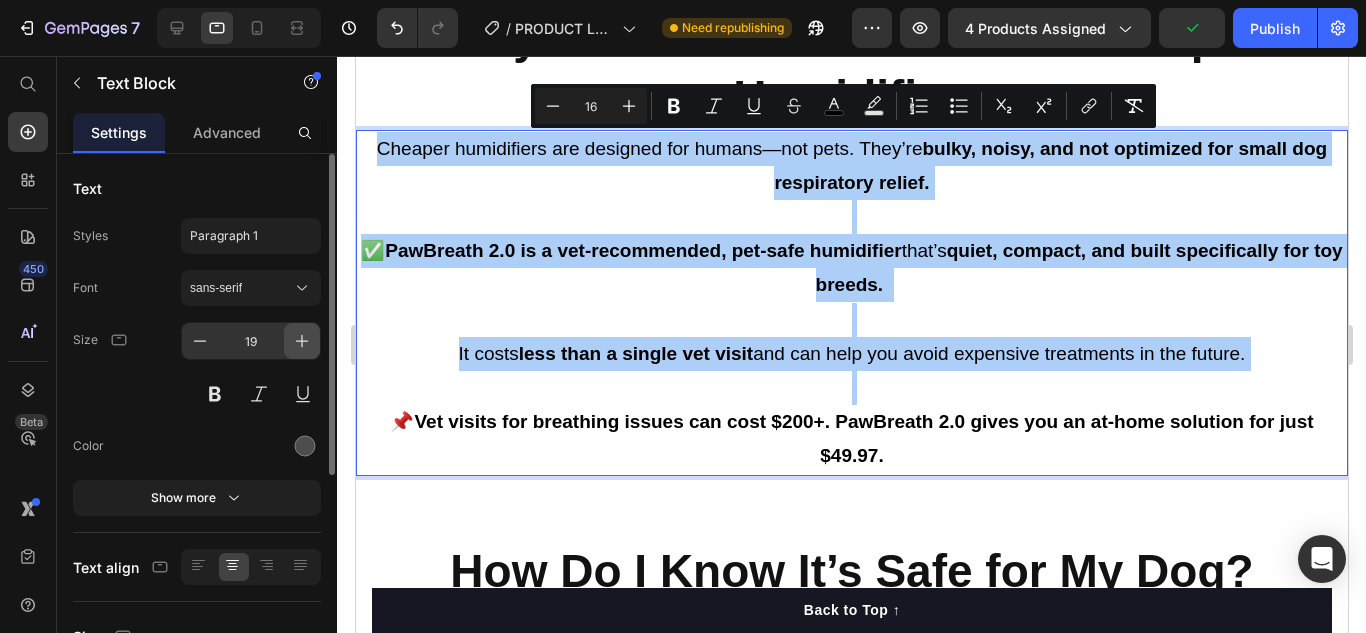 click 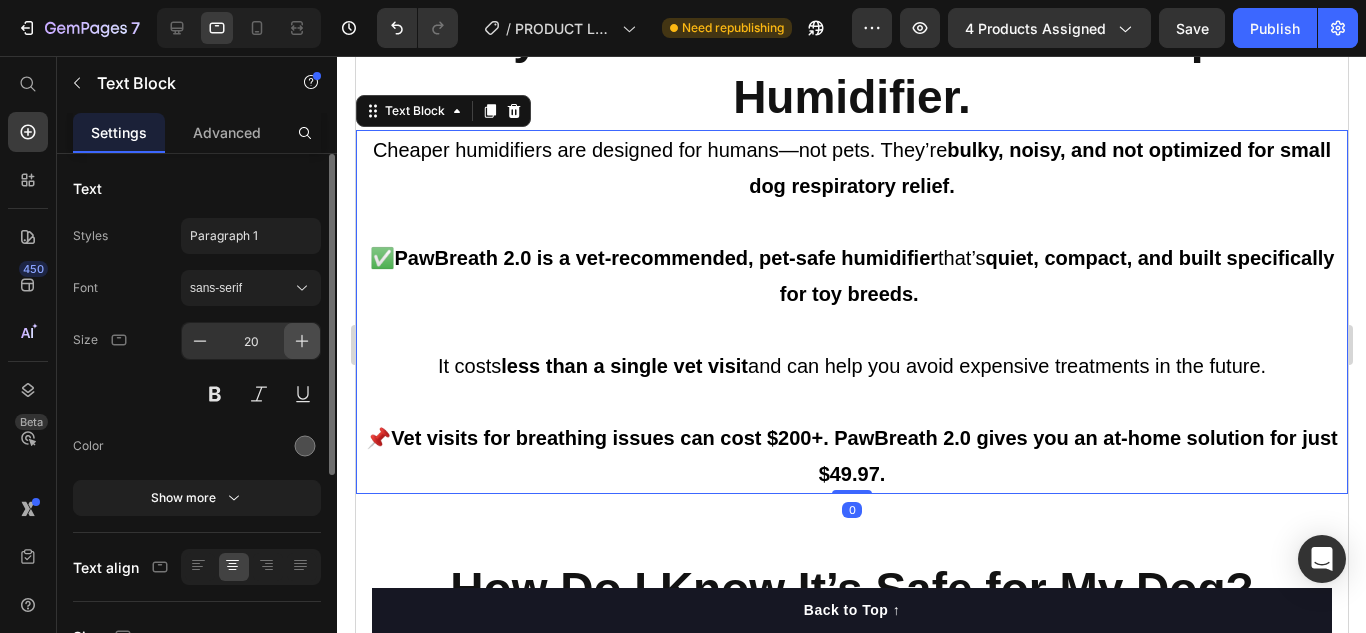 click 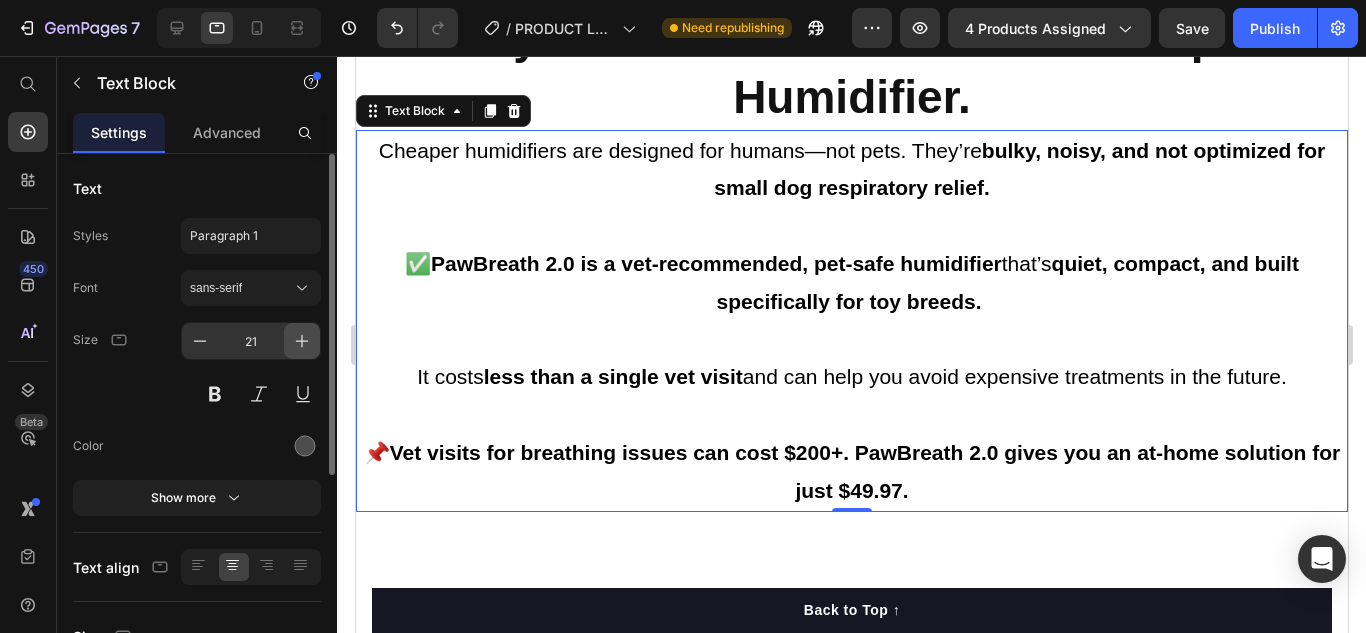 click 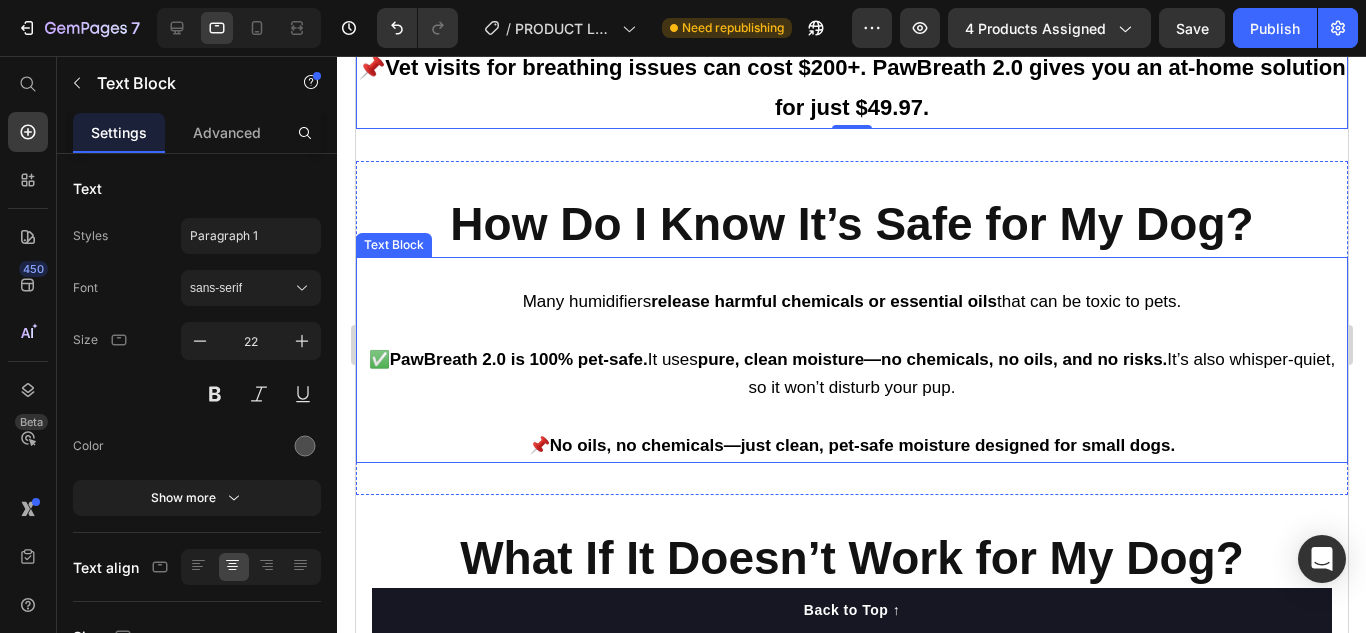scroll, scrollTop: 8286, scrollLeft: 0, axis: vertical 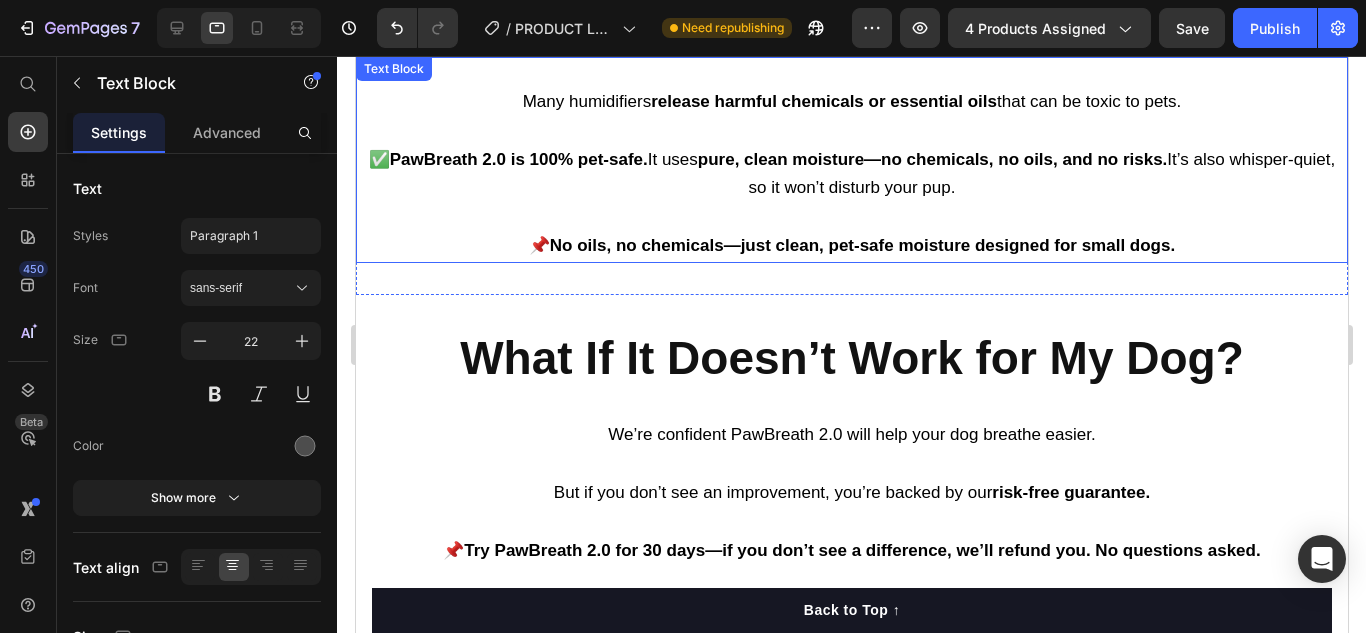 click at bounding box center [851, 217] 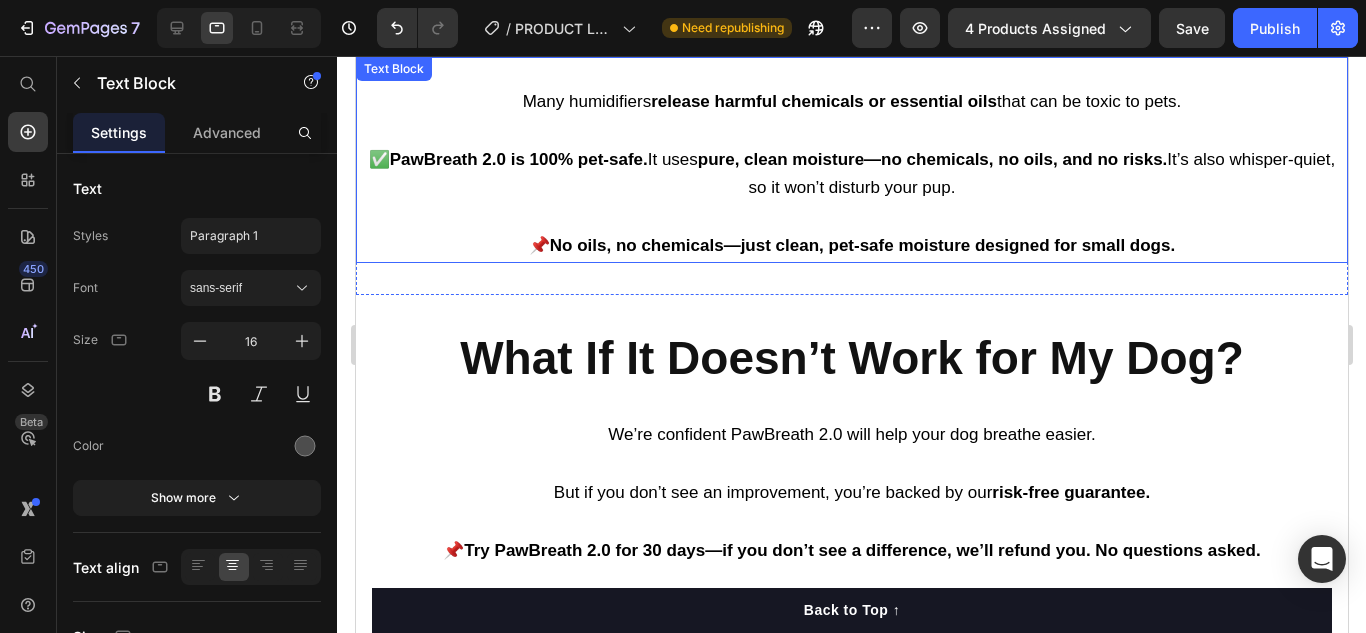 click at bounding box center [851, 217] 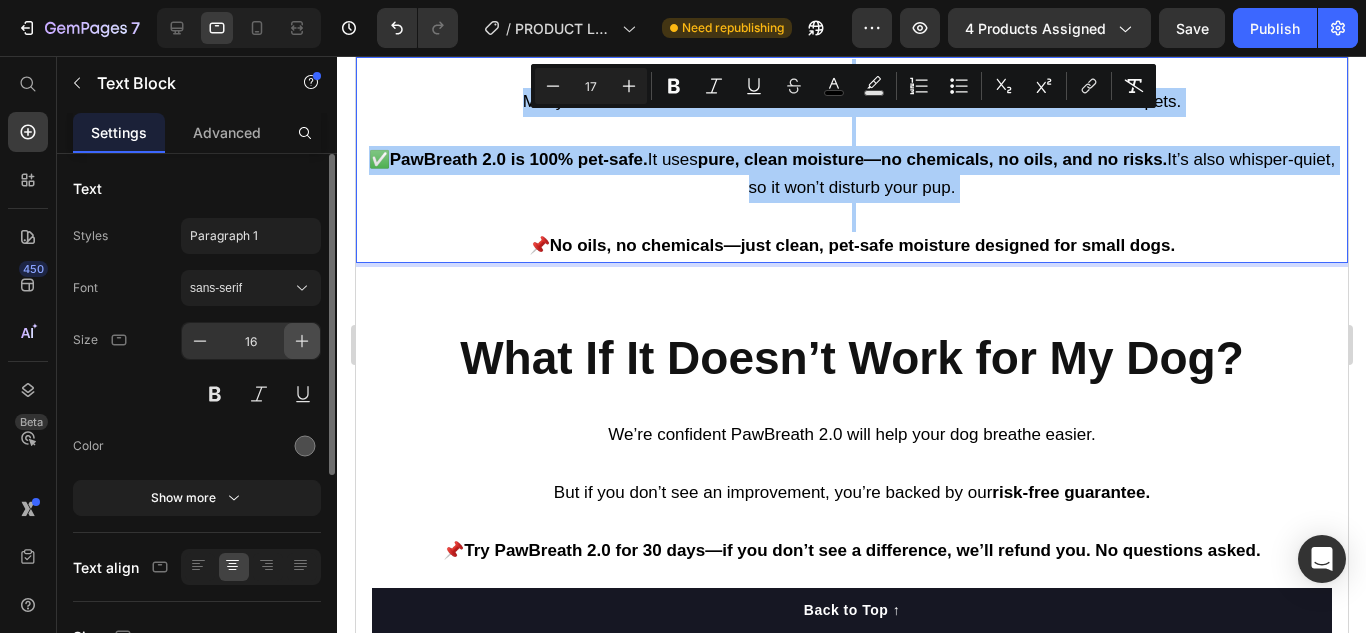 click 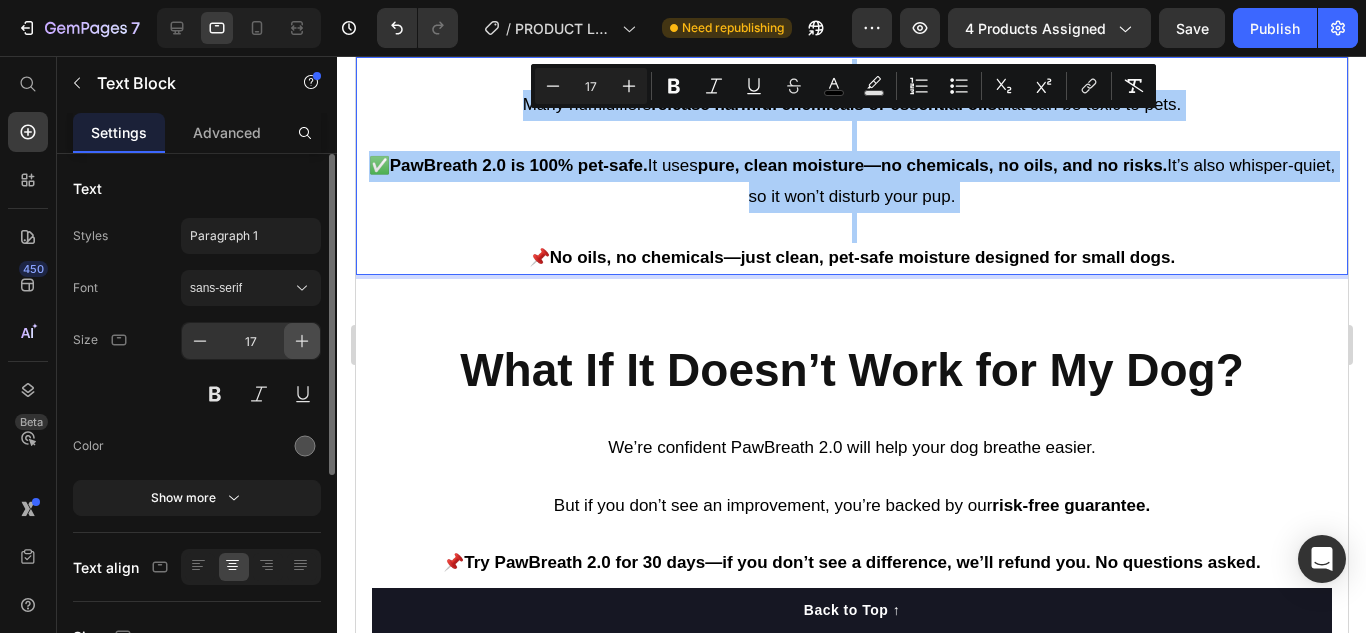 click 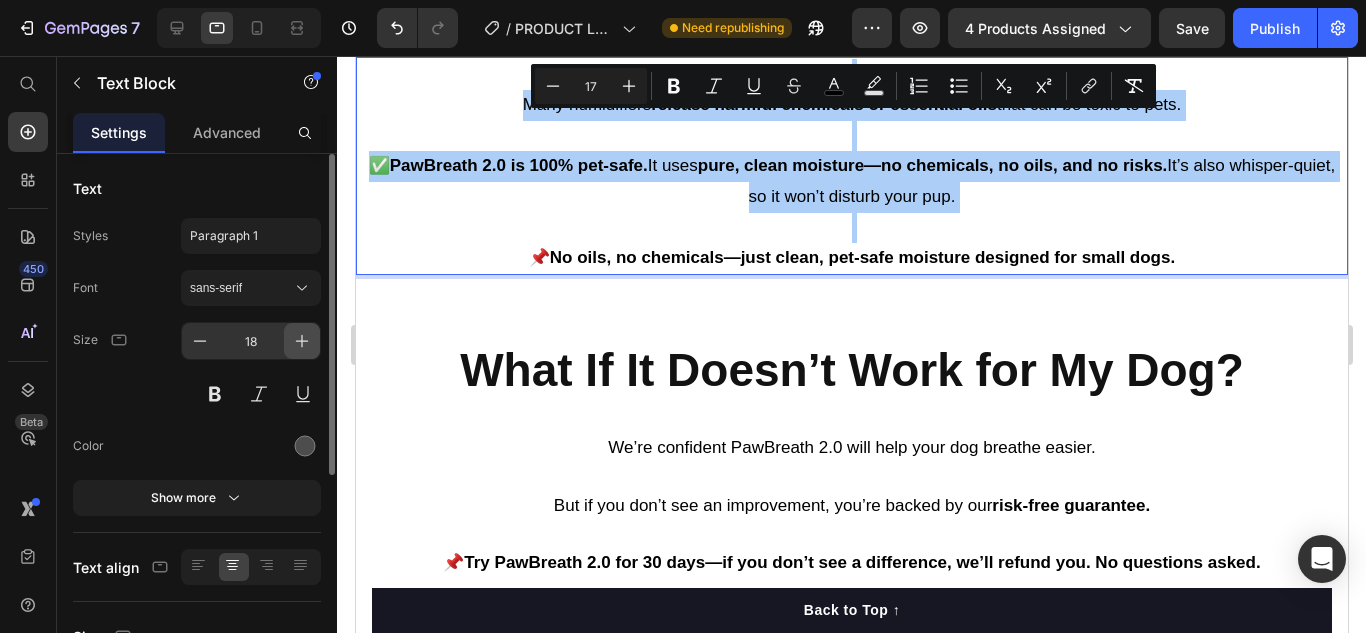 click 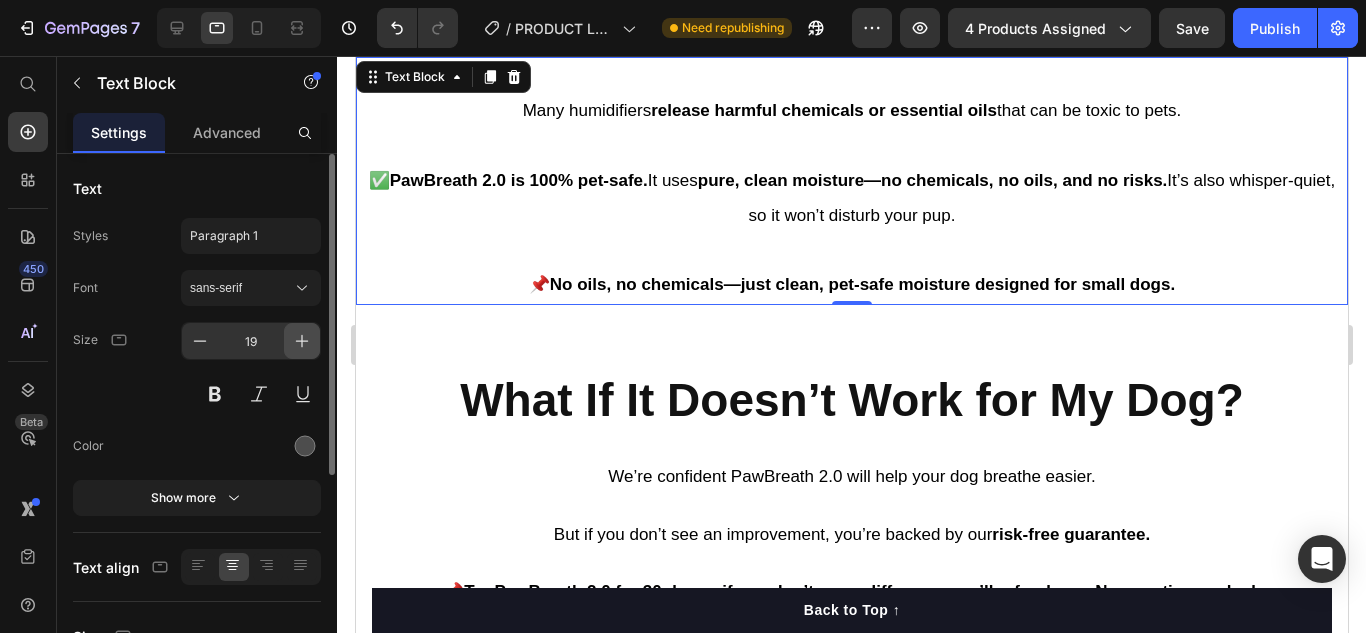 click 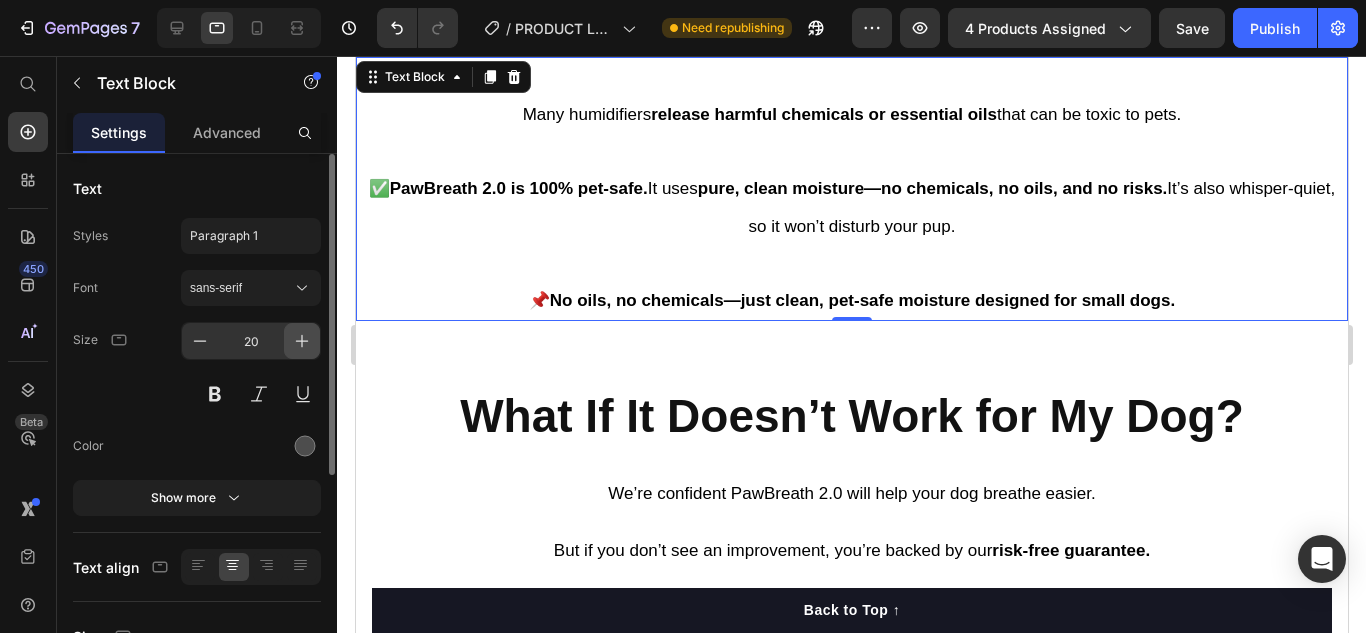 click 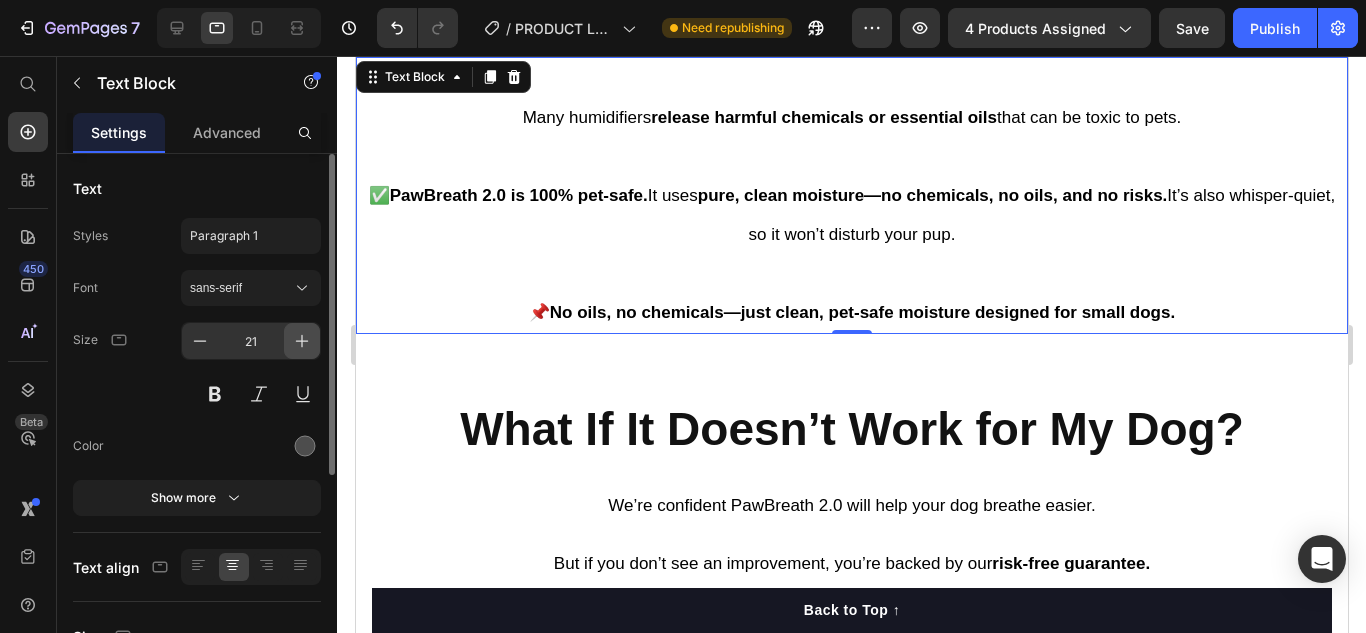 click 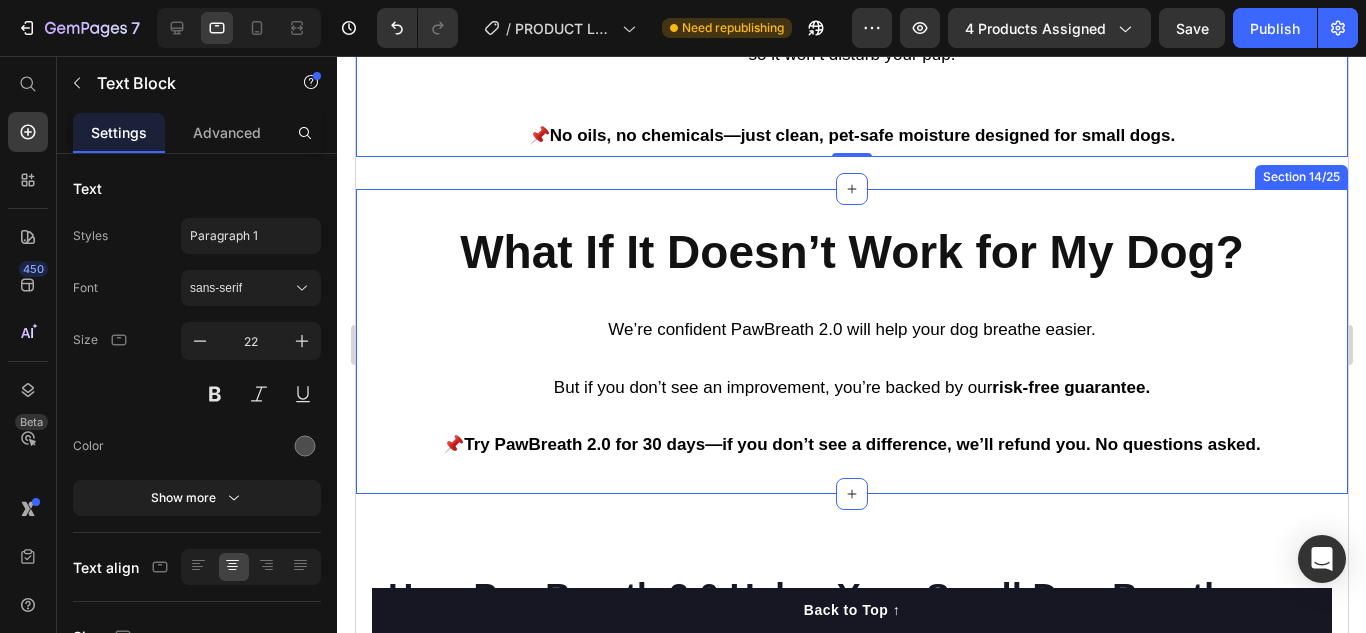 scroll, scrollTop: 8586, scrollLeft: 0, axis: vertical 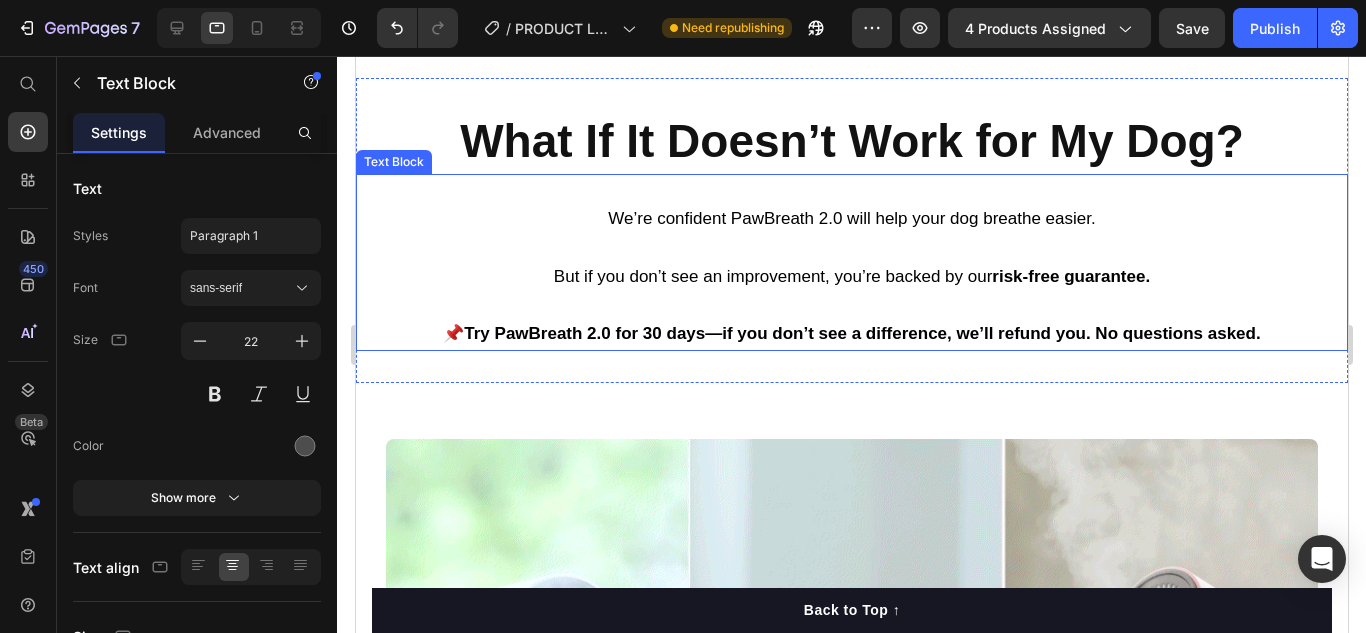 click on "But if you don’t see an improvement, you’re backed by our  risk-free guarantee." at bounding box center (851, 277) 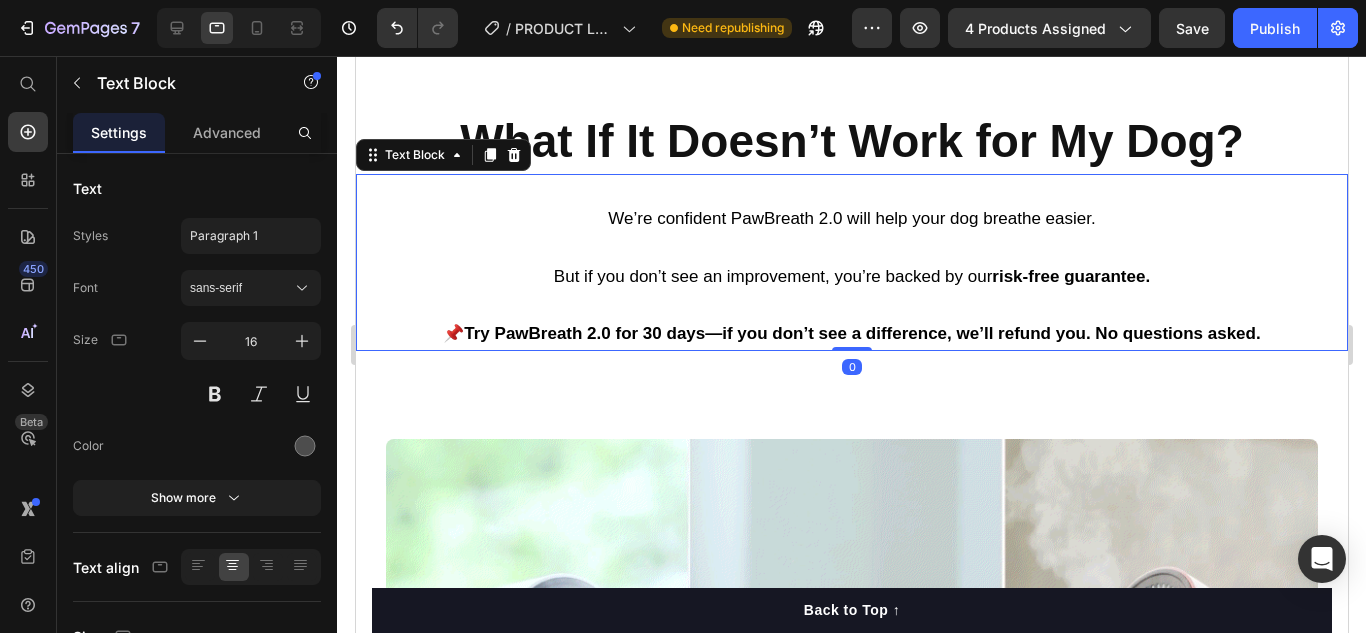 click on "But if you don’t see an improvement, you’re backed by our  risk-free guarantee." at bounding box center [851, 276] 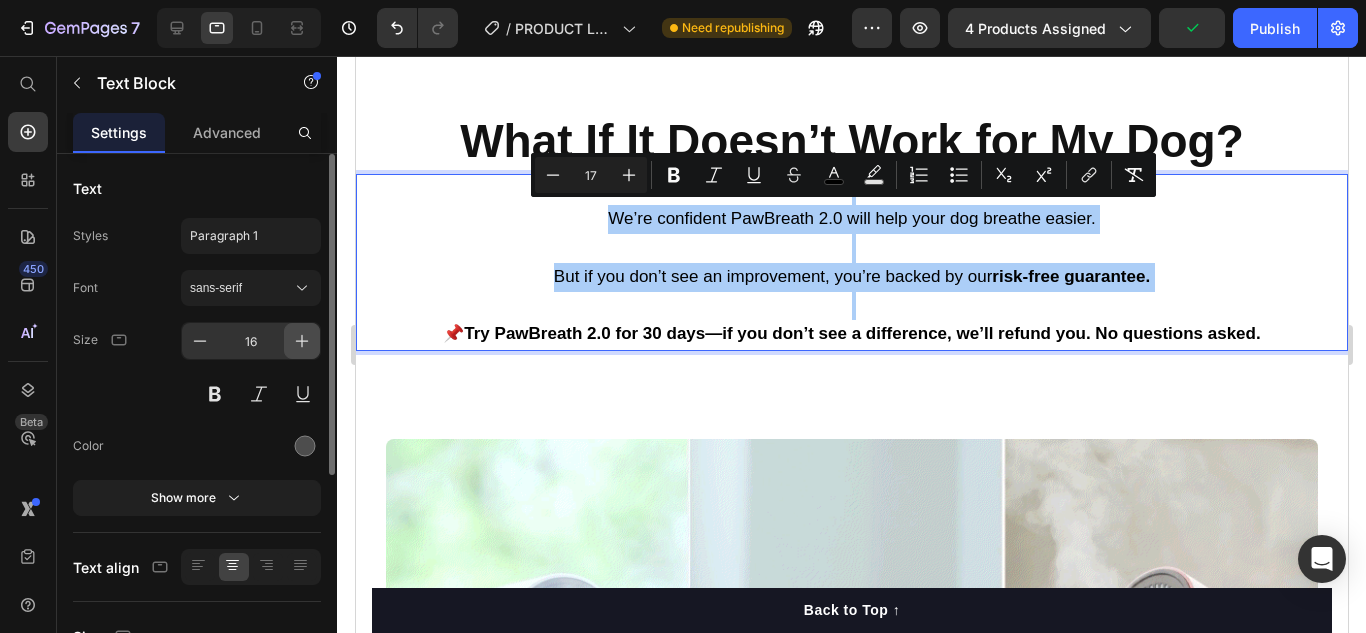 click 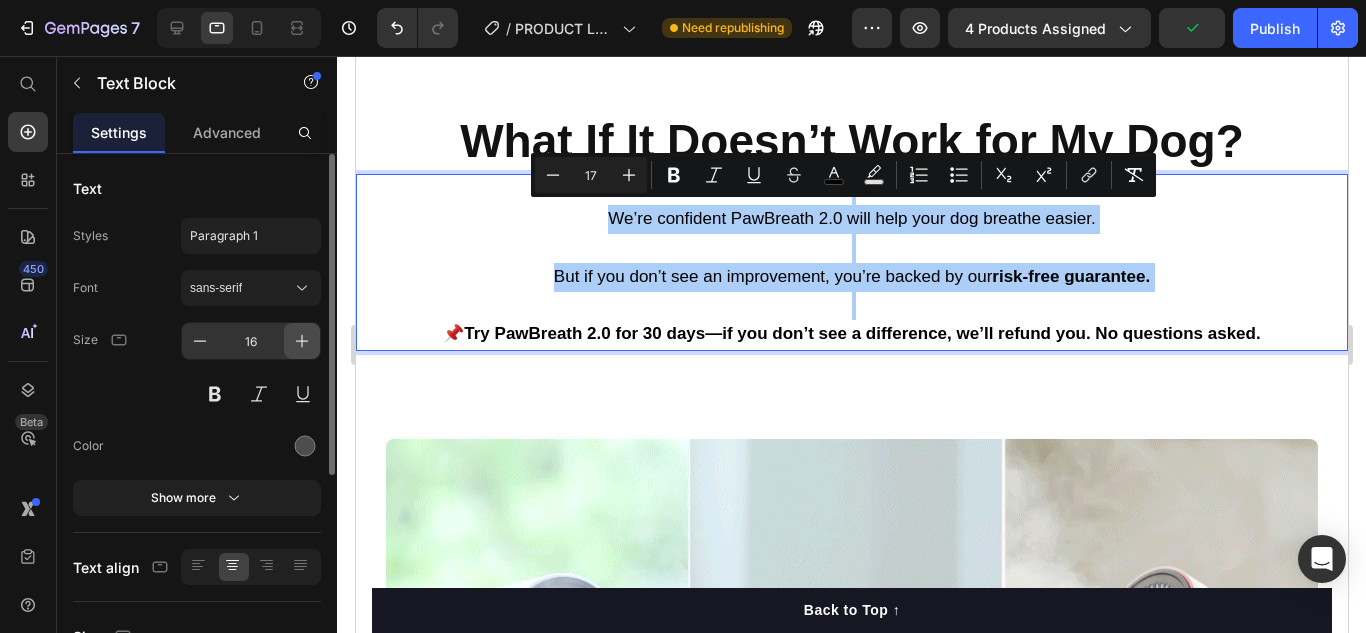 click 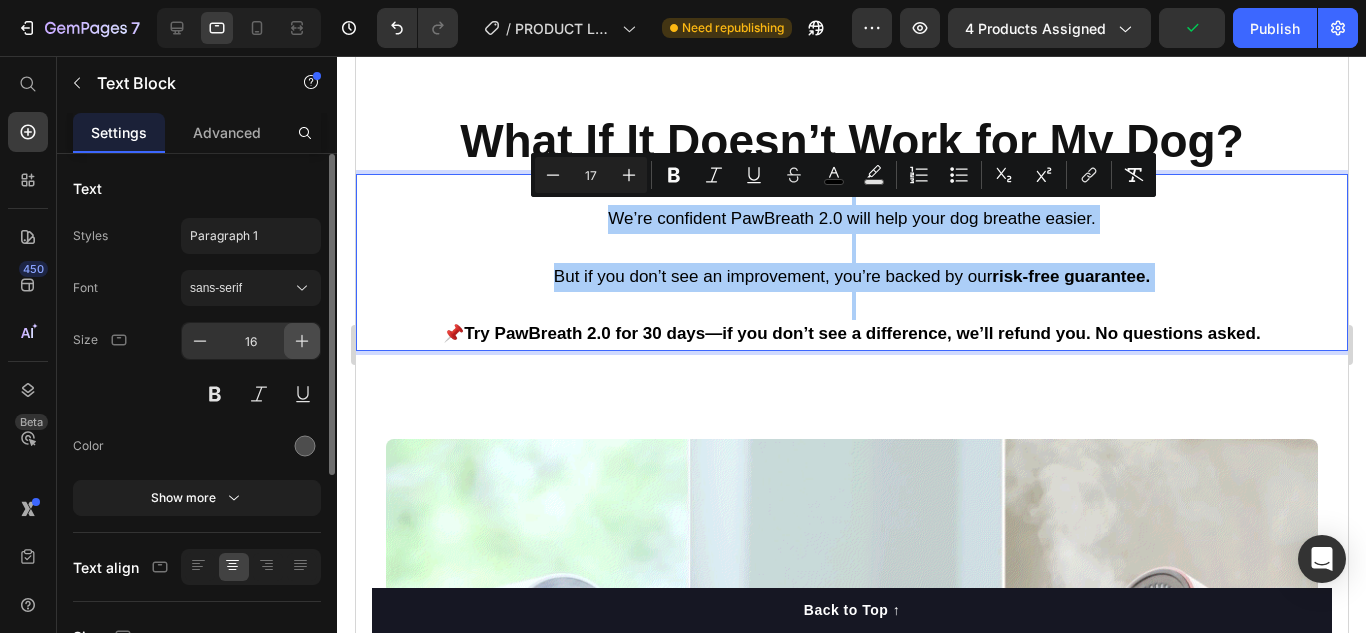 click 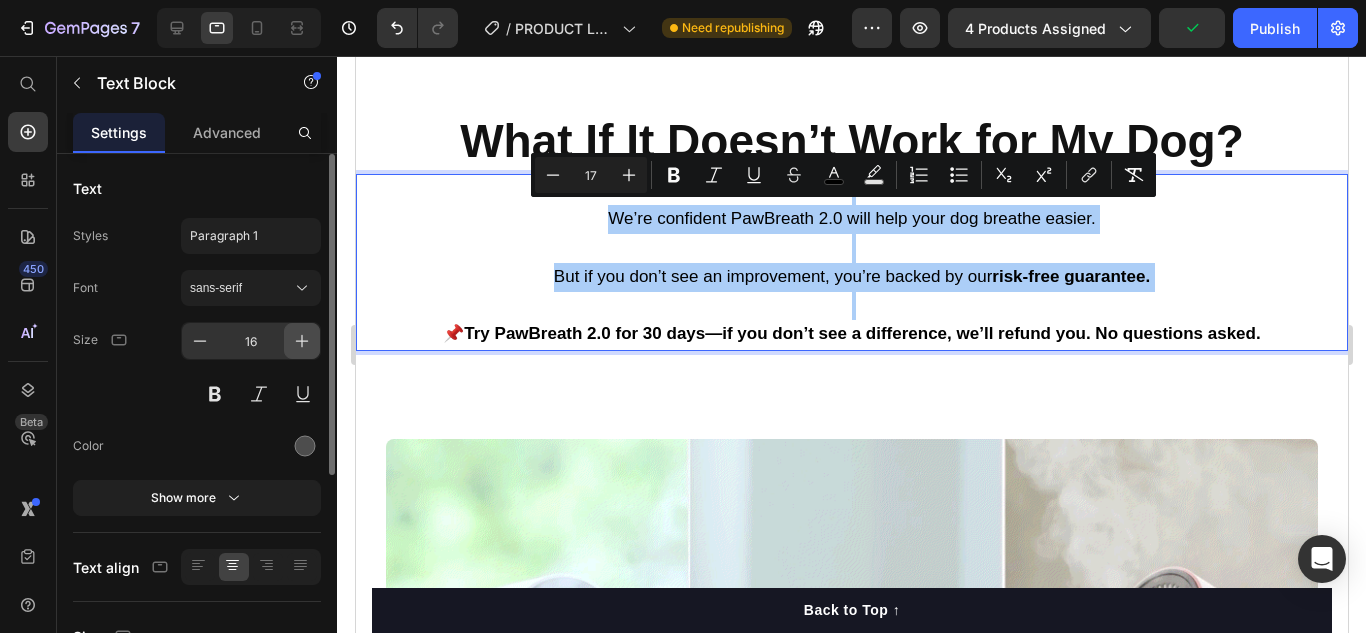 click 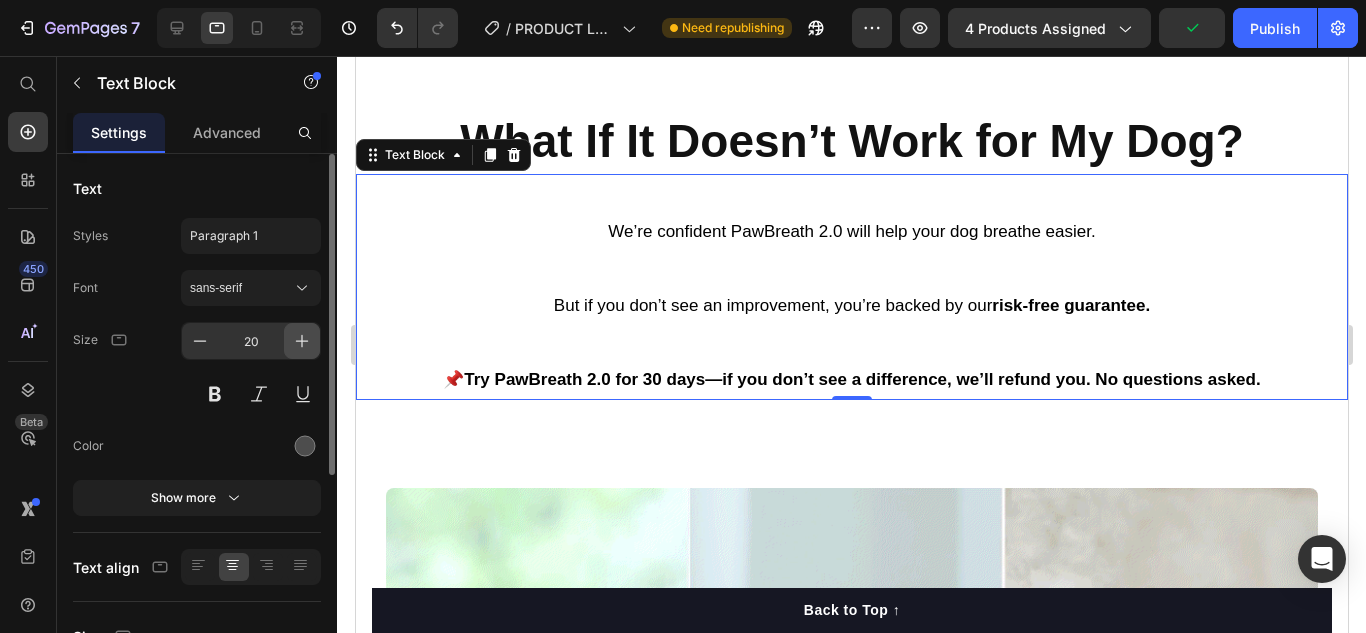 click 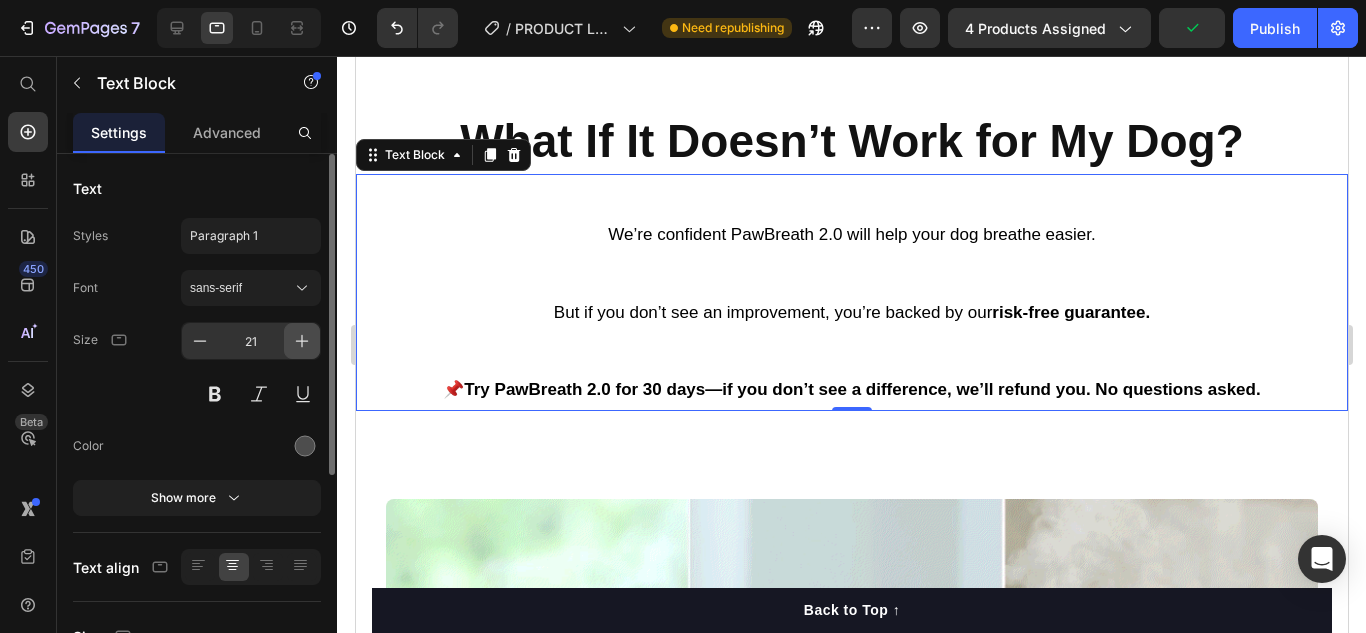 click 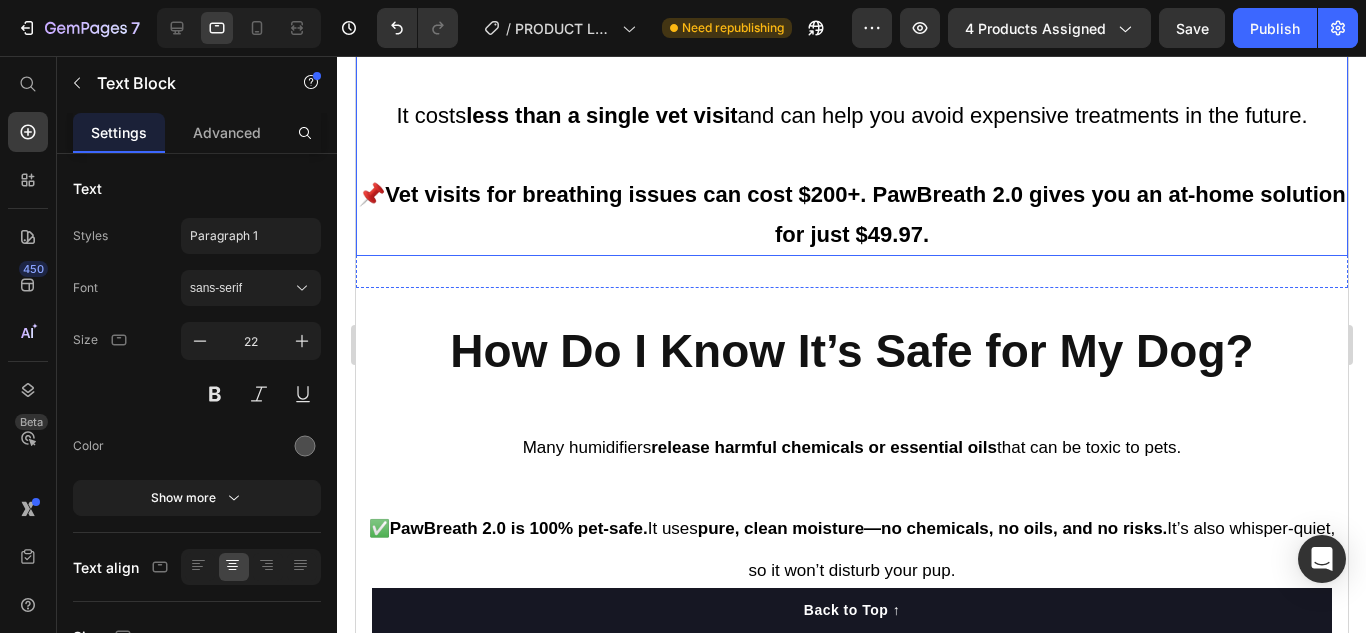 scroll, scrollTop: 7728, scrollLeft: 0, axis: vertical 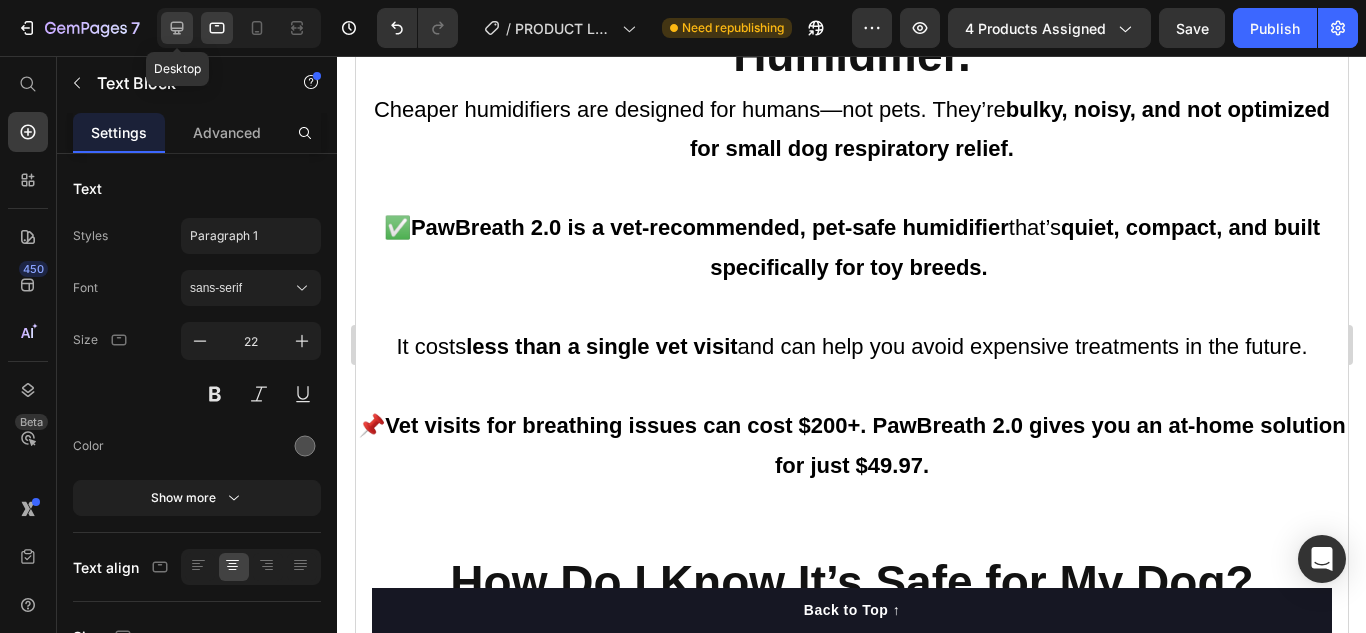 click 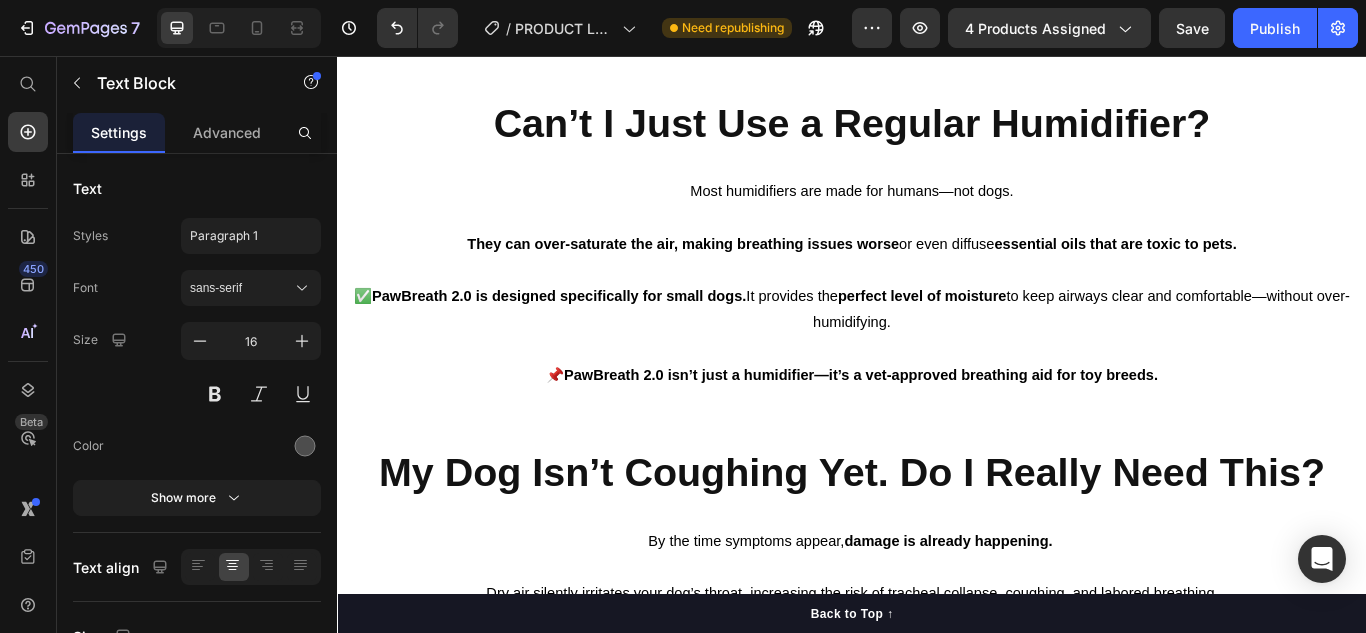 scroll, scrollTop: 6522, scrollLeft: 0, axis: vertical 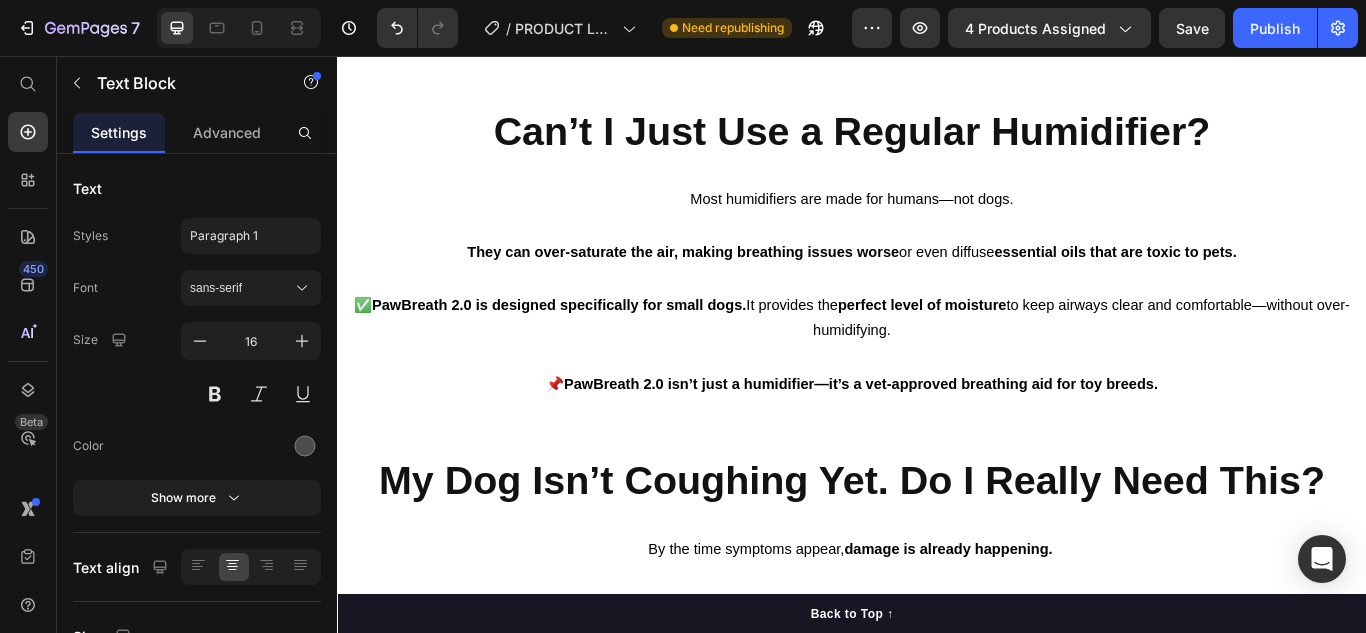 click at bounding box center (937, 255) 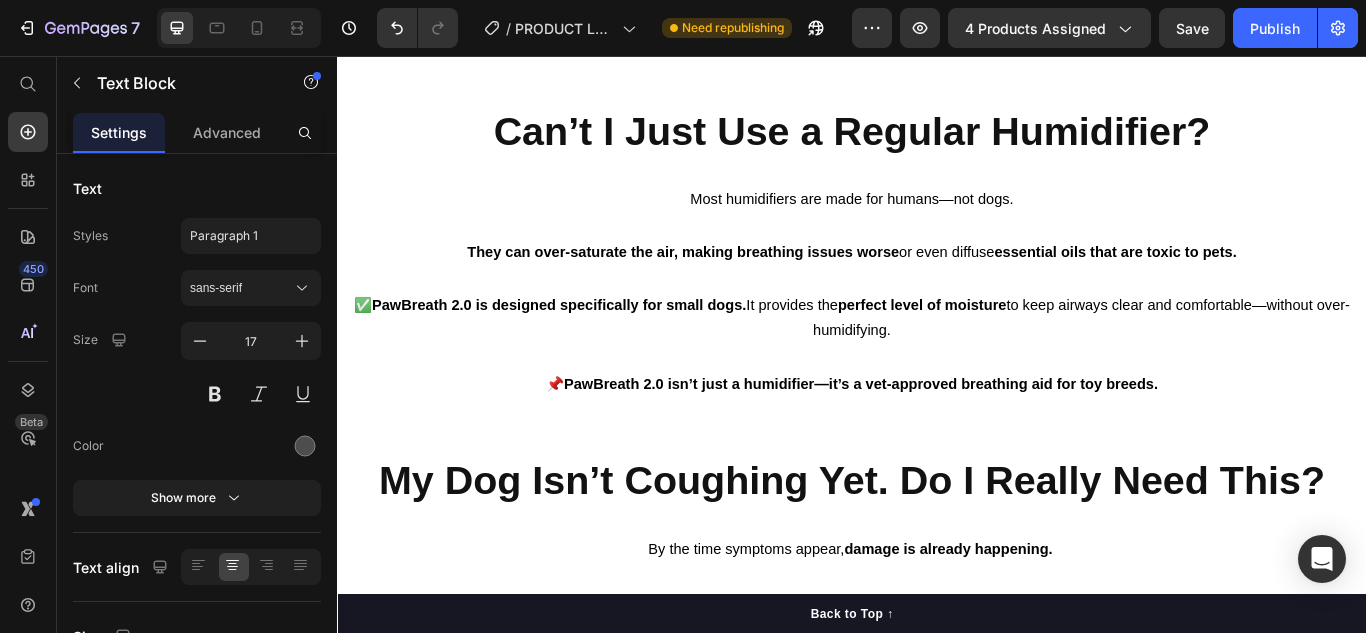click at bounding box center [937, 255] 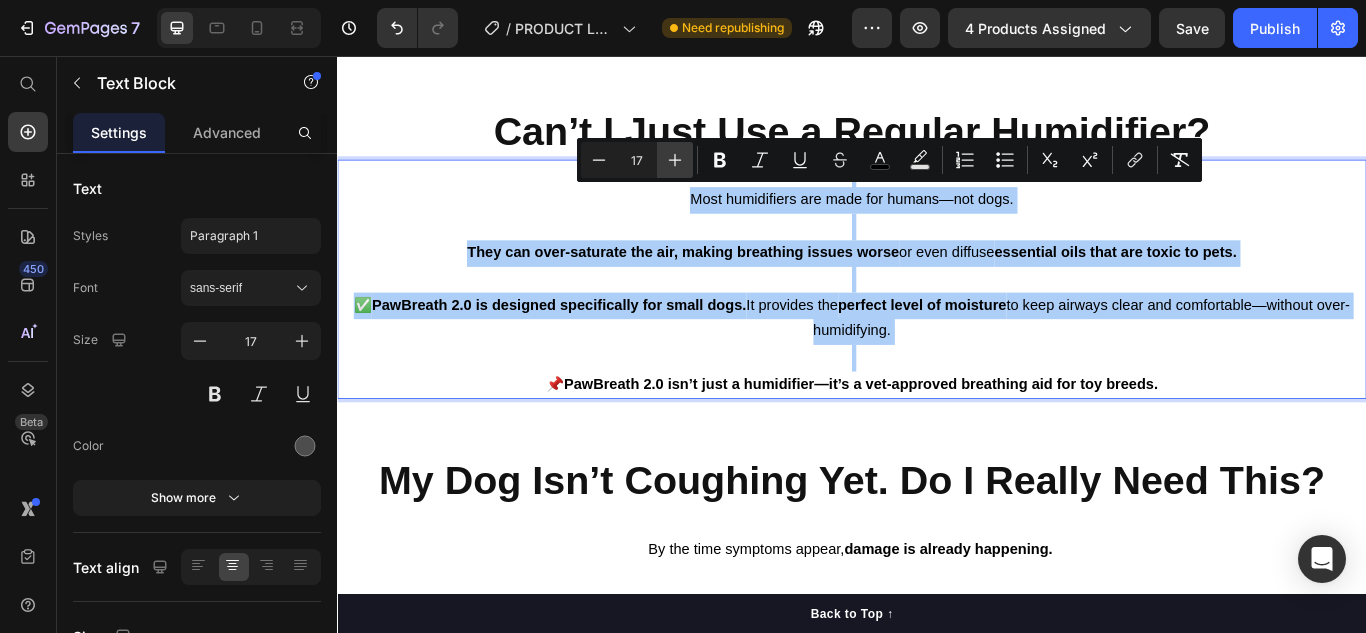 click 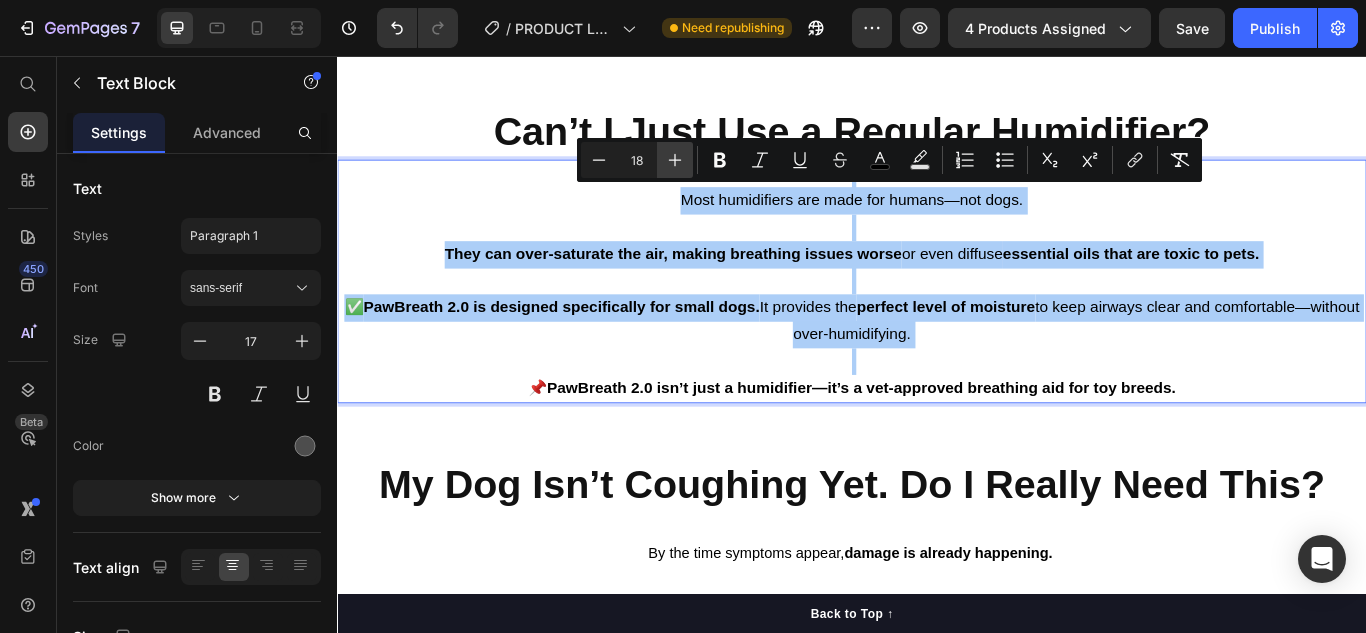 click 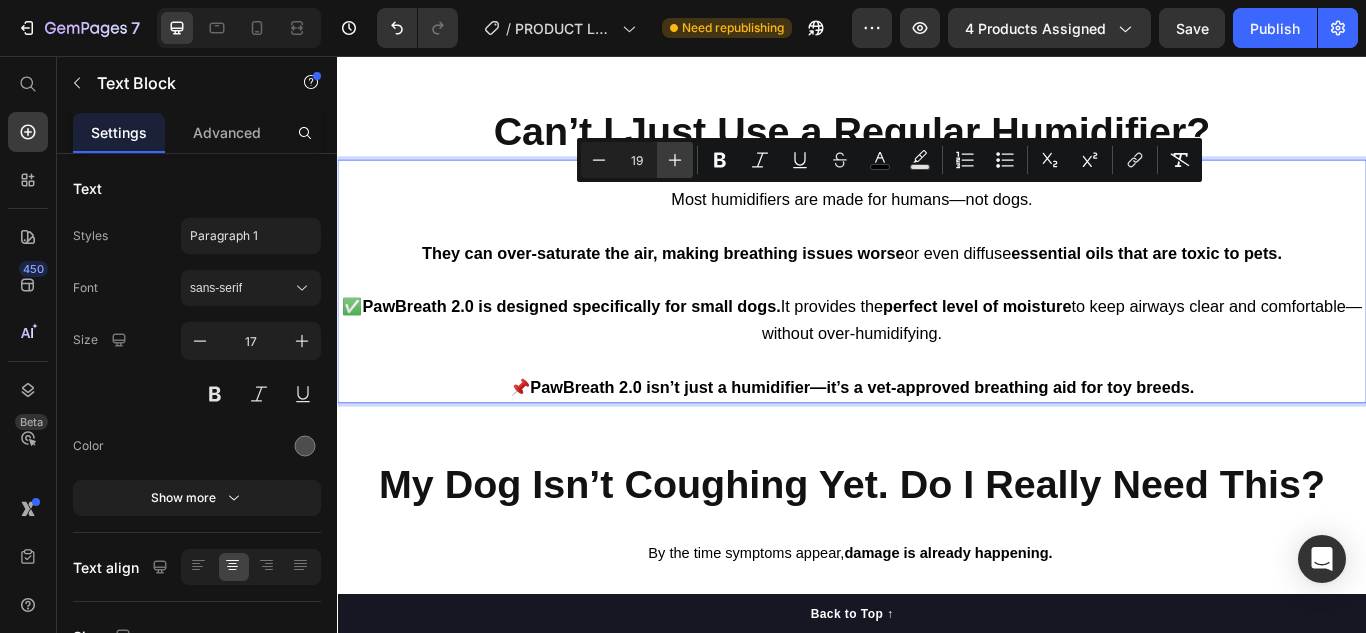 click 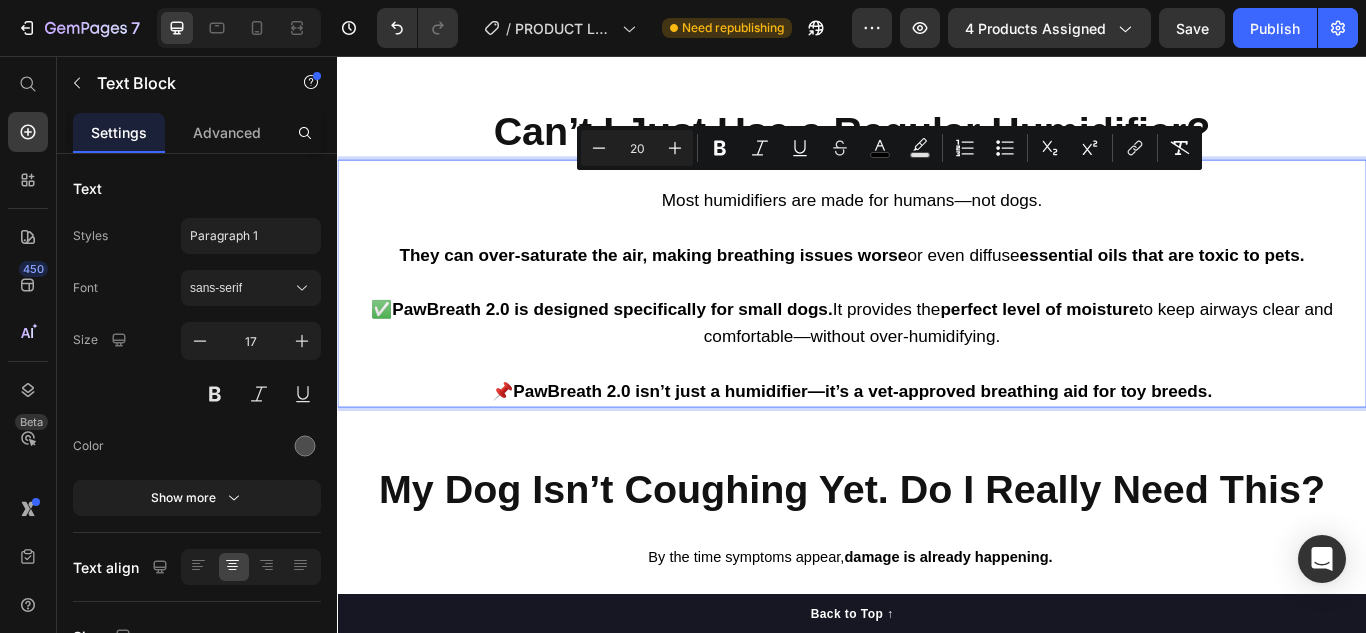 scroll, scrollTop: 6822, scrollLeft: 0, axis: vertical 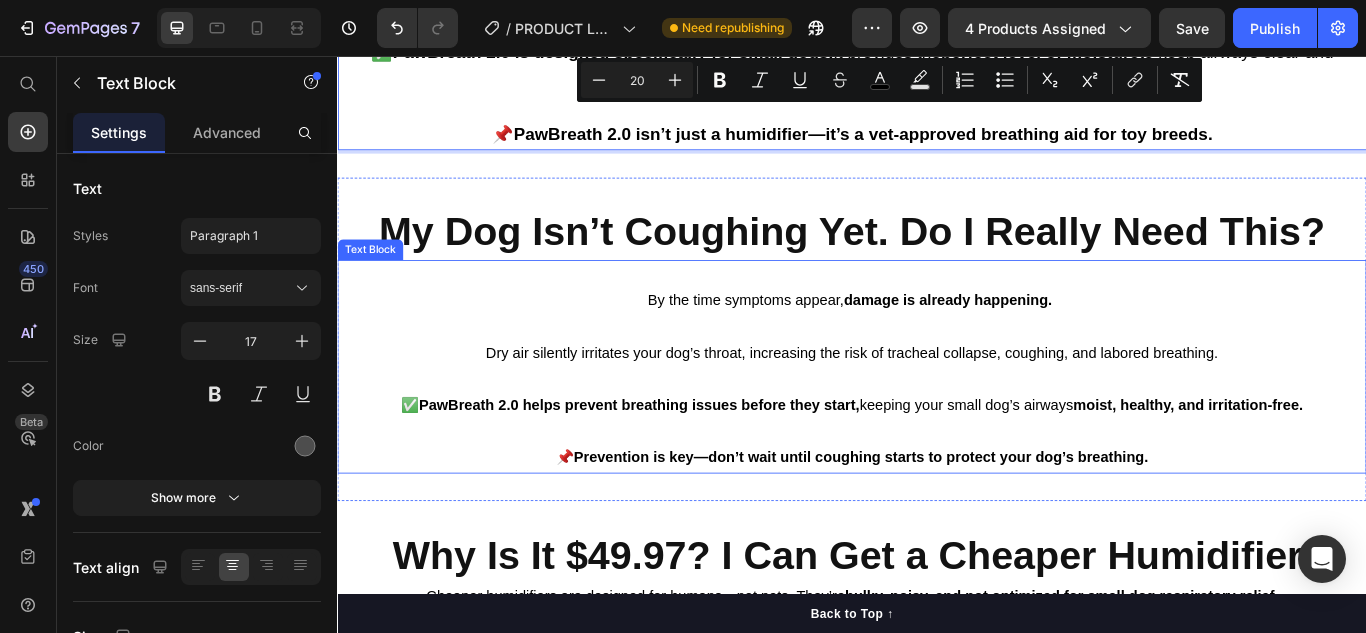 click on "Dry air silently irritates your dog’s throat, increasing the risk of tracheal collapse, coughing, and labored breathing." at bounding box center (937, 403) 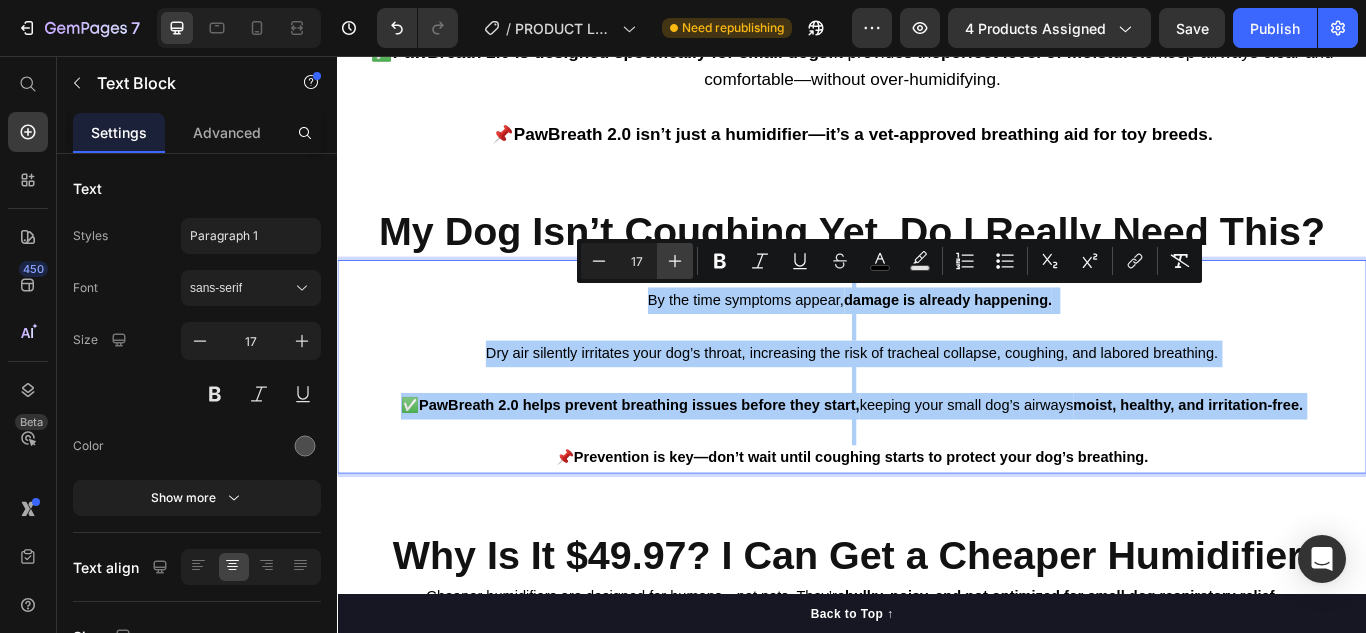 click 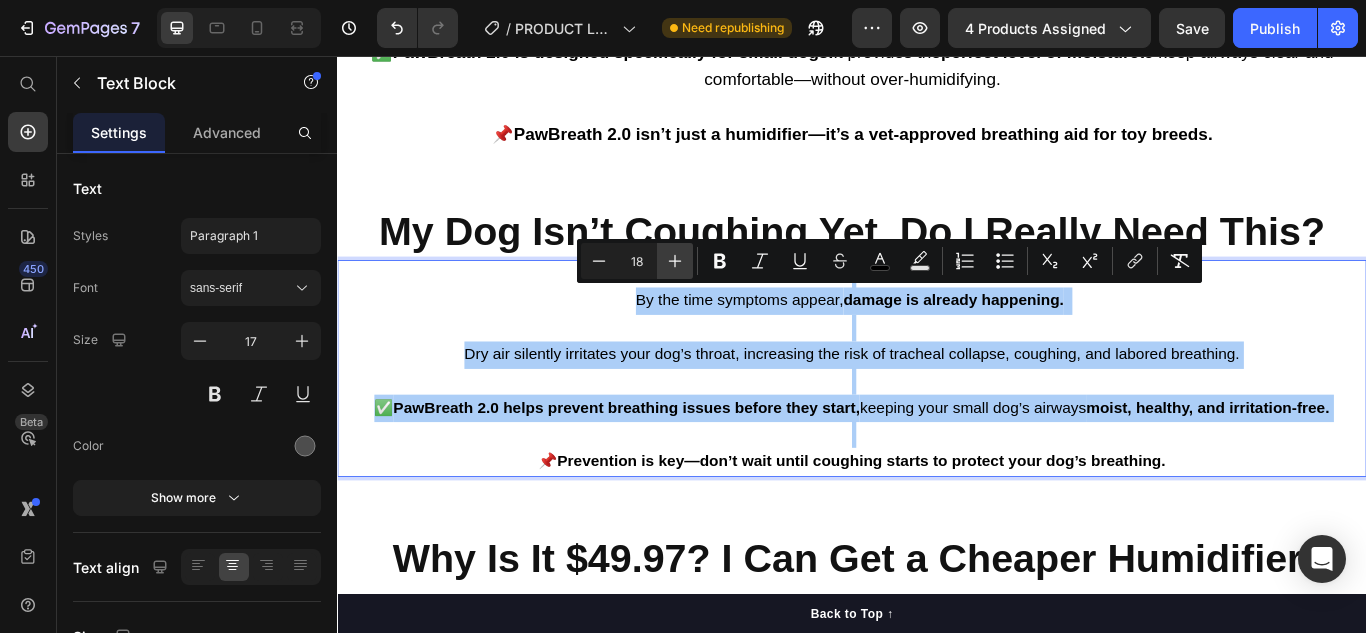 click 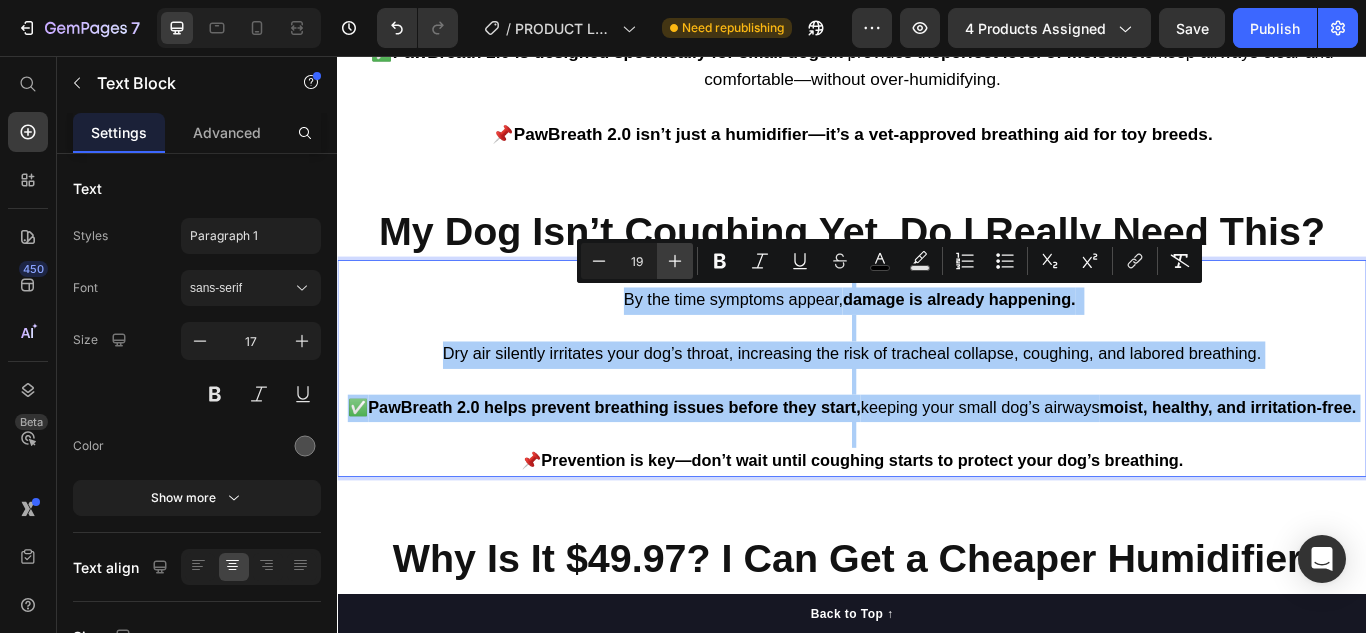click 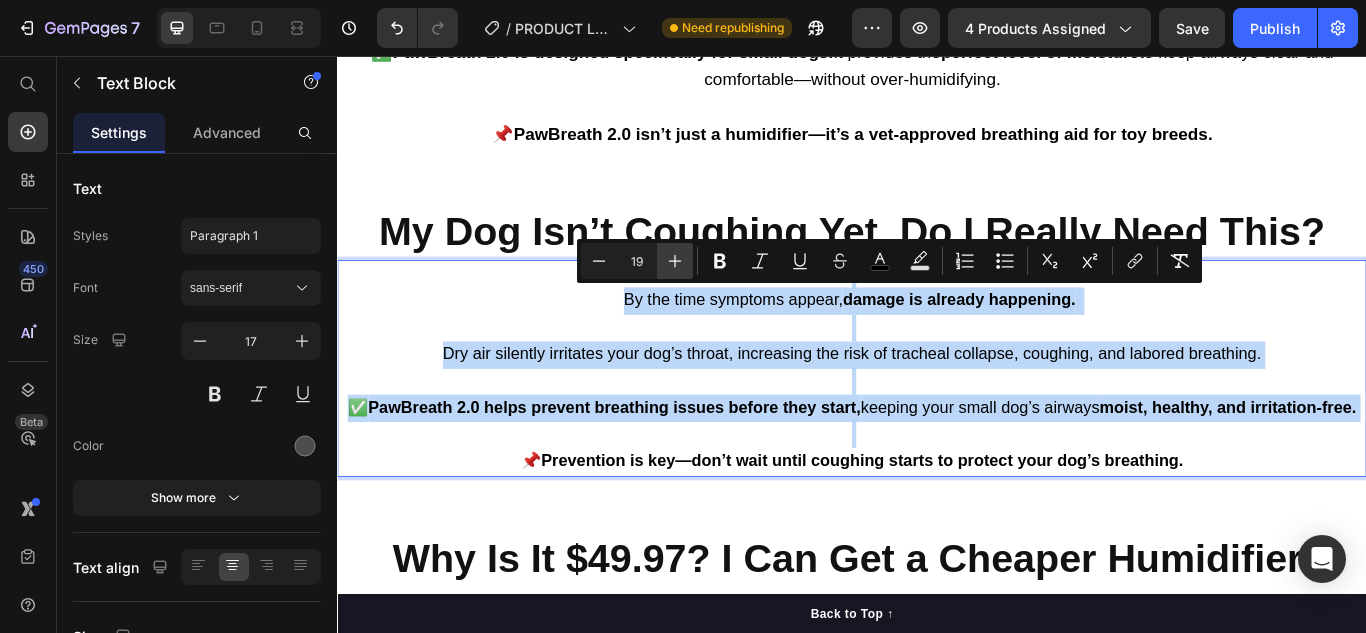 type on "20" 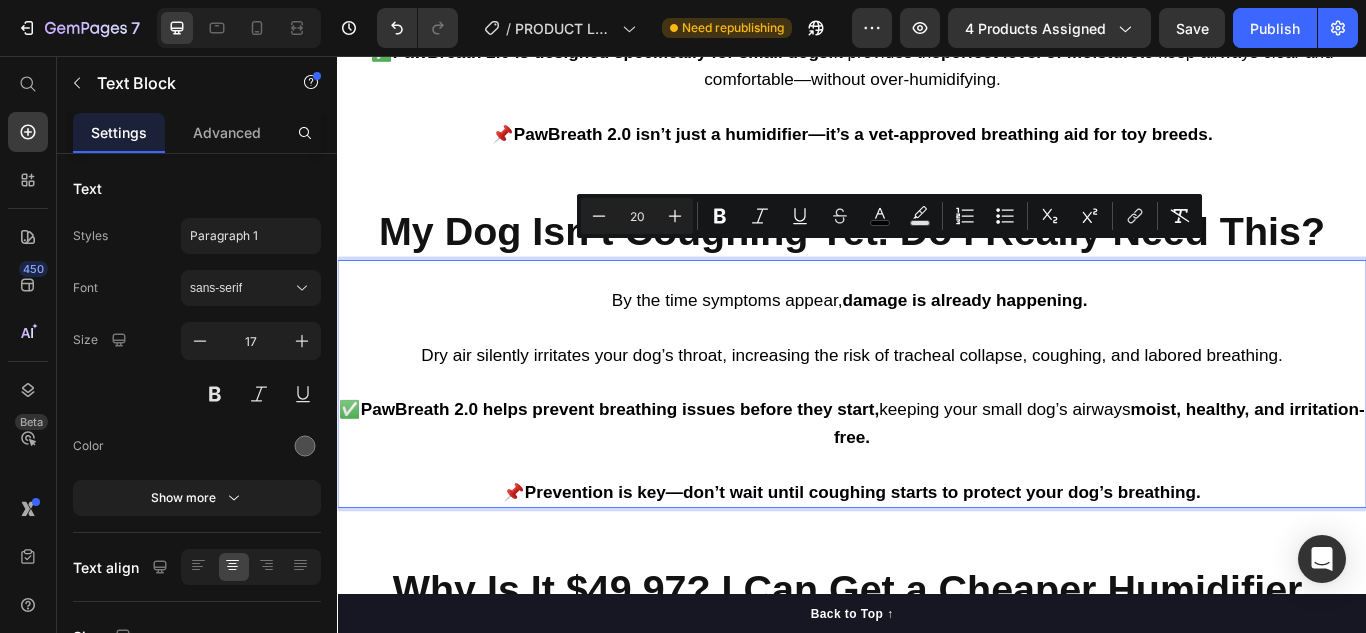 scroll, scrollTop: 7122, scrollLeft: 0, axis: vertical 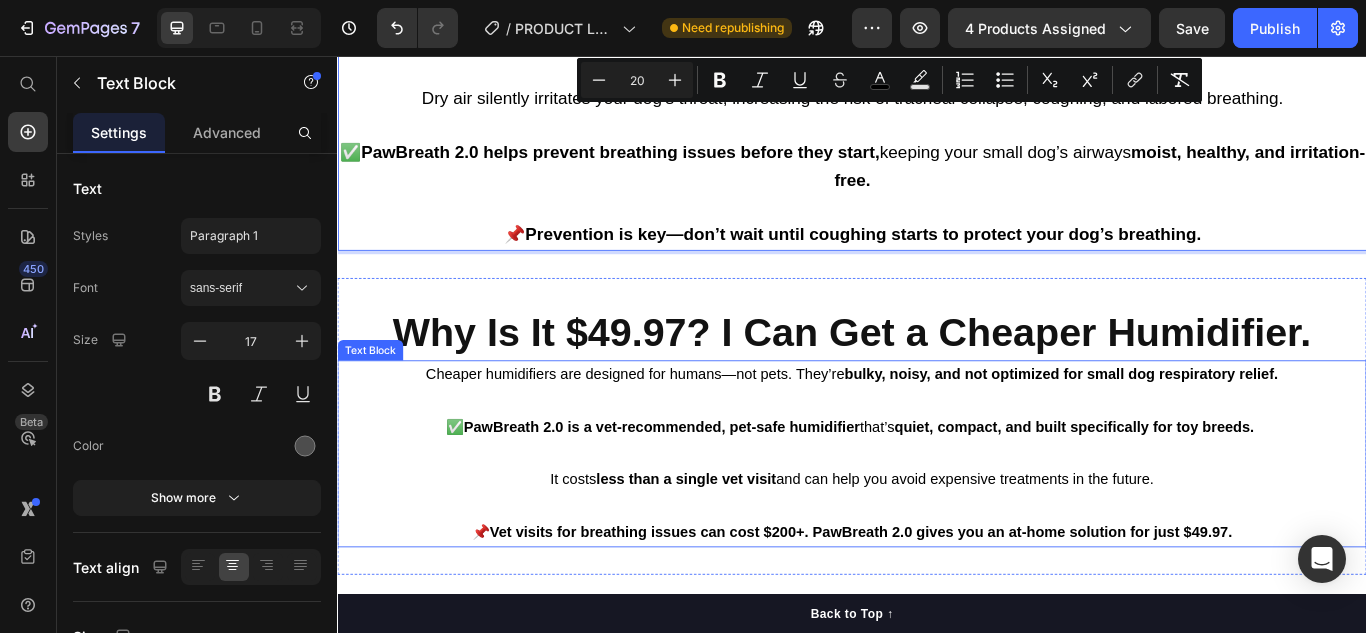 click at bounding box center [937, 459] 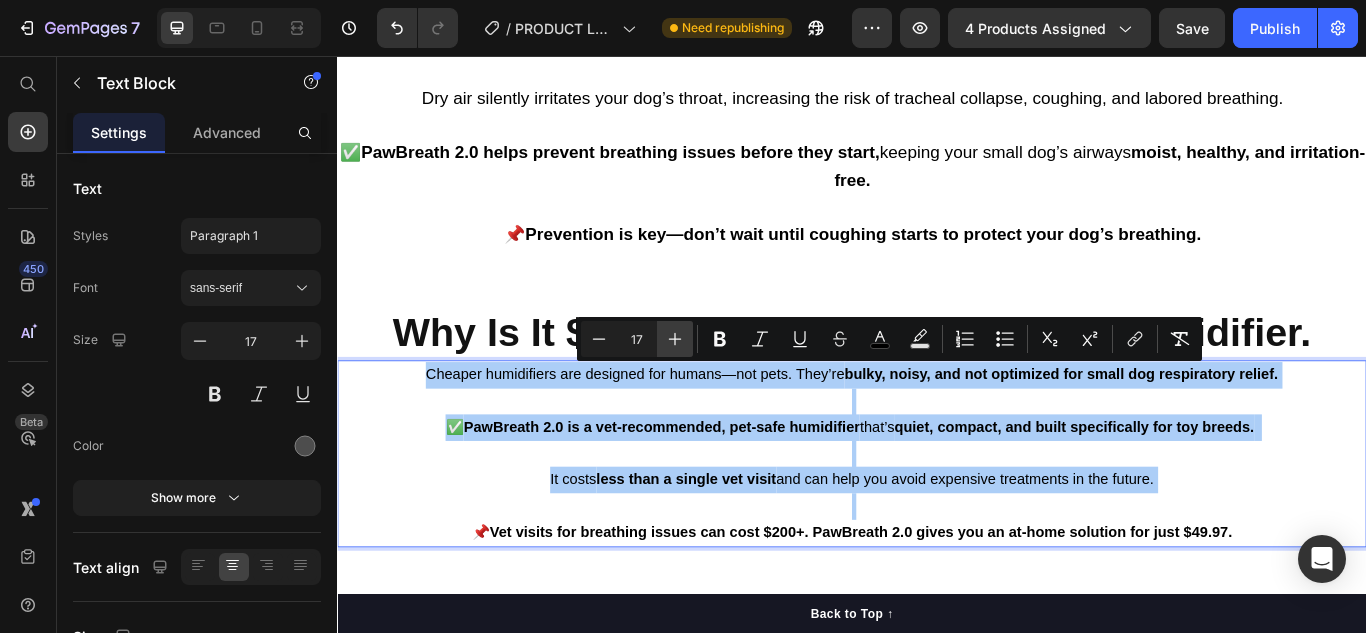 click 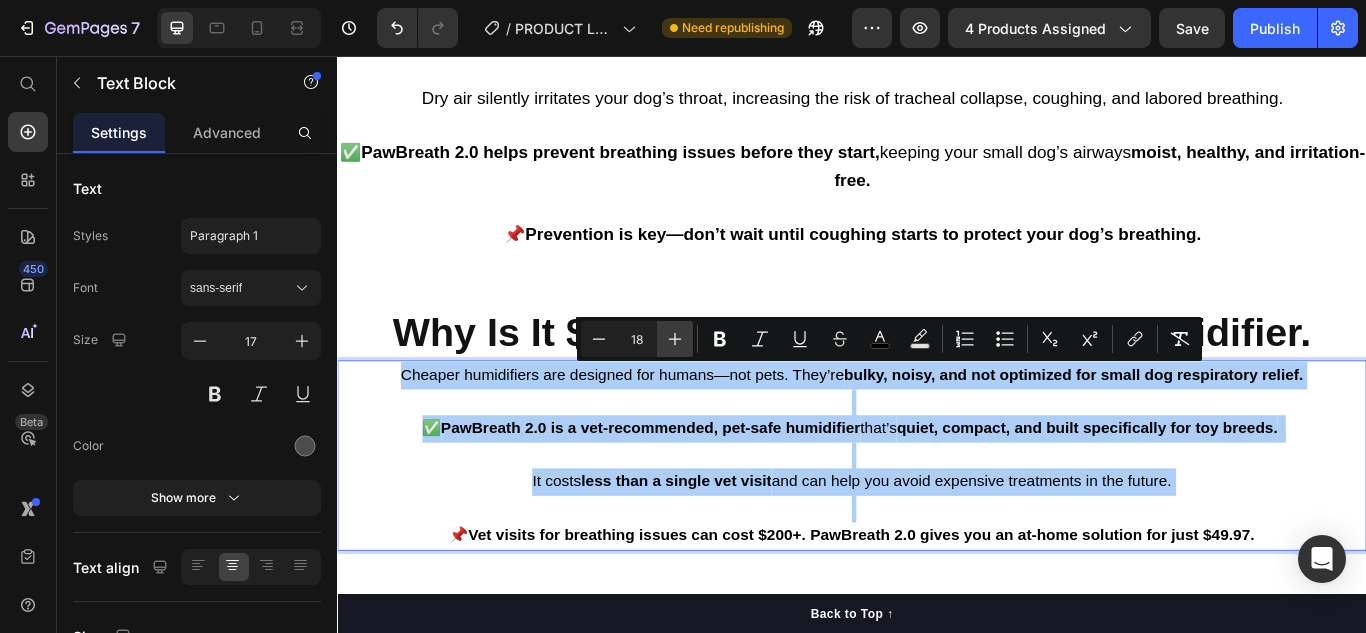 click 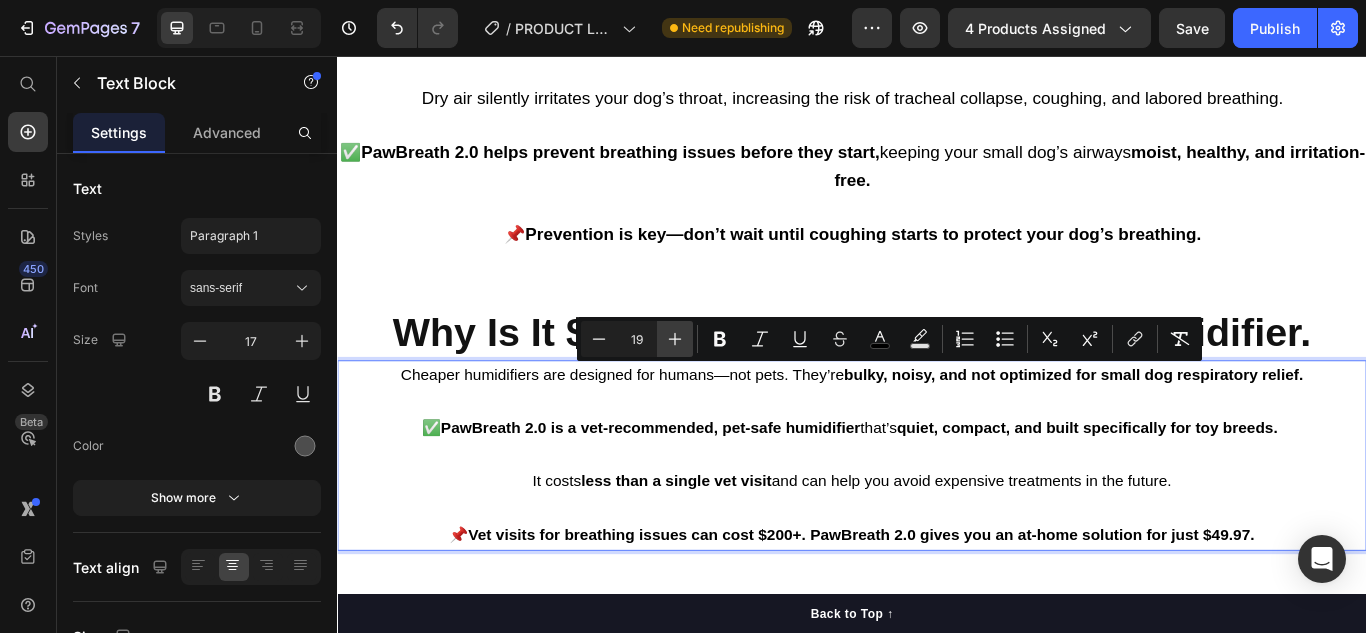 click 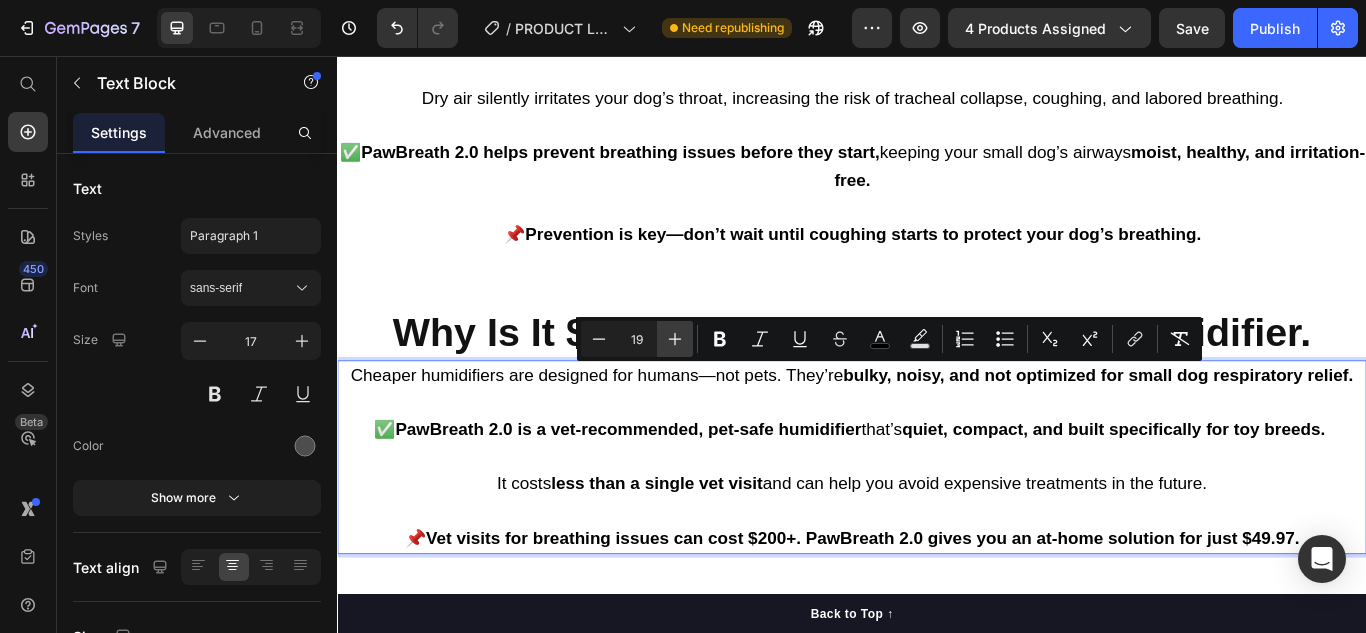 type on "20" 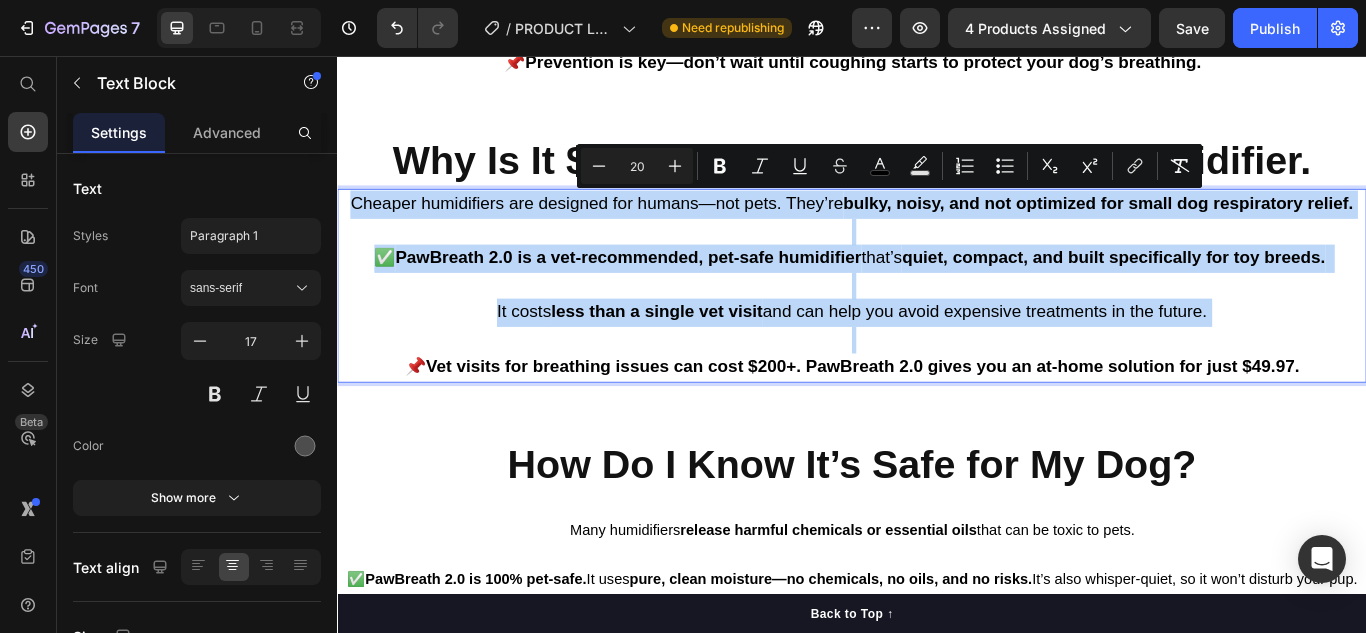 scroll, scrollTop: 7522, scrollLeft: 0, axis: vertical 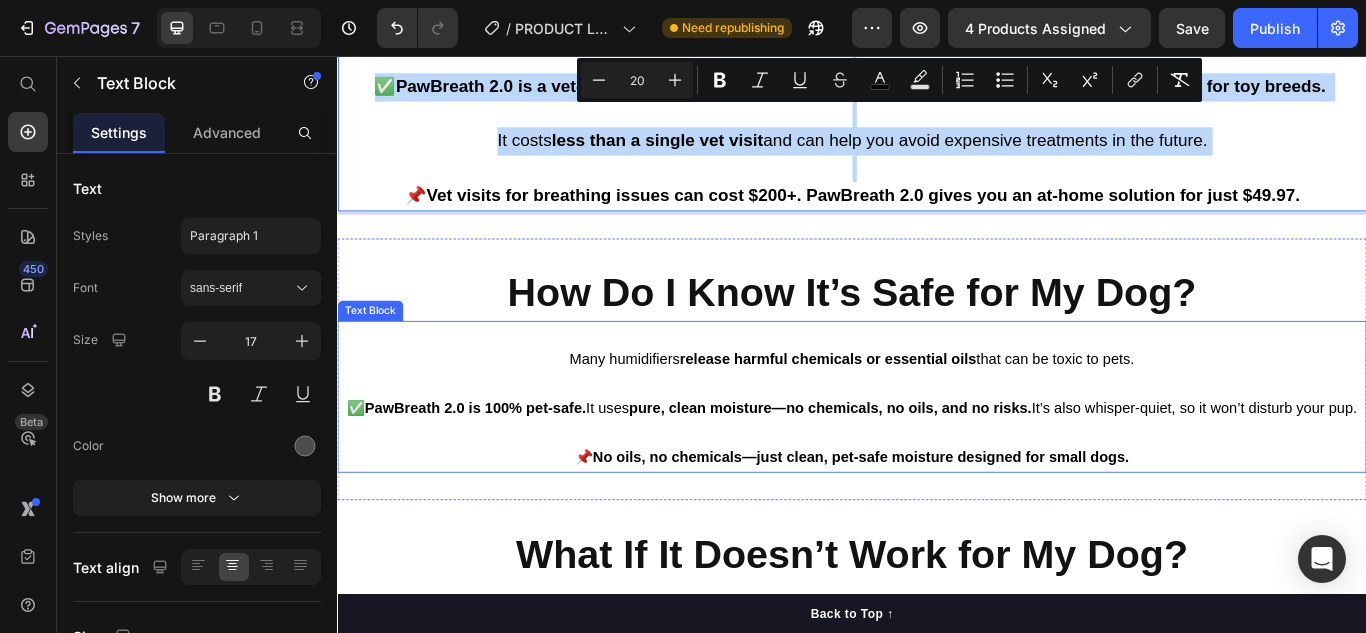 click at bounding box center (937, 439) 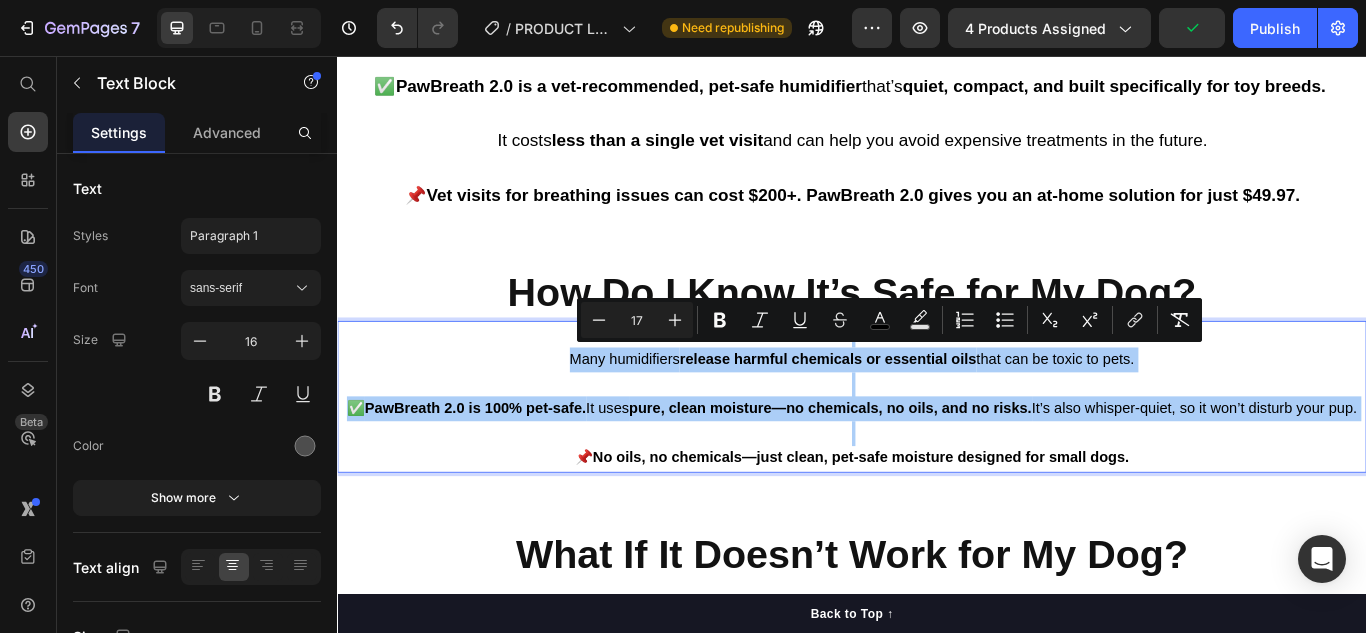 click 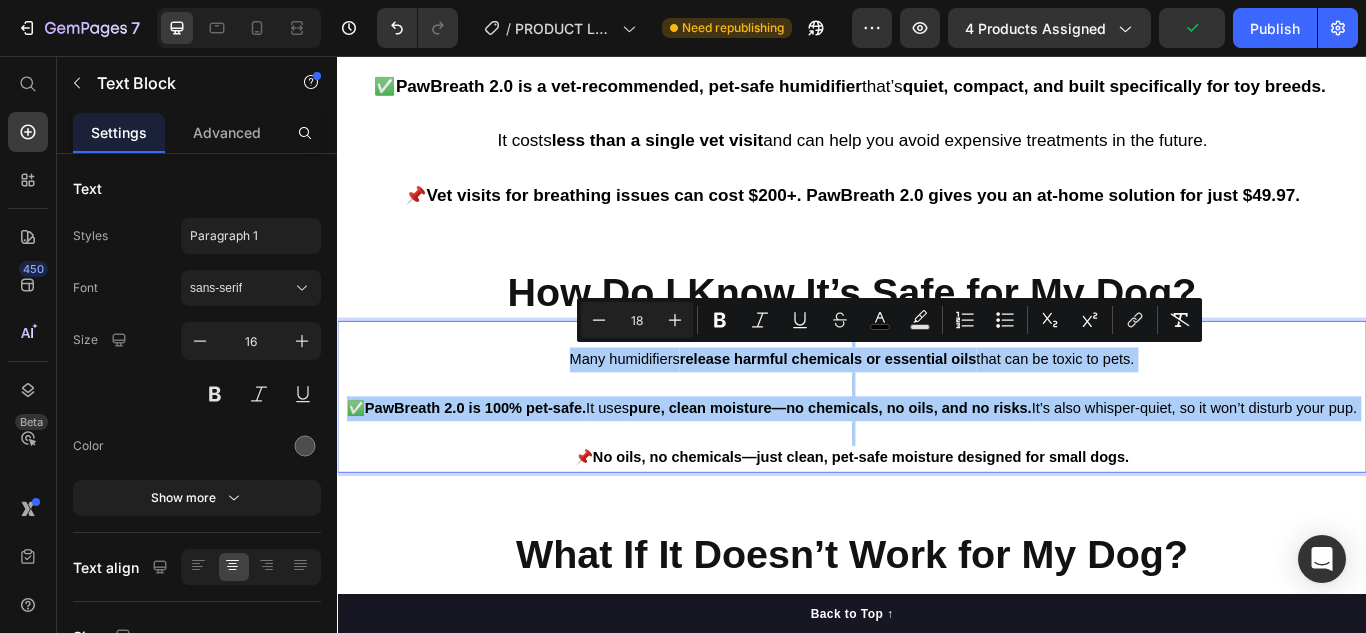 click 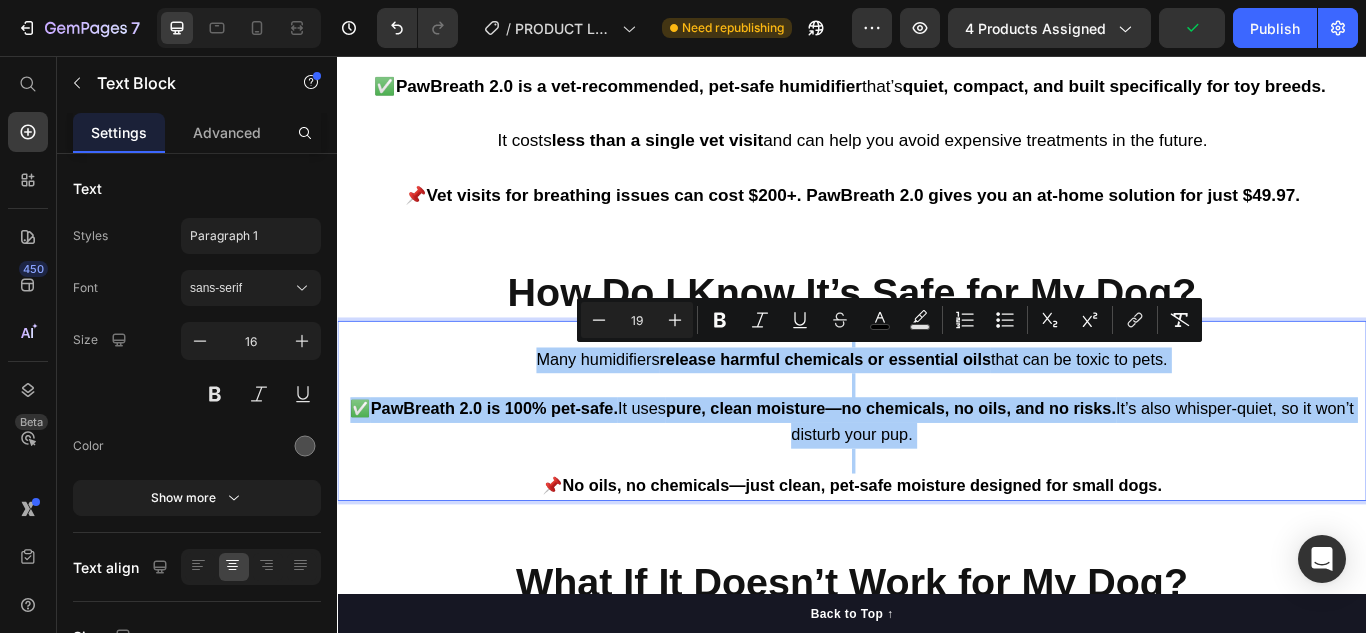 click 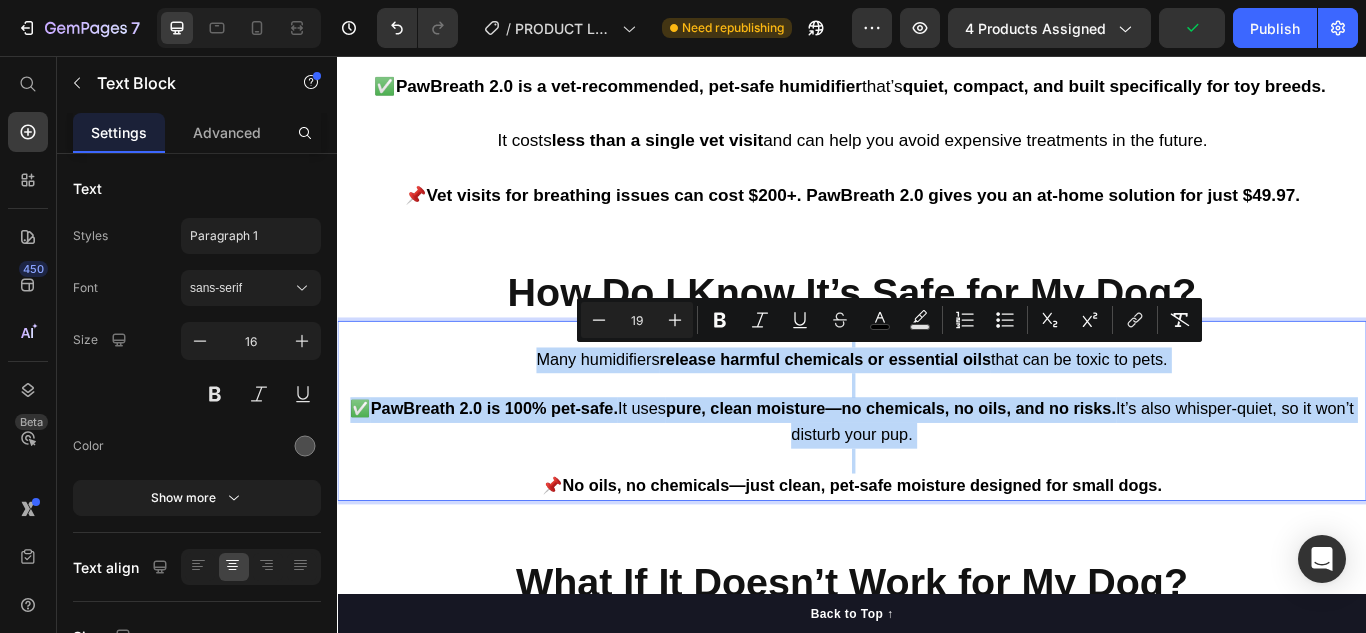 type on "20" 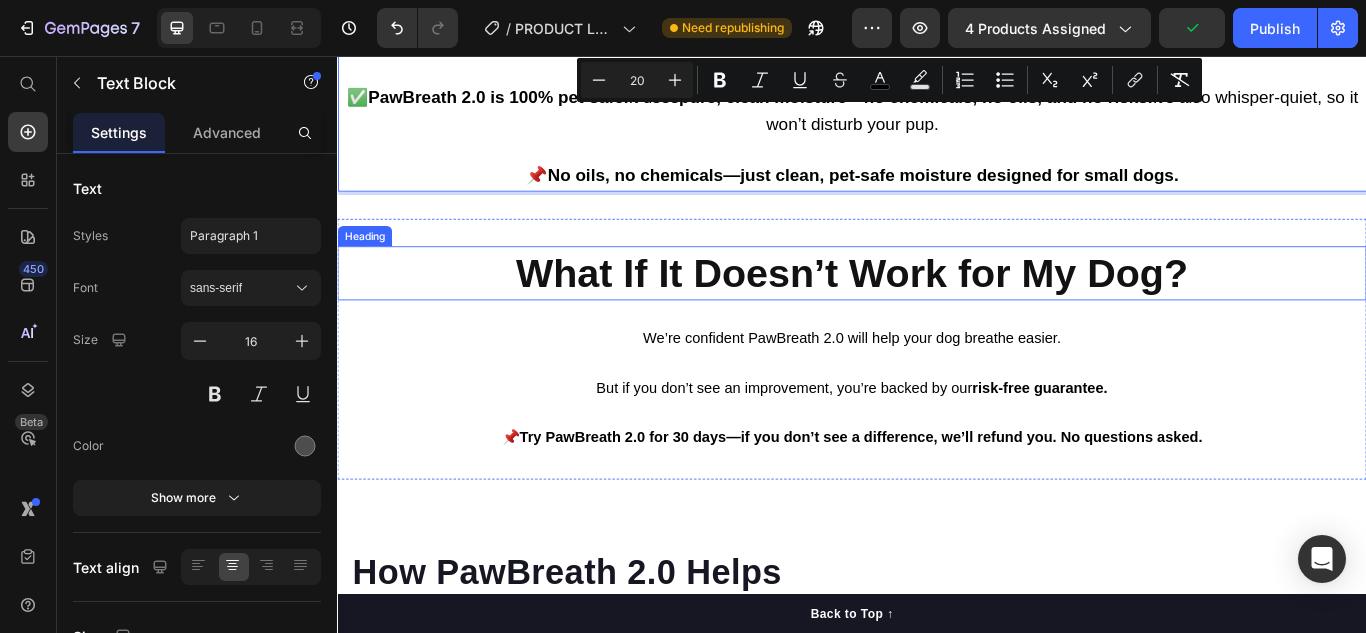 scroll, scrollTop: 7922, scrollLeft: 0, axis: vertical 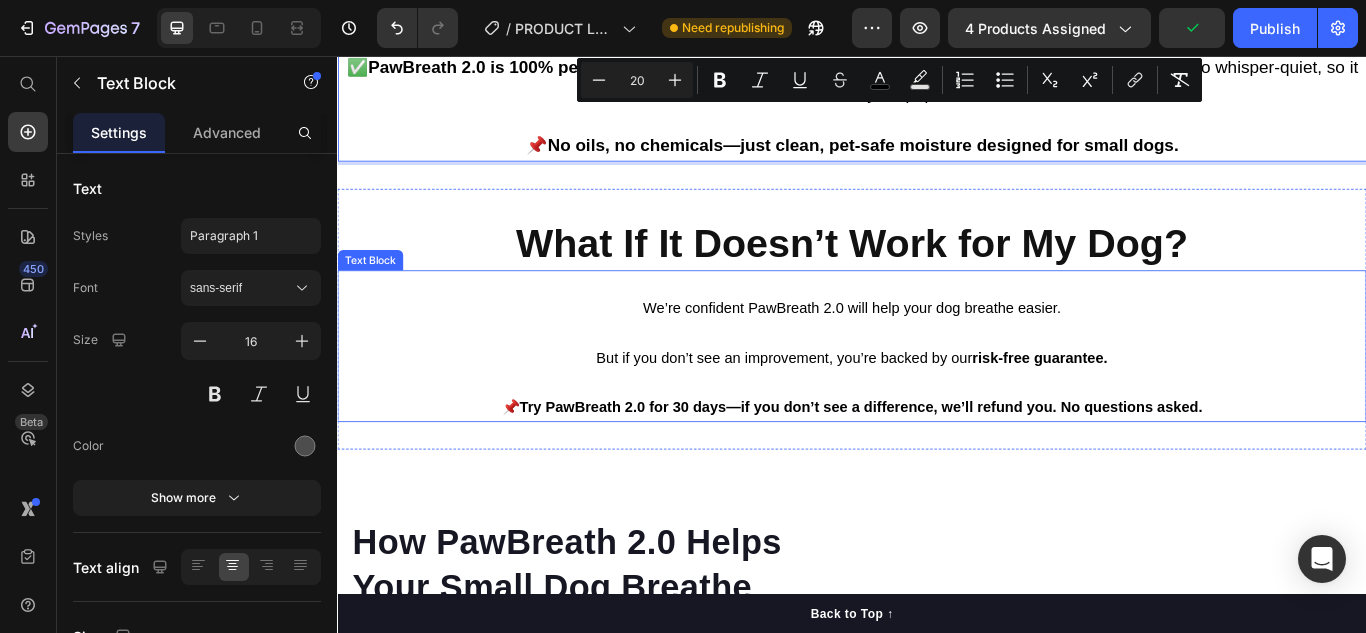 click at bounding box center [937, 380] 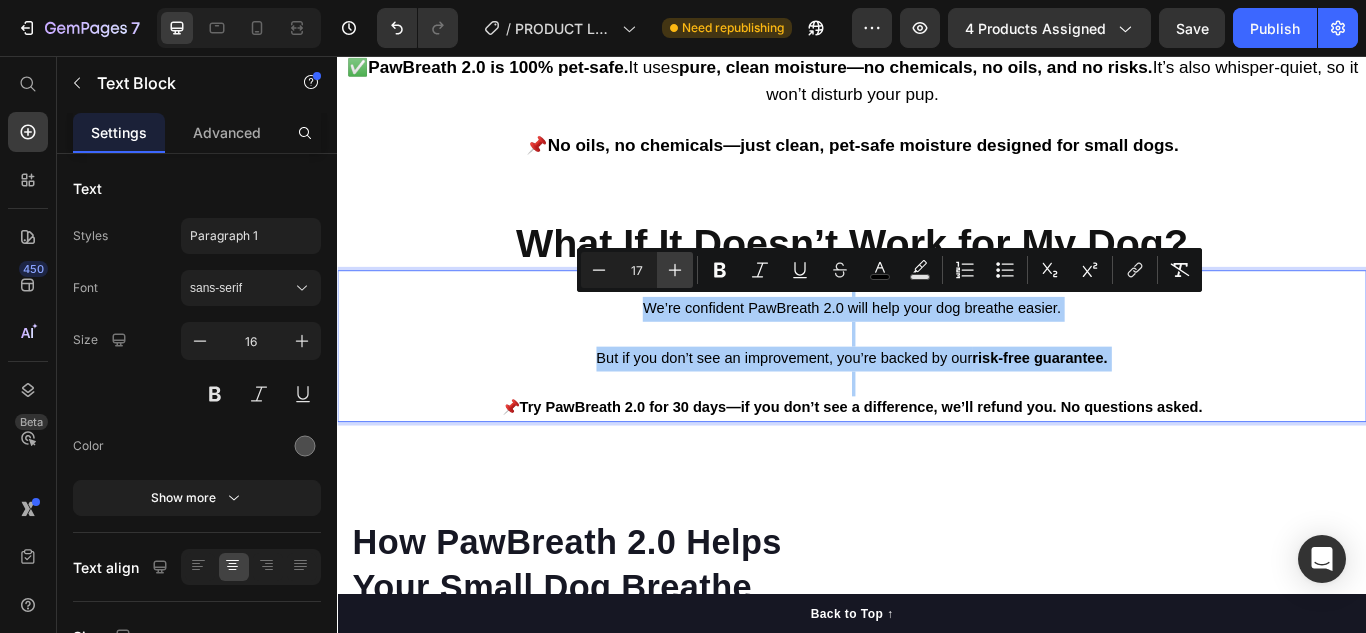 click on "Plus" at bounding box center (675, 270) 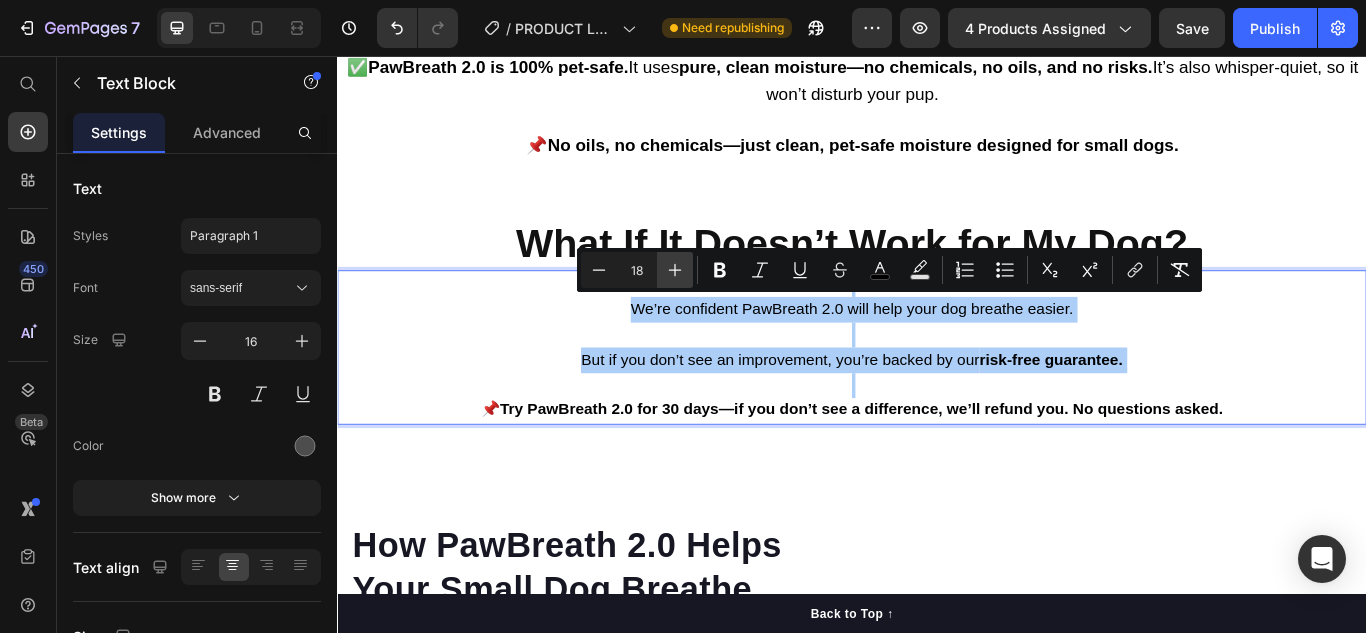 click on "Plus" at bounding box center (675, 270) 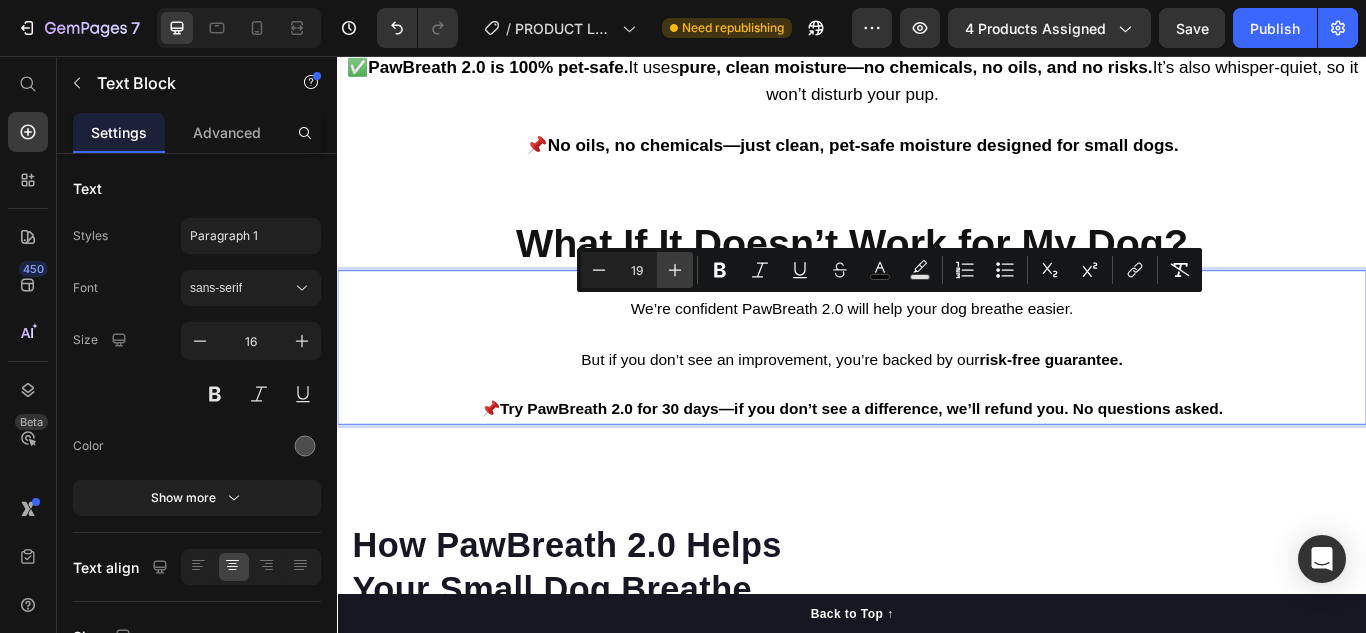 click on "Plus" at bounding box center (675, 270) 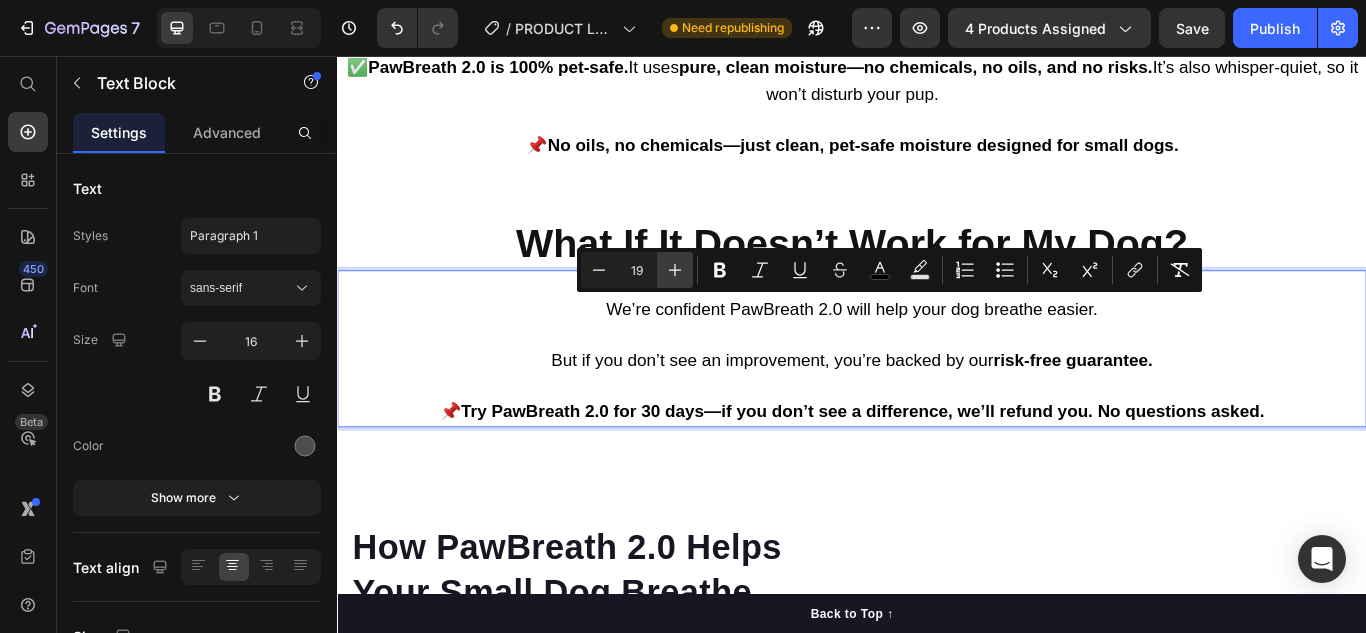 type on "20" 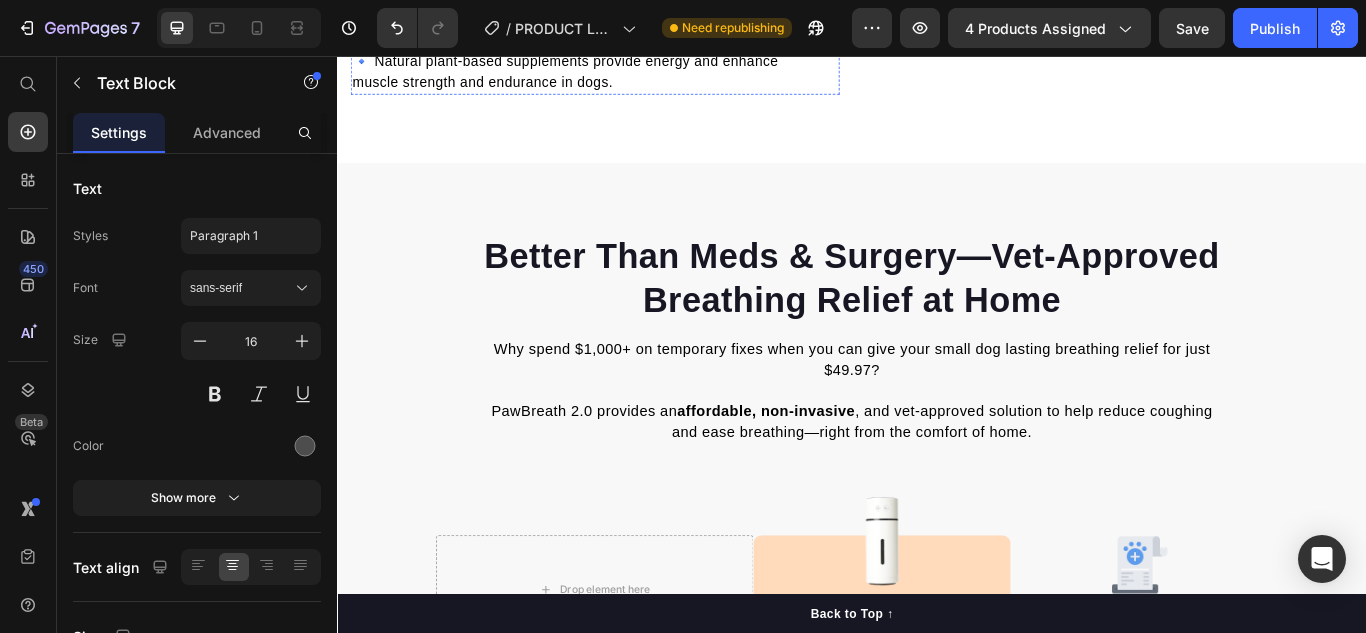 scroll, scrollTop: 9222, scrollLeft: 0, axis: vertical 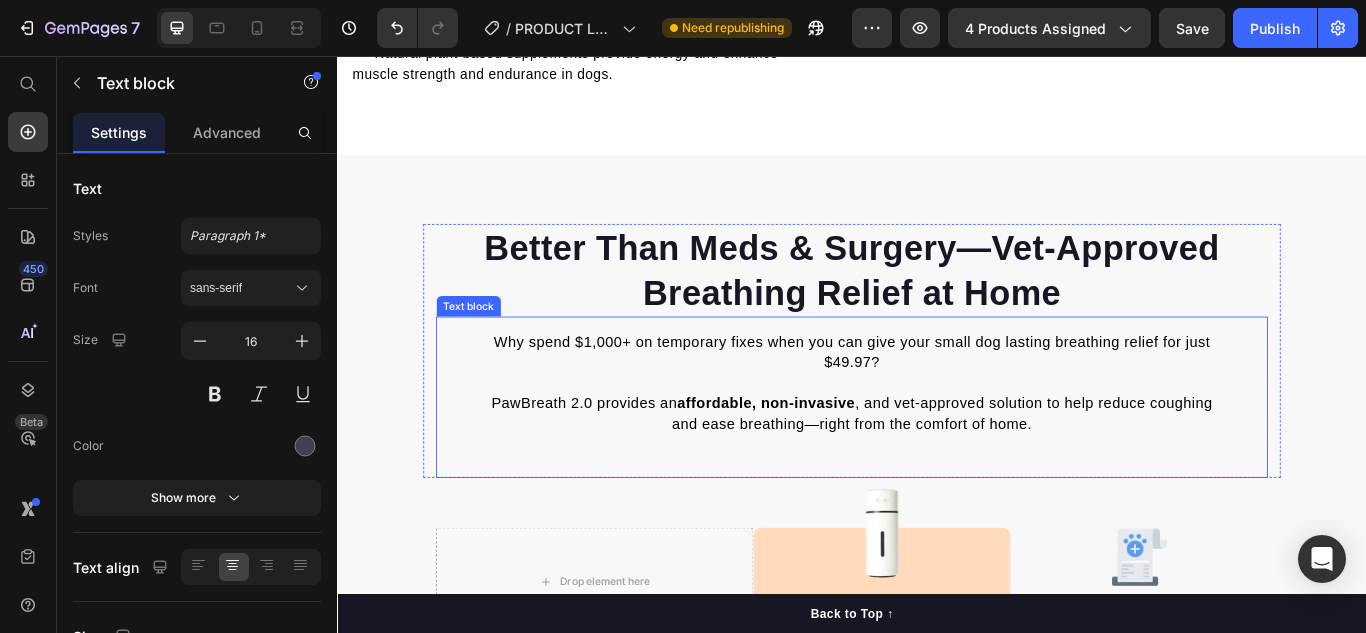 click on "Why spend $1,000+ on temporary fixes when you can give your small dog lasting breathing relief for just $49.97?" at bounding box center [937, 402] 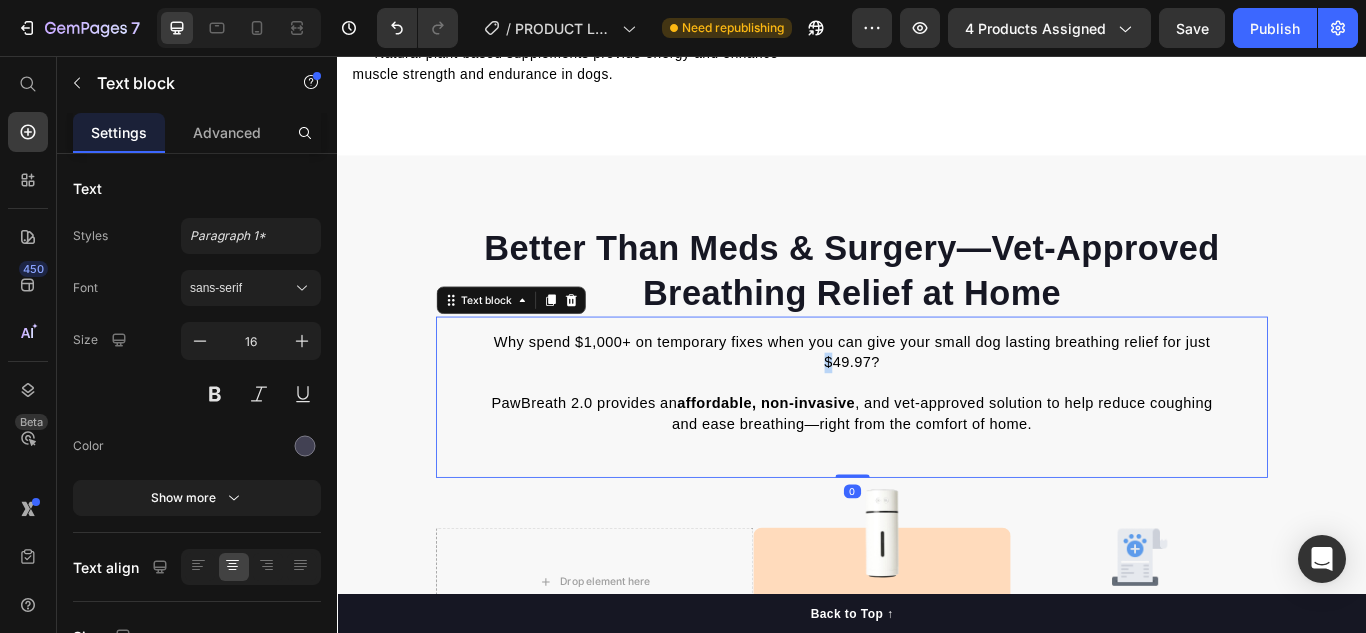 click on "Why spend $1,000+ on temporary fixes when you can give your small dog lasting breathing relief for just $49.97?" at bounding box center [937, 402] 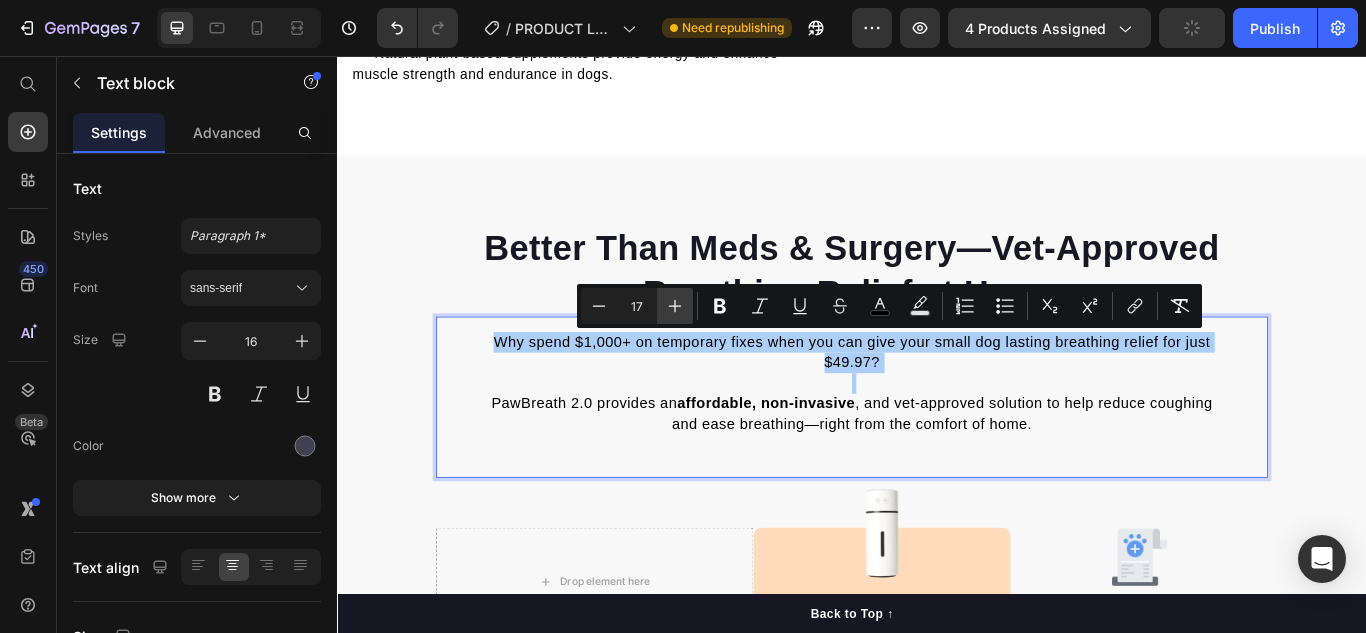 click on "Plus" at bounding box center [675, 306] 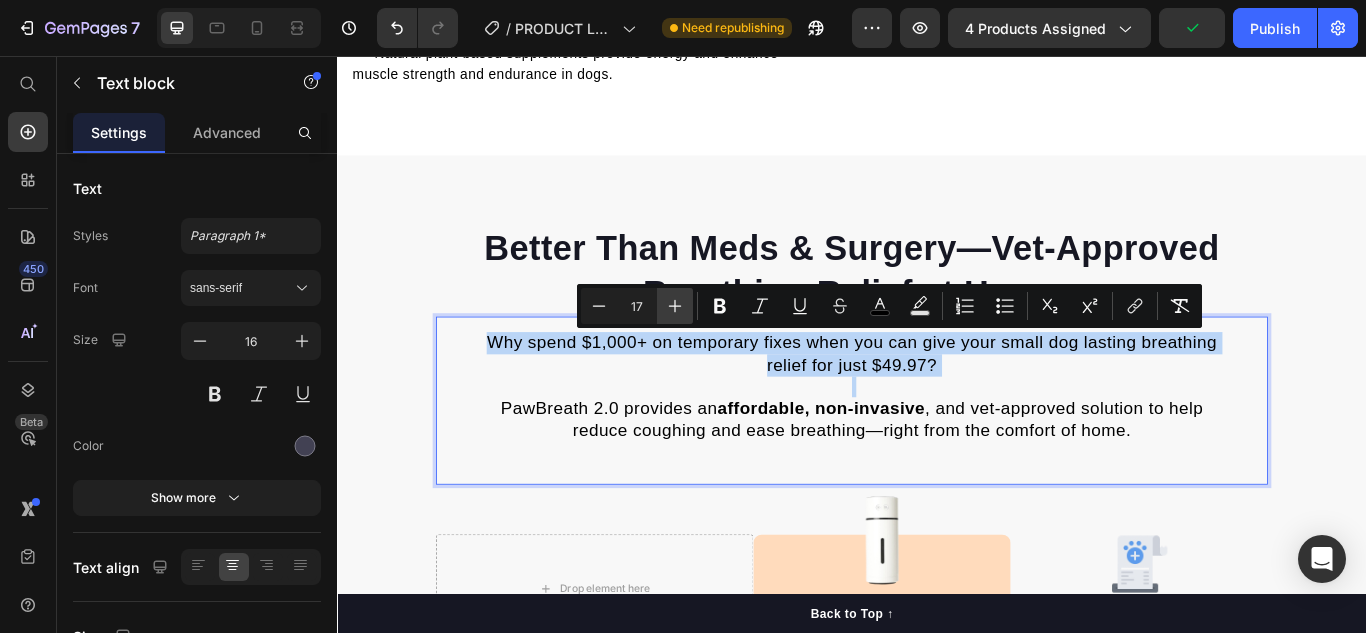 type on "20" 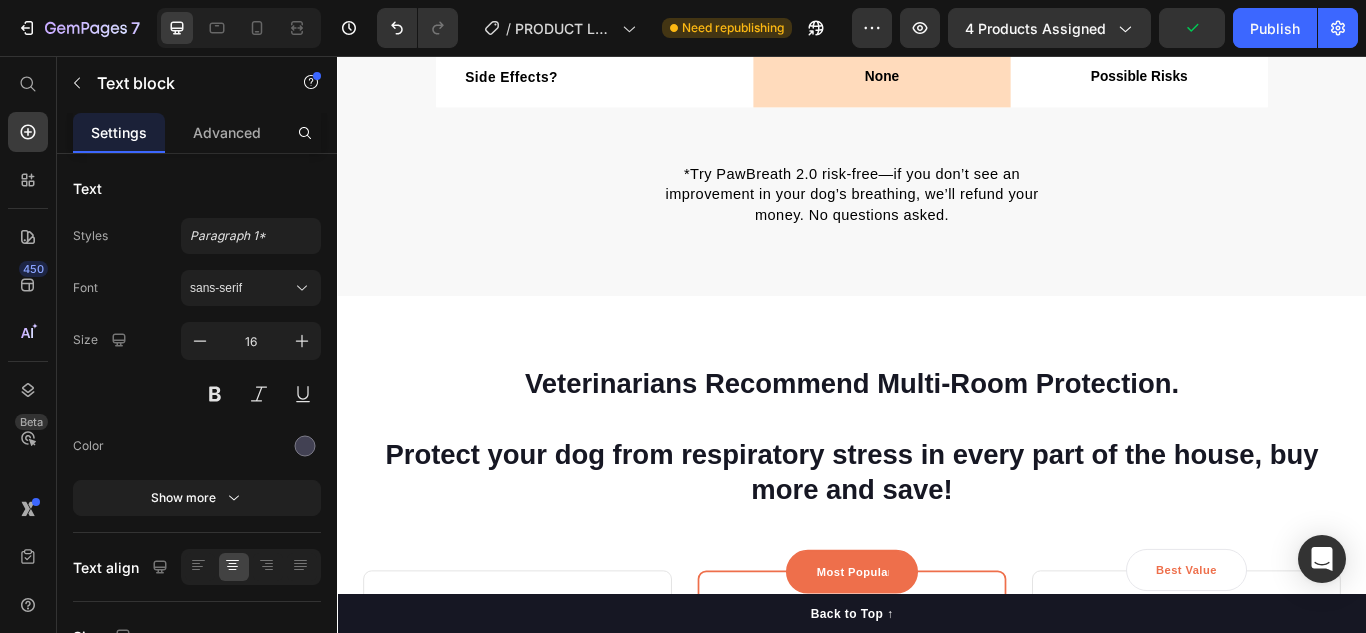 scroll, scrollTop: 10222, scrollLeft: 0, axis: vertical 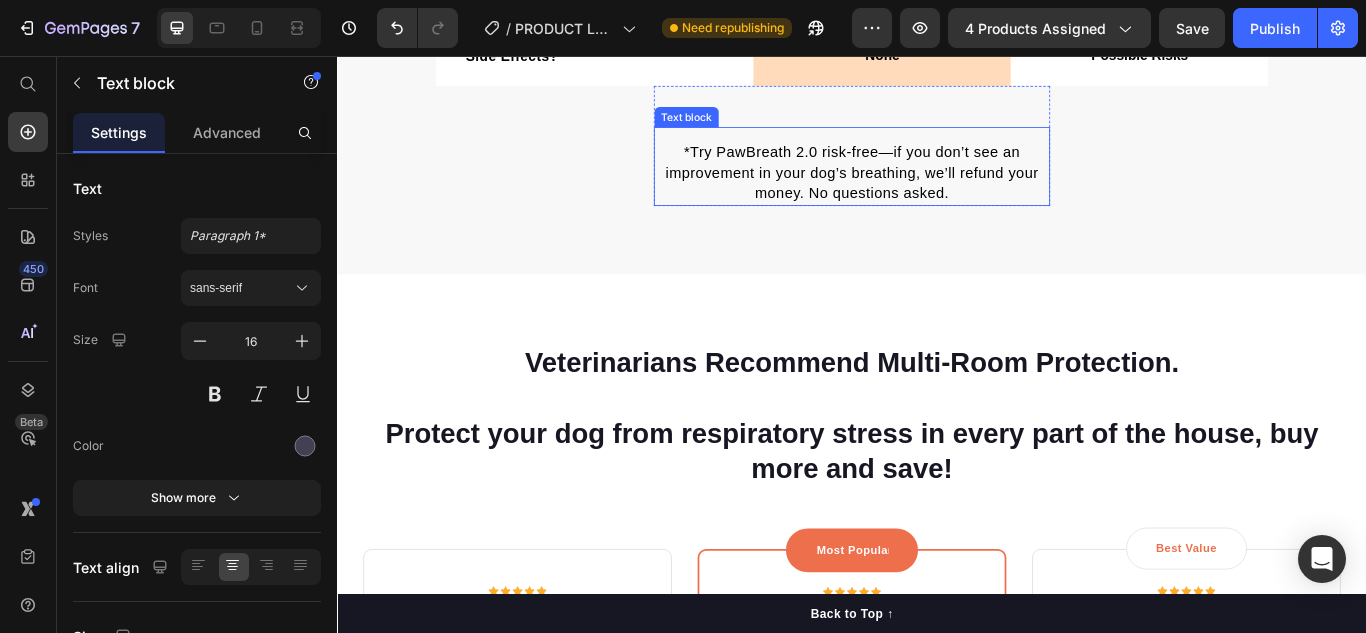 click on "*Try PawBreath 2.0 risk-free—if you don’t see an improvement in your dog’s breathing, we’ll refund your money. No questions asked." at bounding box center [937, 192] 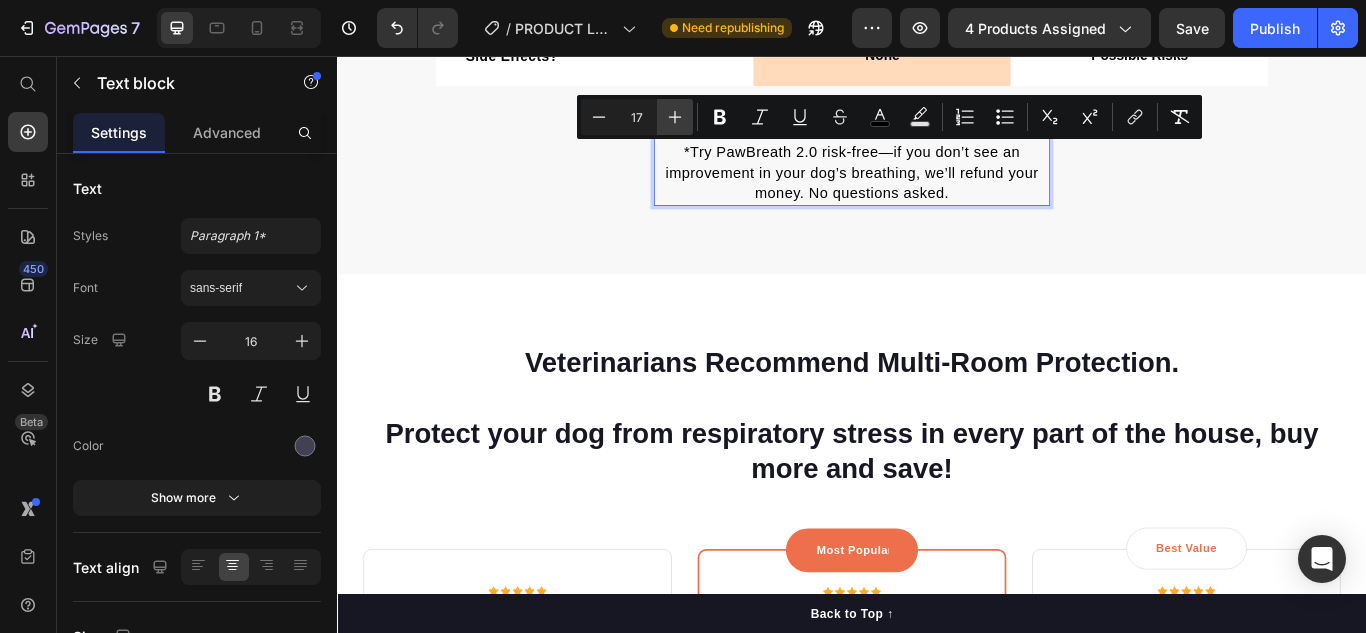 click 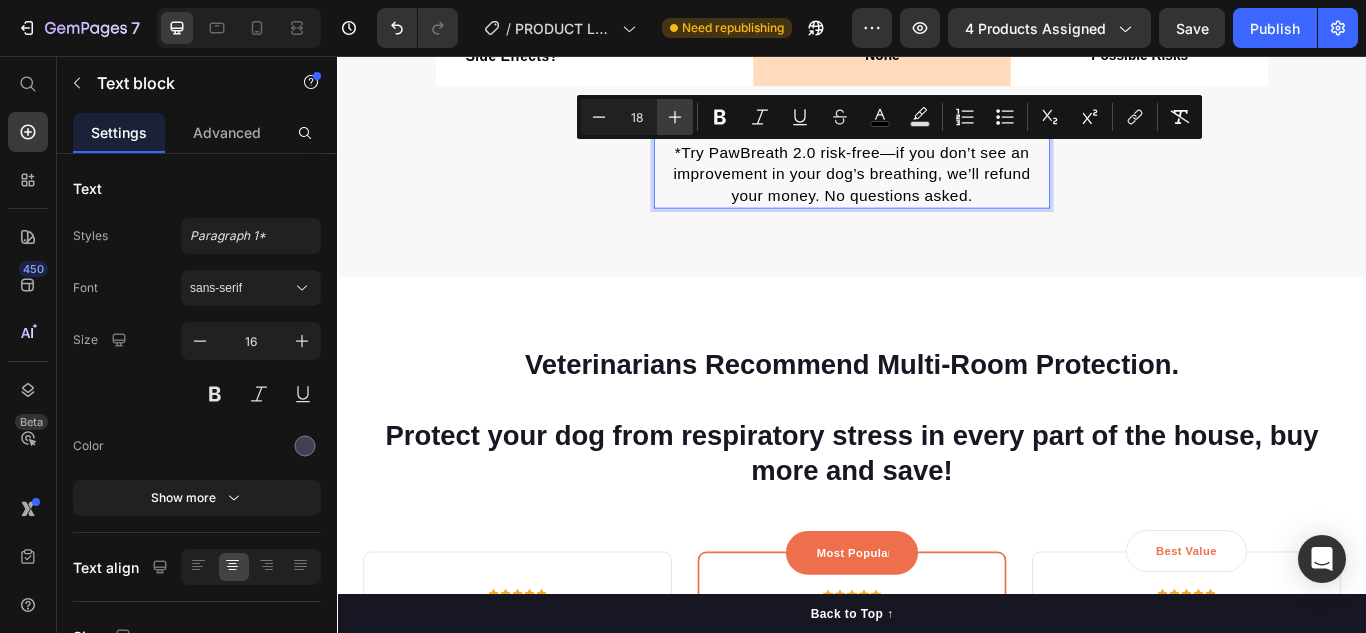 click 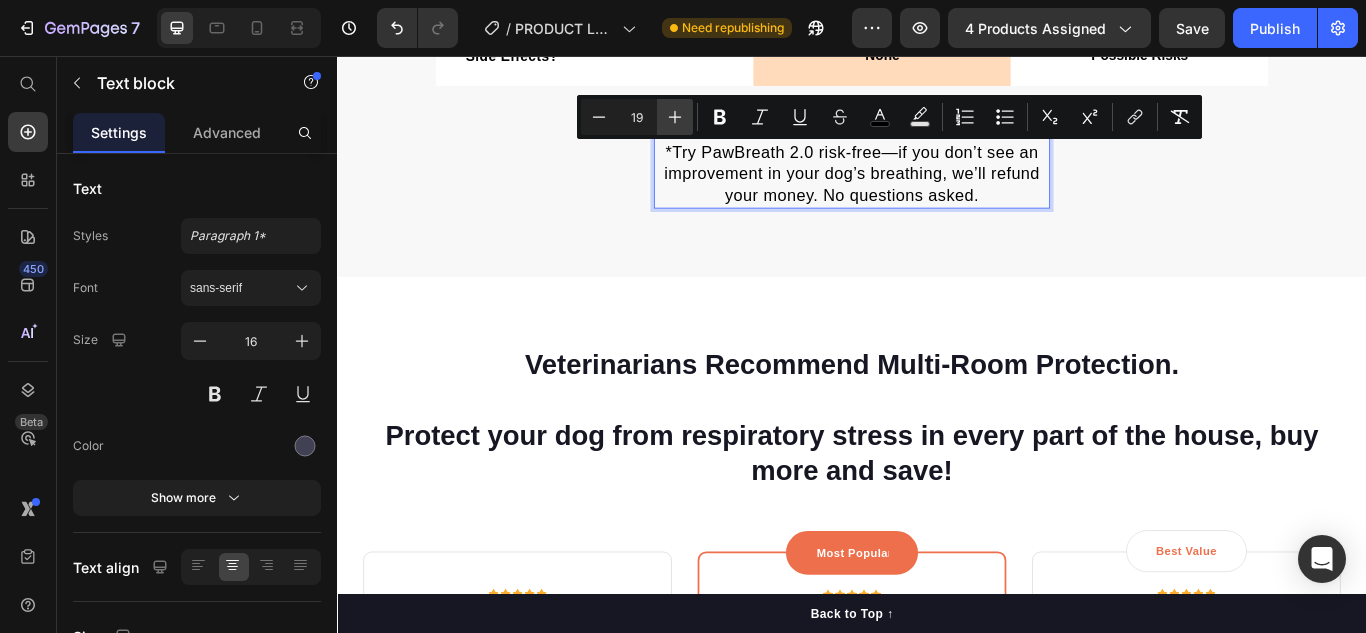 click 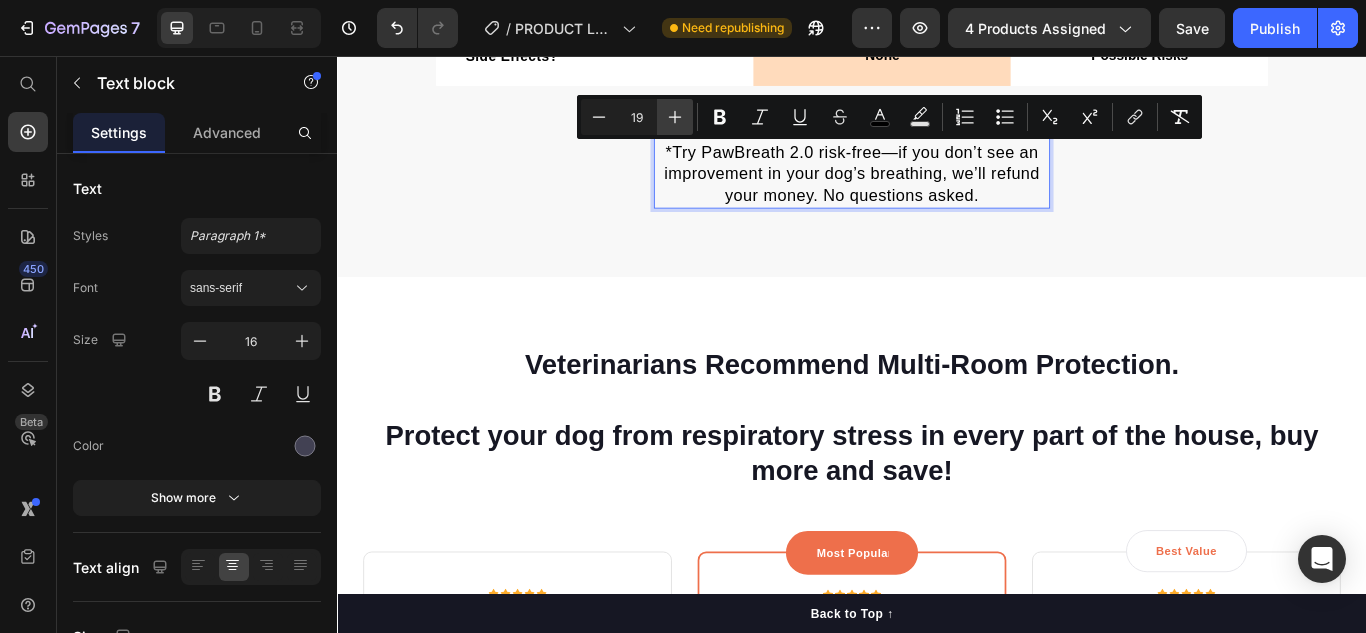 type on "20" 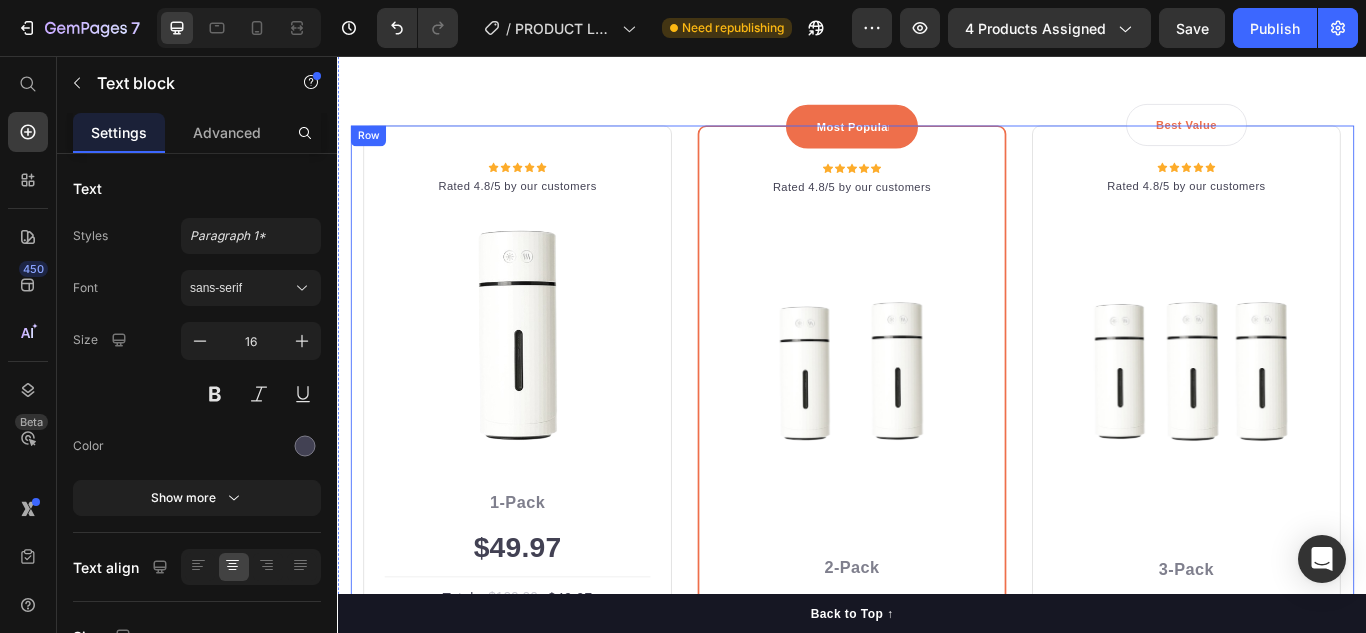 scroll, scrollTop: 10122, scrollLeft: 0, axis: vertical 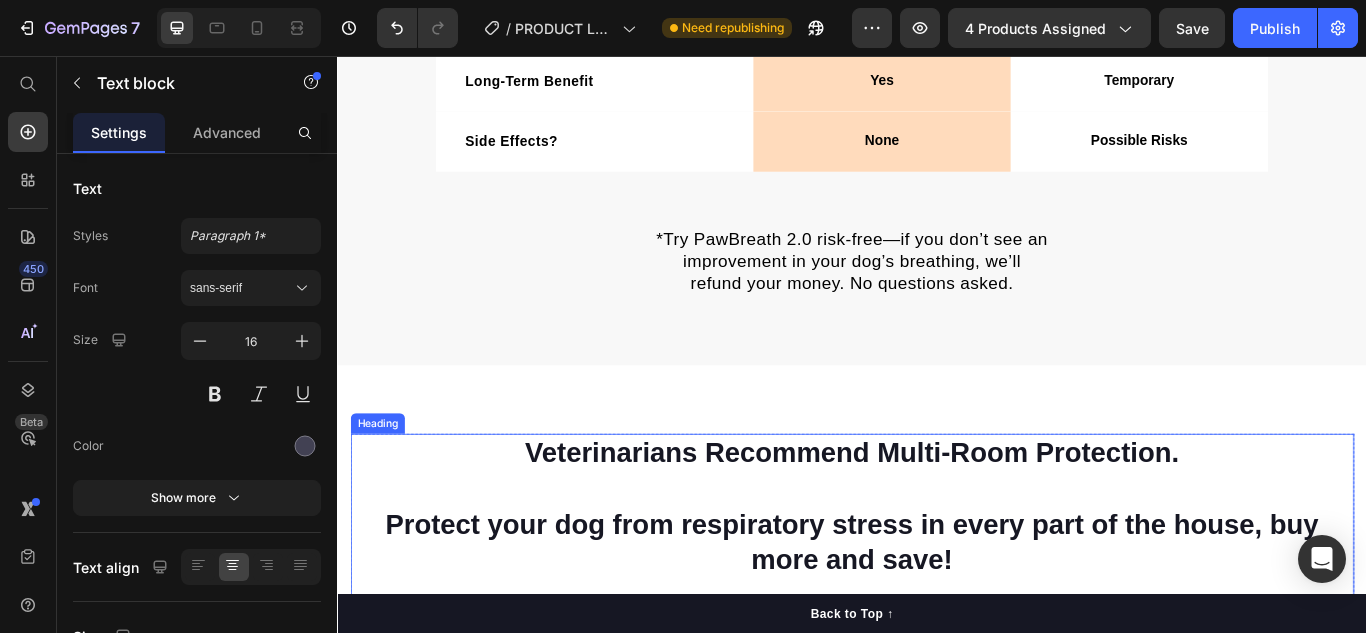 click on "Veterinarians Recommend Multi-Room Protection.  Protect your dog from respiratory stress in every part of the house, buy more and save!" at bounding box center [937, 582] 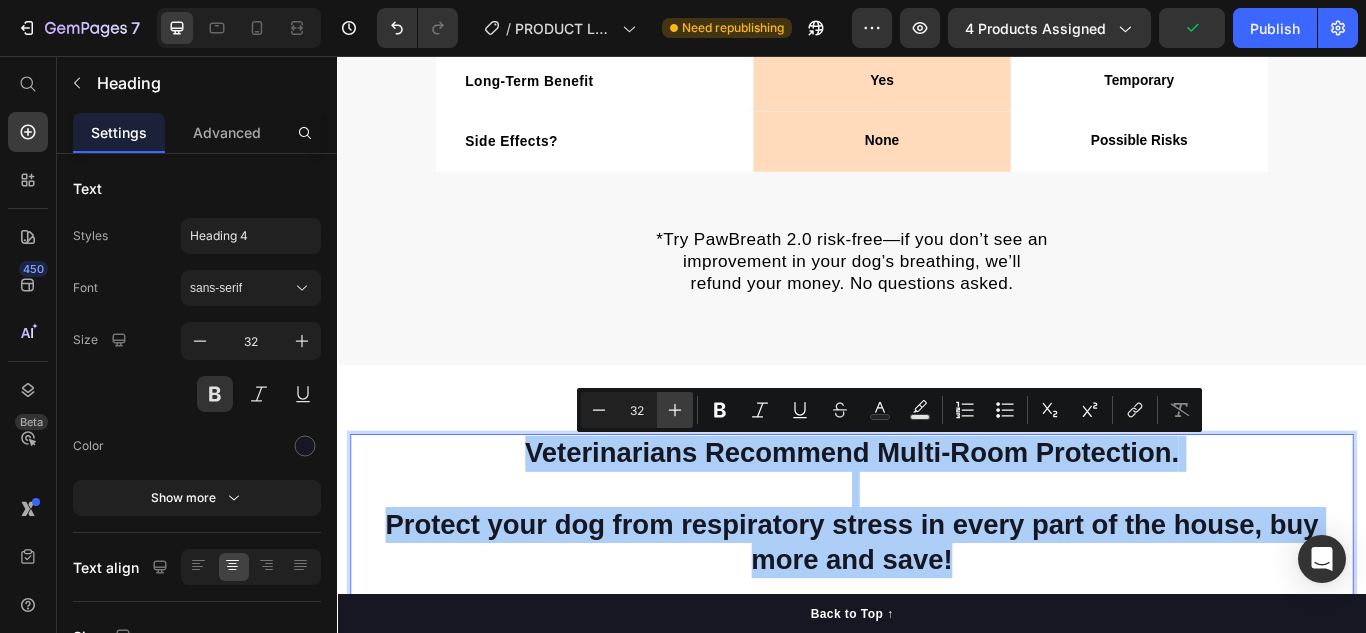 click on "Plus" at bounding box center (675, 410) 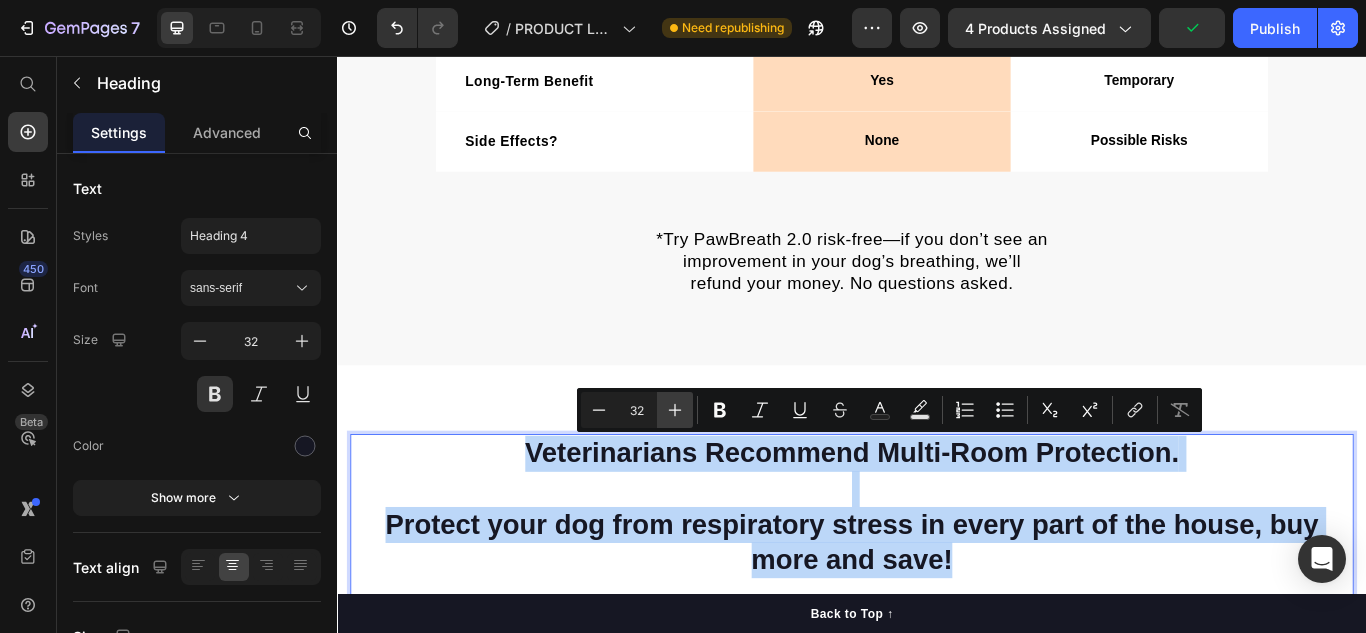 type on "33" 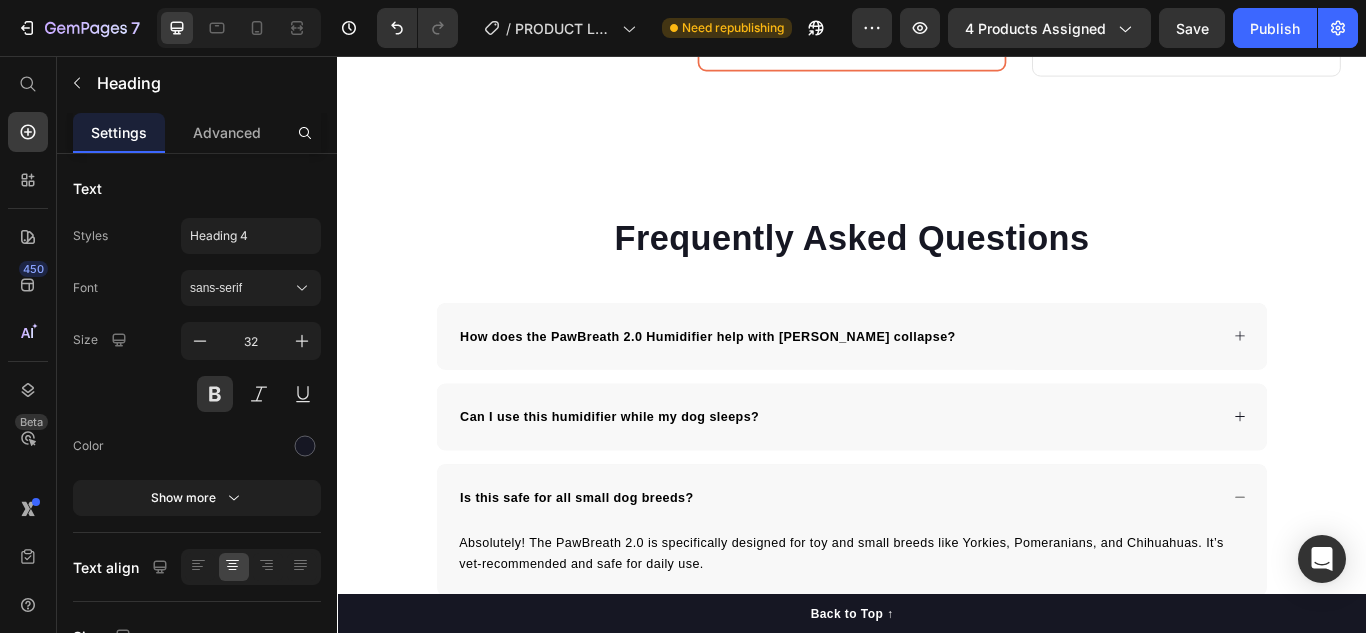scroll, scrollTop: 11722, scrollLeft: 0, axis: vertical 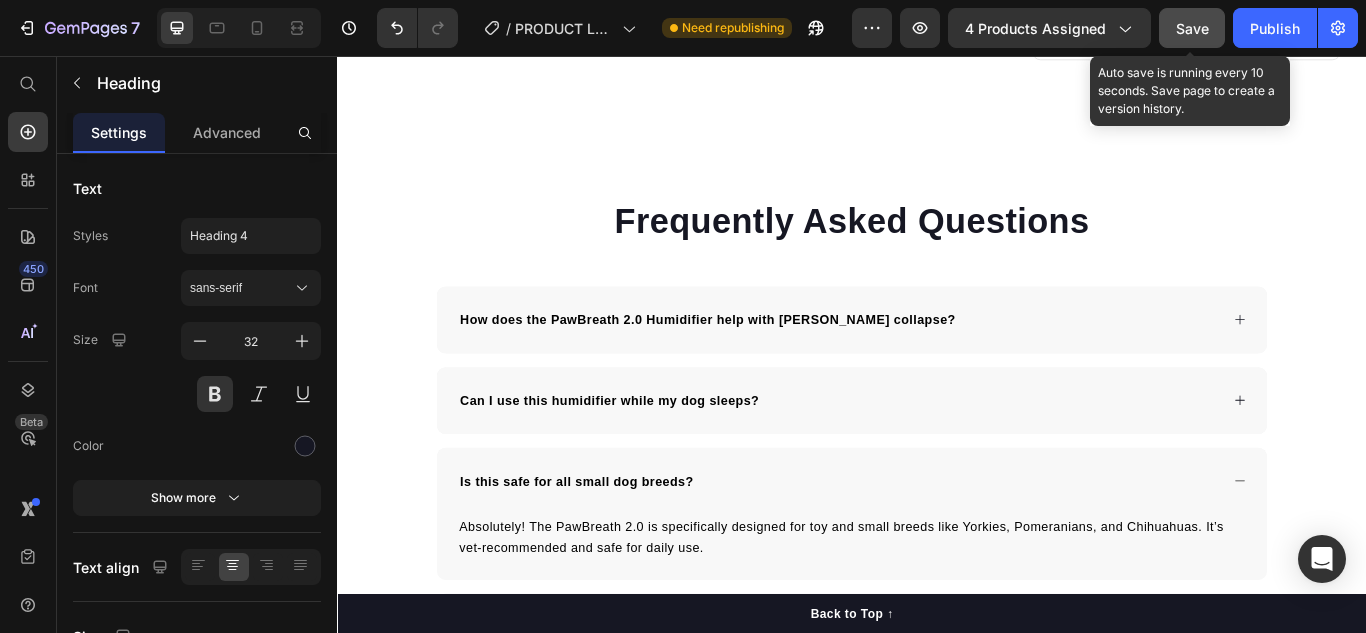 click on "Save" 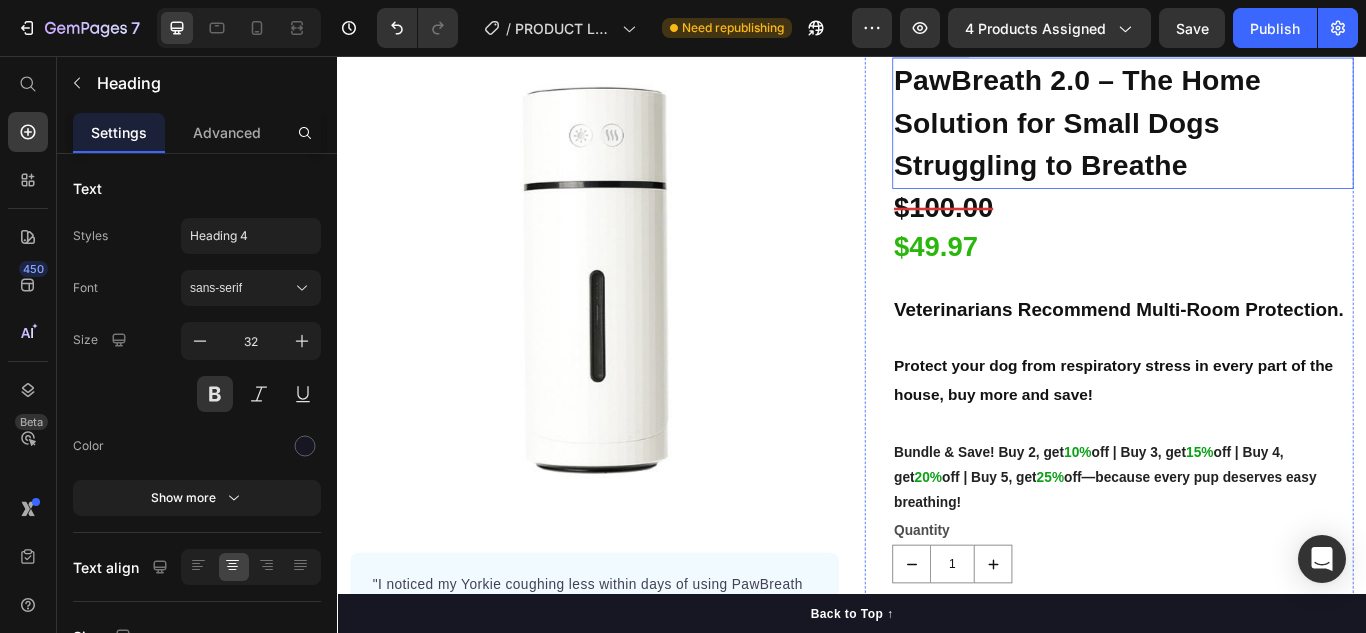 scroll, scrollTop: 200, scrollLeft: 0, axis: vertical 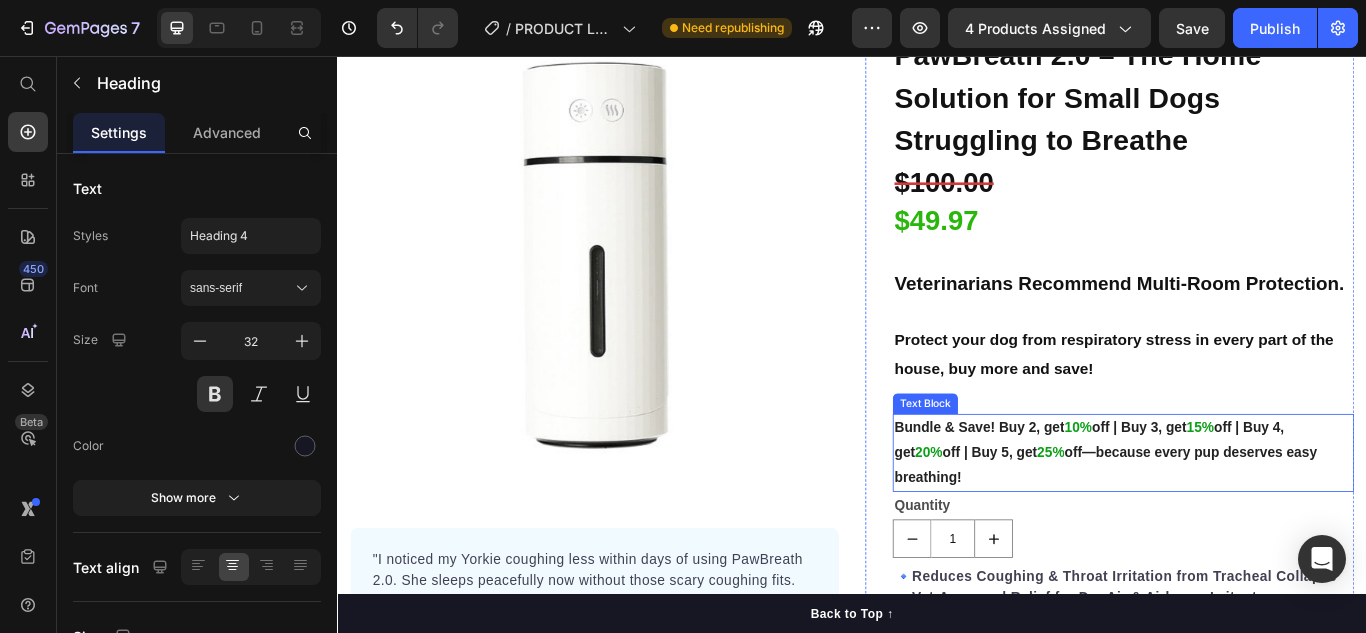 click on "off | Buy 5, get" at bounding box center (1097, 518) 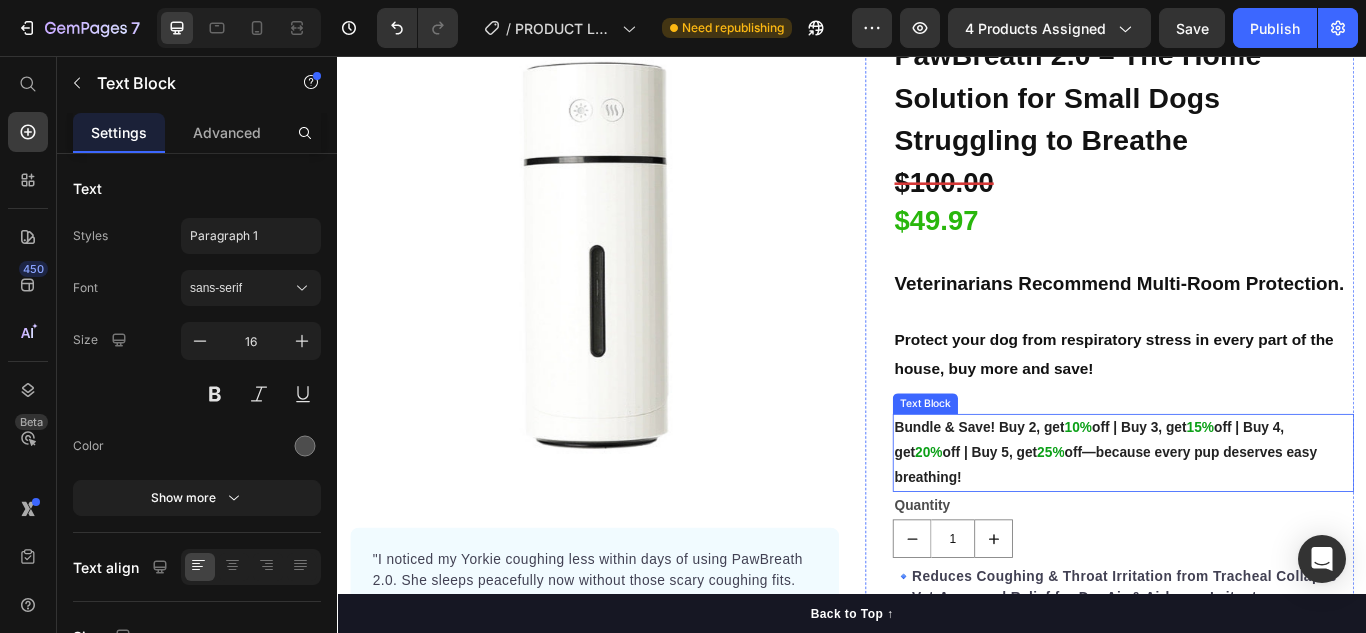 click on "off | Buy 5, get" at bounding box center (1097, 518) 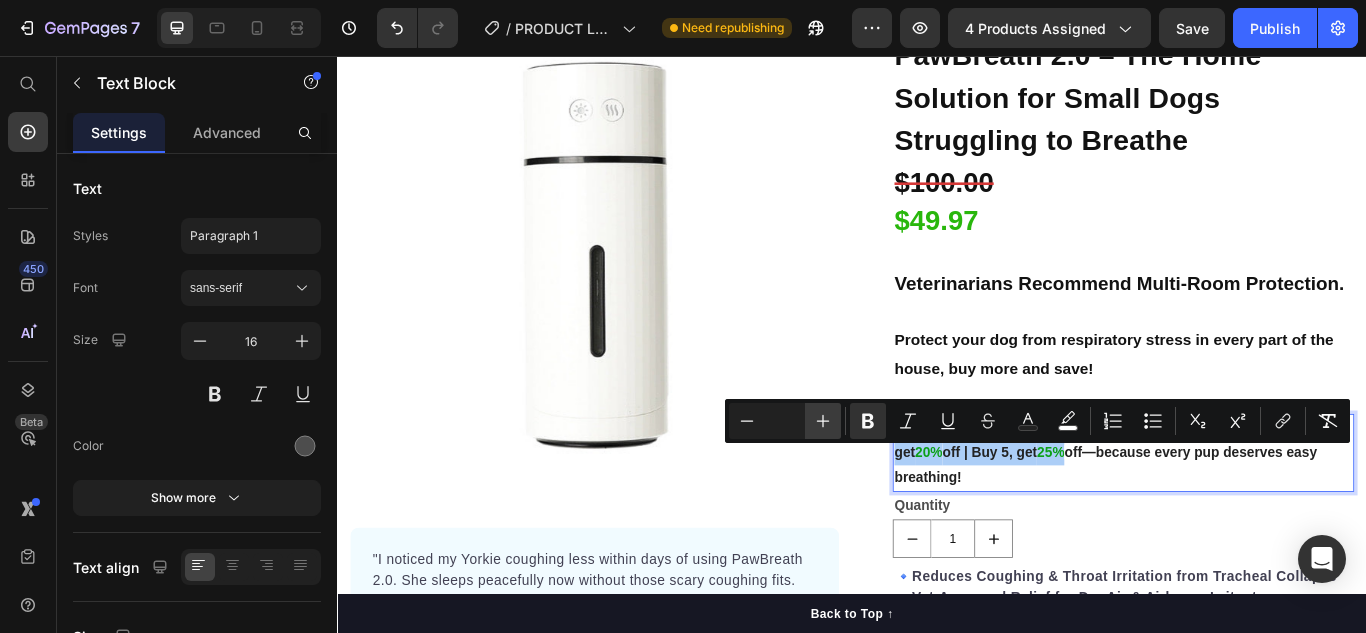 click on "Plus" at bounding box center [823, 421] 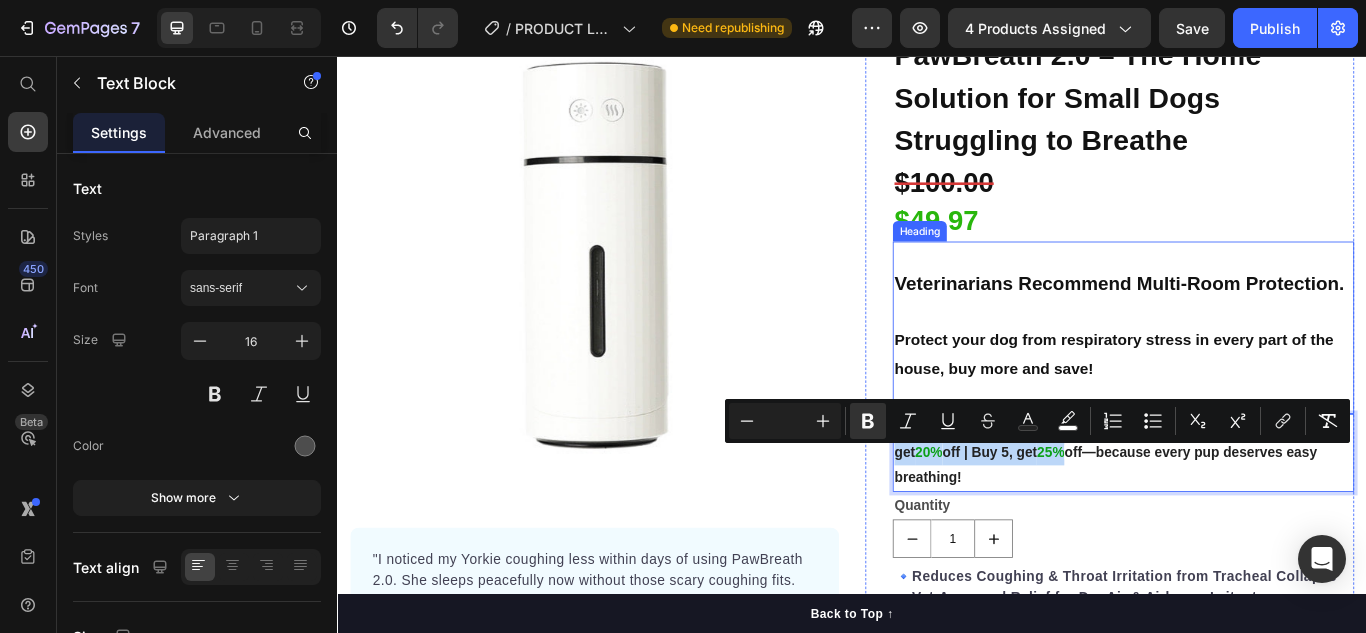 click on "Veterinarians Recommend Multi-Room Protection.  Protect your dog from respiratory stress in every part of the house, buy more and save!" at bounding box center [1253, 373] 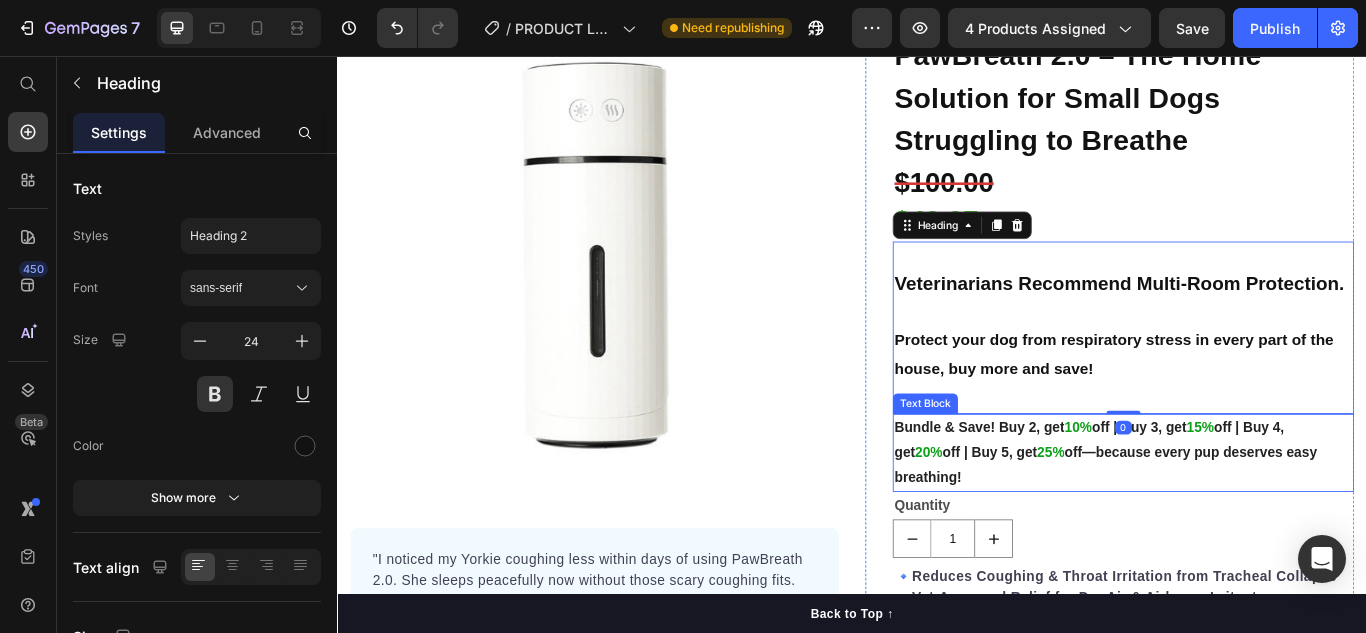 click on "Bundle & Save! Buy 2, get  10%  off | Buy 3, get  15%  off | Buy 4, get  20%  off | Buy 5, get  25%  off—because every pup deserves easy breathing!" at bounding box center (1253, 519) 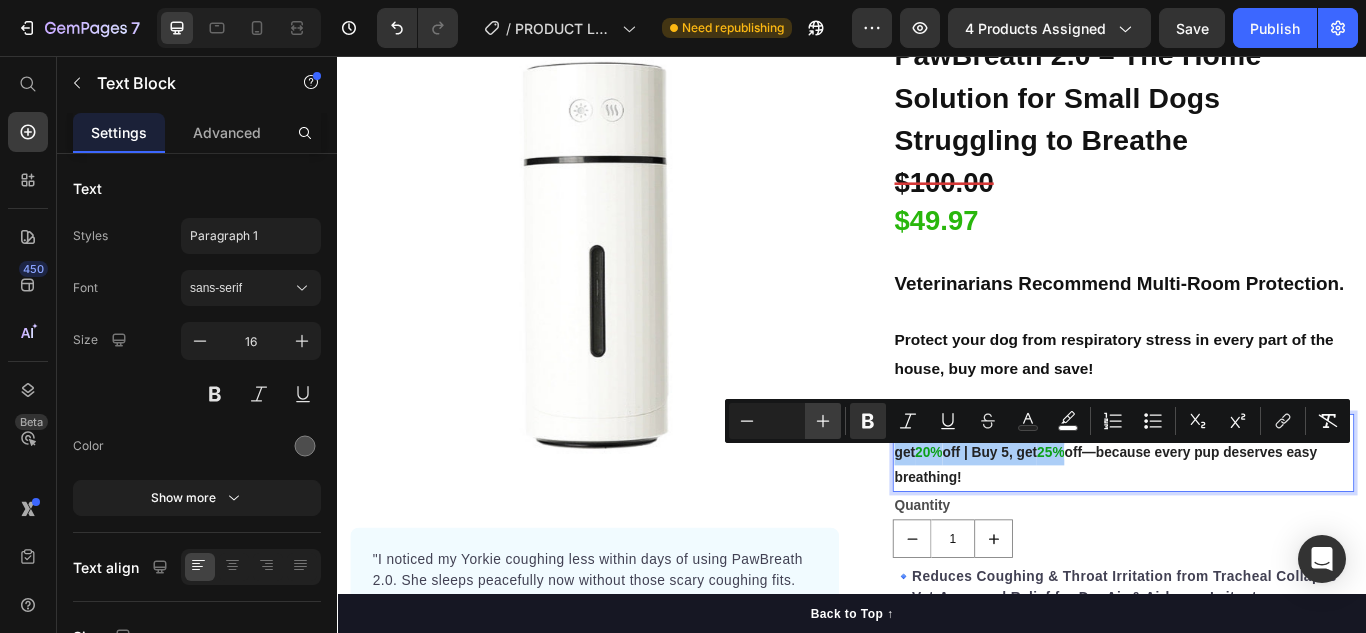 click 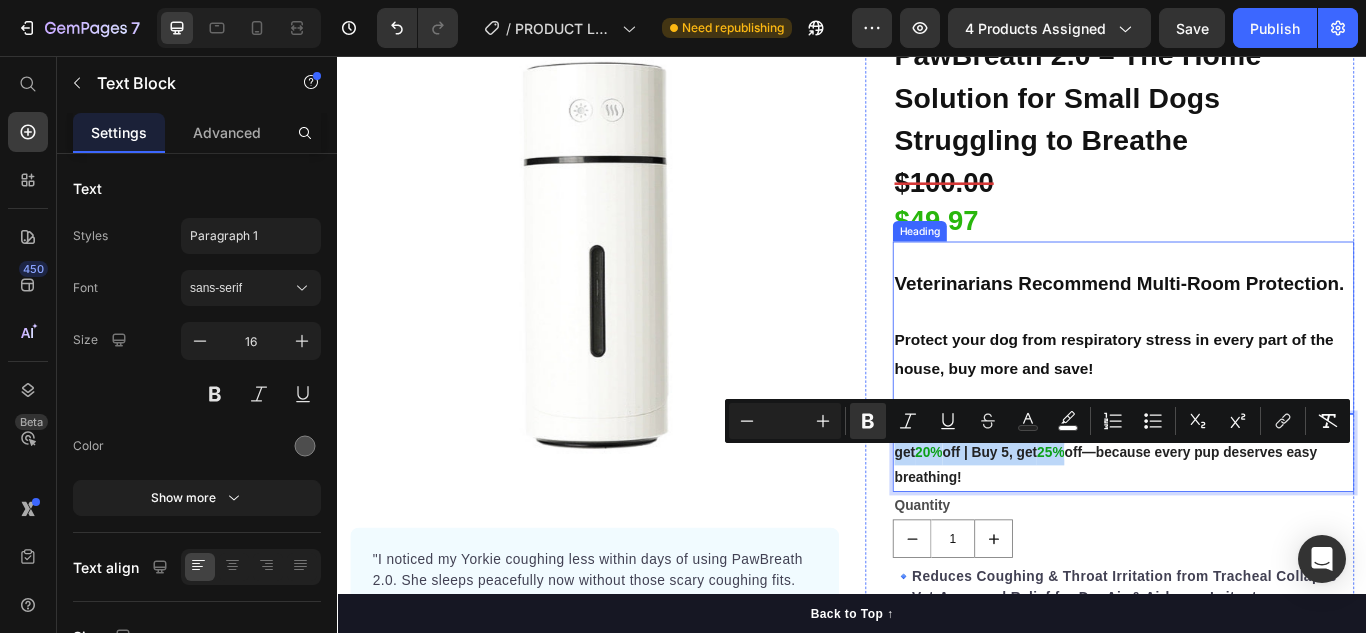 click on "Veterinarians Recommend Multi-Room Protection.  Protect your dog from respiratory stress in every part of the house, buy more and save!" at bounding box center (1253, 373) 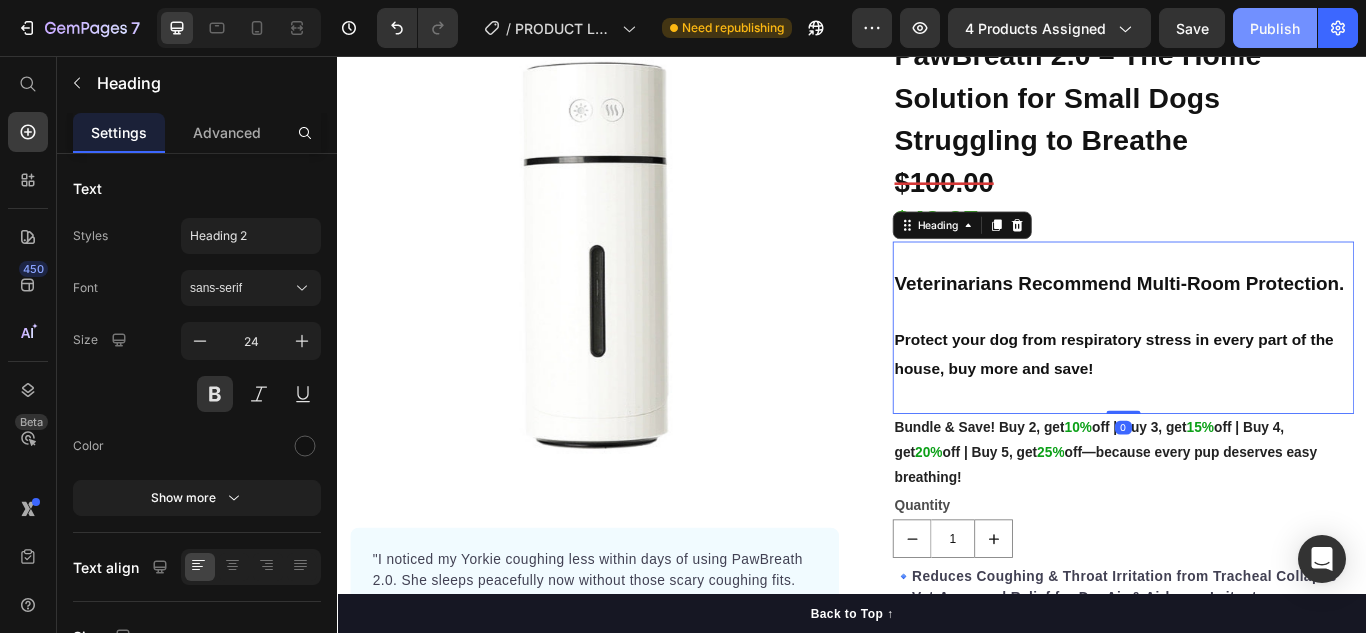 click on "Publish" at bounding box center [1275, 28] 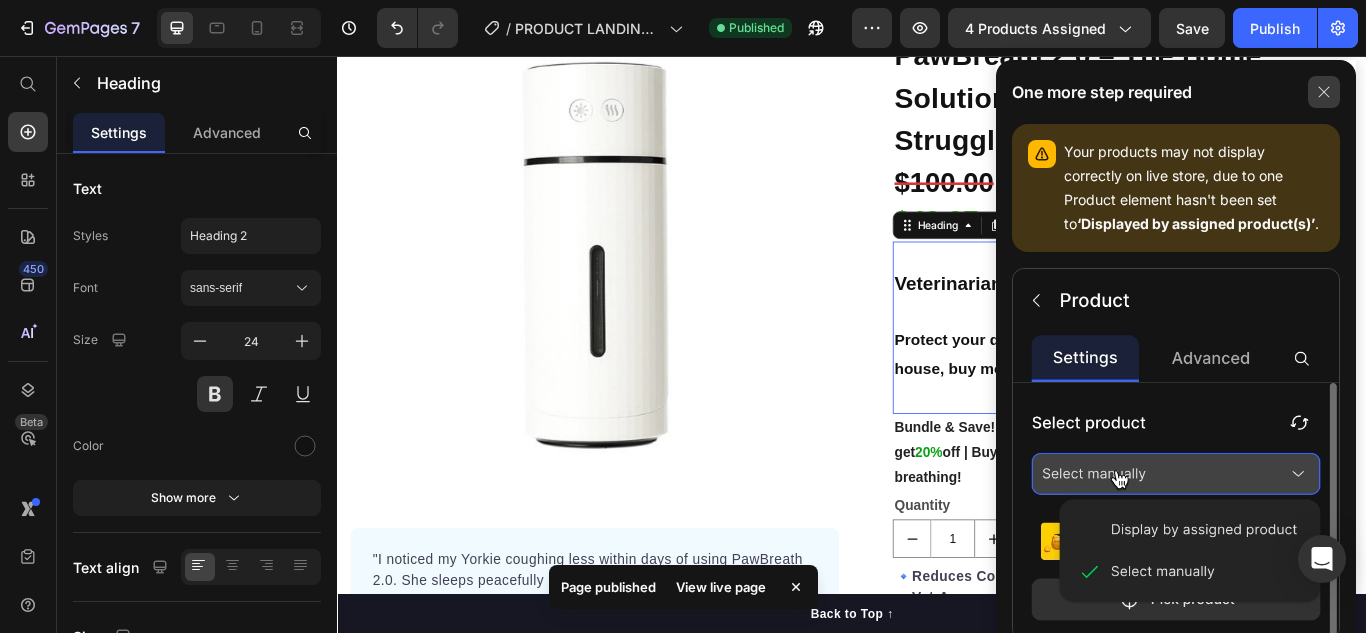 click 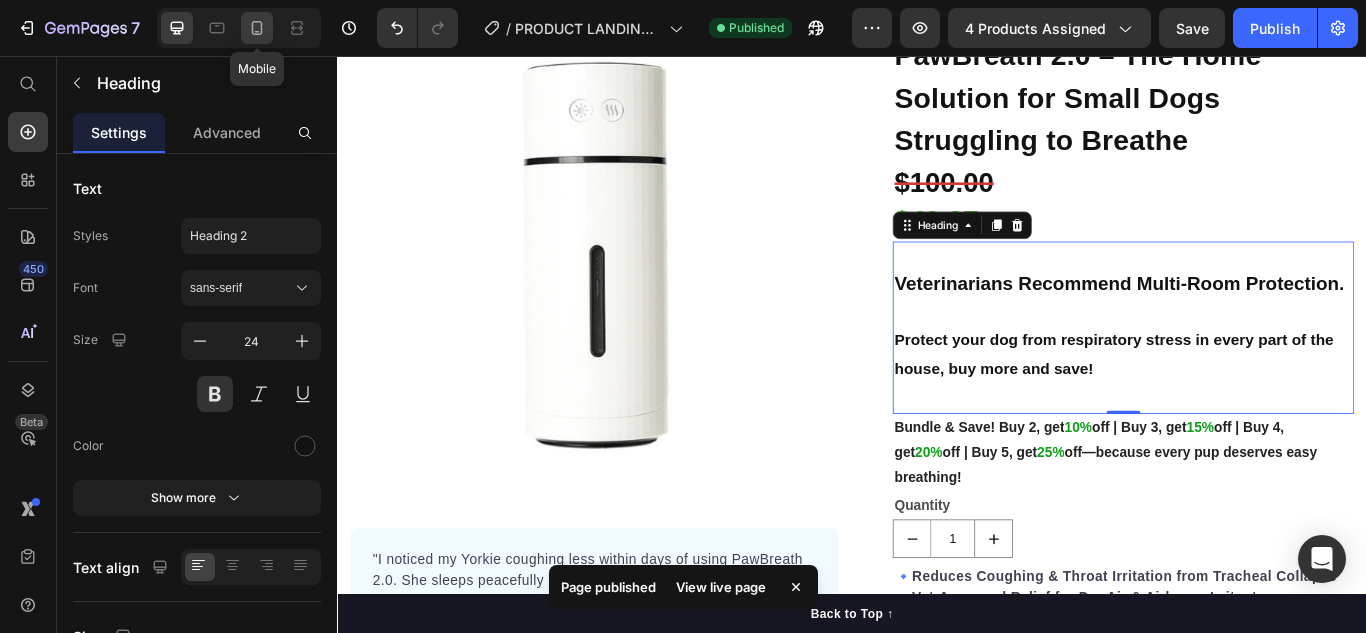 click 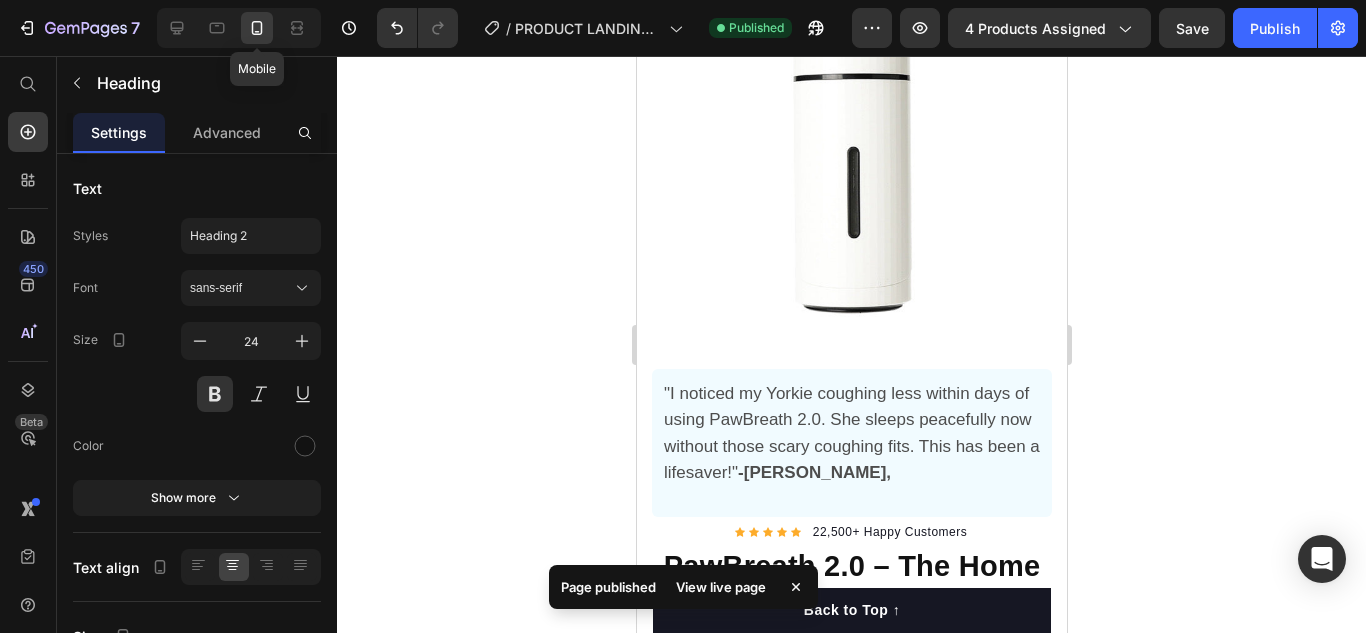 type on "16" 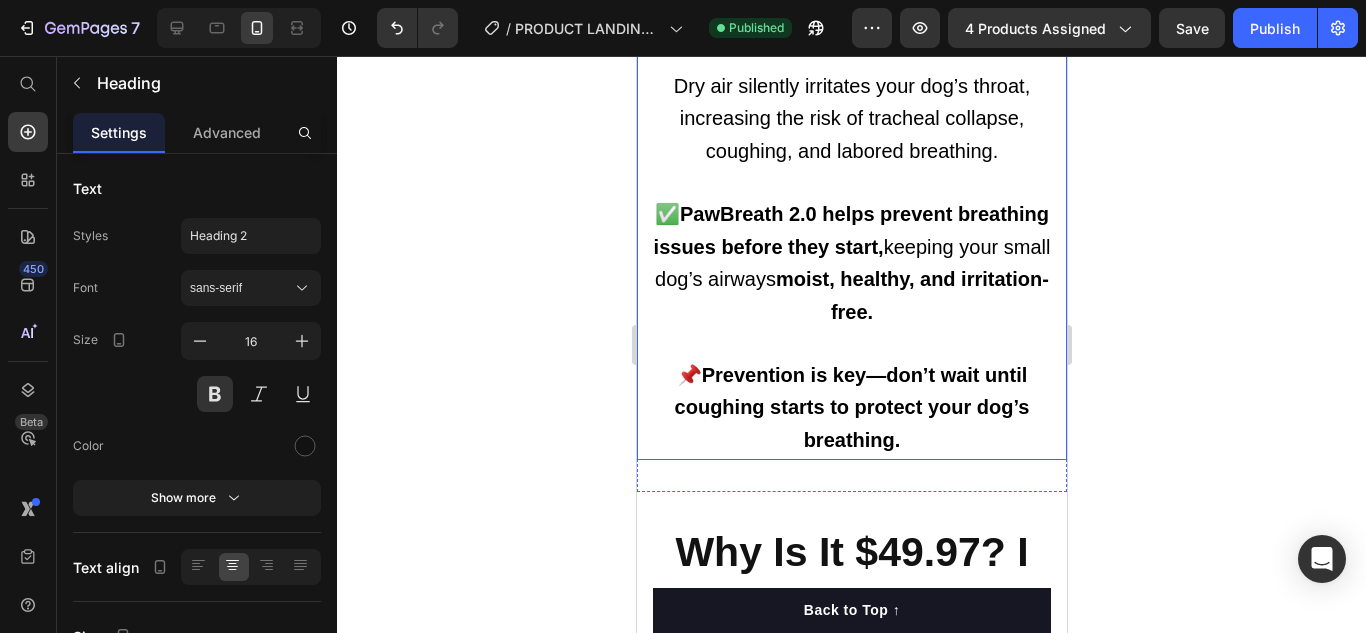 scroll, scrollTop: 9120, scrollLeft: 0, axis: vertical 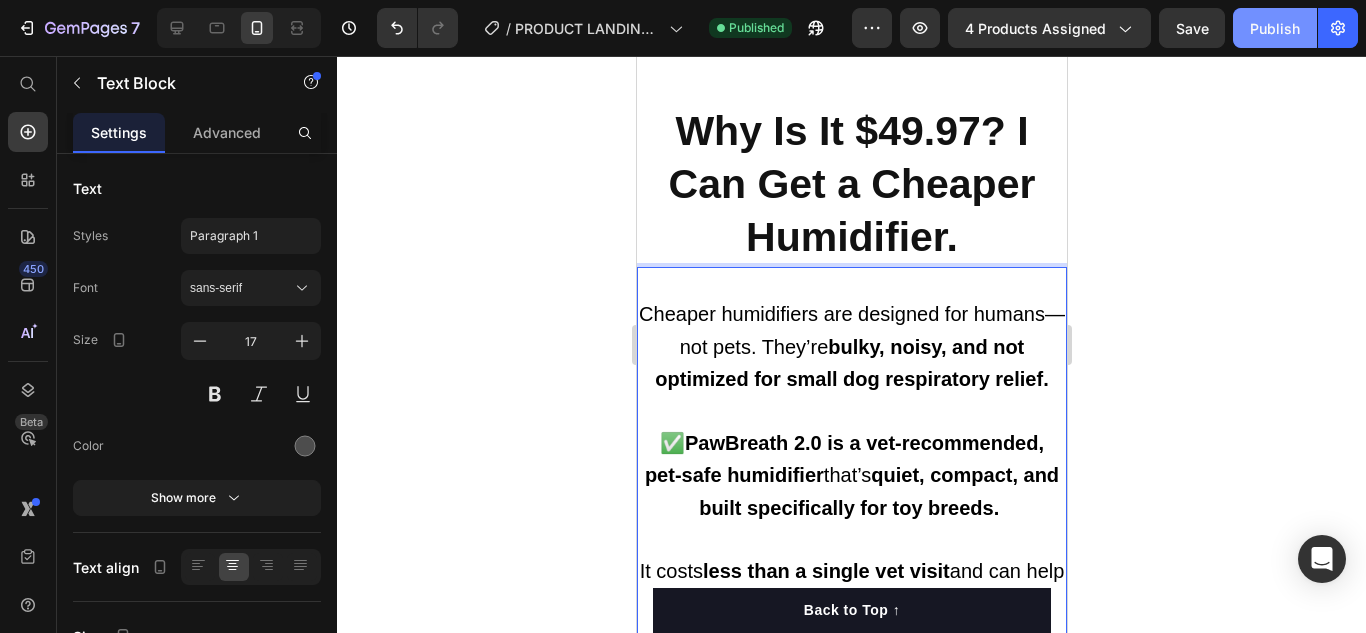 click on "Publish" 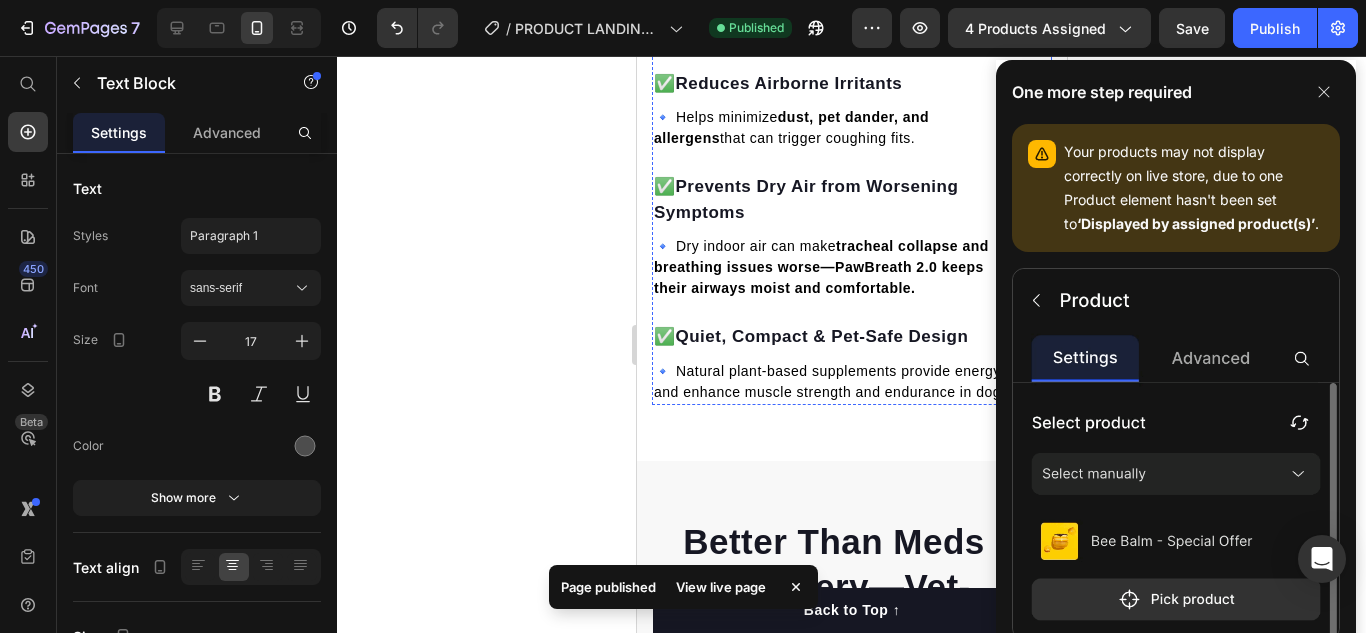 scroll, scrollTop: 11320, scrollLeft: 0, axis: vertical 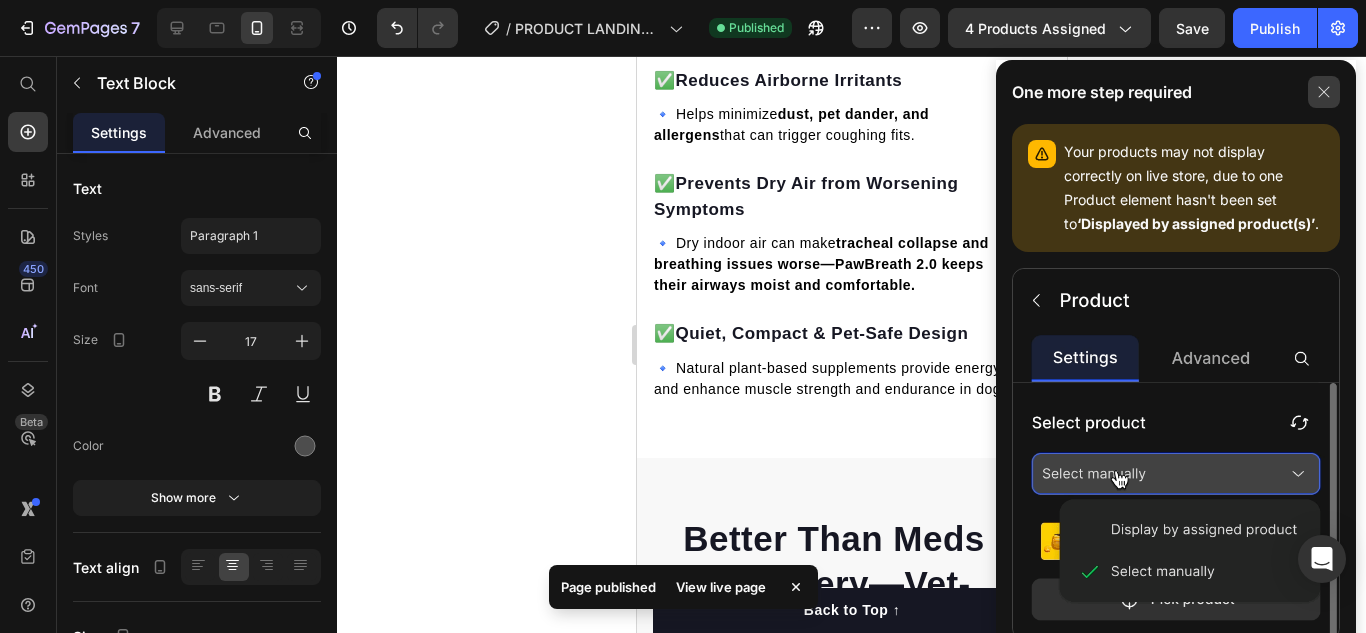 click 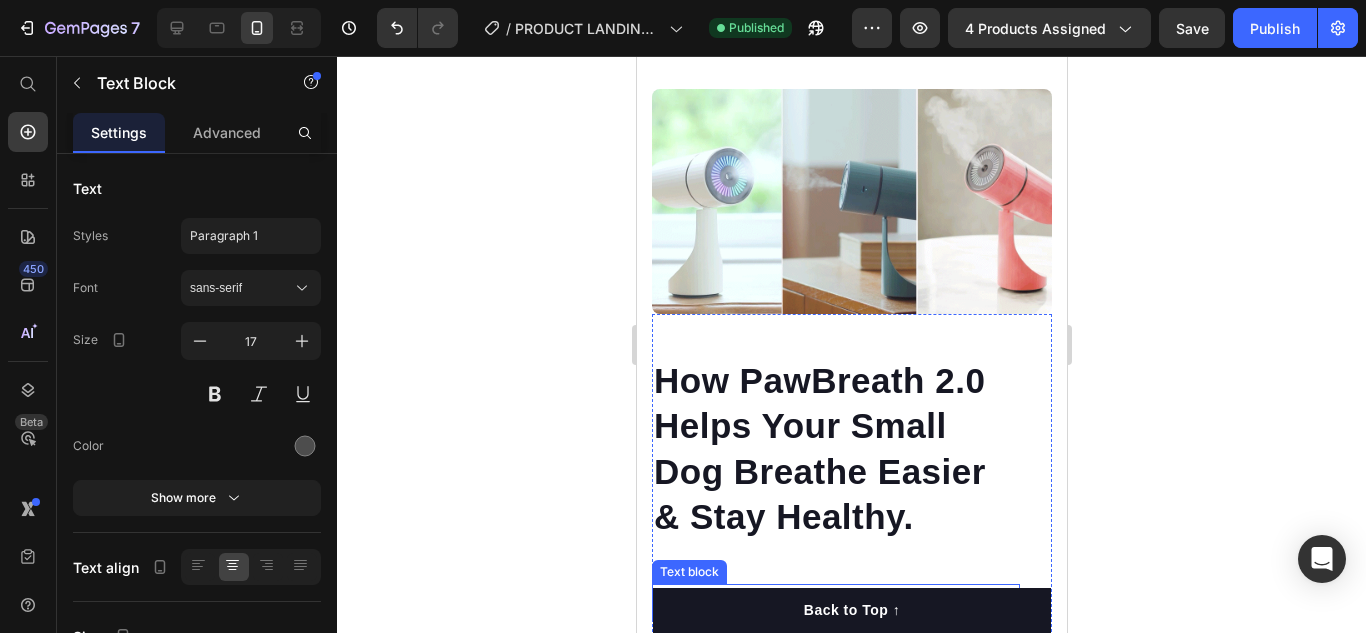 scroll, scrollTop: 11120, scrollLeft: 0, axis: vertical 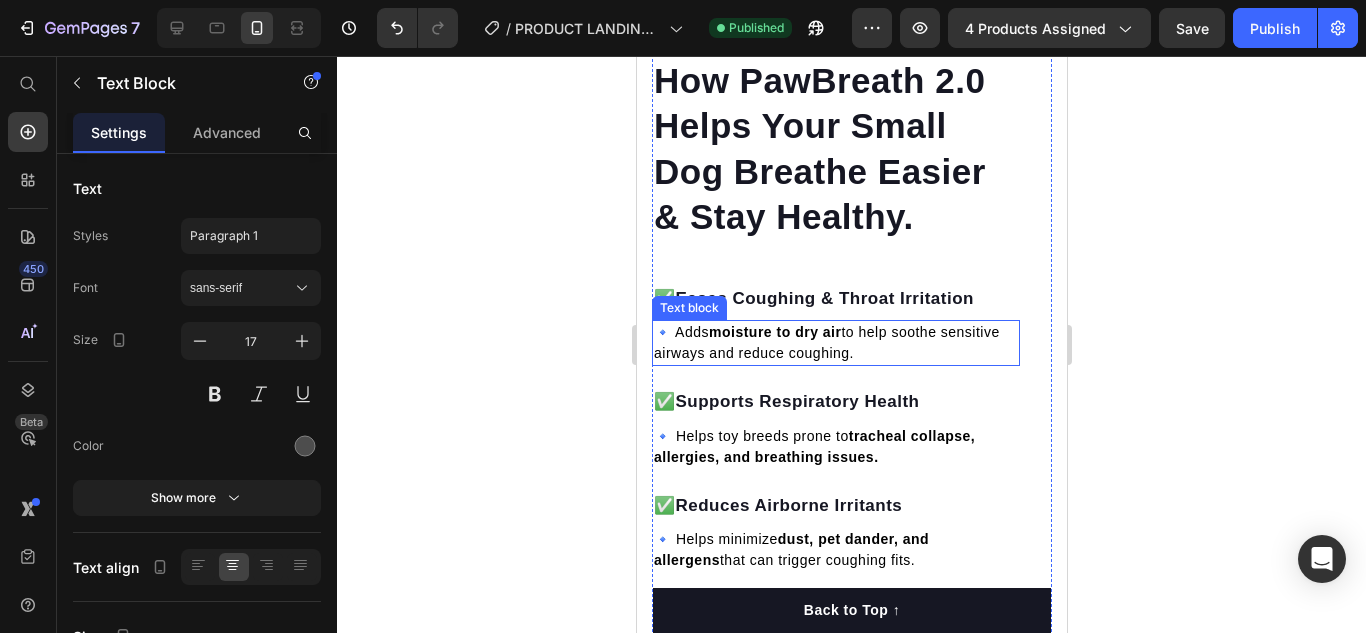 click on "🔹 Adds  moisture to dry air  to help soothe sensitive airways and reduce coughing." at bounding box center (835, 343) 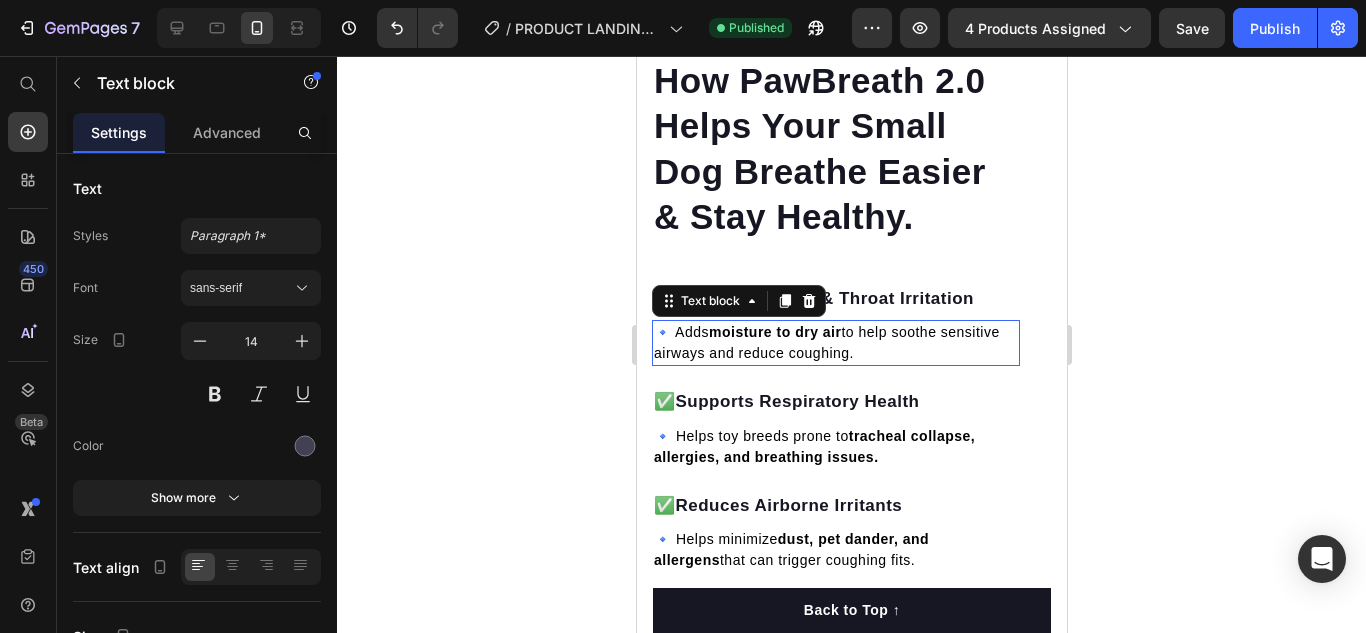 click on "🔹 Adds  moisture to dry air  to help soothe sensitive airways and reduce coughing." at bounding box center [835, 343] 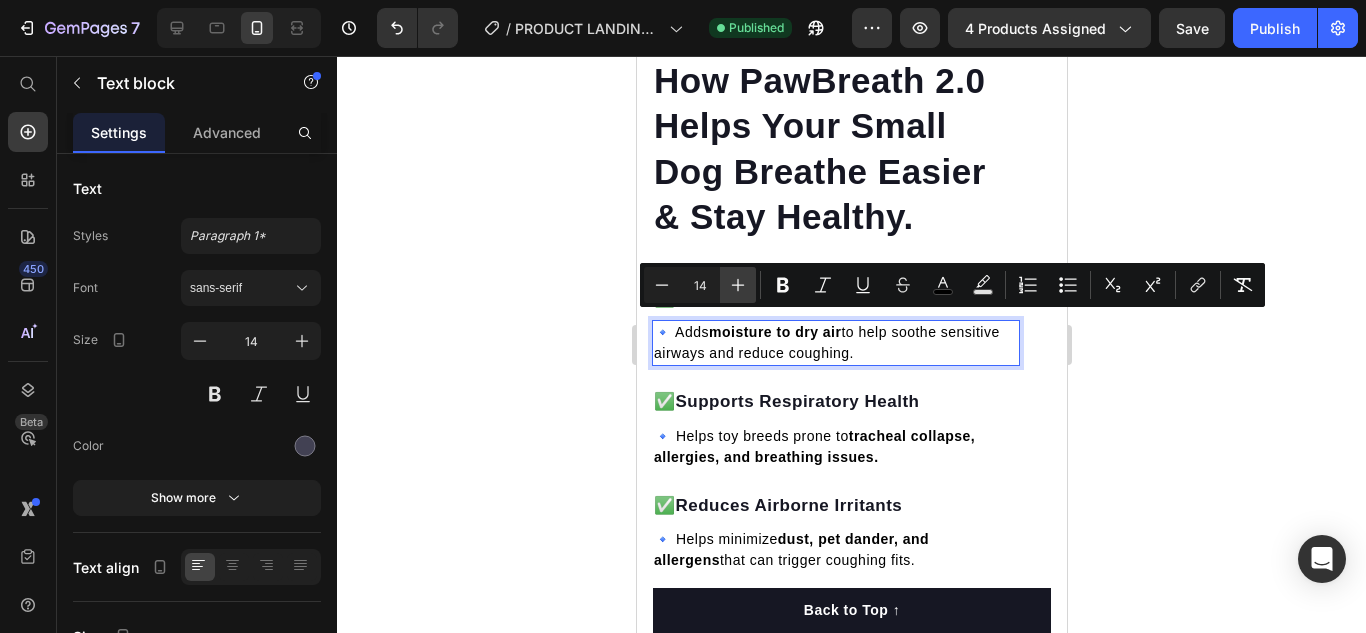 click 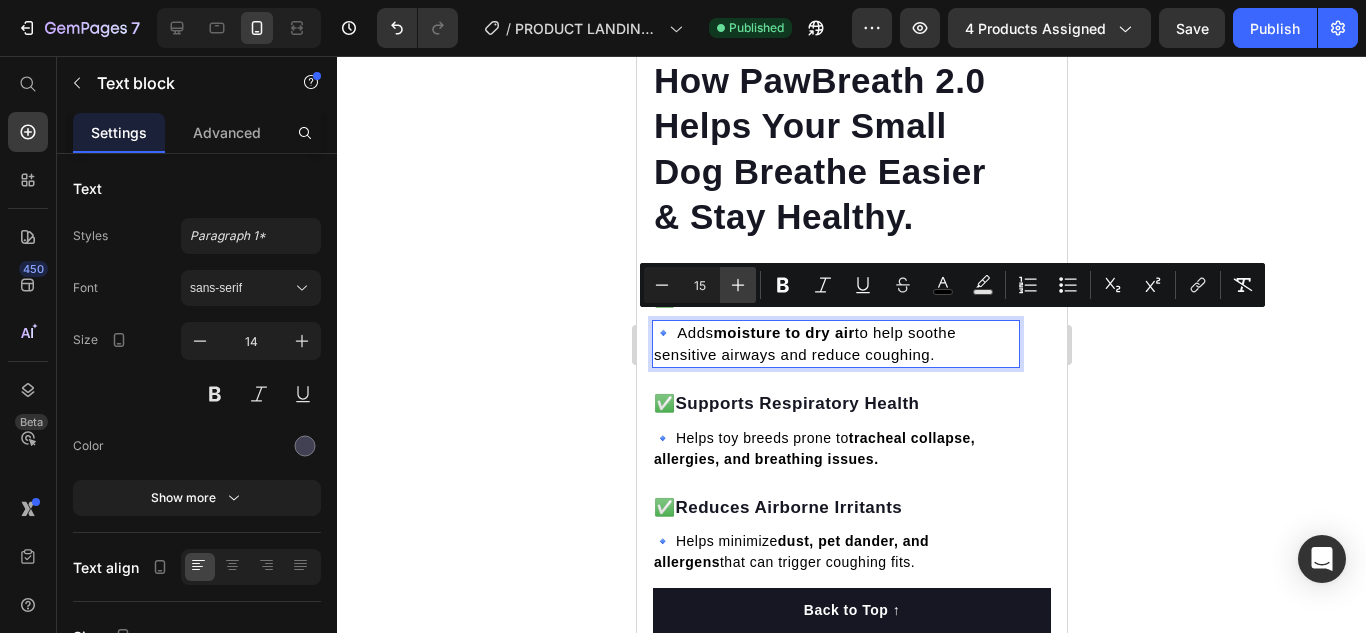 click 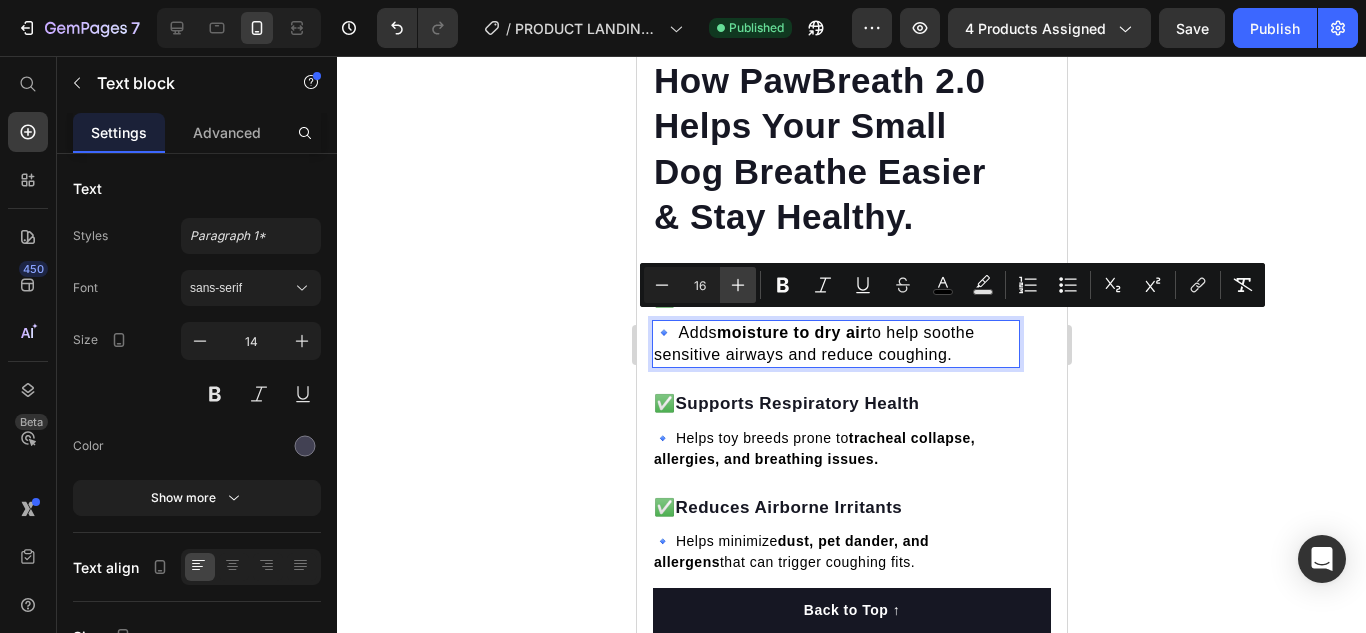 click on "Plus" at bounding box center (738, 285) 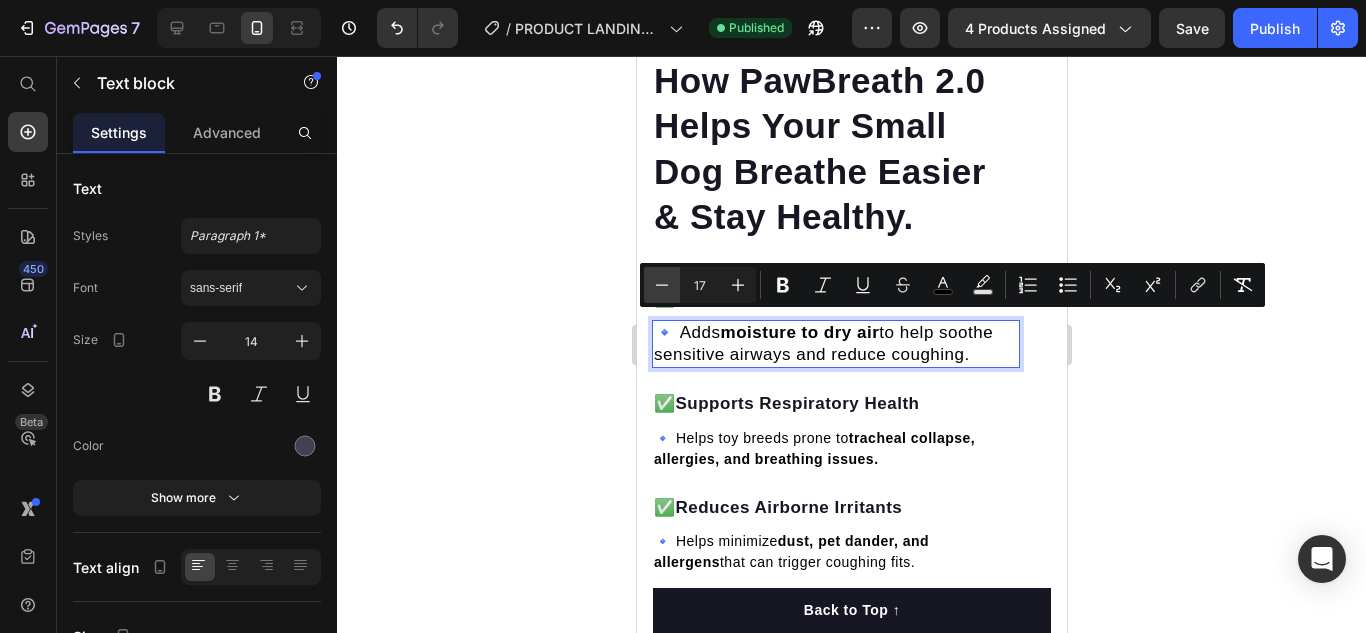 click 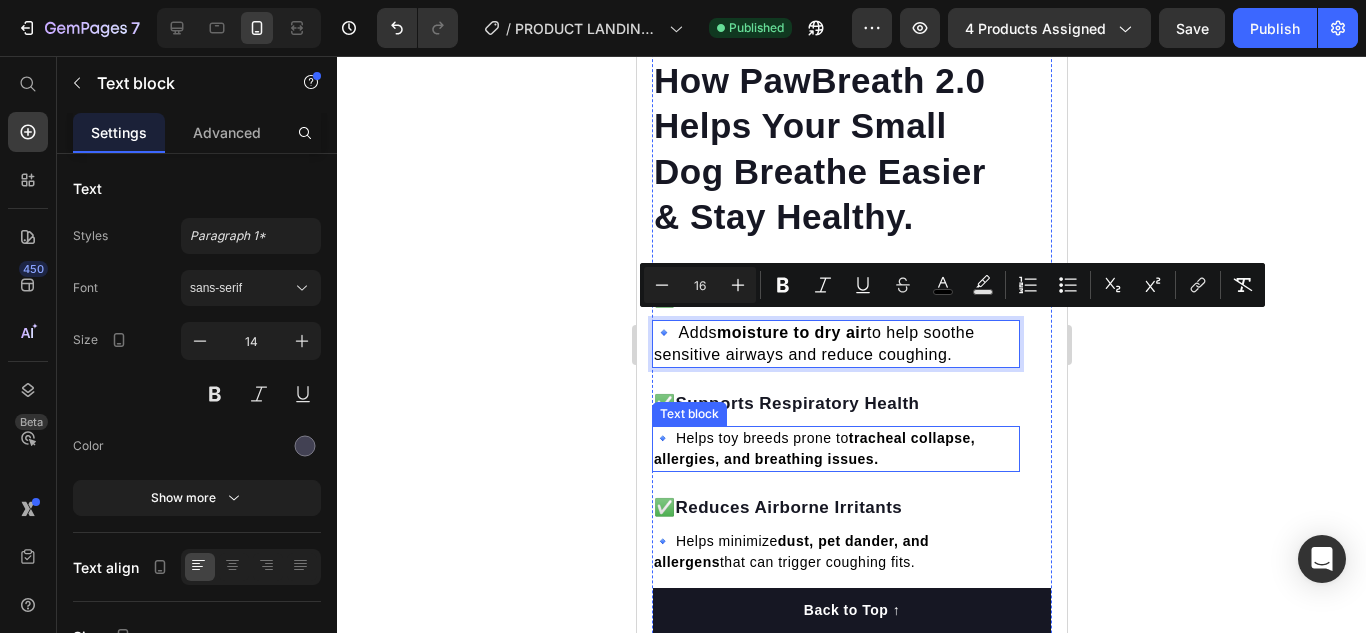 click on "tracheal collapse, allergies, and breathing issues." at bounding box center (813, 448) 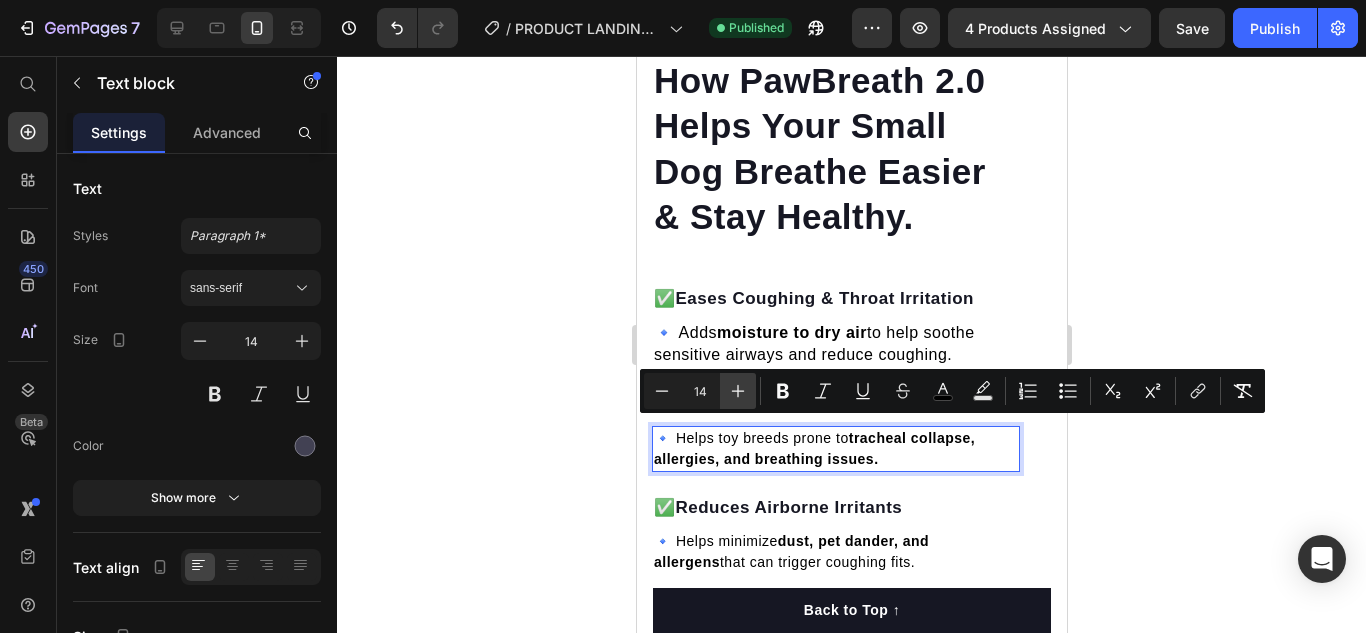click 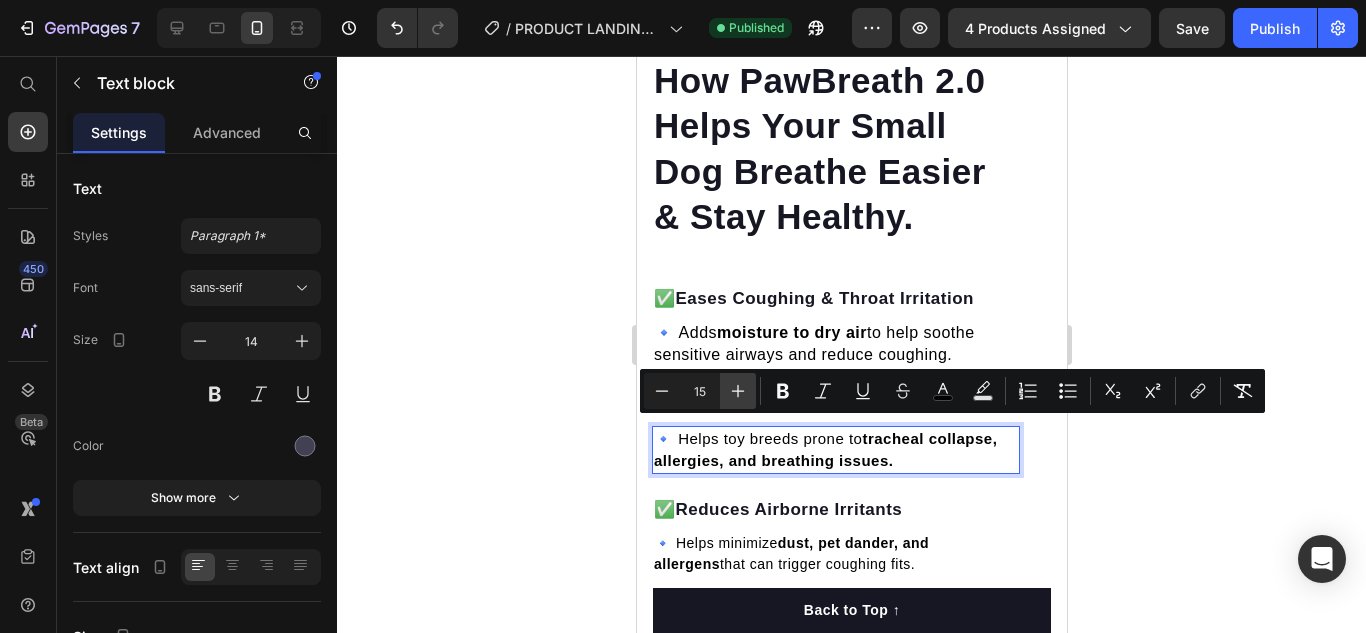 click 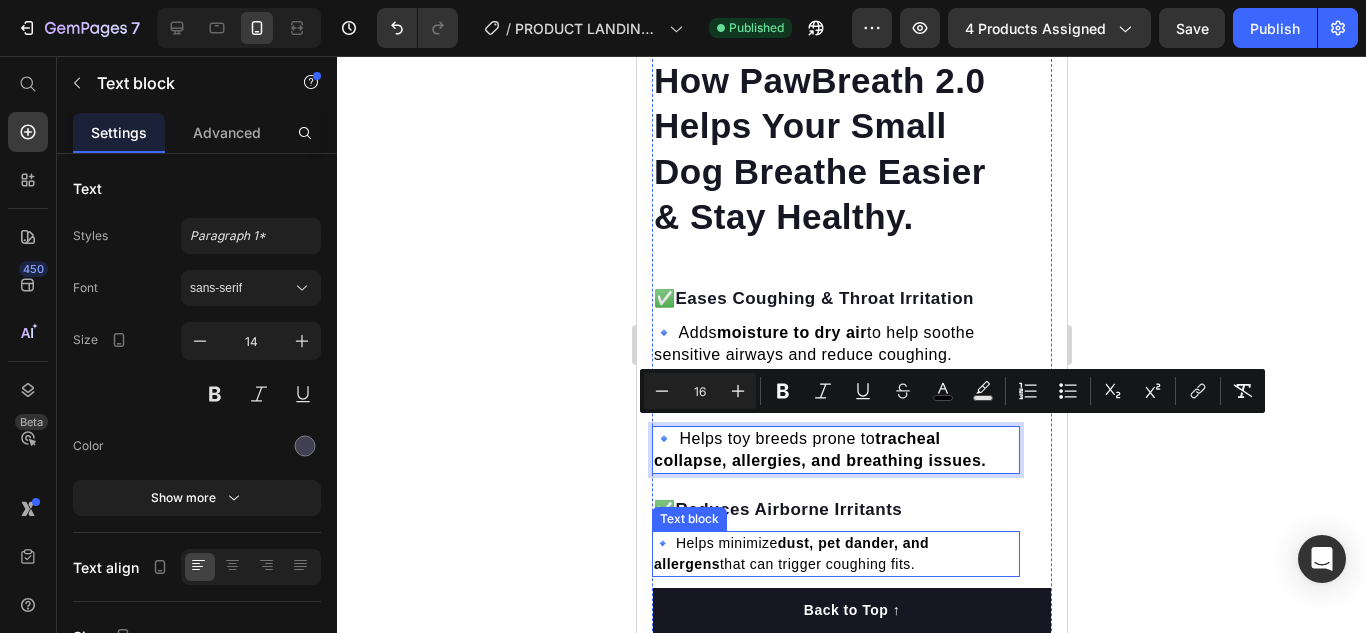 click on "🔹 Helps minimize  dust, pet dander, and allergens  that can trigger coughing fits." at bounding box center [790, 553] 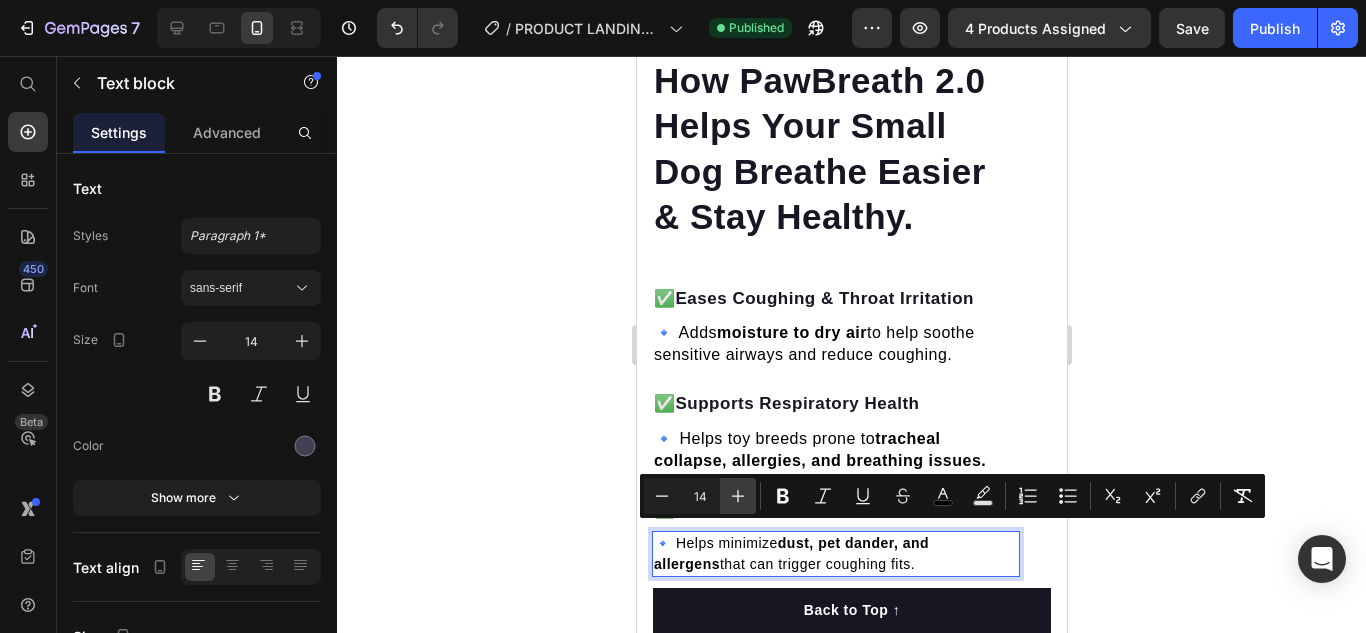 click 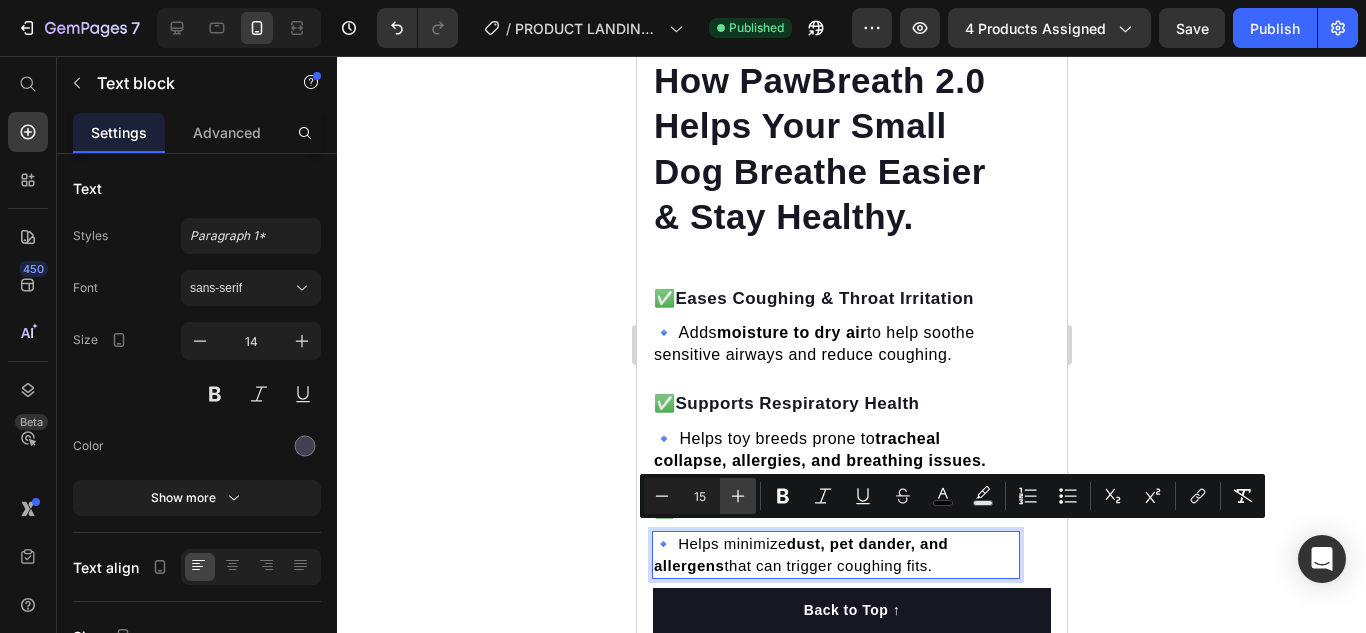 click 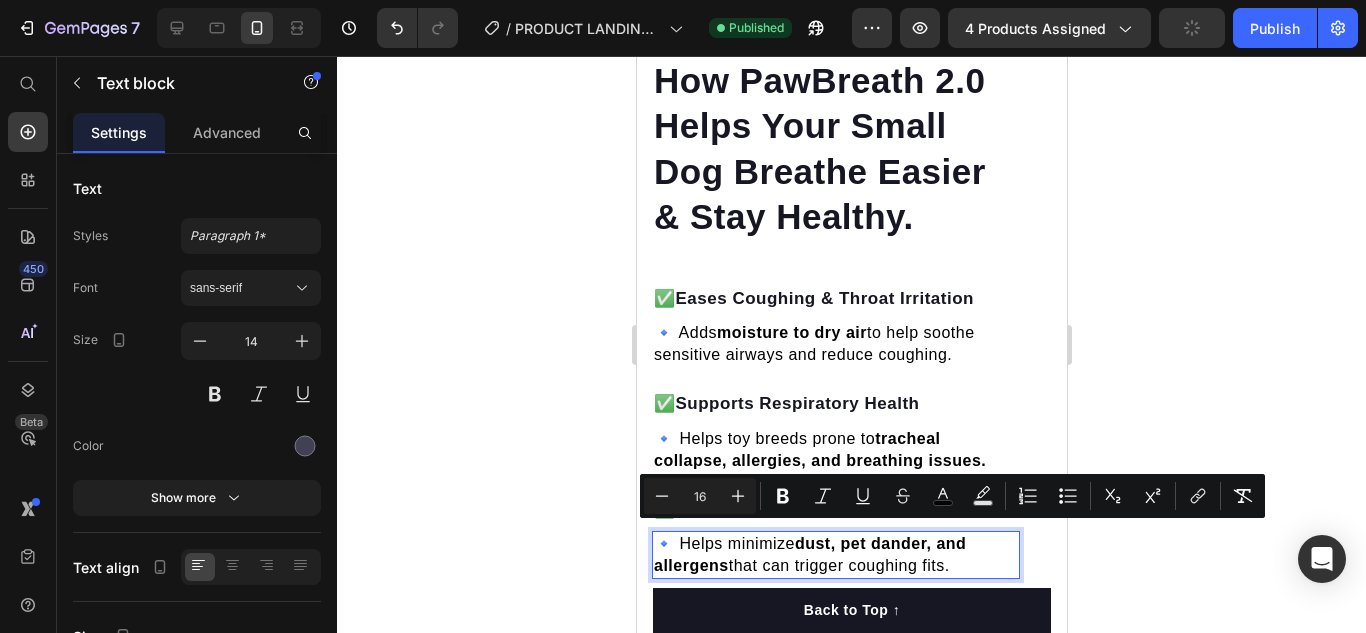 click 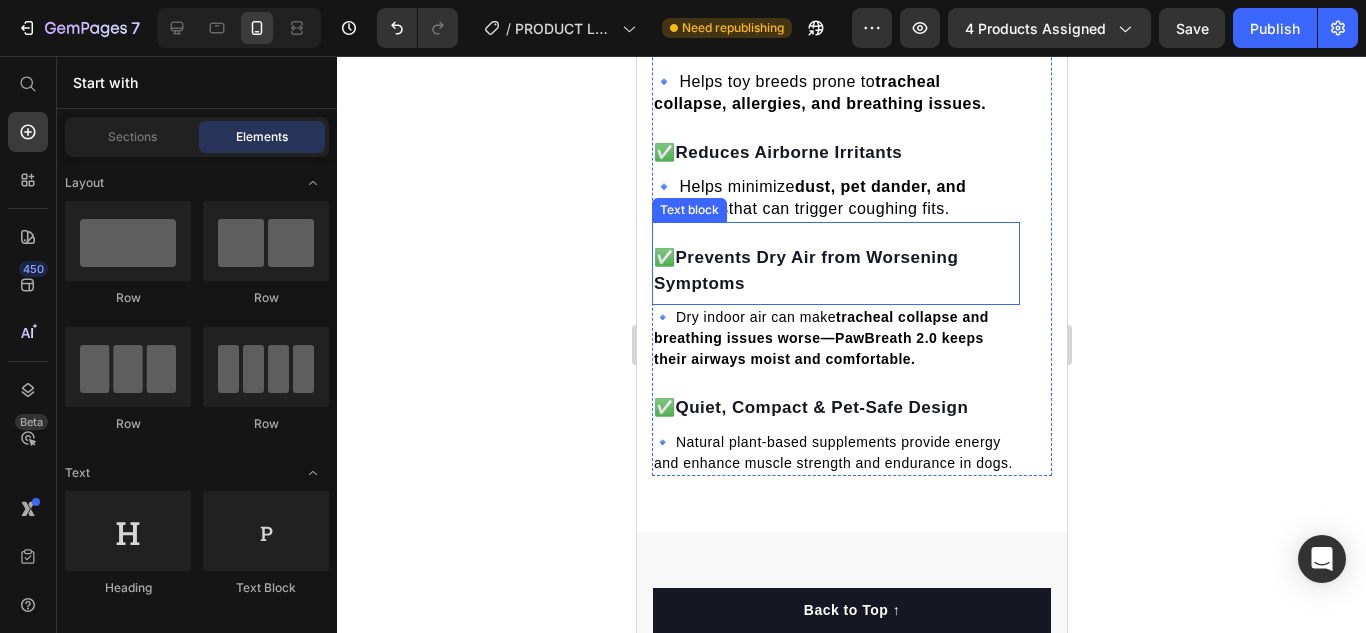 scroll, scrollTop: 11520, scrollLeft: 0, axis: vertical 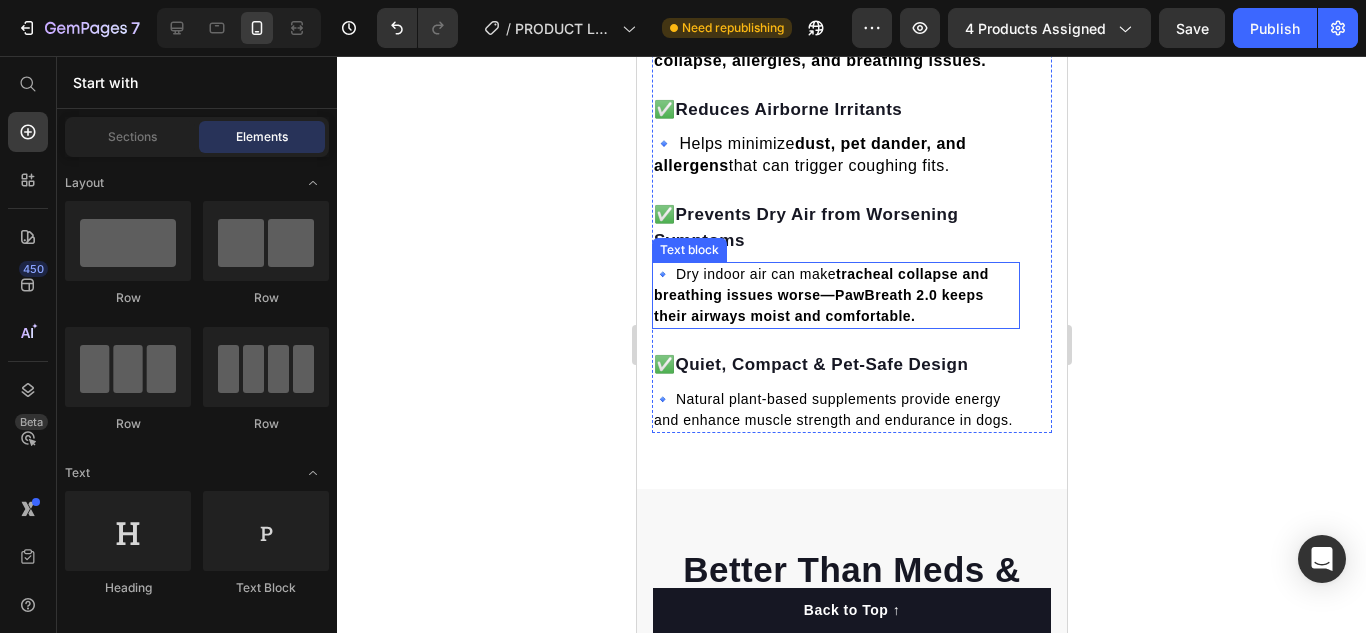 click on "tracheal collapse and breathing issues worse—PawBreath 2.0 keeps their airways moist and comfortable." at bounding box center (820, 295) 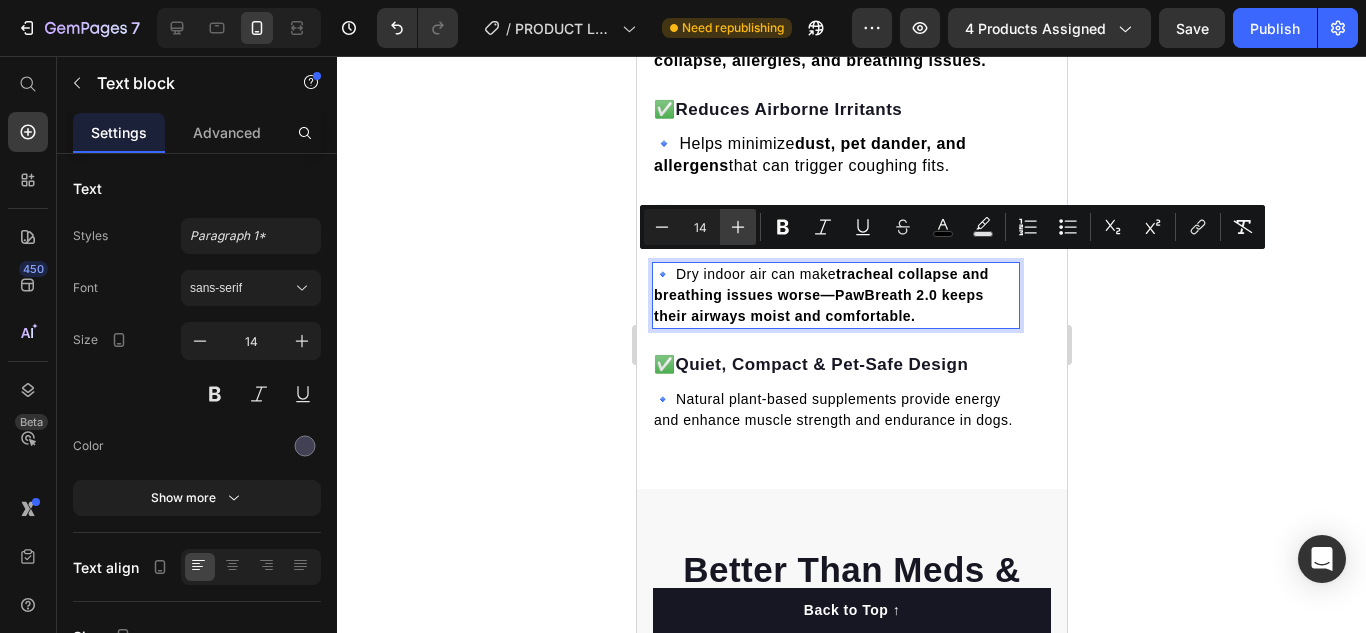 click 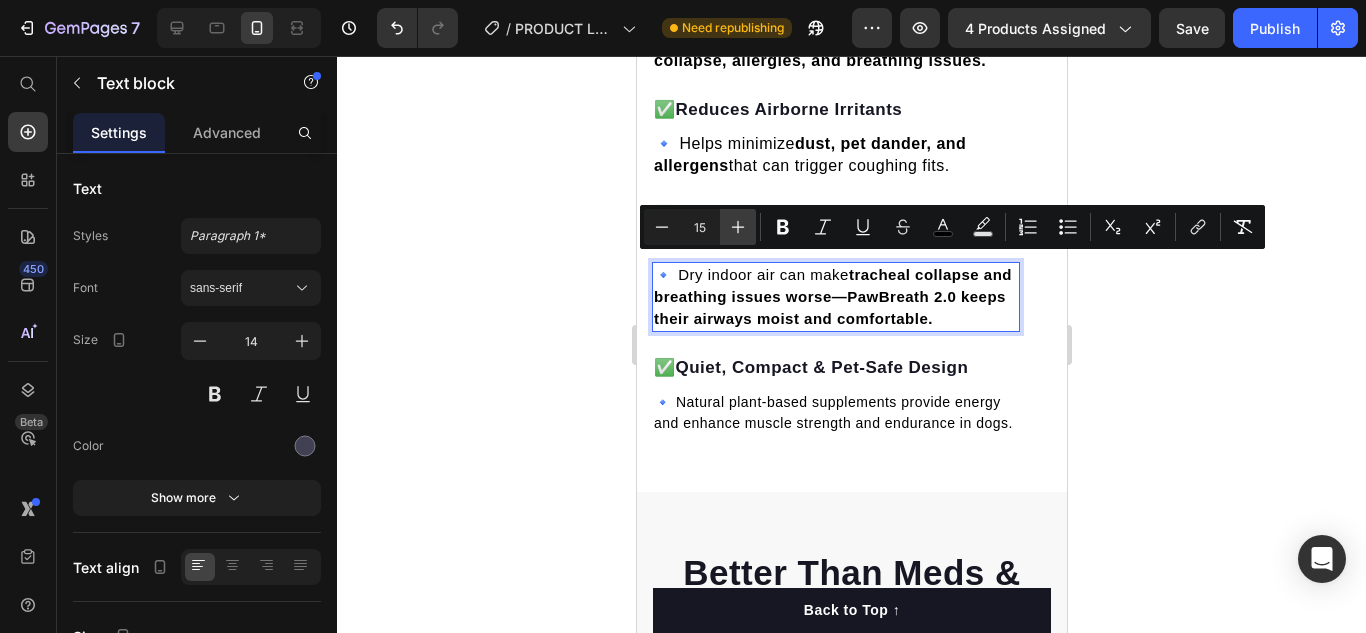 click 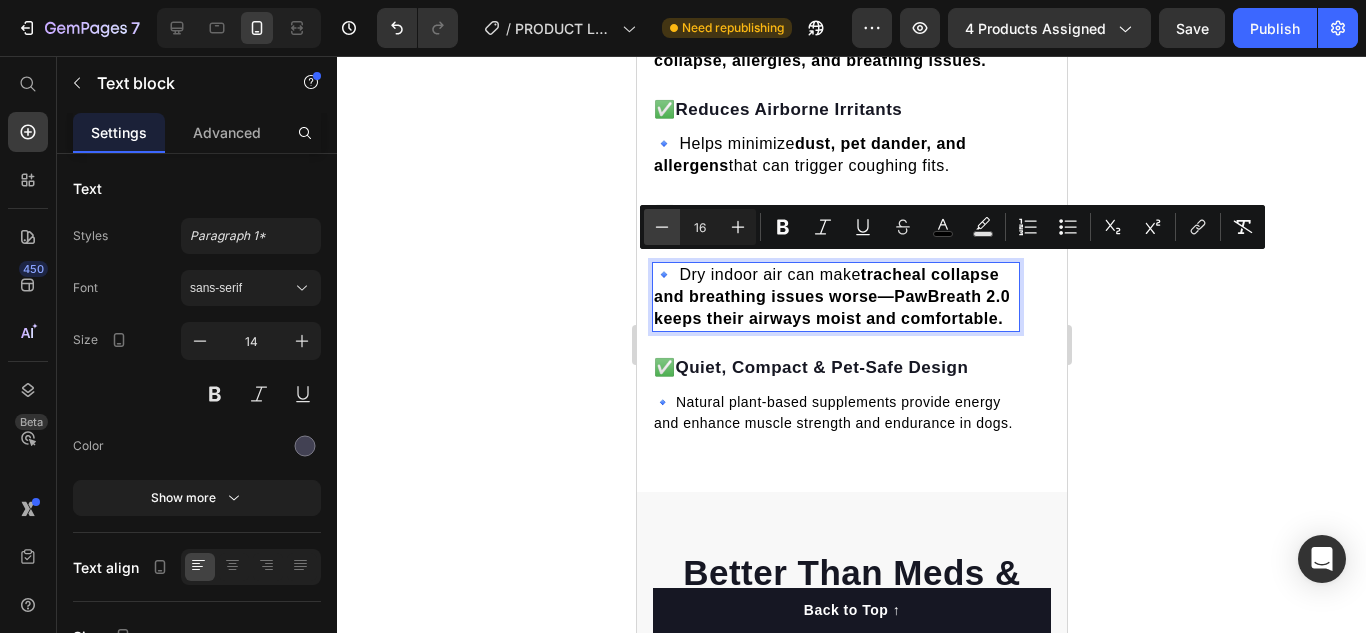 click 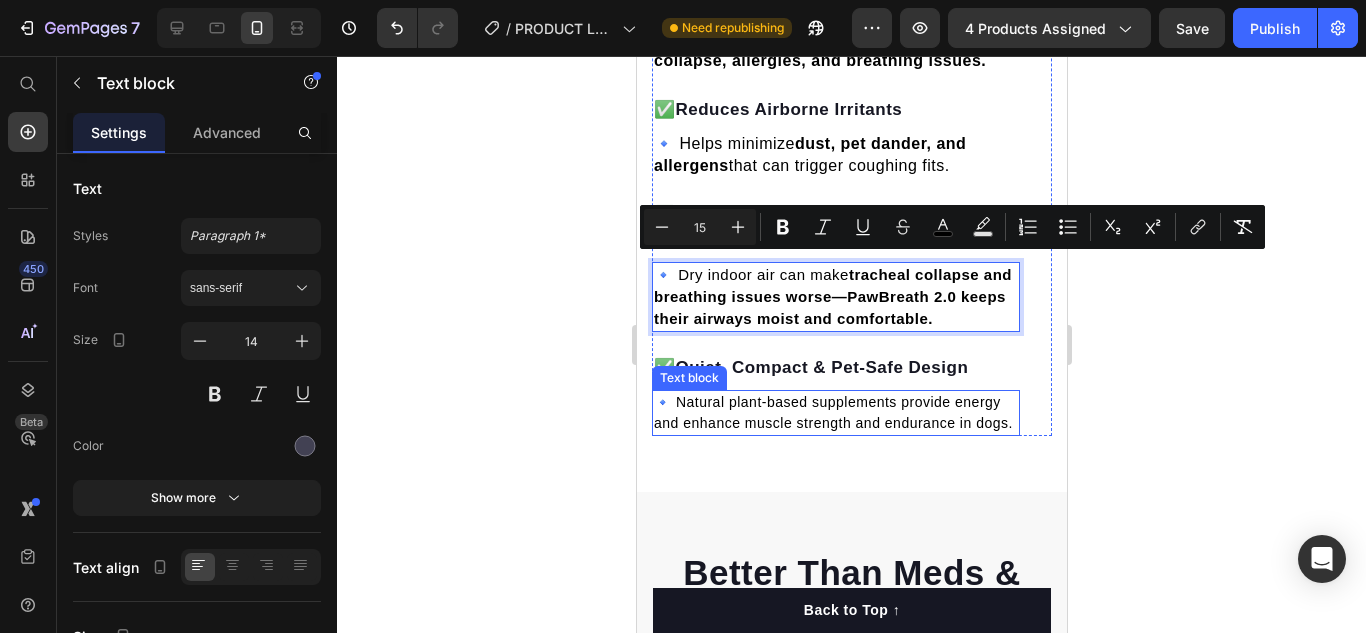 click on "🔹 Natural plant-based supplements provide energy and enhance muscle strength and endurance in dogs." at bounding box center (832, 412) 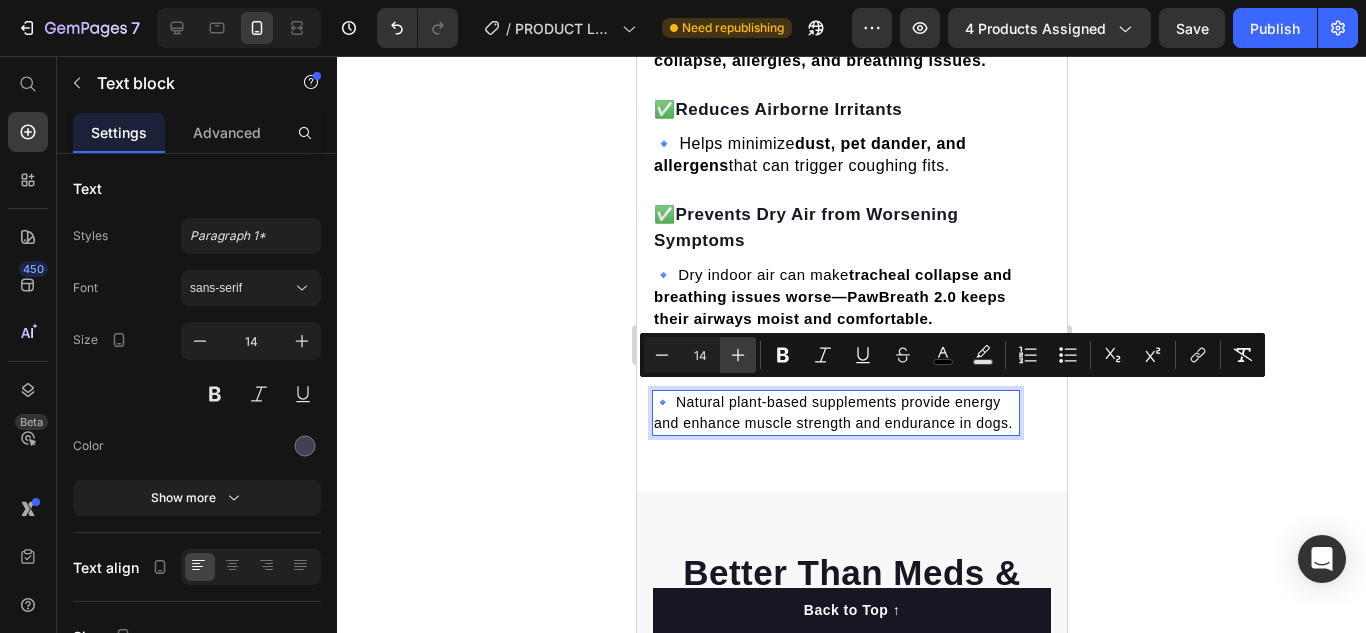 click on "Plus" at bounding box center [738, 355] 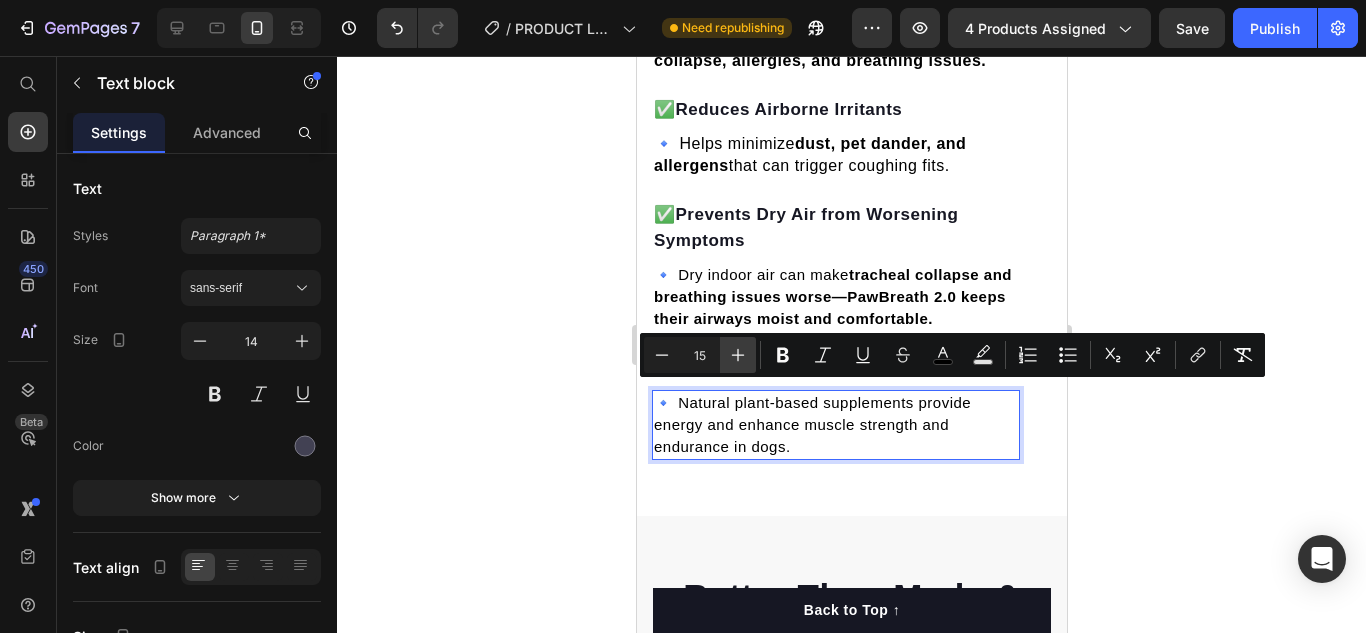 click on "Plus" at bounding box center (738, 355) 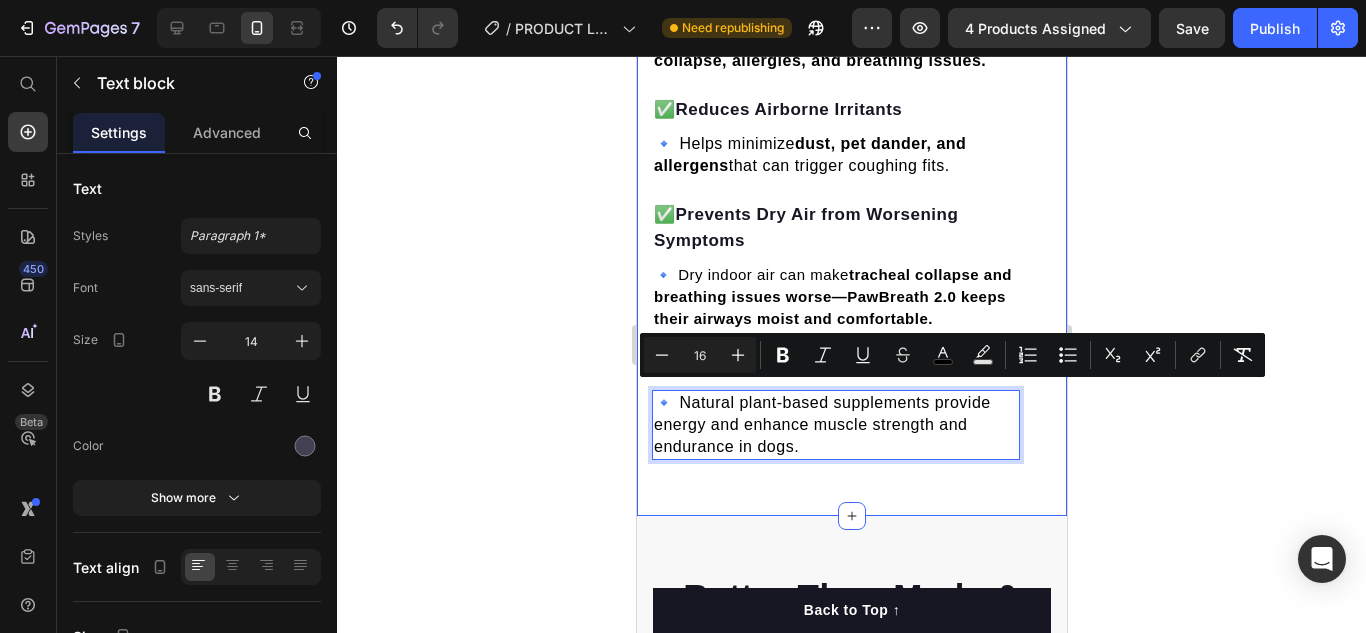 click on "How PawBreath 2.0 Helps Your Small Dog Breathe Easier & Stay Healthy. Heading ✅  Eases Coughing & Throat Irritation Text block 🔹 Adds  moisture to dry air  to help soothe sensitive airways and reduce coughing. Text block ✅  Supports Respiratory Health Text block 🔹 Helps toy breeds prone to  tracheal collapse, allergies, and breathing issues. Text block ✅  Reduces Airborne Irritants Text block 🔹 Helps minimize  dust, pet dander, and allergens  that can trigger coughing fits. Text block ✅  Prevents Dry Air from Worsening Symptoms Text block 🔹 Dry indoor air can make  tracheal collapse and breathing issues worse—PawBreath 2.0 keeps their airways moist and comfortable. Text block ✅  Quiet, Compact & Pet-Safe Design Text block 🔹 Natural plant-based supplements provide energy and enhance muscle strength and endurance in dogs. Text block   0 Row Image Row Section 15/25" at bounding box center [851, -76] 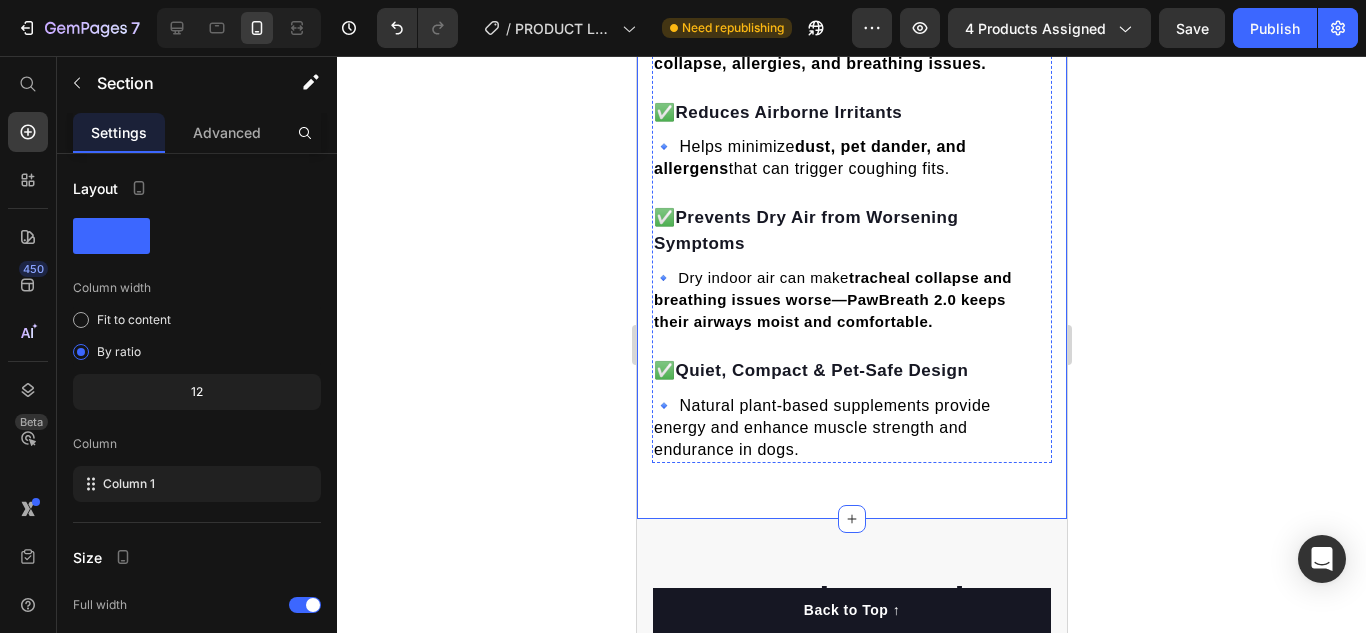 scroll, scrollTop: 11520, scrollLeft: 0, axis: vertical 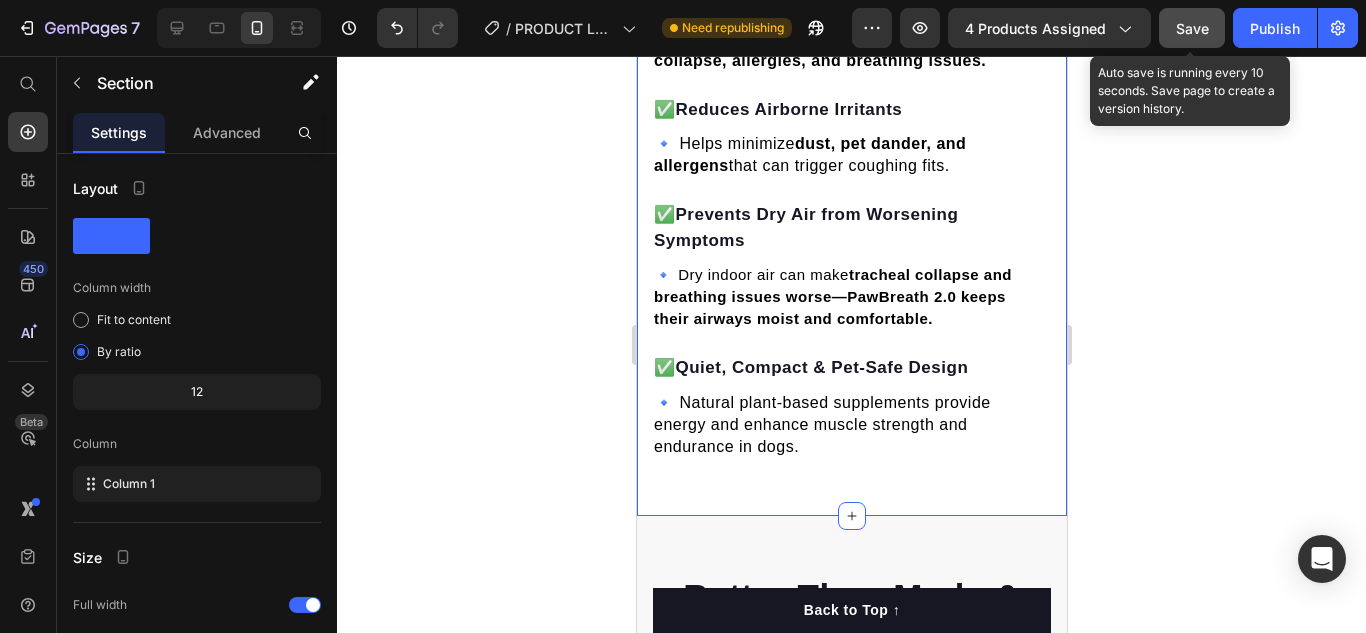 drag, startPoint x: 1191, startPoint y: 37, endPoint x: 357, endPoint y: 100, distance: 836.3761 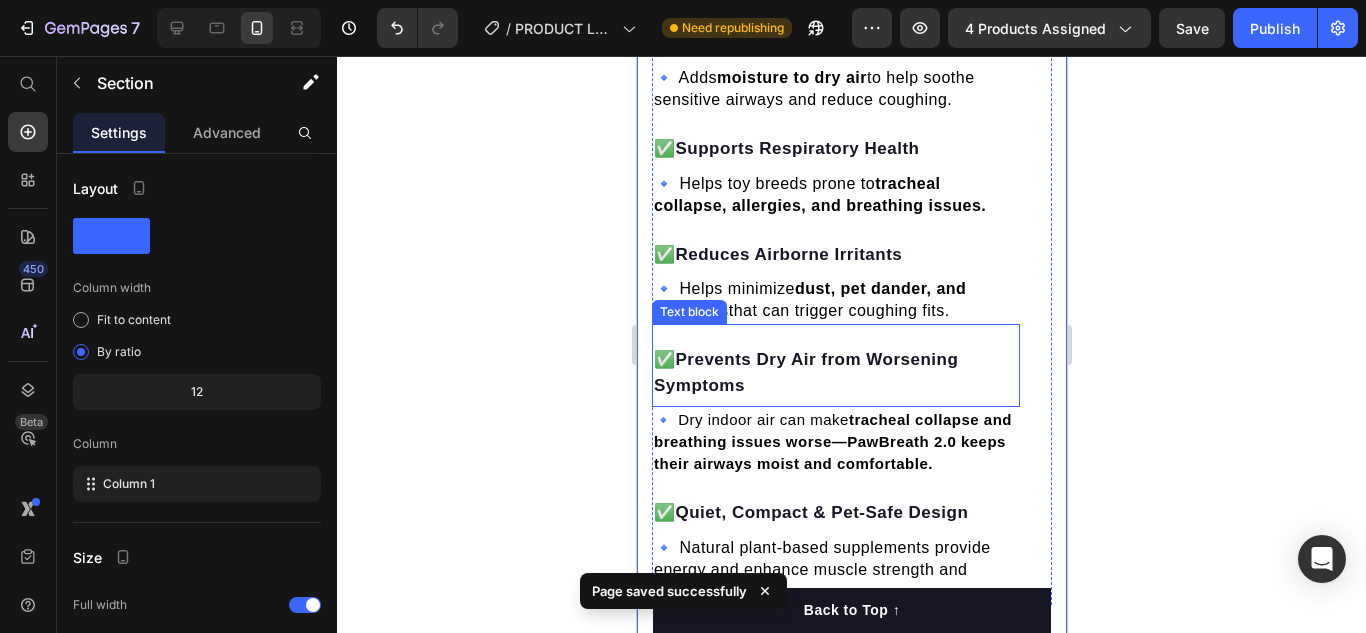 scroll, scrollTop: 11220, scrollLeft: 0, axis: vertical 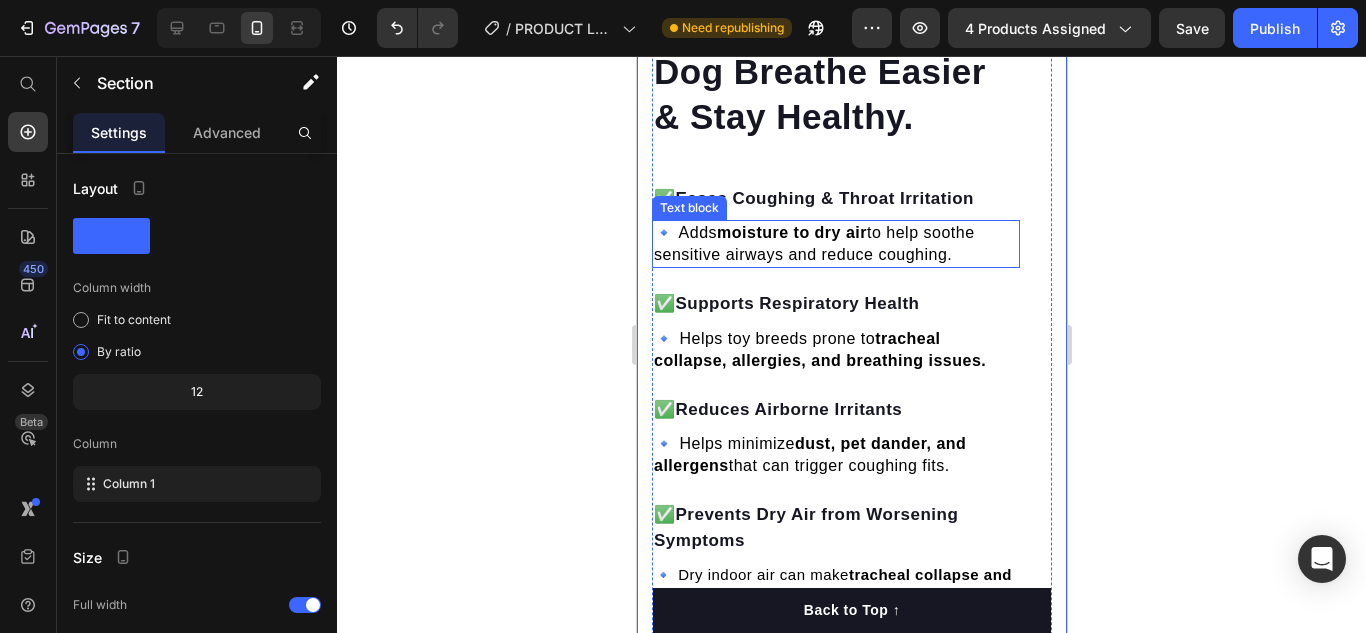 click on "moisture to dry air" at bounding box center [791, 232] 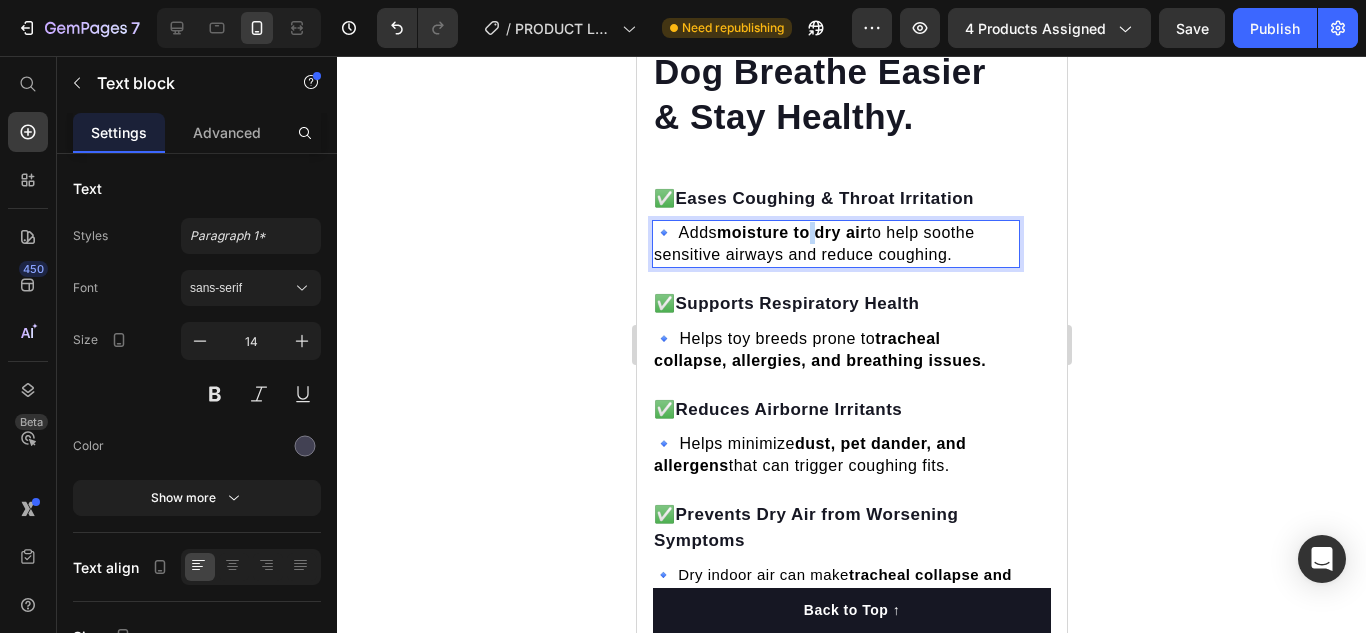 click on "moisture to dry air" at bounding box center (791, 232) 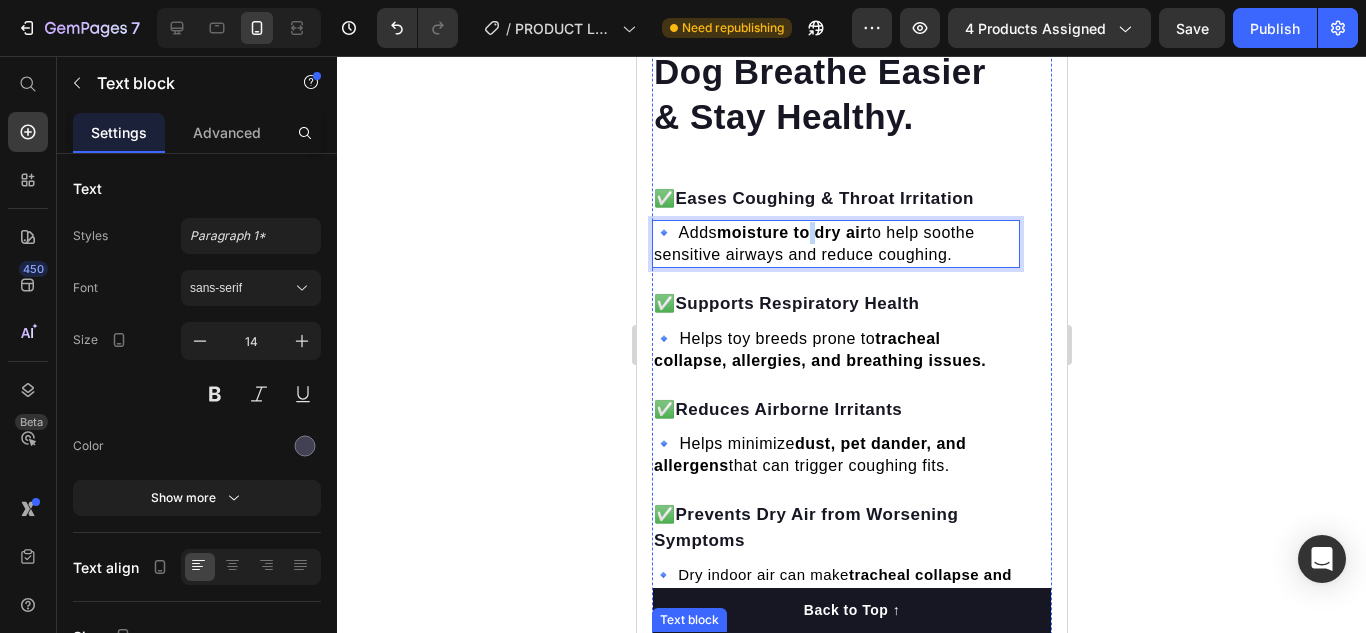 scroll, scrollTop: 11520, scrollLeft: 0, axis: vertical 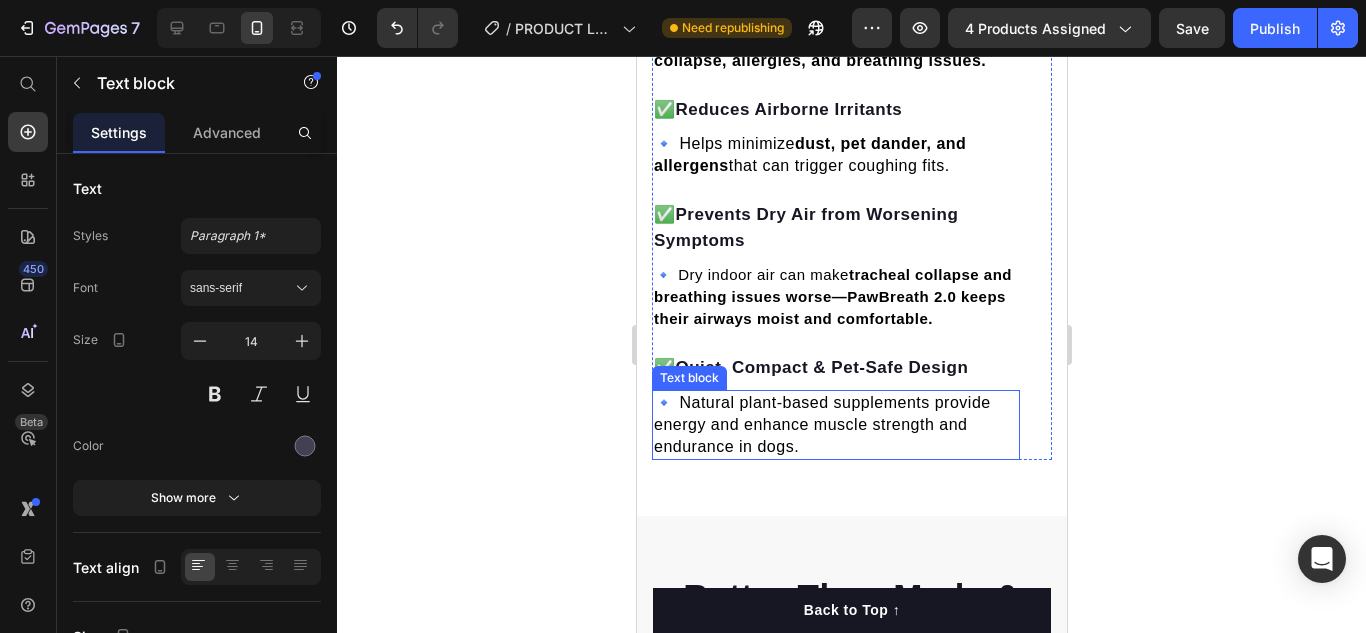 click on "🔹 Natural plant-based supplements provide energy and enhance muscle strength and endurance in dogs." at bounding box center [821, 424] 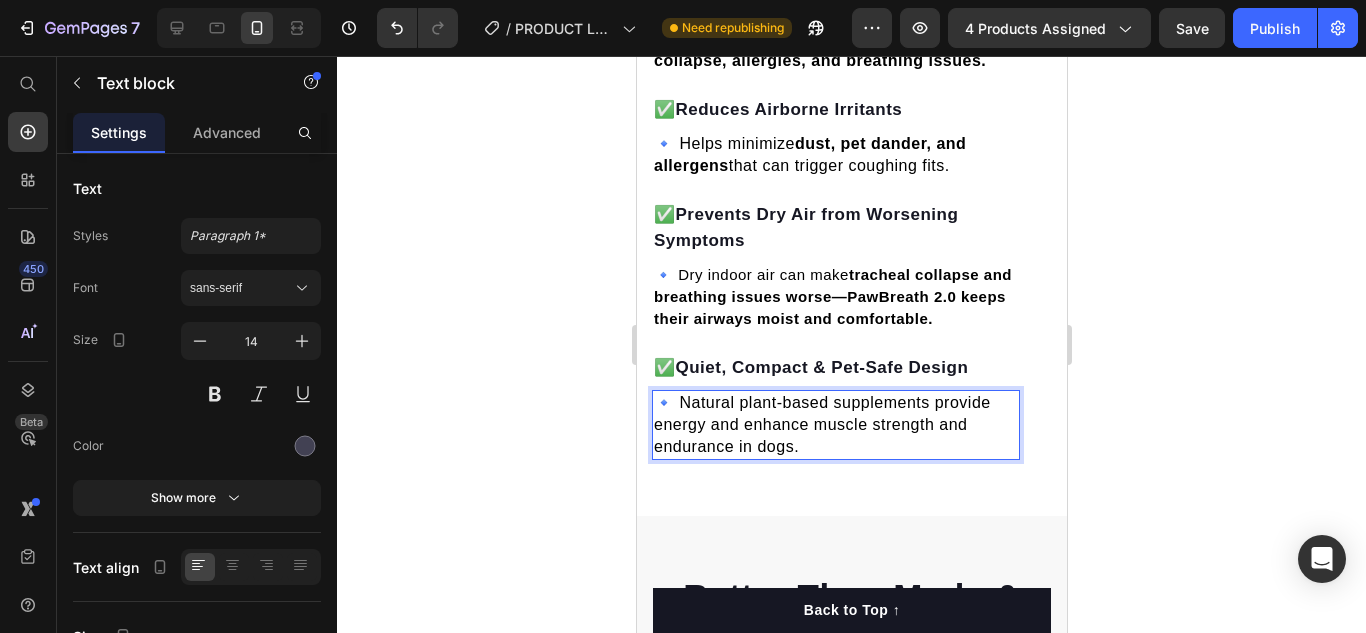 click on "🔹 Natural plant-based supplements provide energy and enhance muscle strength and endurance in dogs." at bounding box center [821, 424] 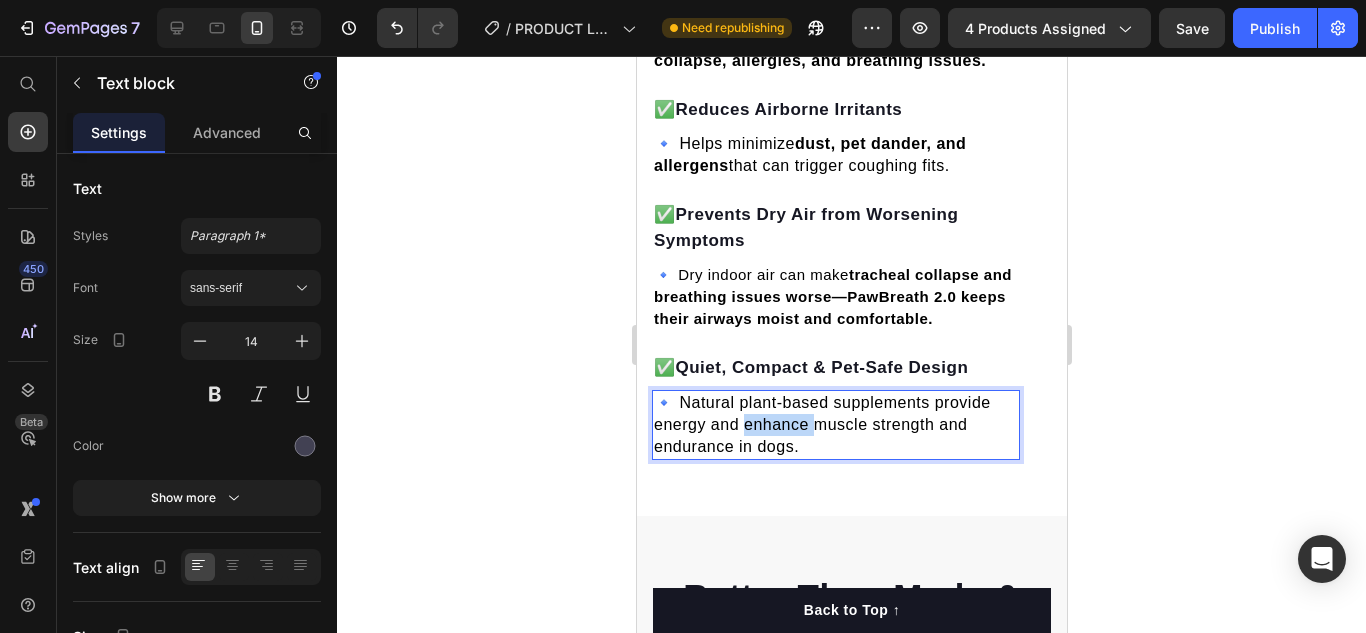 click on "🔹 Natural plant-based supplements provide energy and enhance muscle strength and endurance in dogs." at bounding box center (821, 424) 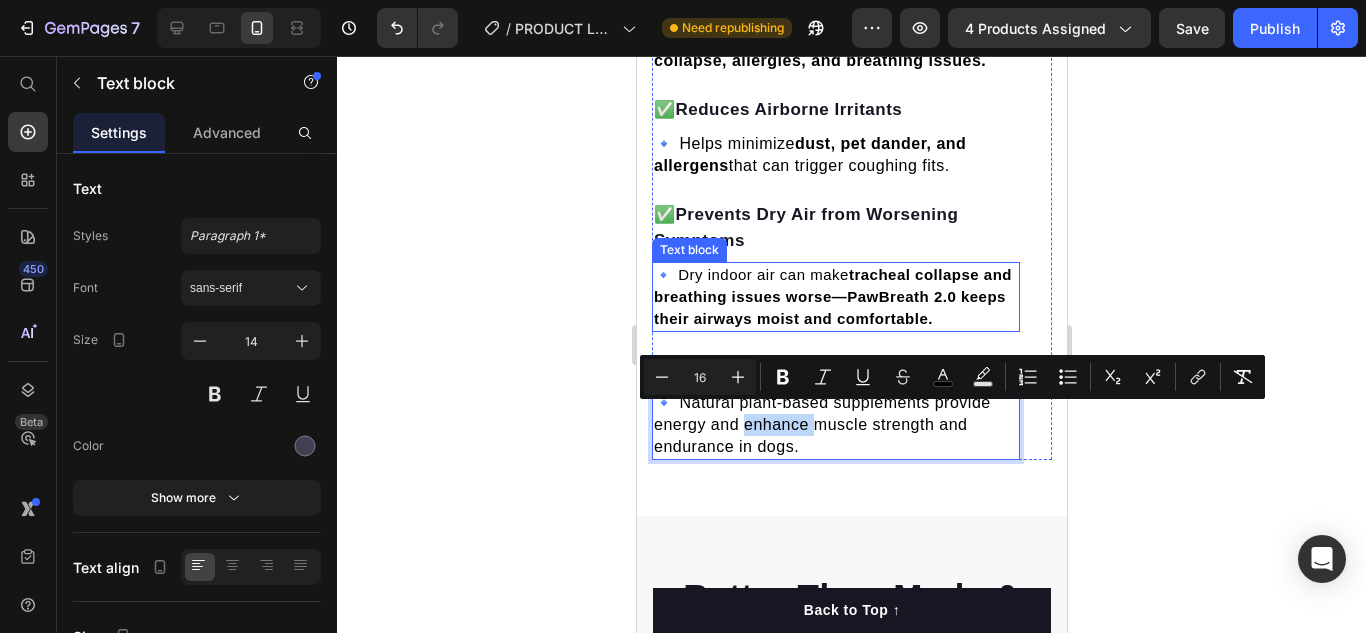 click on "tracheal collapse and breathing issues worse—PawBreath 2.0 keeps their airways moist and comfortable." at bounding box center (832, 296) 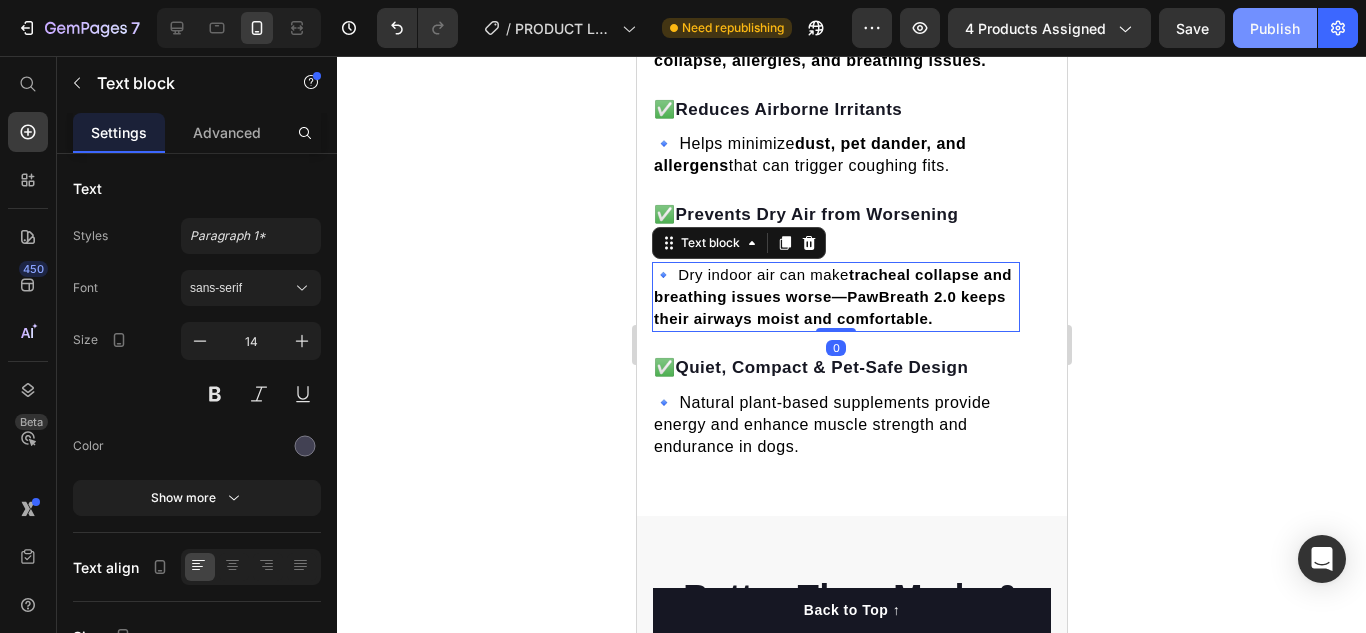 click on "Publish" 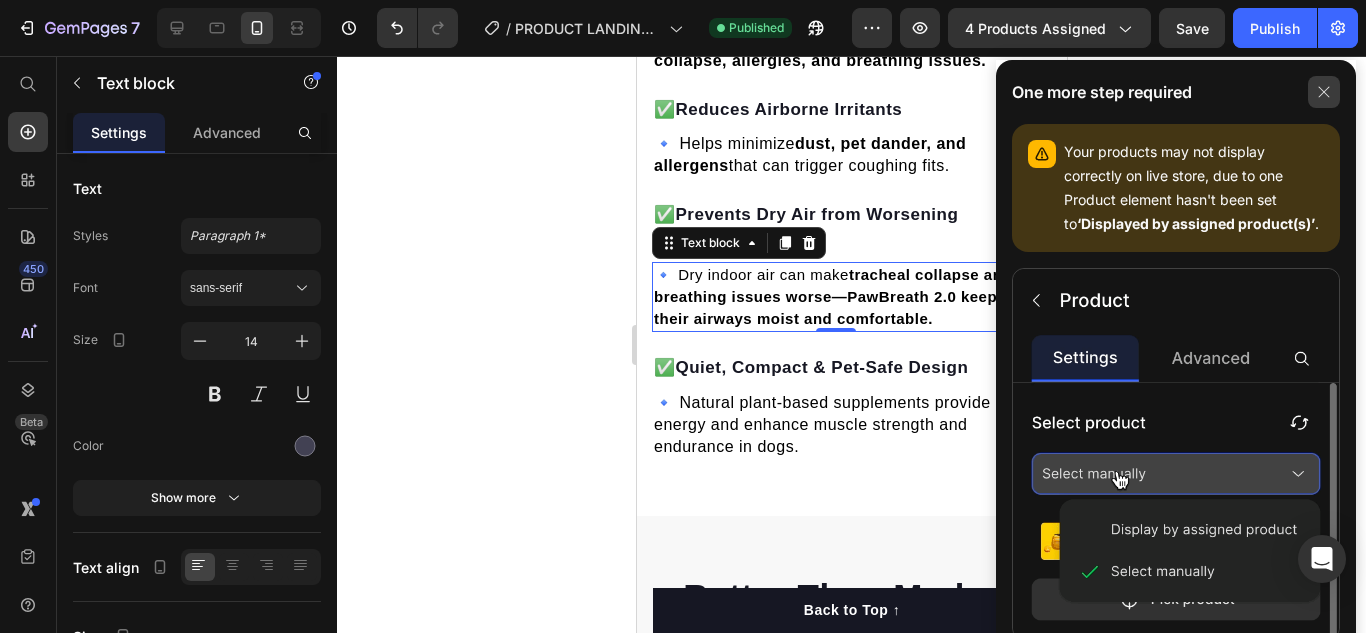 click 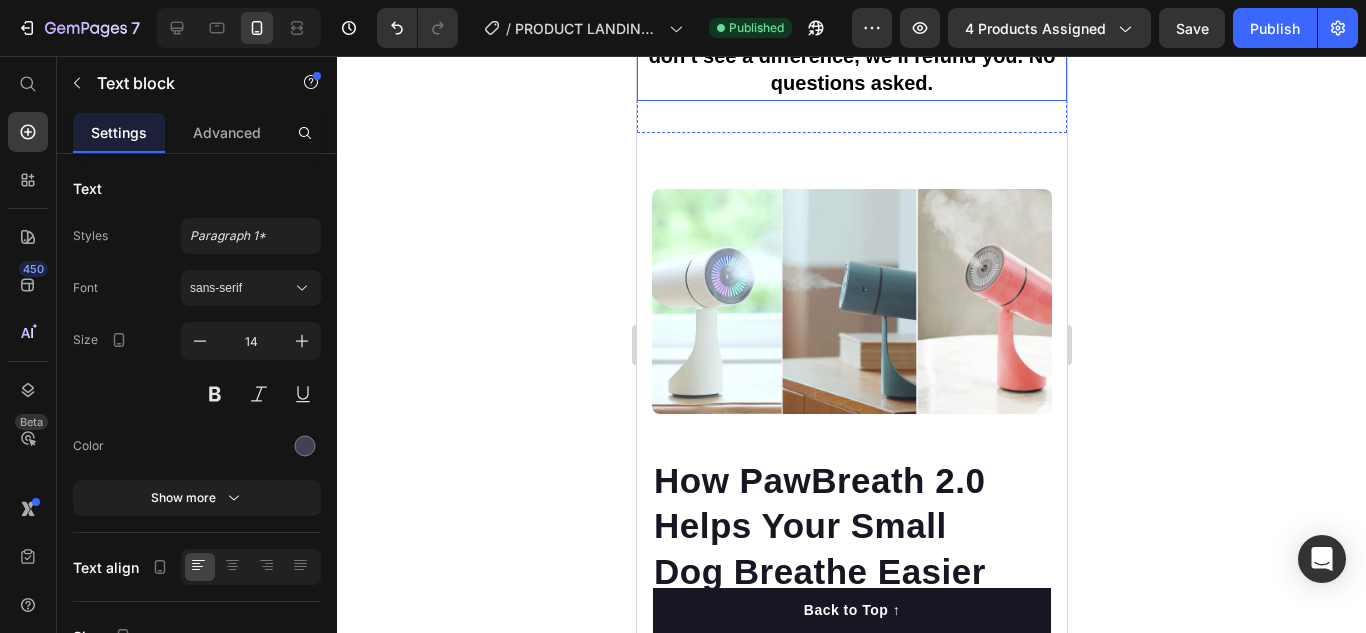 scroll, scrollTop: 10920, scrollLeft: 0, axis: vertical 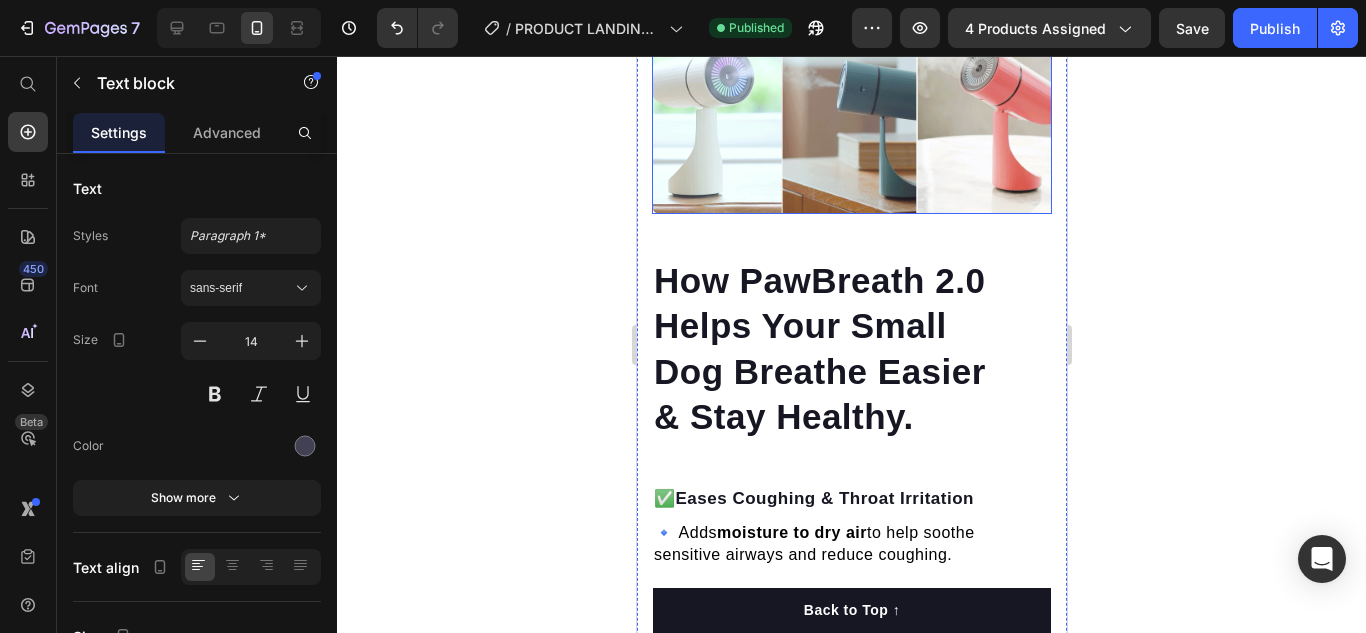 click at bounding box center (851, 101) 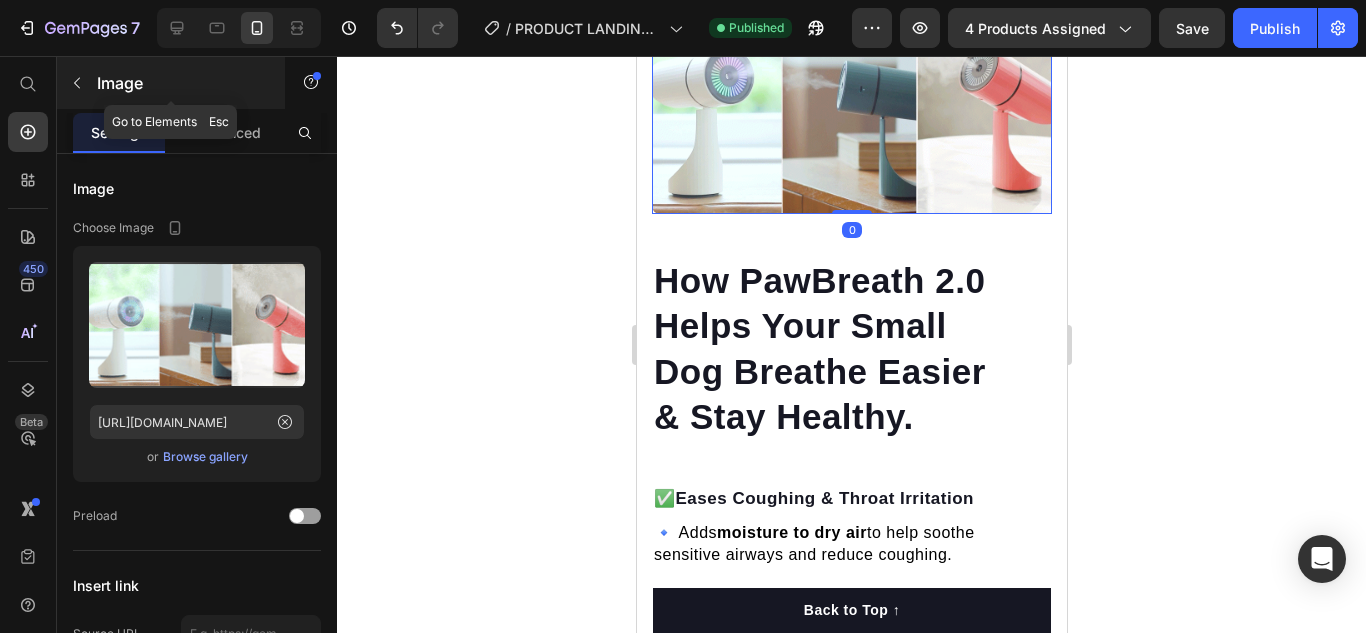 click on "Image" at bounding box center (171, 83) 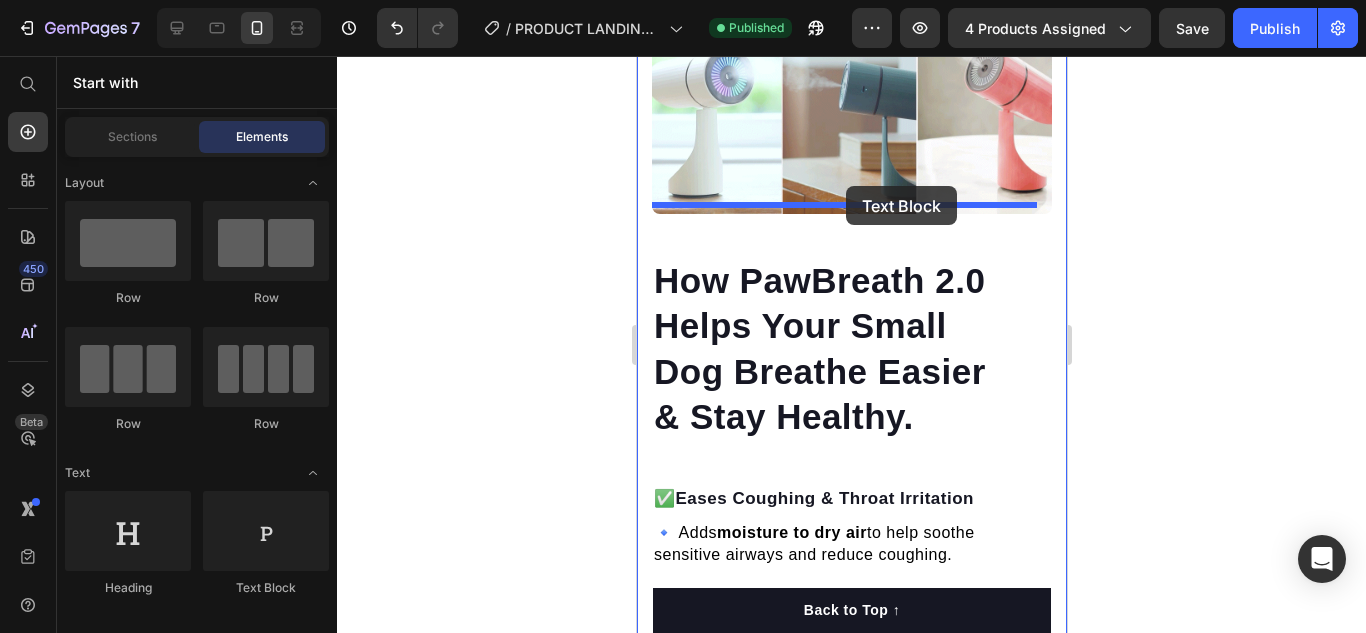 drag, startPoint x: 898, startPoint y: 582, endPoint x: 845, endPoint y: 186, distance: 399.53098 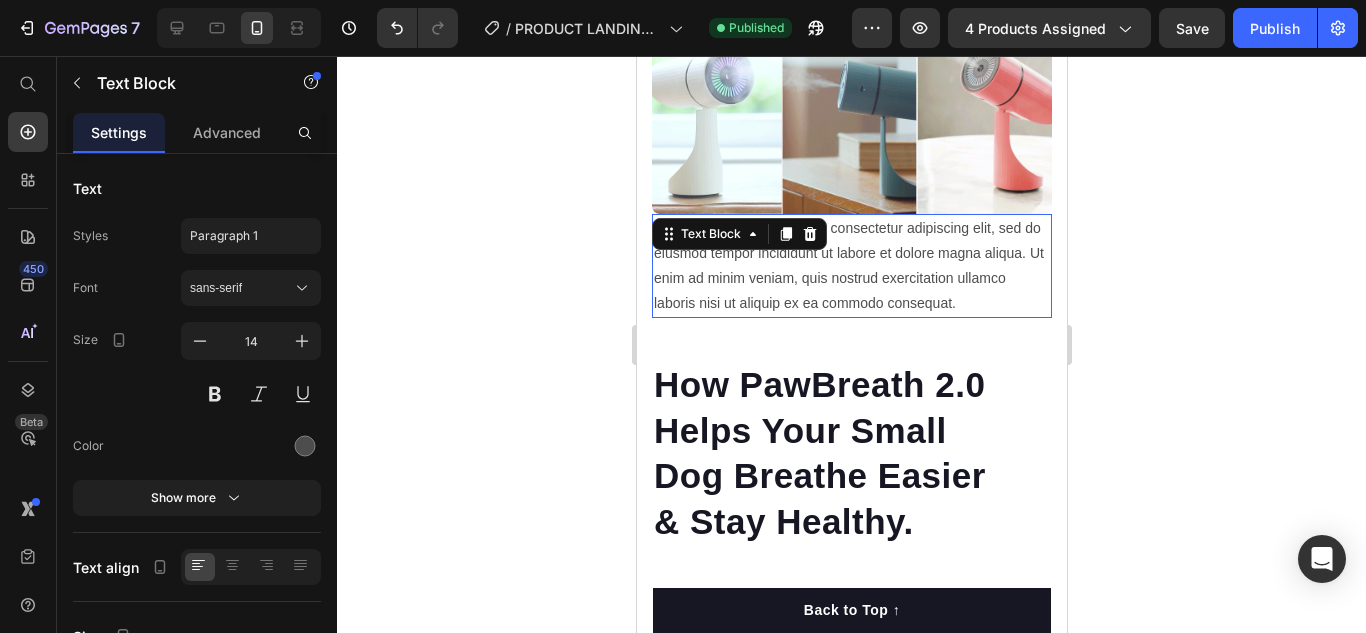 scroll, scrollTop: 11025, scrollLeft: 0, axis: vertical 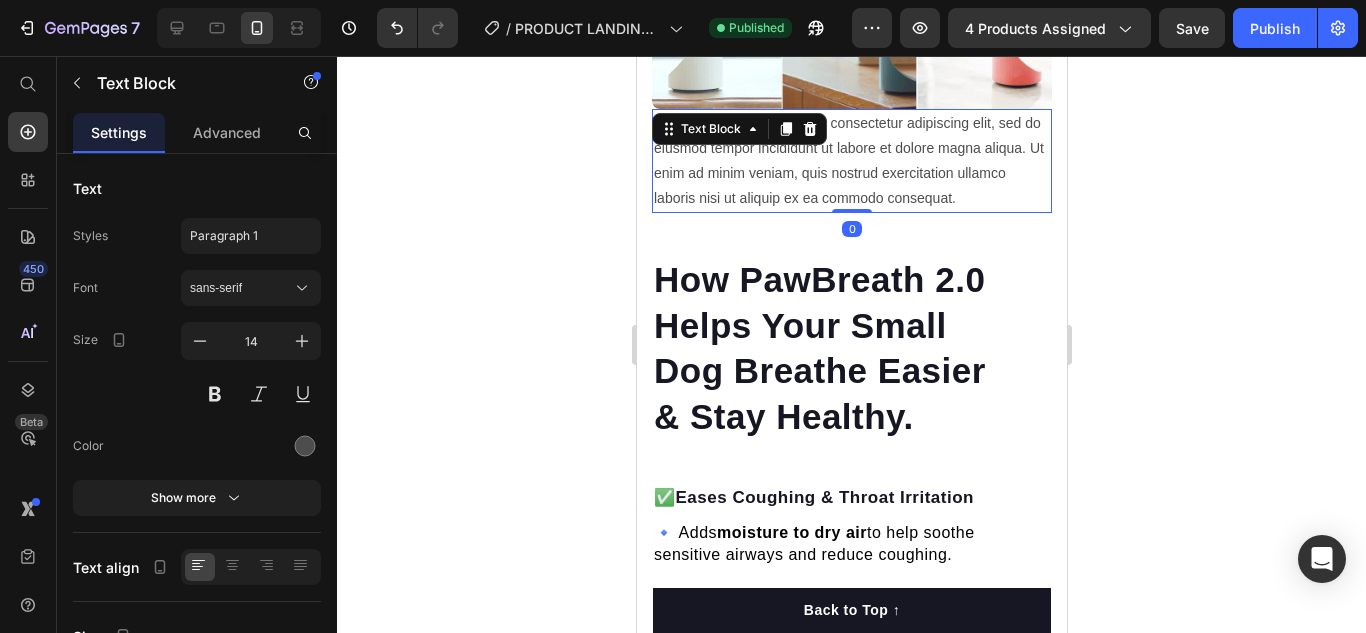 click on "Lorem ipsum dolor sit amet, consectetur adipiscing elit, sed do eiusmod tempor incididunt ut labore et dolore magna aliqua. Ut enim ad minim veniam, quis nostrud exercitation ullamco laboris nisi ut aliquip ex ea commodo consequat." at bounding box center (851, 161) 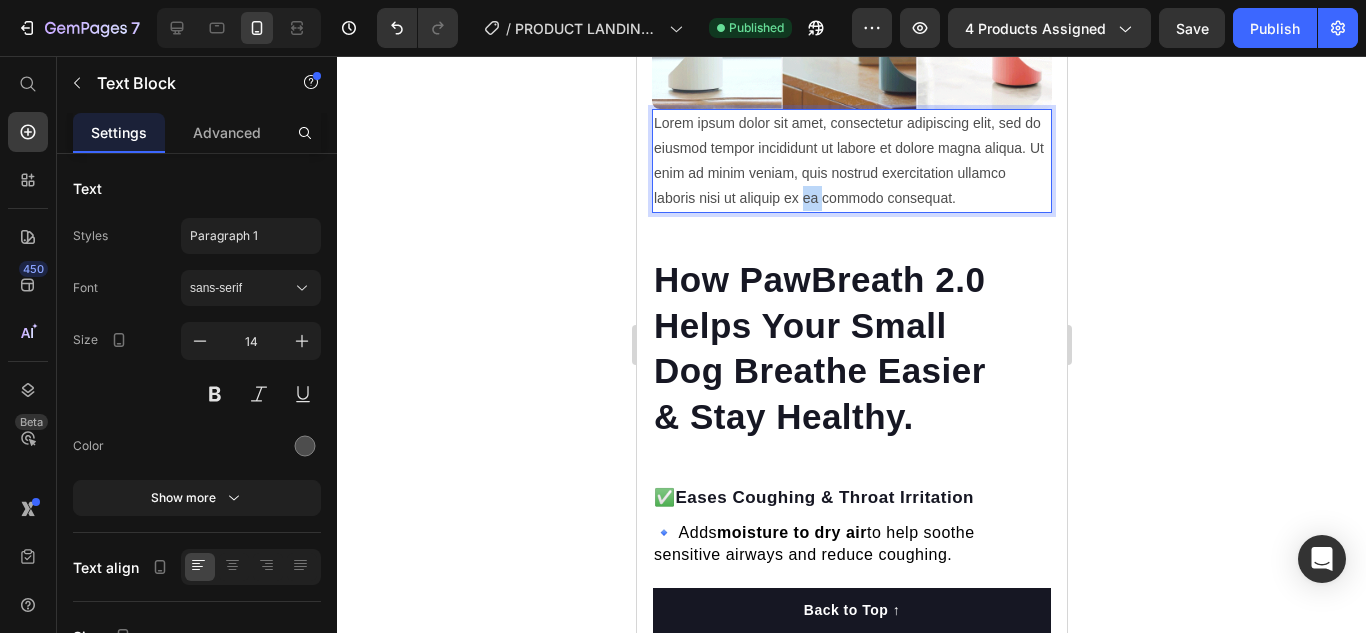 click on "Lorem ipsum dolor sit amet, consectetur adipiscing elit, sed do eiusmod tempor incididunt ut labore et dolore magna aliqua. Ut enim ad minim veniam, quis nostrud exercitation ullamco laboris nisi ut aliquip ex ea commodo consequat." at bounding box center (851, 161) 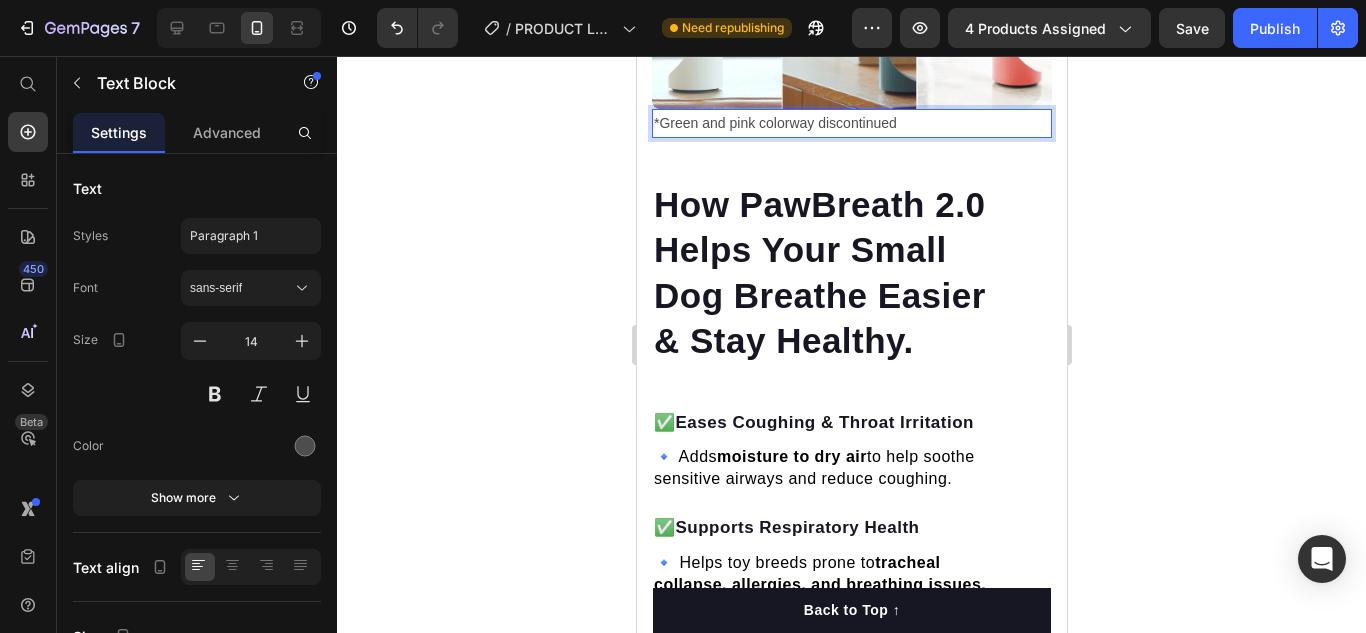 click on "*Green and pink colorway discontinued" at bounding box center [851, 123] 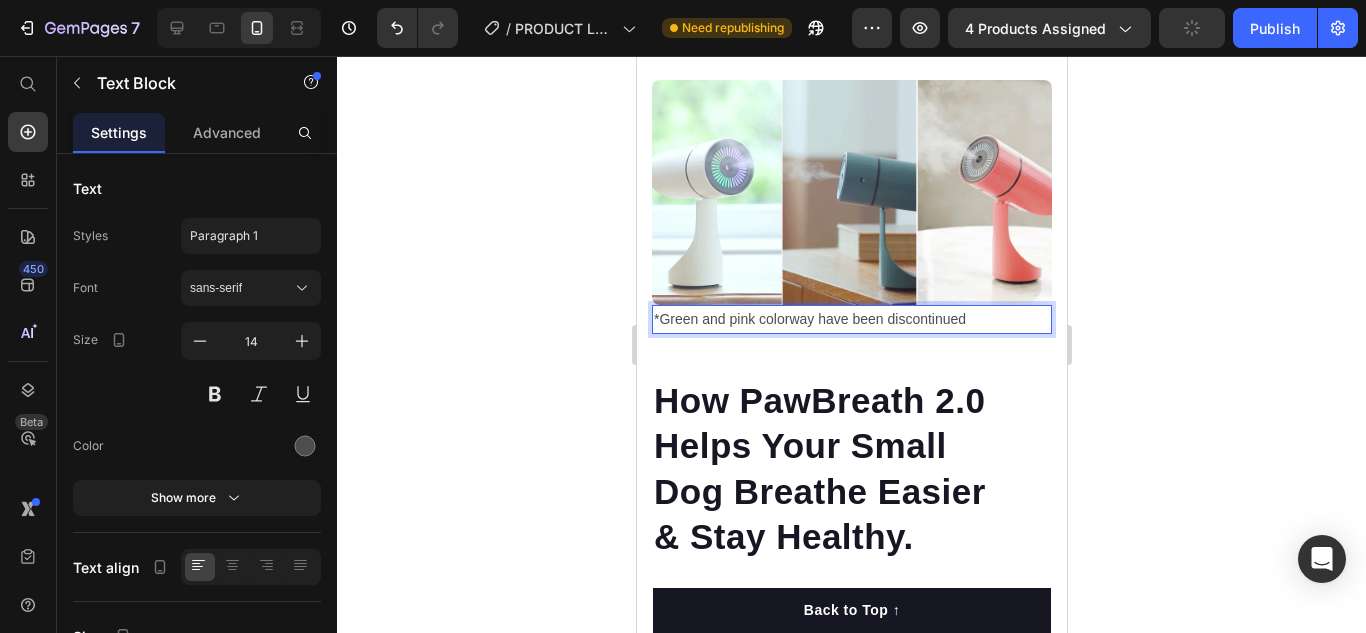 scroll, scrollTop: 10825, scrollLeft: 0, axis: vertical 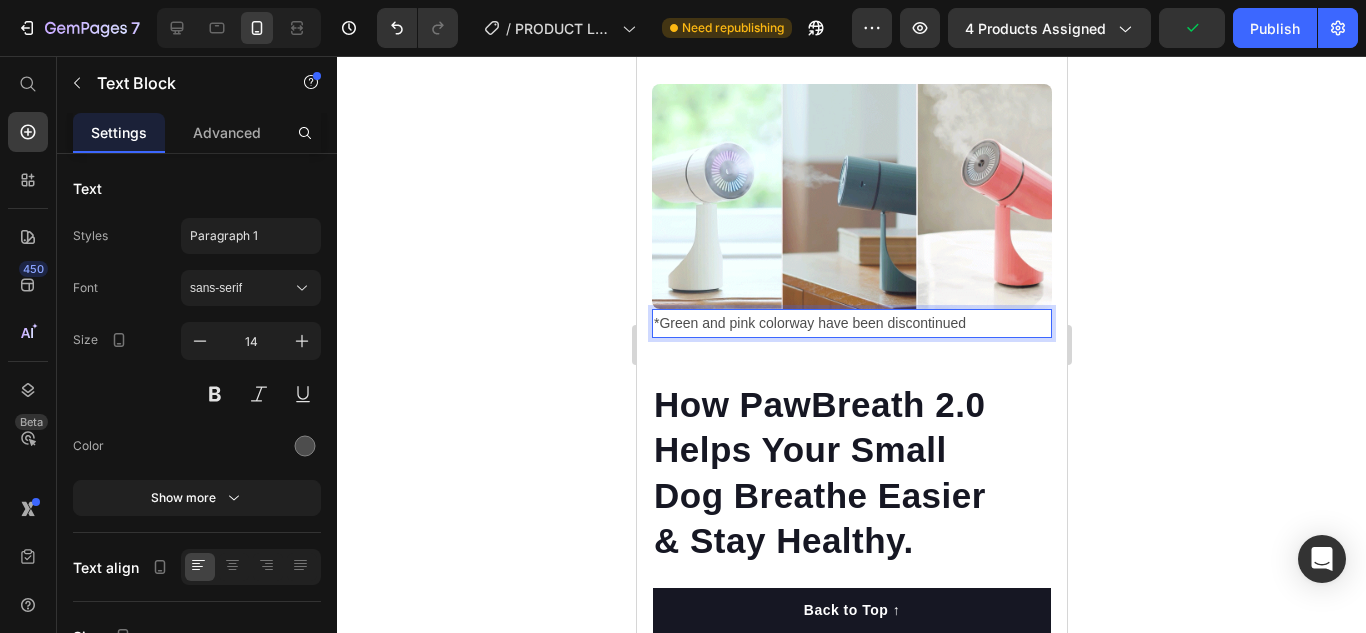 click on "*Green and pink colorway have been discontinued" at bounding box center [851, 323] 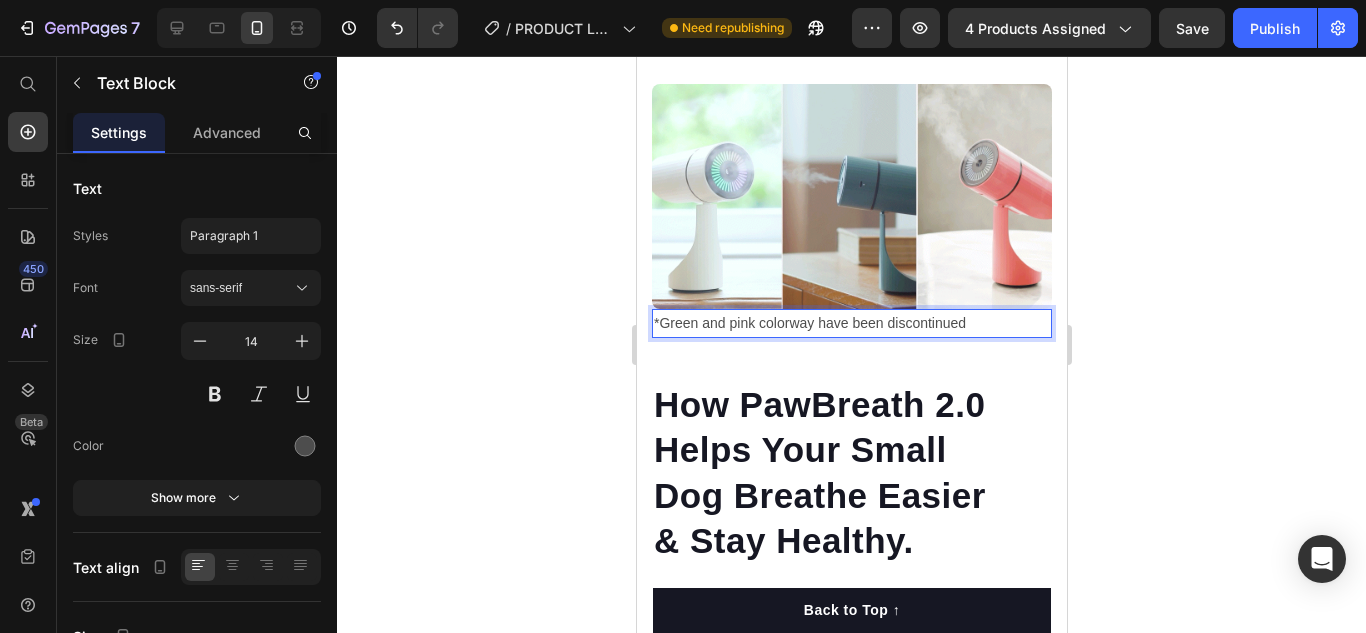 click on "*Green and pink colorway have been discontinued" at bounding box center [851, 323] 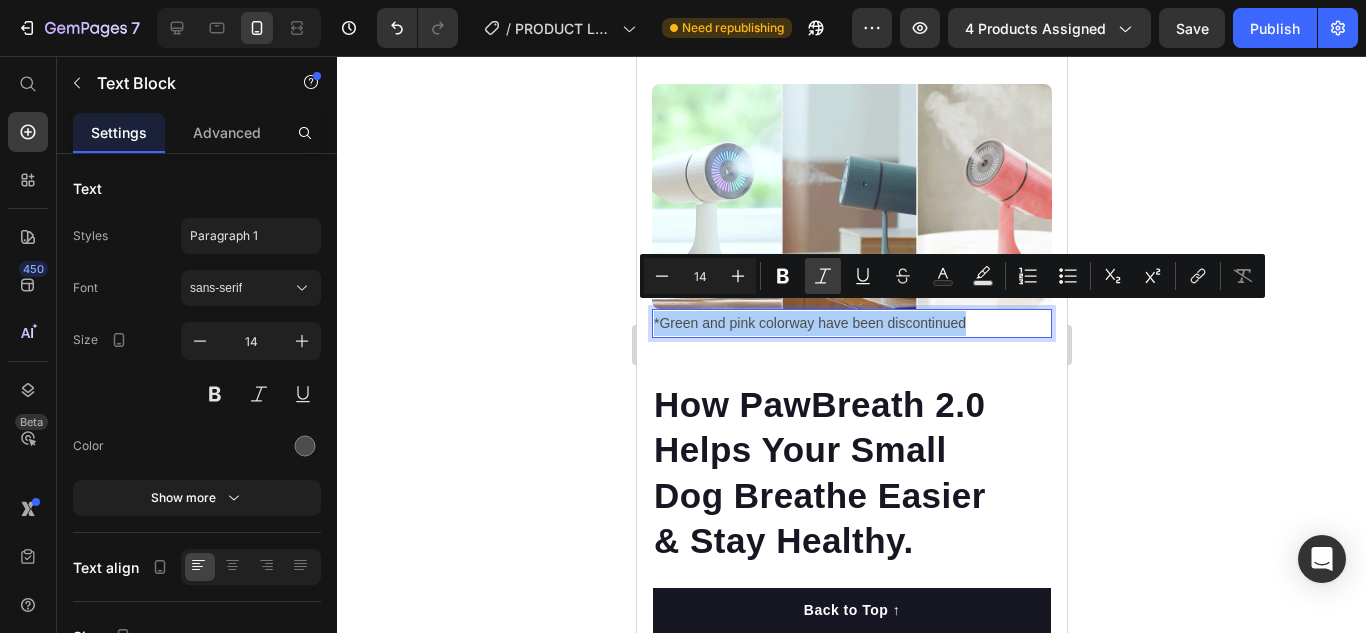 click 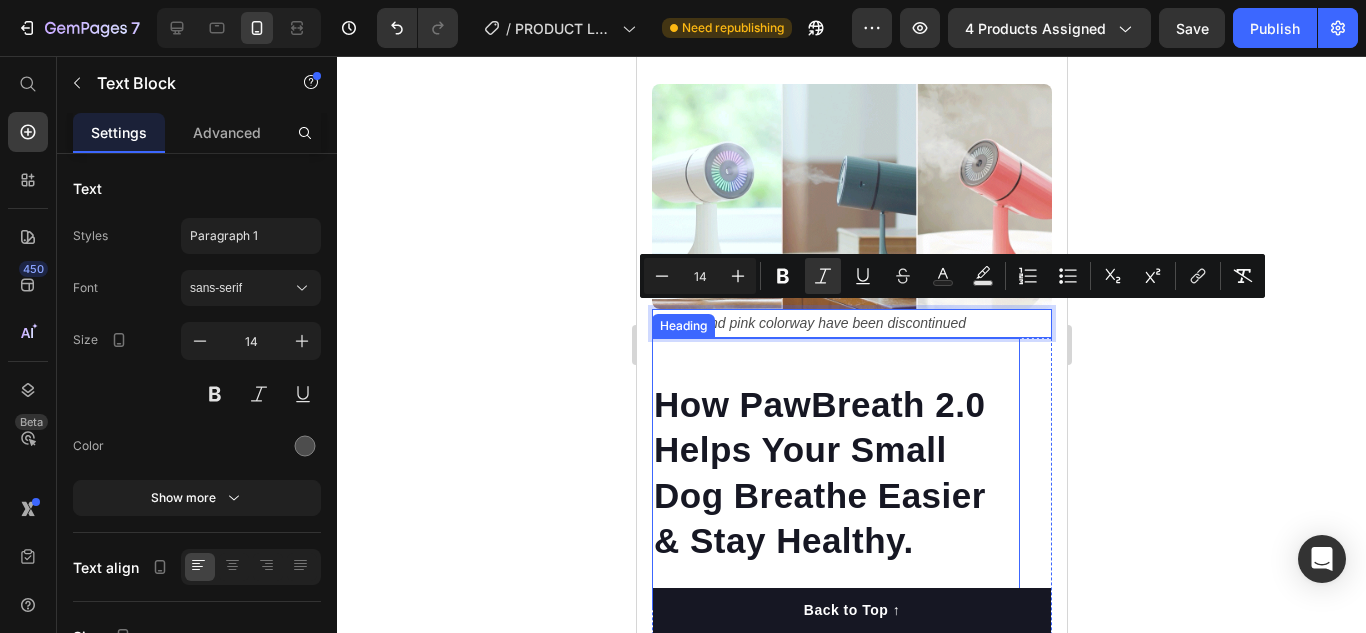click on "How PawBreath 2.0 Helps Your Small Dog Breathe Easier & Stay Healthy. Heading" at bounding box center [835, 473] 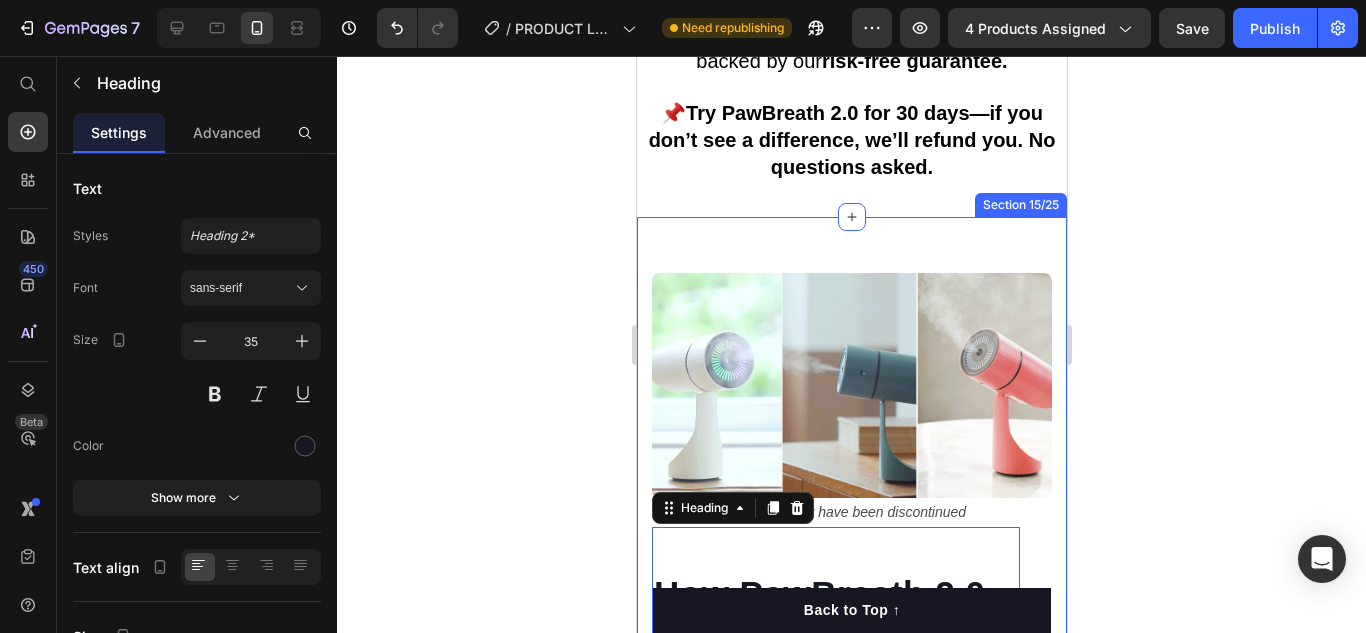 scroll, scrollTop: 10625, scrollLeft: 0, axis: vertical 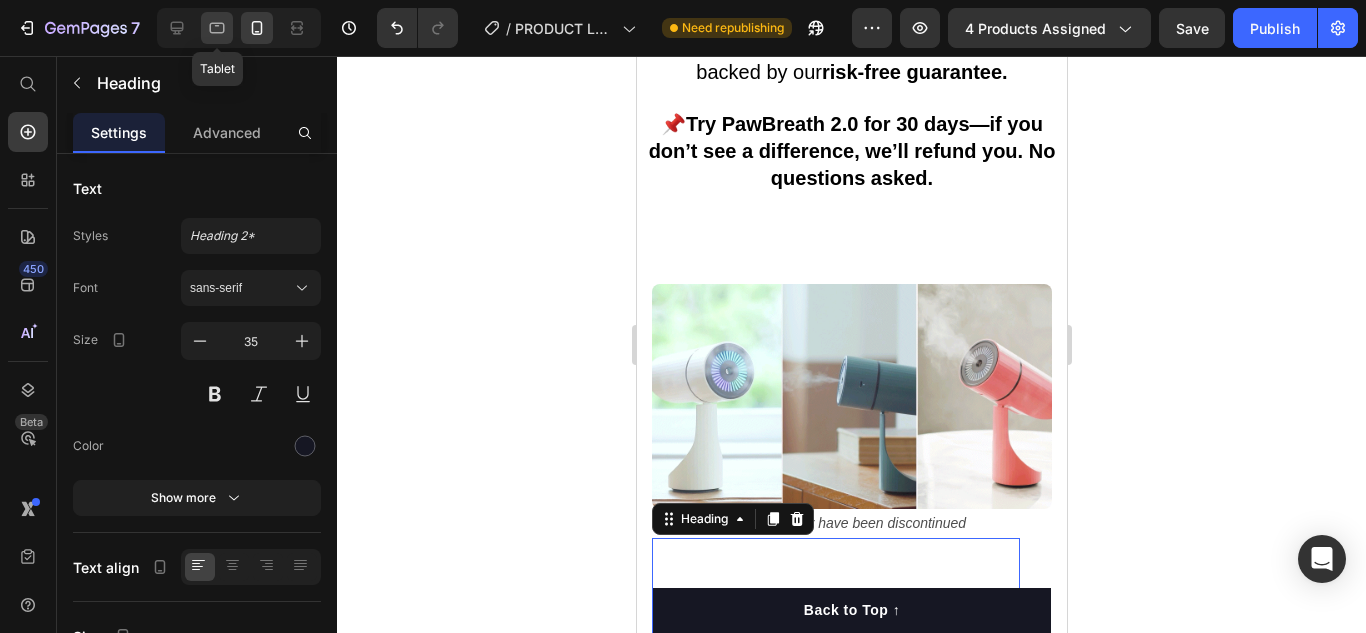 click 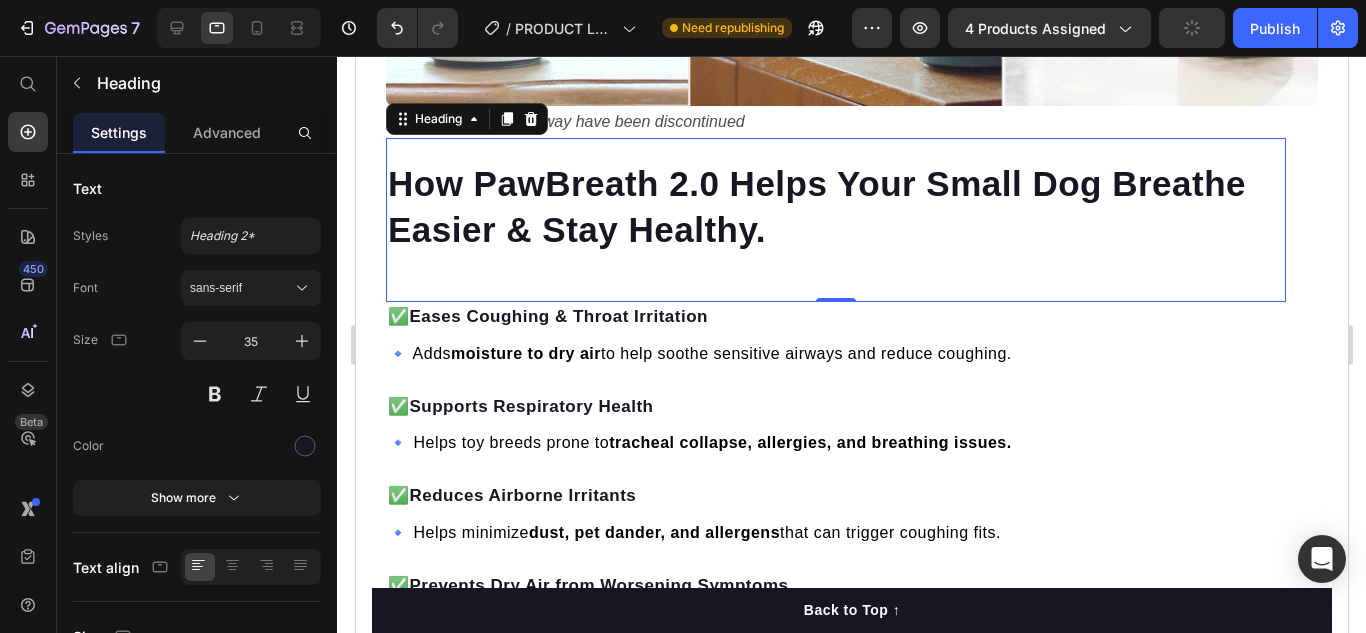 scroll, scrollTop: 11020, scrollLeft: 0, axis: vertical 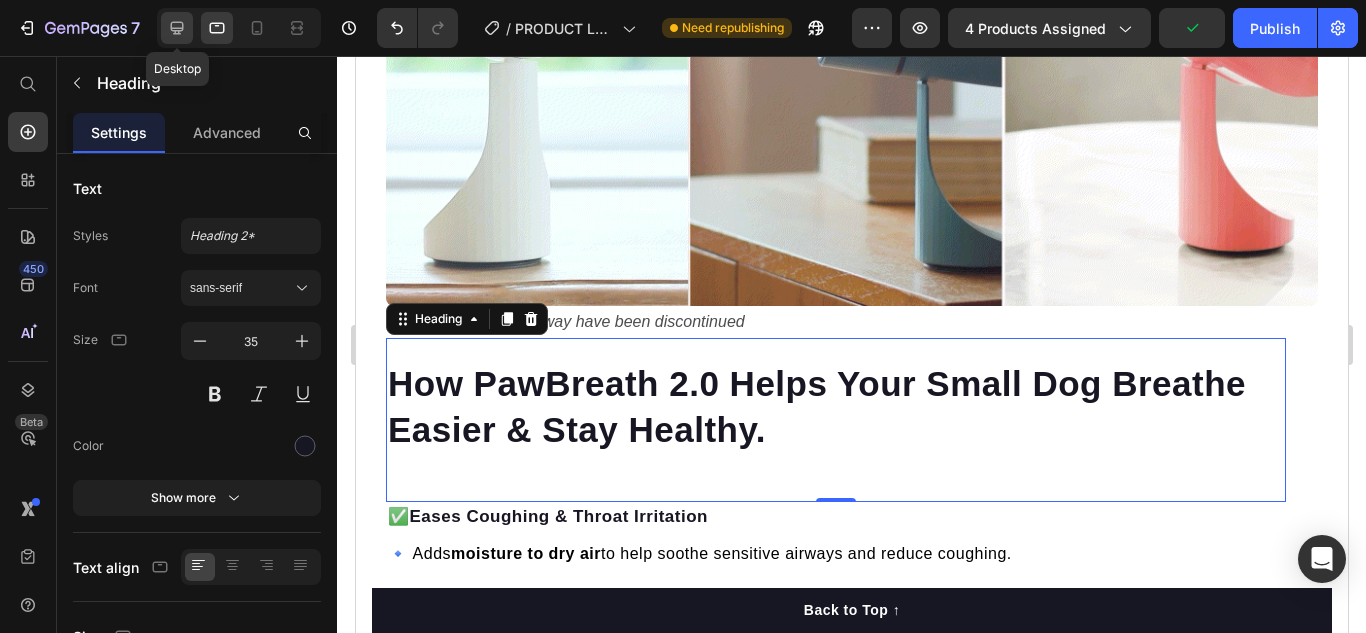 click 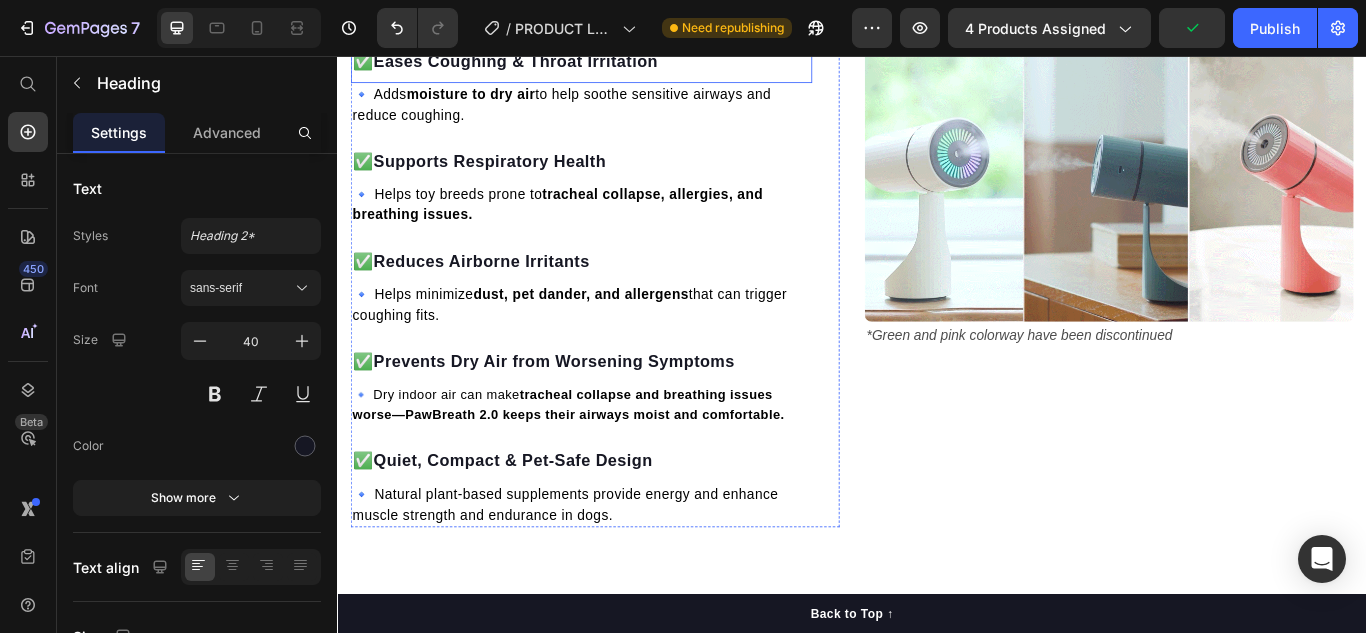 scroll, scrollTop: 10686, scrollLeft: 0, axis: vertical 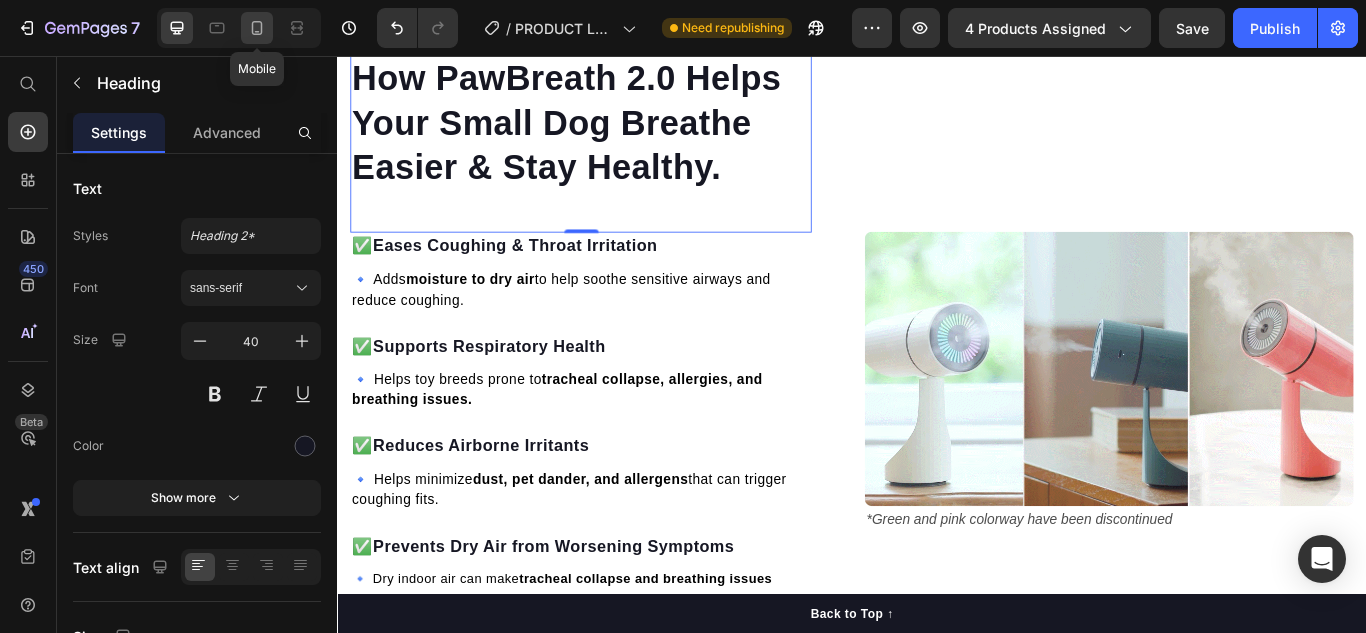 click 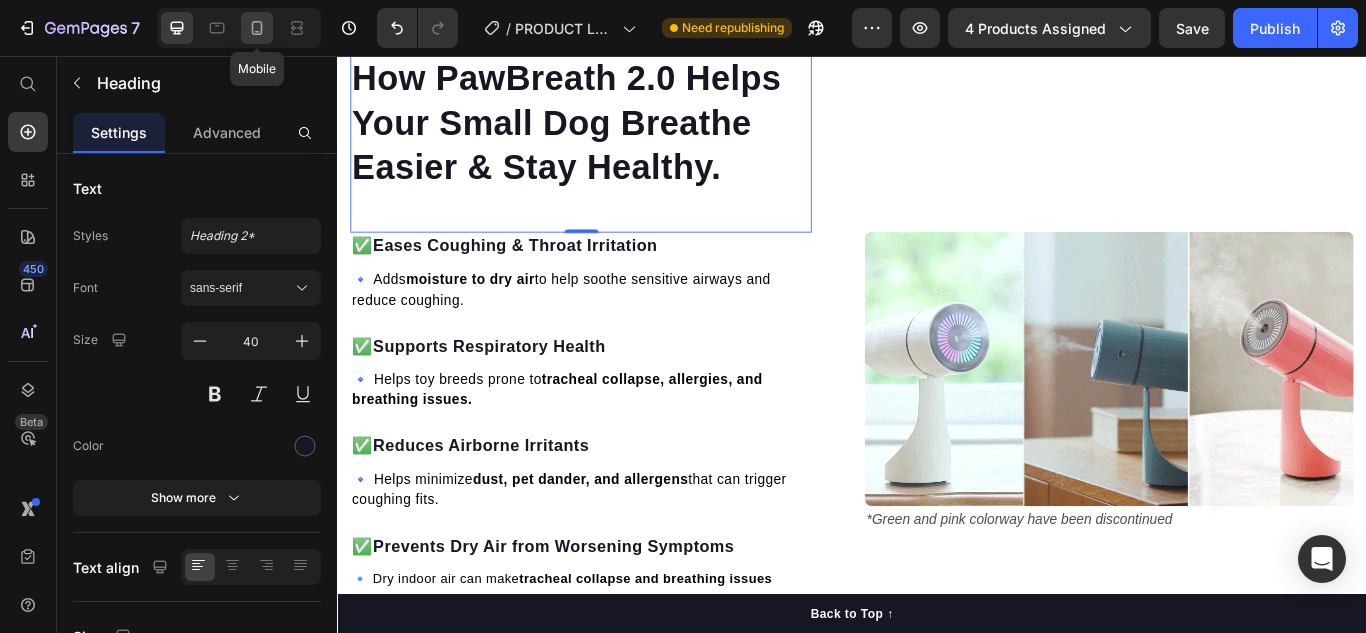 type on "35" 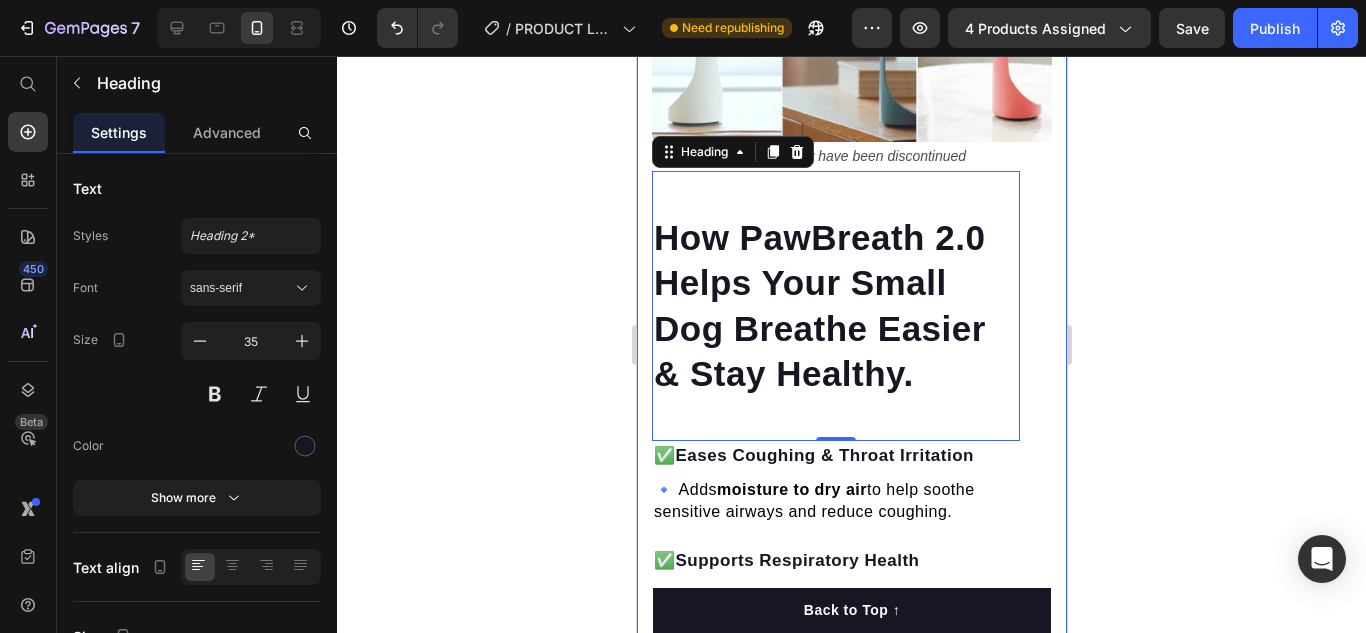 scroll, scrollTop: 10828, scrollLeft: 0, axis: vertical 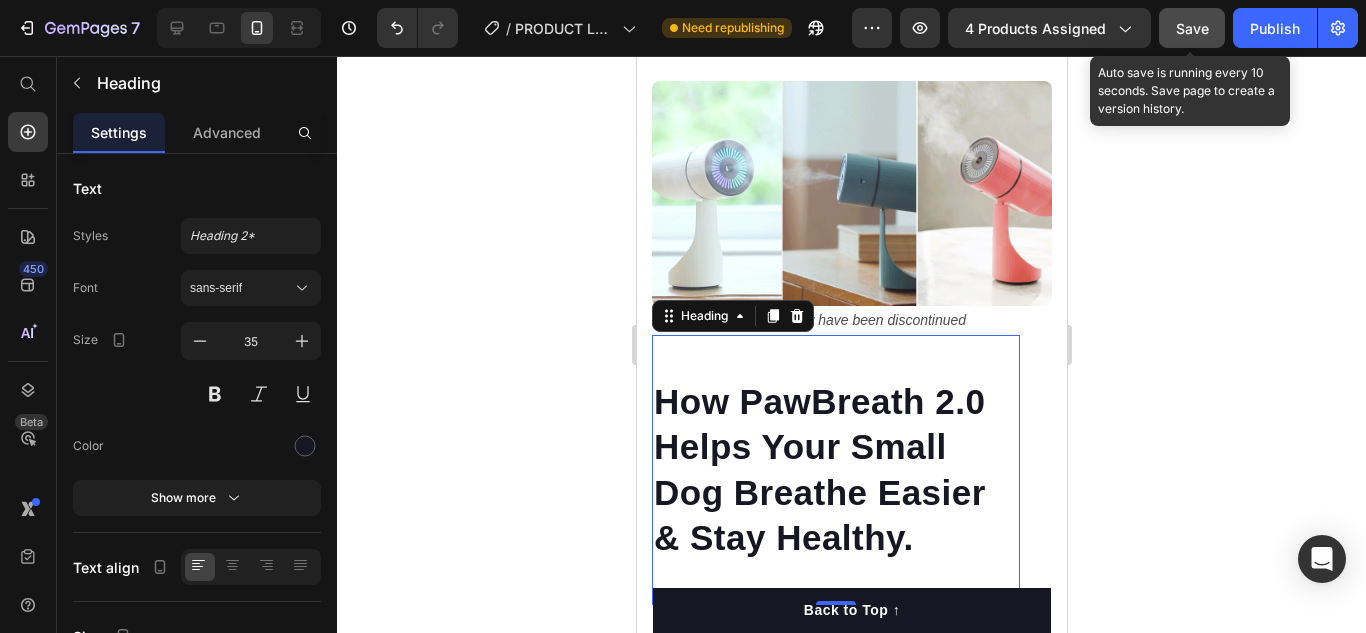 click on "Save" at bounding box center [1192, 28] 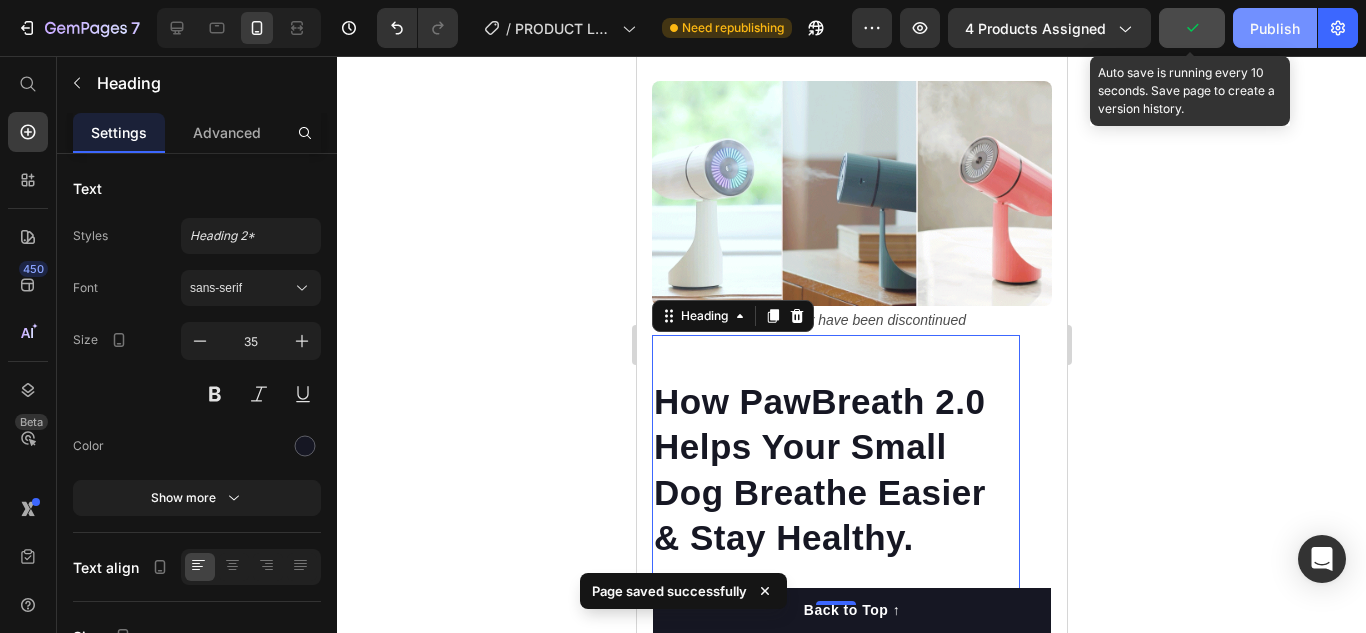 click on "Publish" at bounding box center [1275, 28] 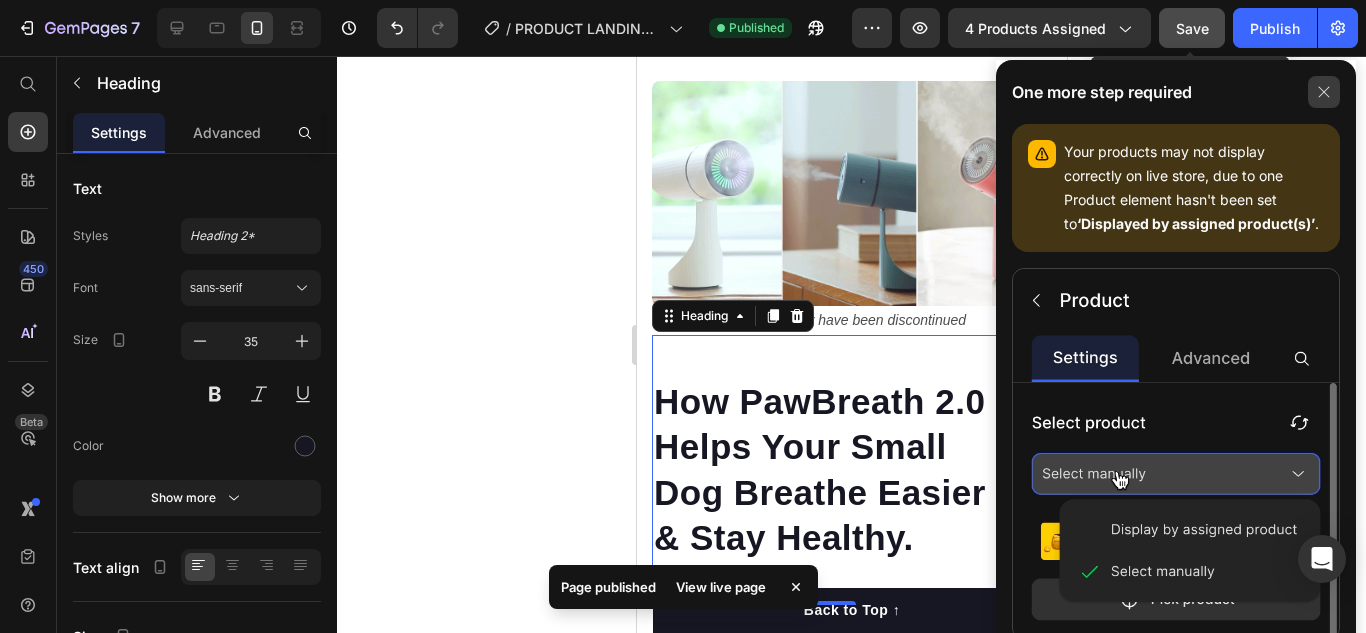 click 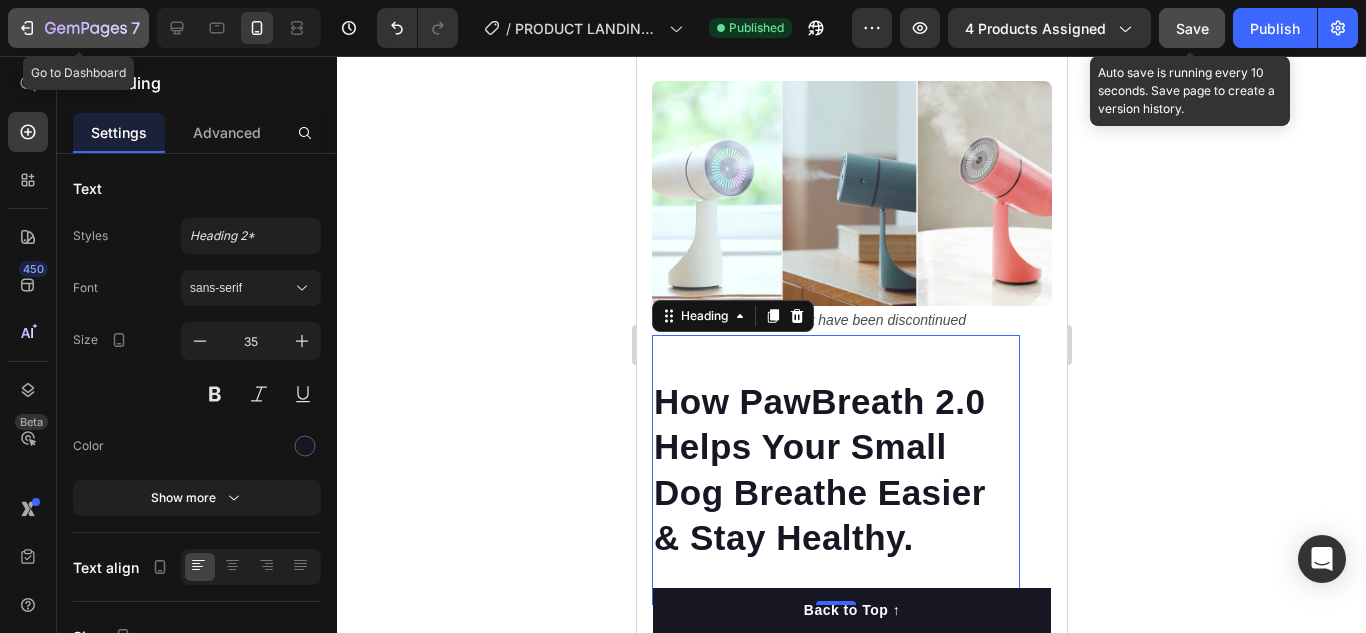 click 